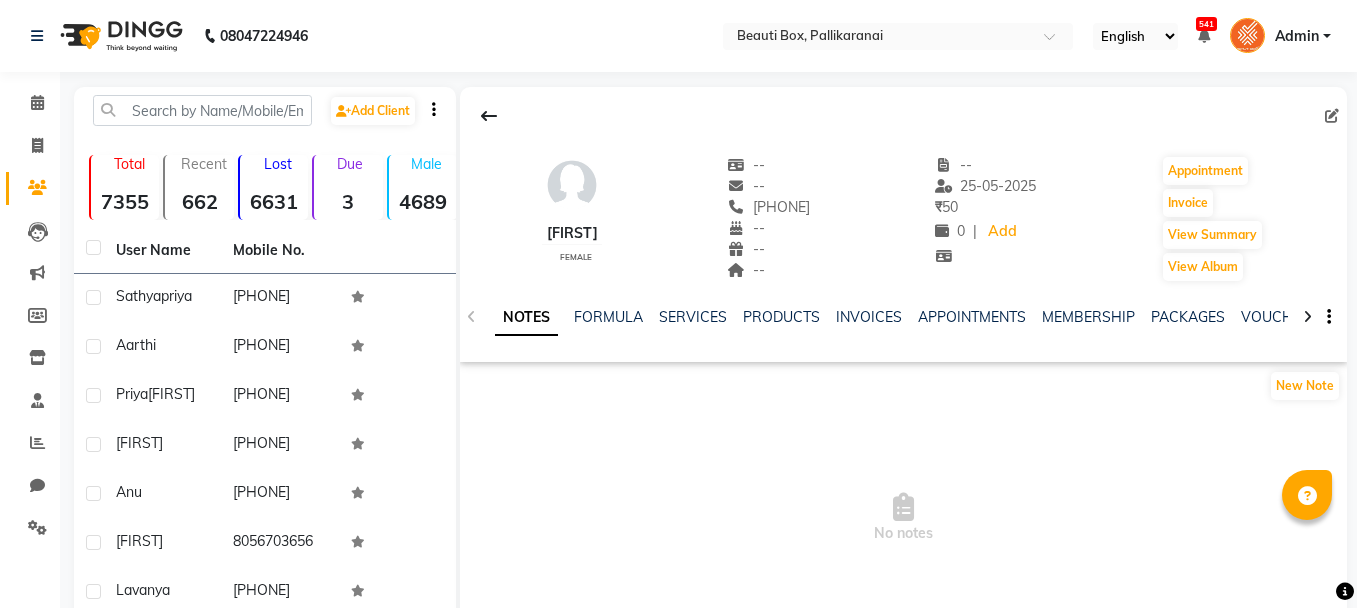 scroll, scrollTop: 240, scrollLeft: 0, axis: vertical 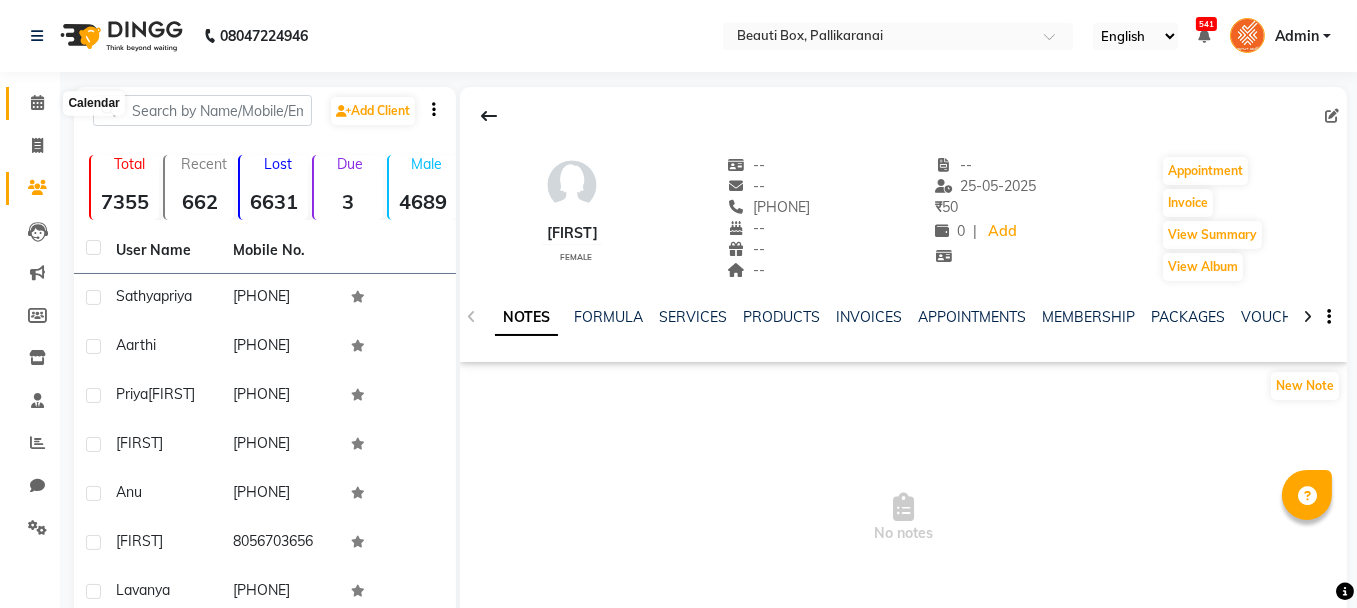 click 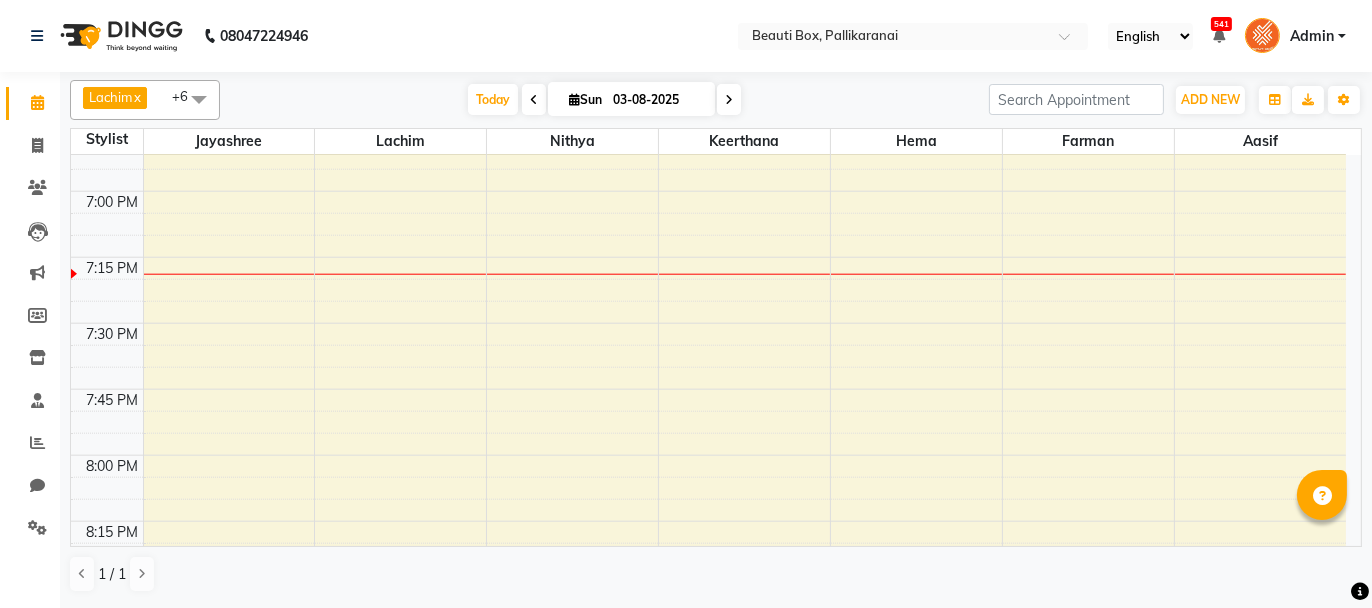 scroll, scrollTop: 2667, scrollLeft: 0, axis: vertical 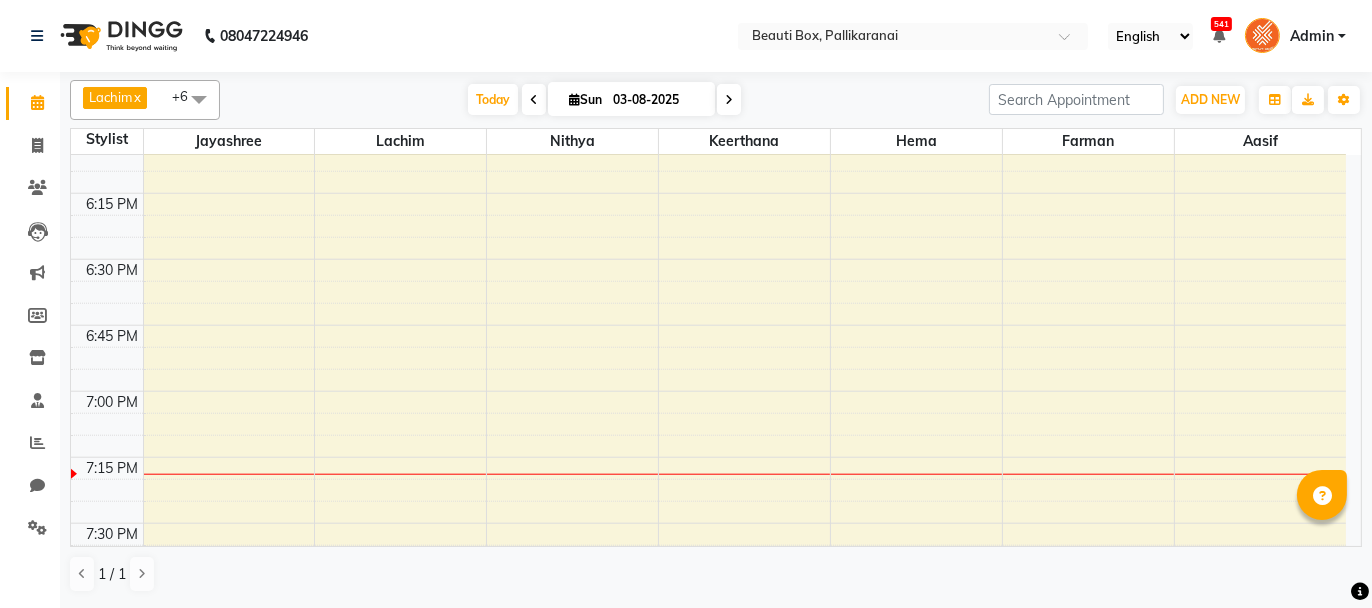 click on "8:00 AM 8:15 AM 8:30 AM 8:45 AM 9:00 AM 9:15 AM 9:30 AM 9:45 AM 10:00 AM 10:15 AM 10:30 AM 10:45 AM 11:00 AM 11:15 AM 11:30 AM 11:45 AM 12:00 PM 12:15 PM 12:30 PM 12:45 PM 1:00 PM 1:15 PM 1:30 PM 1:45 PM 2:00 PM 2:15 PM 2:30 PM 2:45 PM 3:00 PM 3:15 PM 3:30 PM 3:45 PM 4:00 PM 4:15 PM 4:30 PM 4:45 PM 5:00 PM 5:15 PM 5:30 PM 5:45 PM 6:00 PM 6:15 PM 6:30 PM 6:45 PM 7:00 PM 7:15 PM 7:30 PM 7:45 PM 8:00 PM 8:15 PM 8:30 PM 8:45 PM 9:00 PM 9:15 PM 9:30 PM 9:45 PM [FIRST], [CODE], [TIME] - [TIME], [SERVICE] [FIRST], [CODE], [TIME] - [TIME], [SERVICE] [FIRST], [CODE], [TIME] - [TIME], [SERVICE] [FIRST], [CODE], [TIME] - [TIME], [SERVICE] [FIRST], [CODE], [TIME] - [TIME], [SERVICE], [SERVICE] [FIRST], [CODE], [TIME] - [TIME], [SERVICE] [FIRST], [CODE], [TIME] - [TIME], [SERVICE] [FIRST], [CODE], [TIME] - [TIME], [SERVICE]" at bounding box center (708, -665) 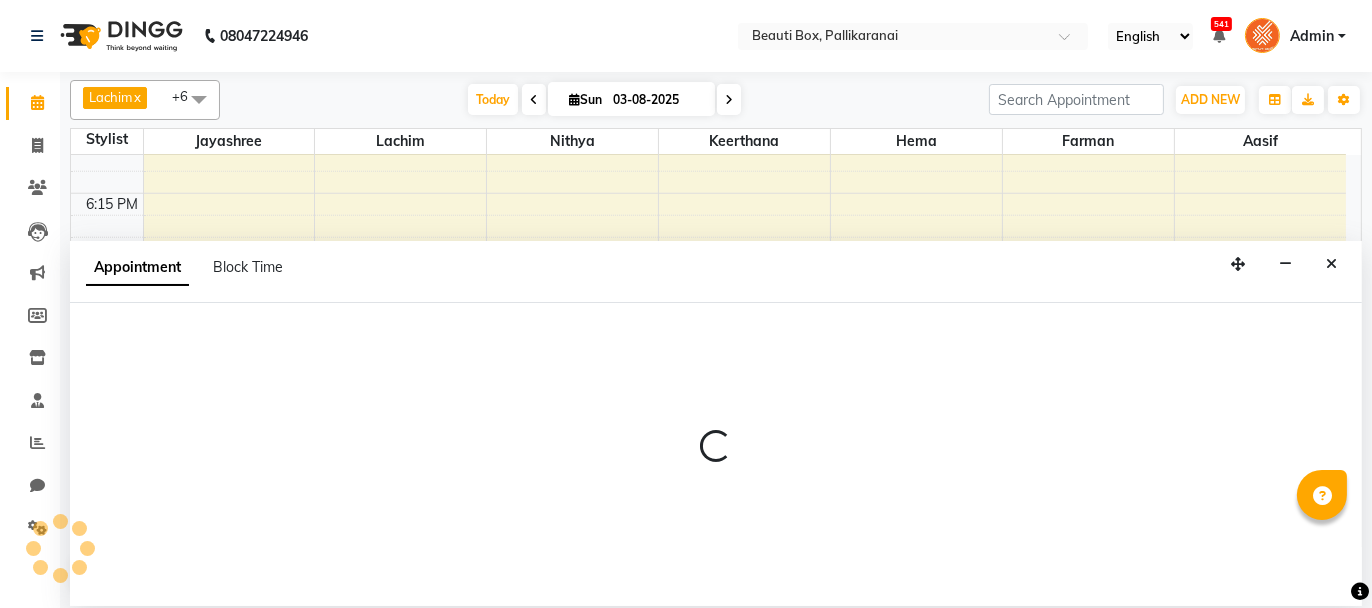 select on "84028" 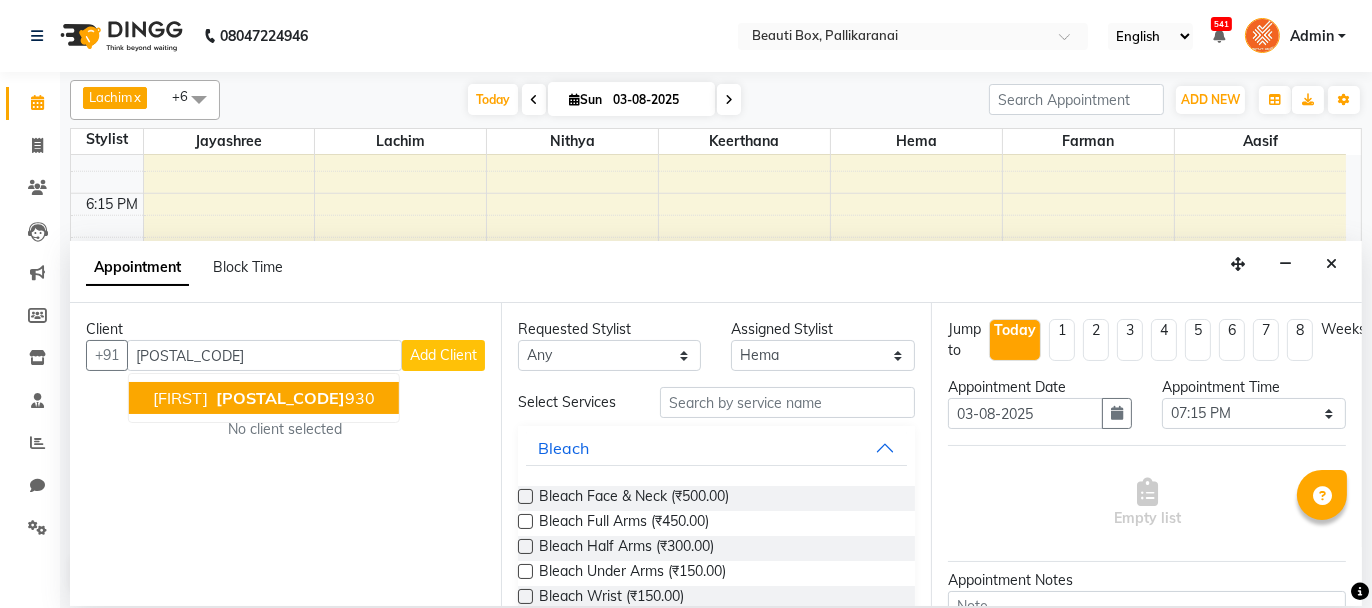 click on "[PHONE]" at bounding box center (293, 398) 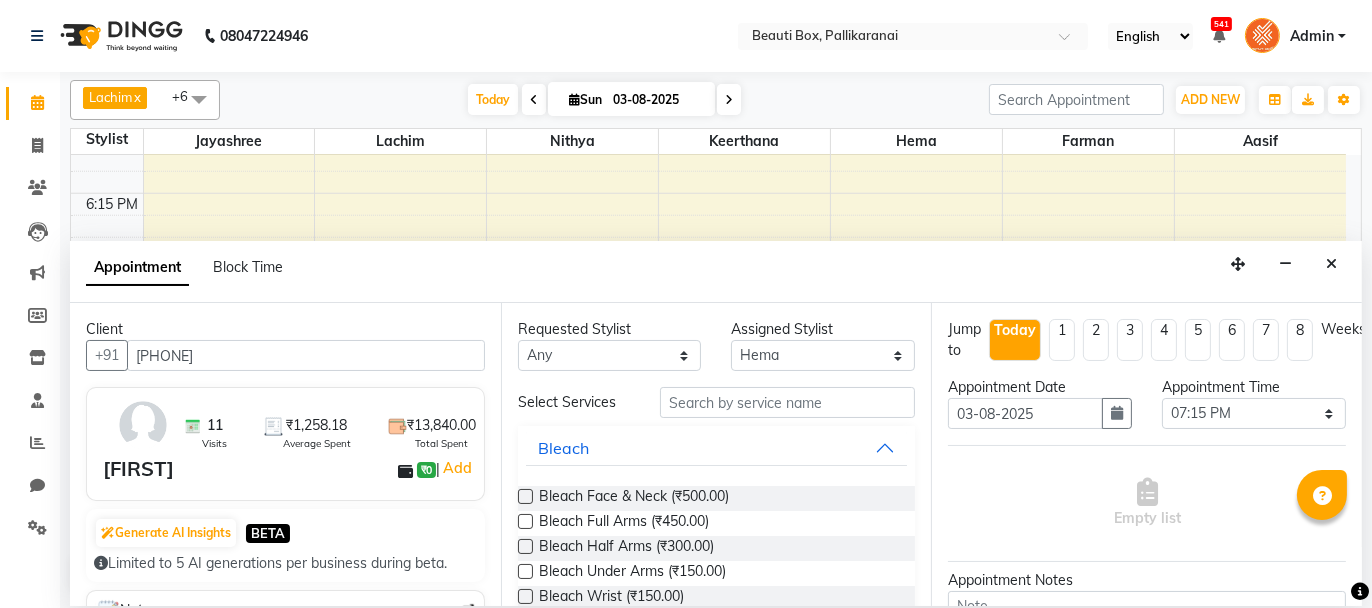type on "[PHONE]" 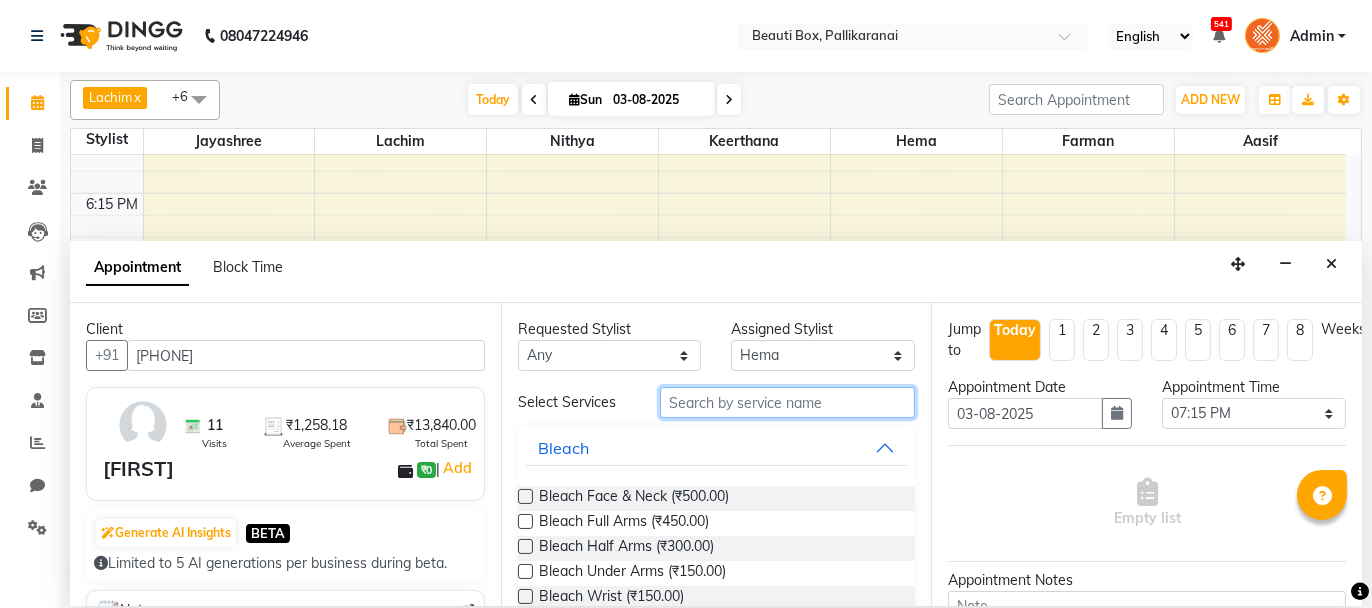 click at bounding box center [787, 402] 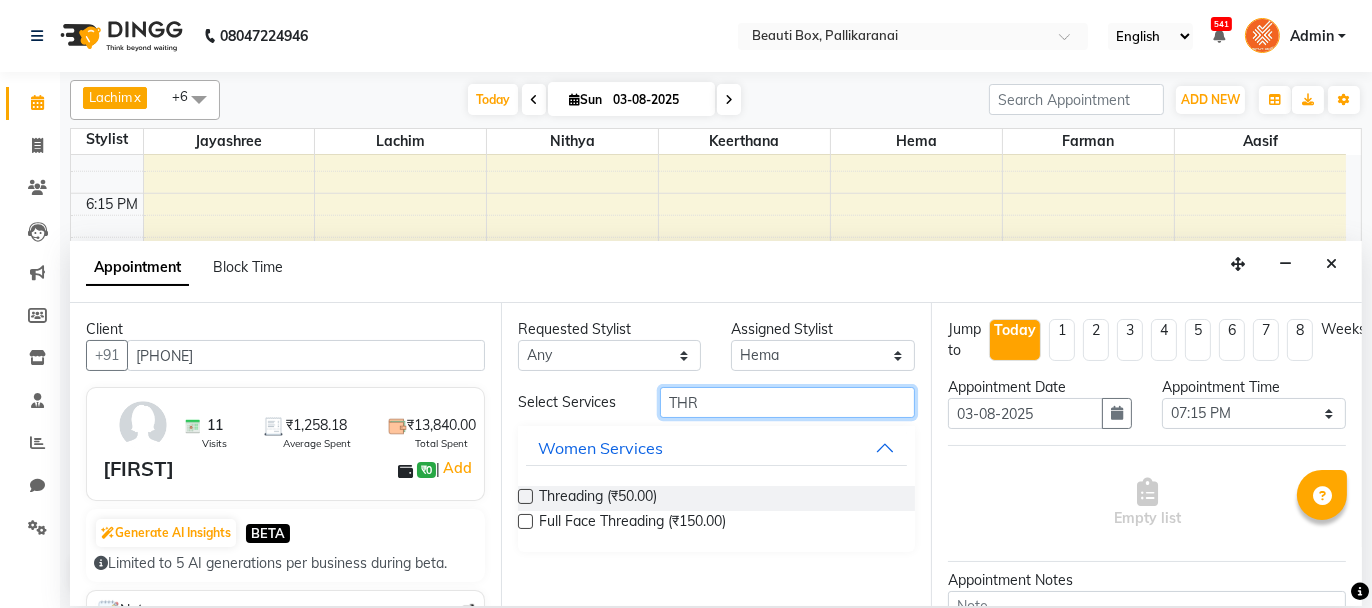 type on "THR" 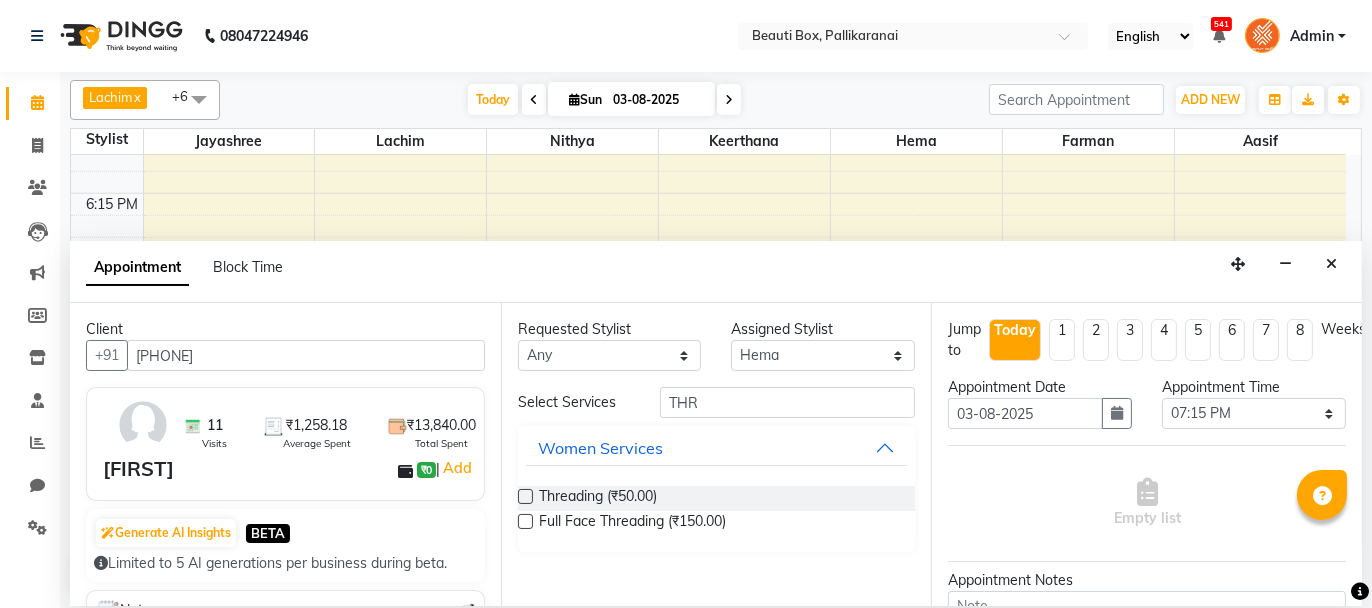 click at bounding box center [525, 496] 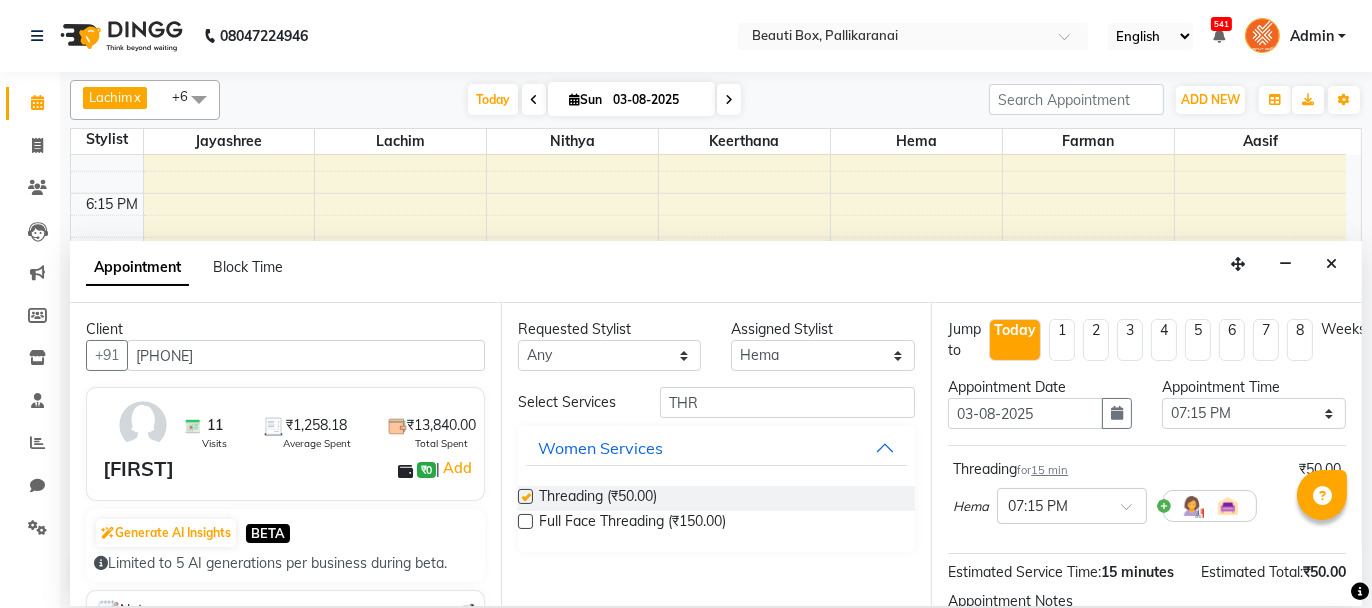 checkbox on "false" 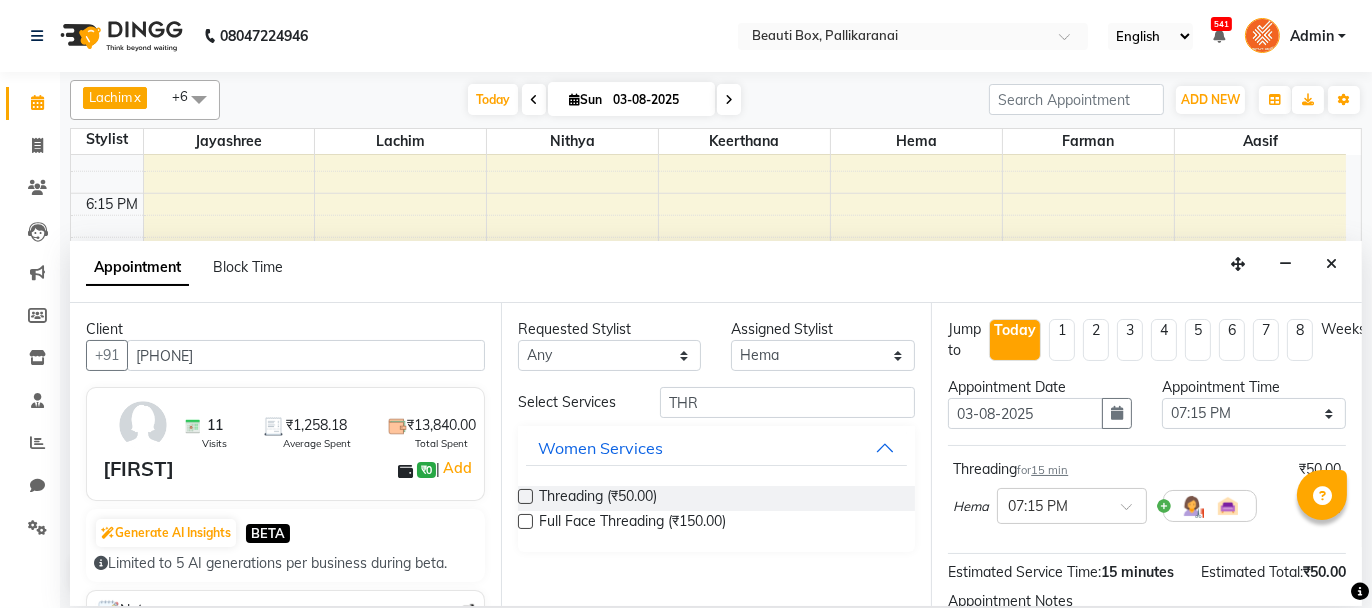 scroll, scrollTop: 242, scrollLeft: 0, axis: vertical 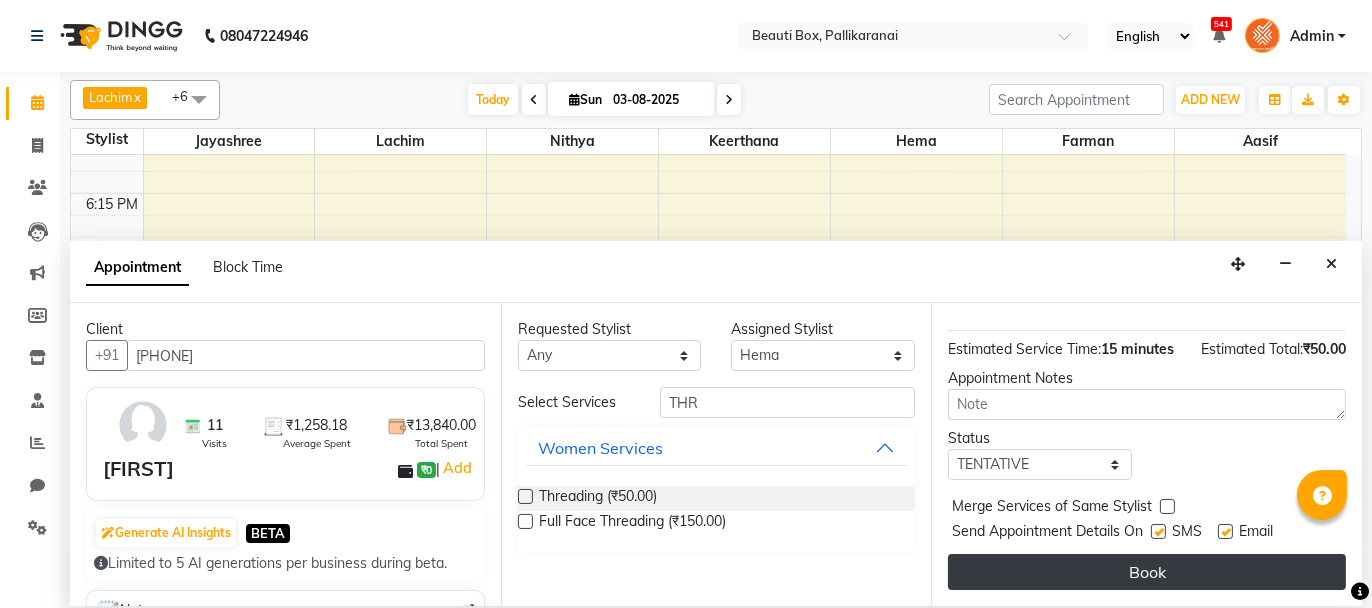 click on "Book" at bounding box center [1147, 572] 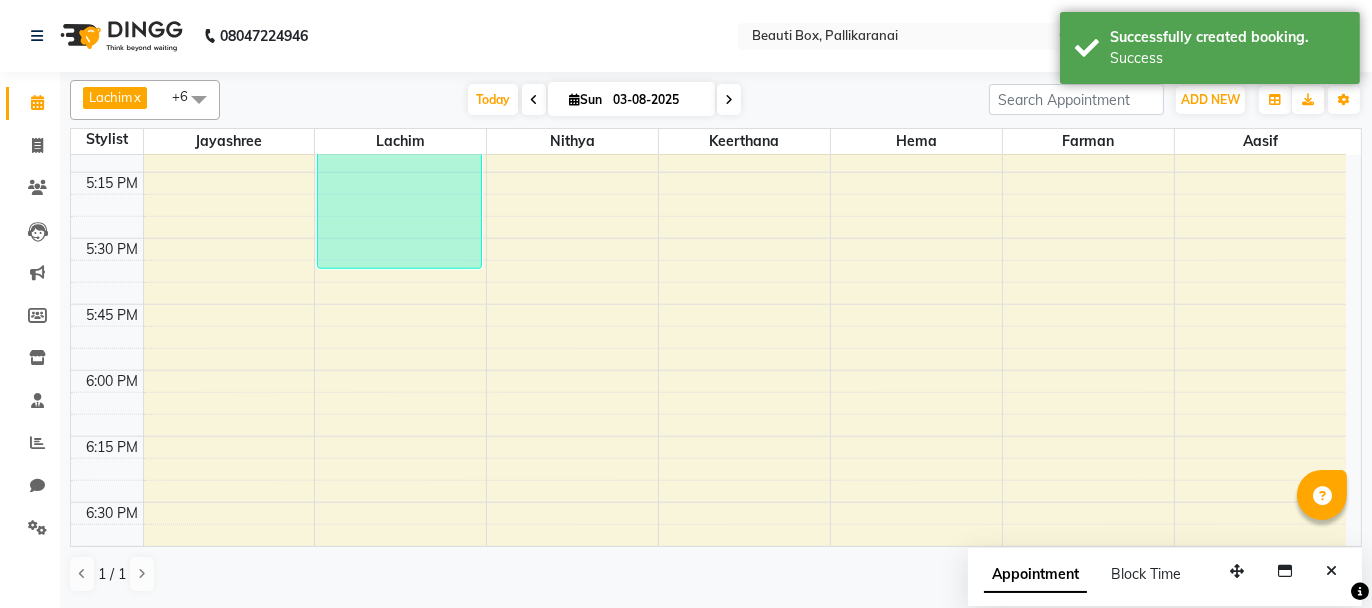 scroll, scrollTop: 2367, scrollLeft: 0, axis: vertical 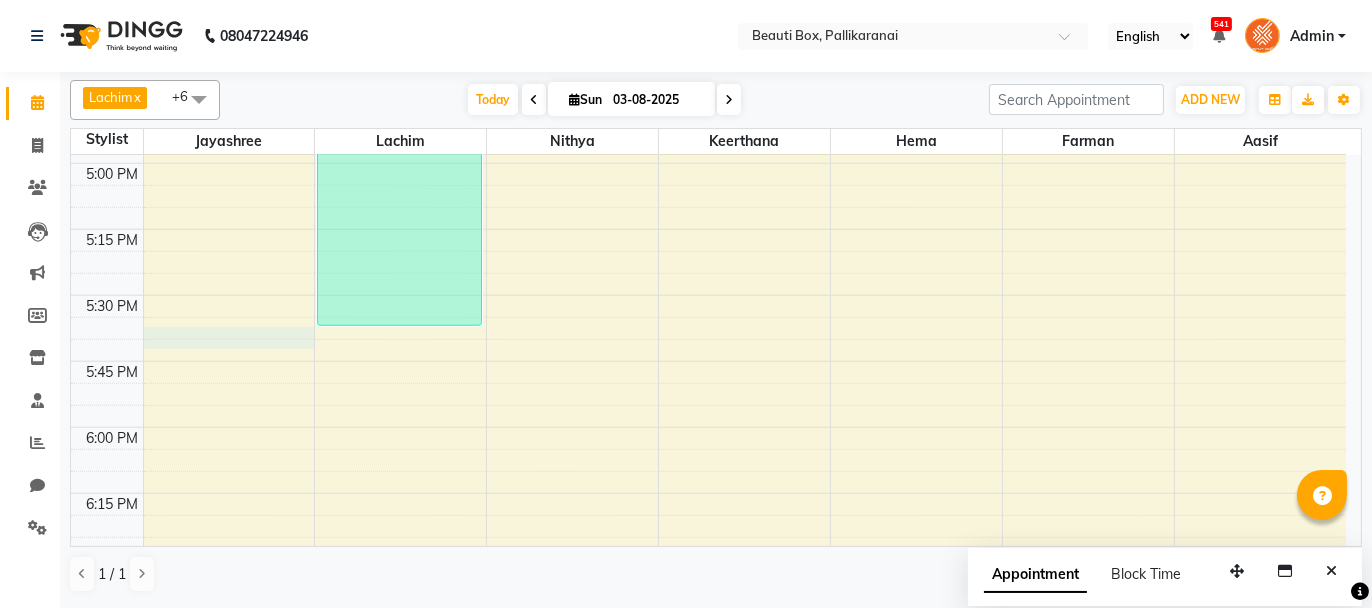 click on "8:00 AM 8:15 AM 8:30 AM 8:45 AM 9:00 AM 9:15 AM 9:30 AM 9:45 AM 10:00 AM 10:15 AM 10:30 AM 10:45 AM 11:00 AM 11:15 AM 11:30 AM 11:45 AM 12:00 PM 12:15 PM 12:30 PM 12:45 PM 1:00 PM 1:15 PM 1:30 PM 1:45 PM 2:00 PM 2:15 PM 2:30 PM 2:45 PM 3:00 PM 3:15 PM 3:30 PM 3:45 PM 4:00 PM 4:15 PM 4:30 PM 4:45 PM 5:00 PM 5:15 PM 5:30 PM 5:45 PM 6:00 PM 6:15 PM 6:30 PM 6:45 PM 7:00 PM 7:15 PM 7:30 PM 7:45 PM 8:00 PM 8:15 PM 8:30 PM 8:45 PM 9:00 PM 9:15 PM 9:30 PM 9:45 PM [FIRST], [CODE], [TIME] - [TIME], [SERVICE] [FIRST], [CODE], [TIME] - [TIME], [SERVICE] [FIRST], [CODE], [TIME] - [TIME], [SERVICE] [FIRST], [CODE], [TIME] - [TIME], [SERVICE] [FIRST], [CODE], [TIME] - [TIME], [SERVICE], [SERVICE] [FIRST], [CODE], [TIME] - [TIME], [SERVICE] [FIRST], [CODE], [TIME] - [TIME], [SERVICE] [FIRST], [CODE], [TIME] - [TIME], [SERVICE]" at bounding box center [708, -365] 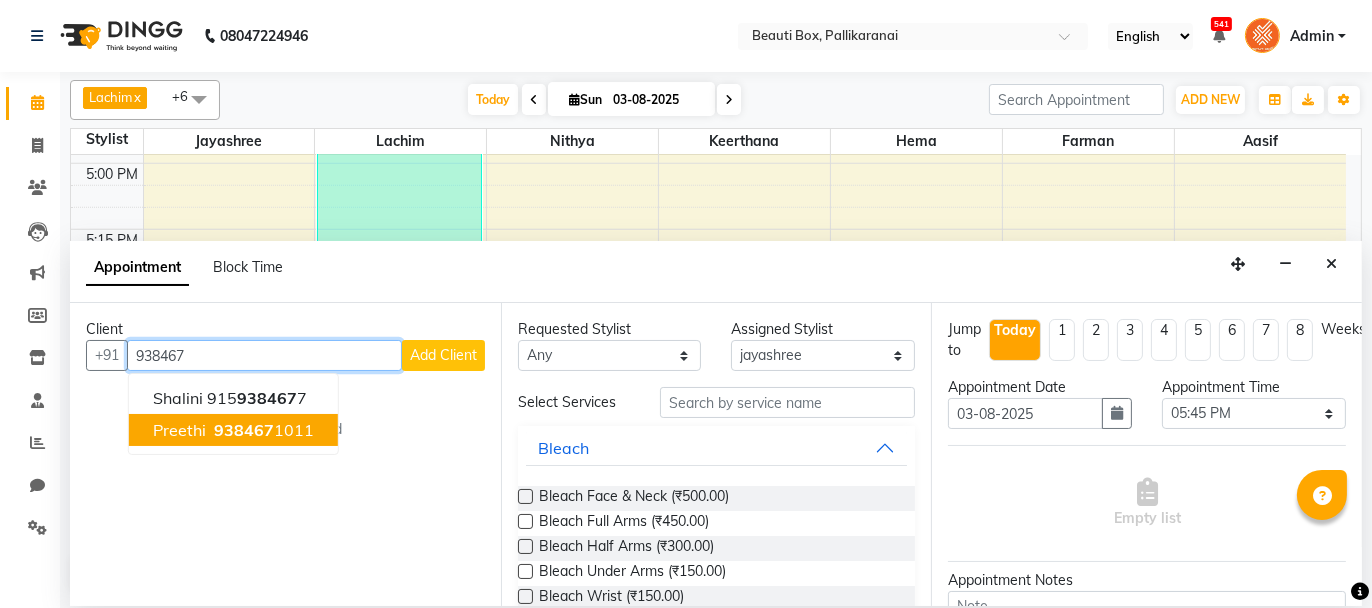 click on "Preethi" at bounding box center (179, 430) 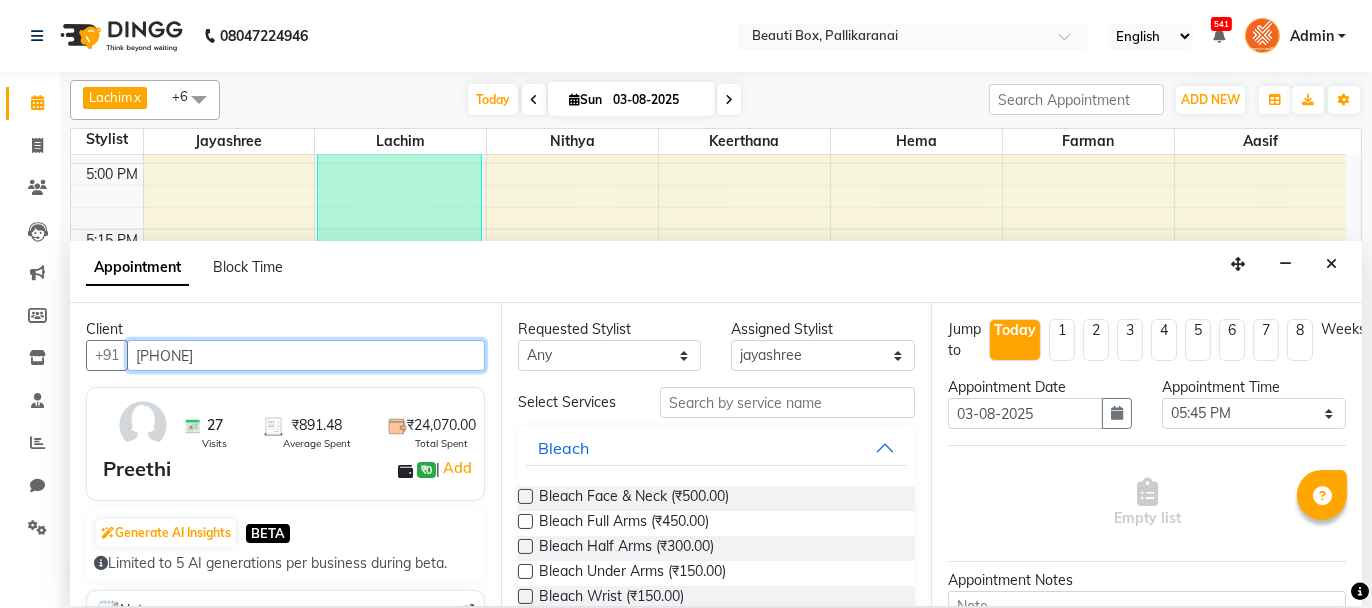 type on "[PHONE]" 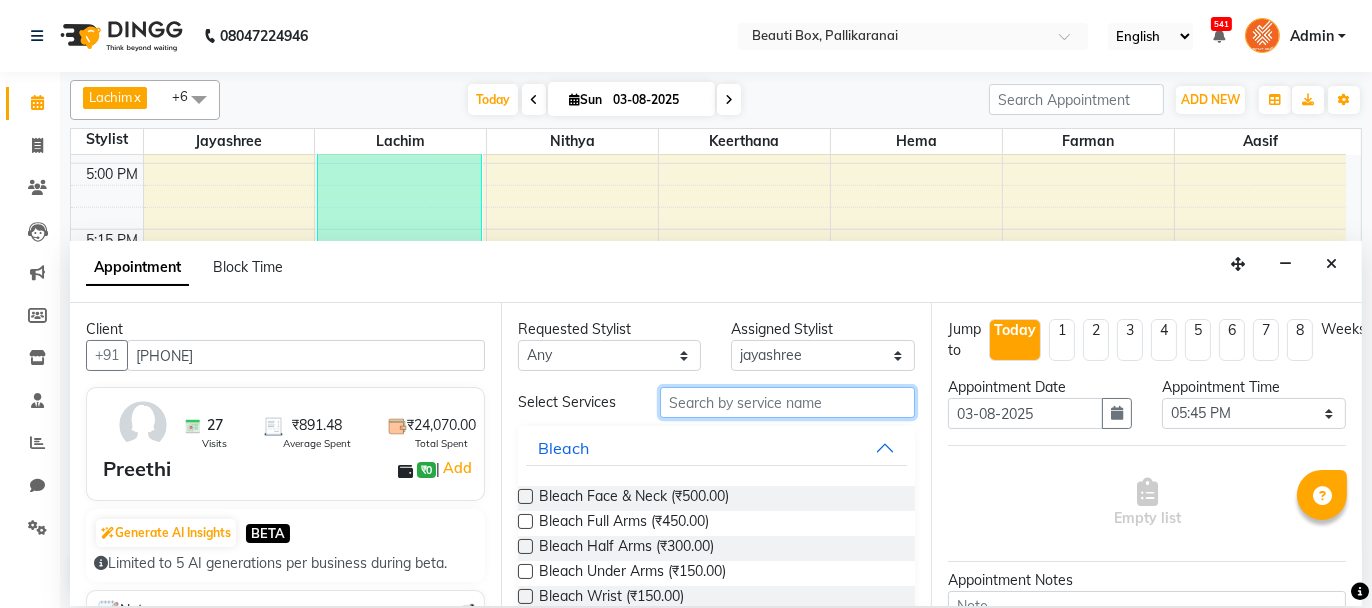 click at bounding box center (787, 402) 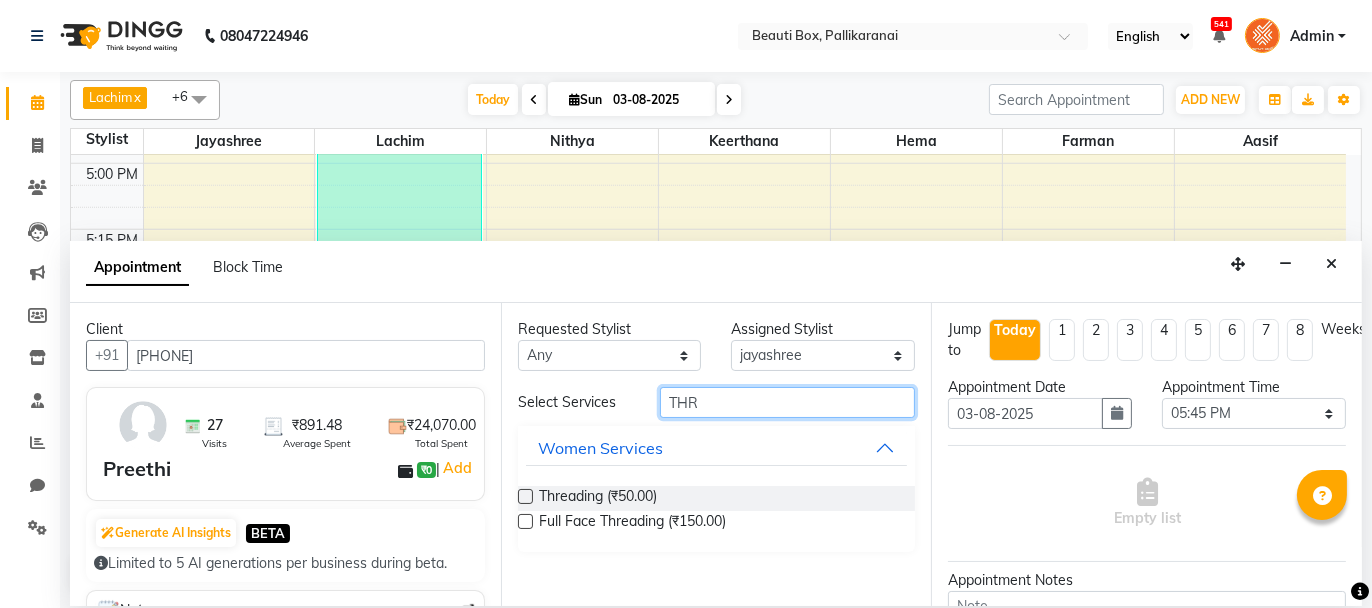 type on "THR" 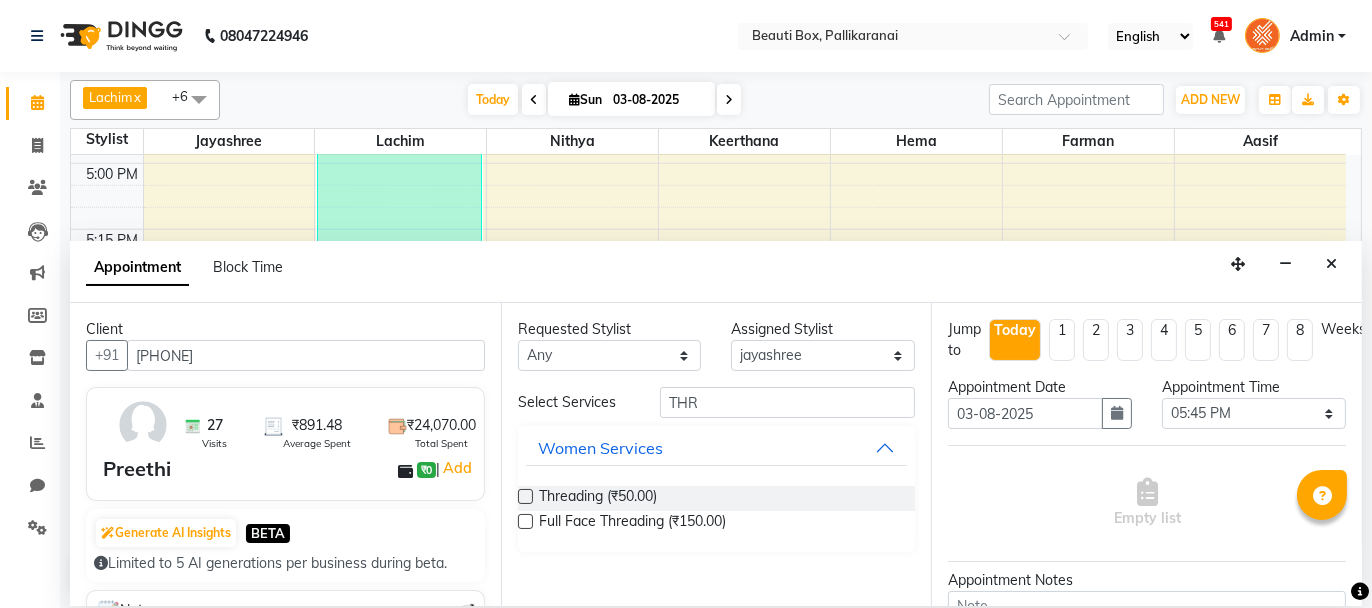 click at bounding box center (525, 496) 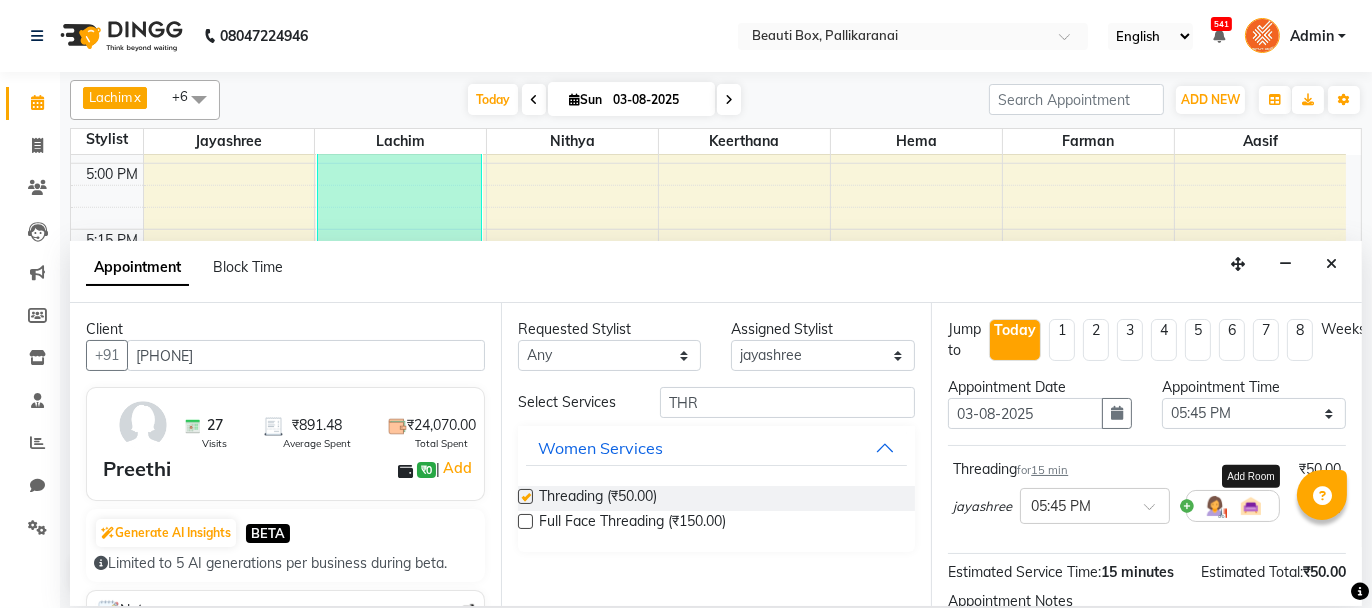checkbox on "false" 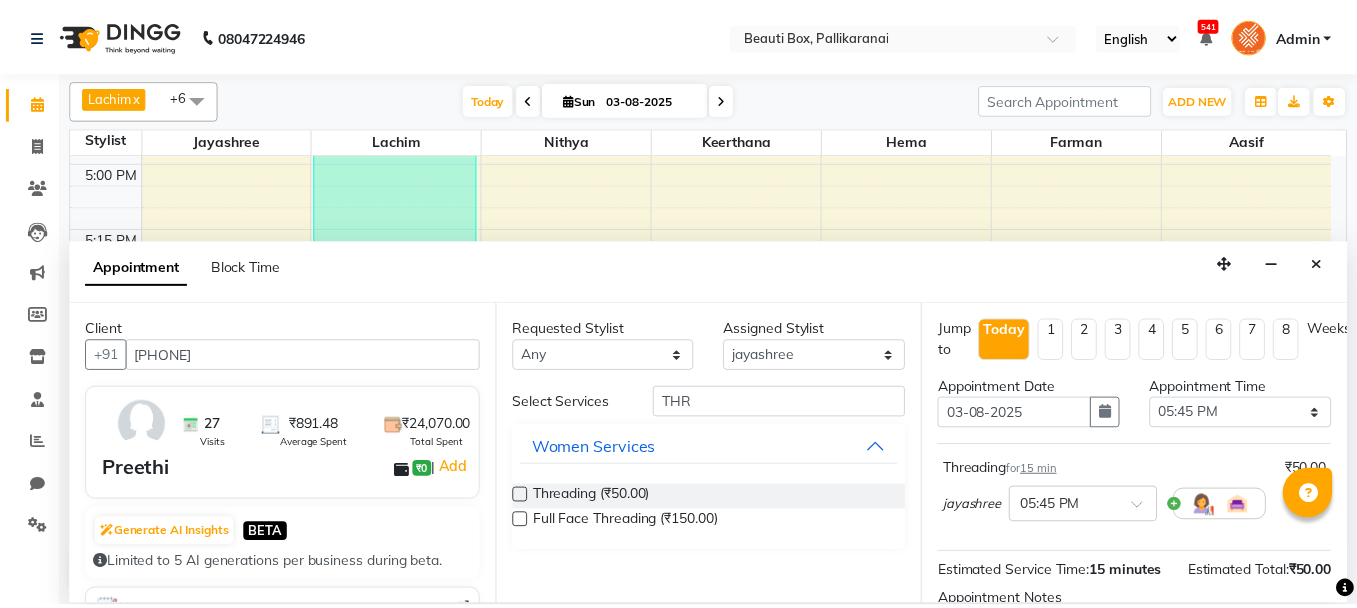 scroll, scrollTop: 242, scrollLeft: 0, axis: vertical 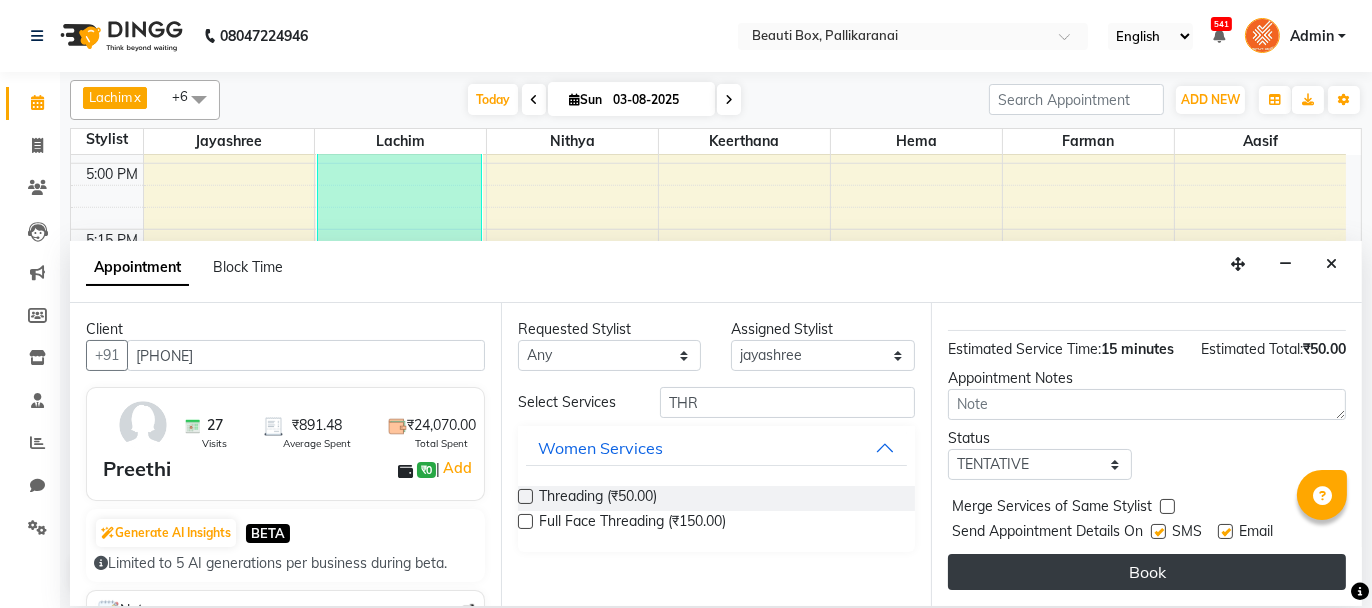 click on "Book" at bounding box center [1147, 572] 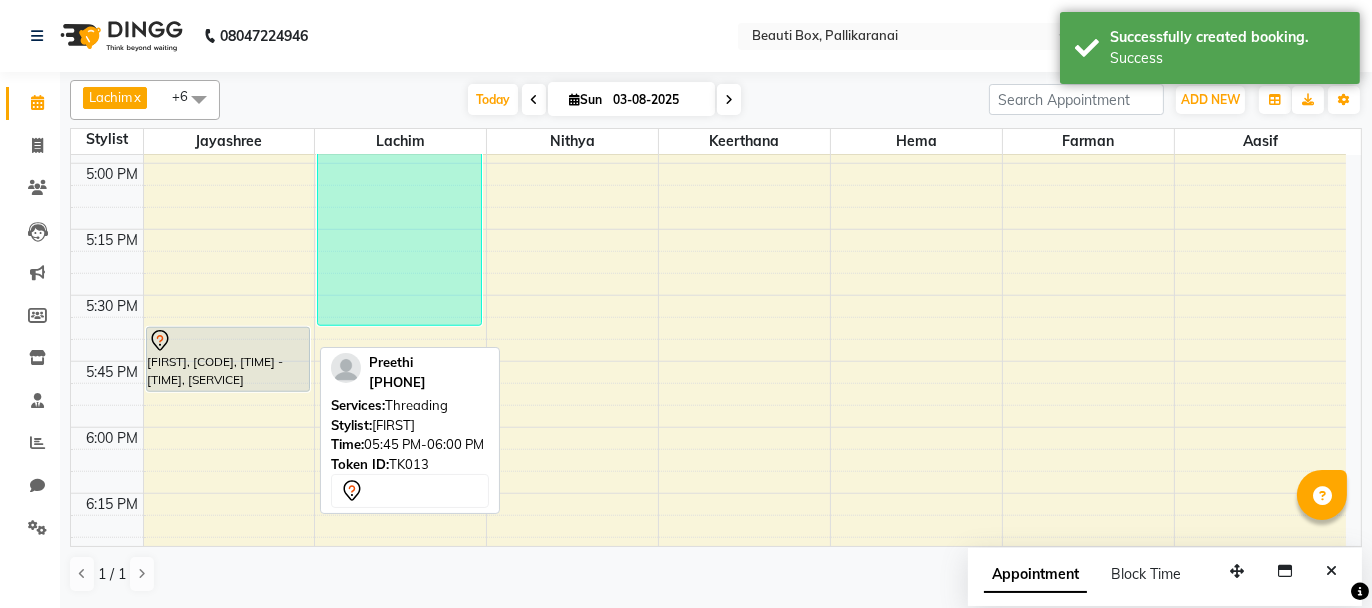 click on "[FIRST], [CODE], [TIME] - [TIME], [SERVICE]" at bounding box center (228, 359) 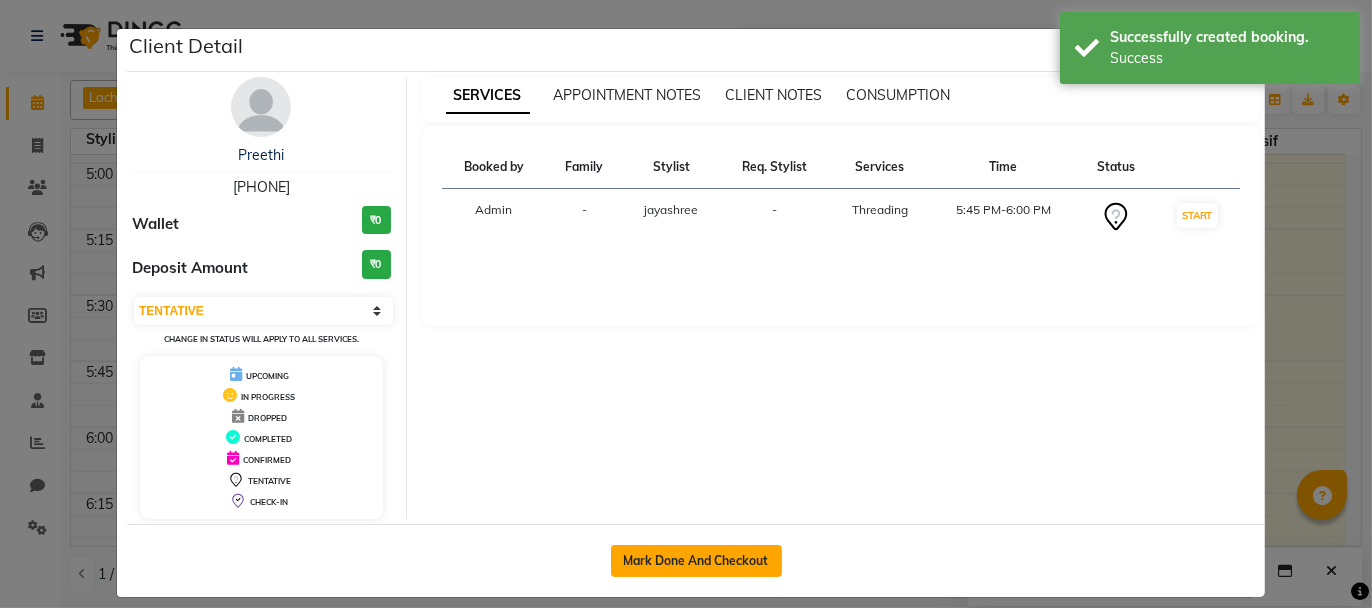 click on "Mark Done And Checkout" 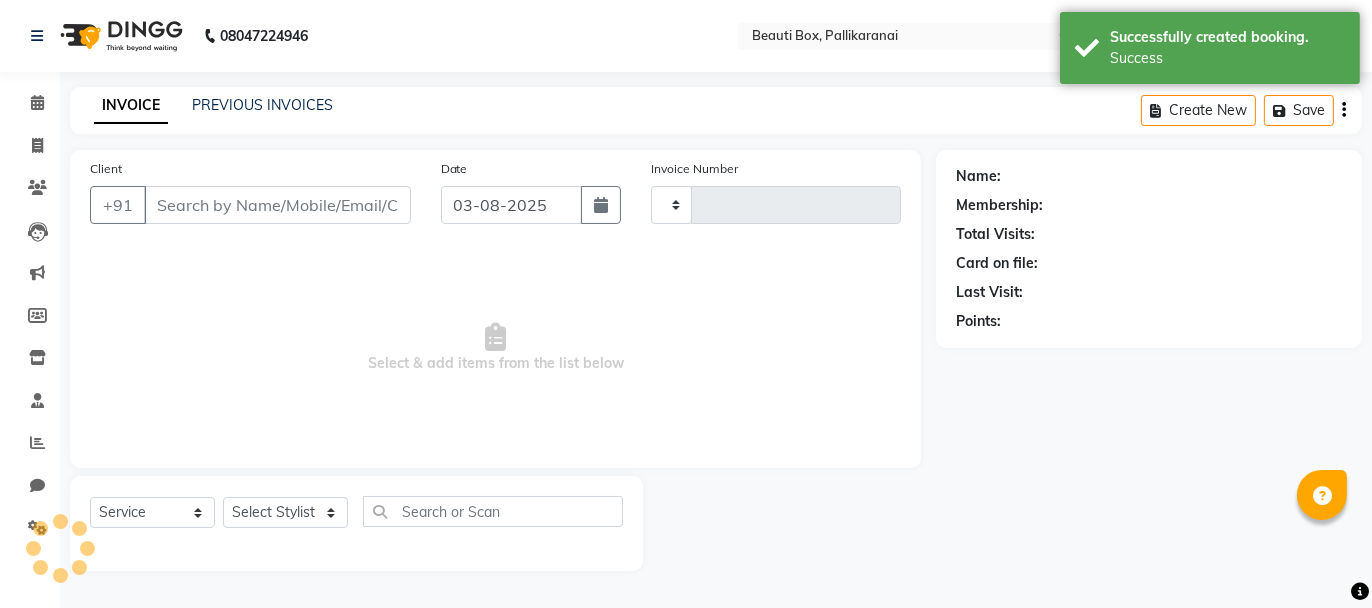 type on "1969" 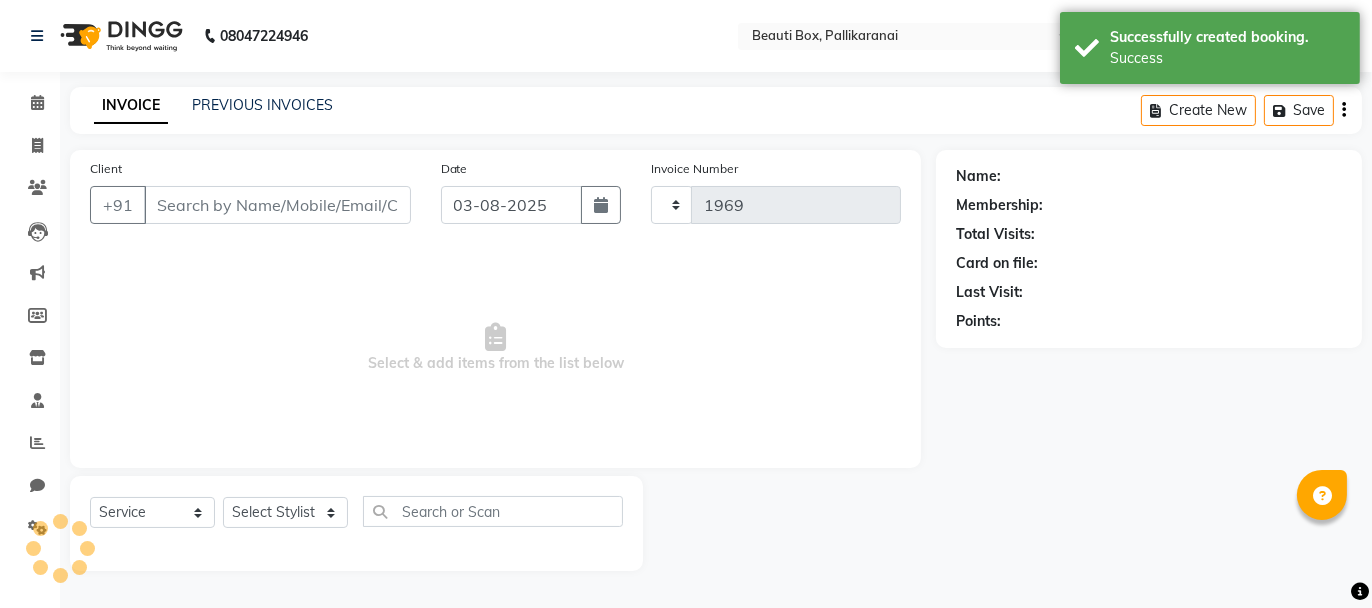 select on "11" 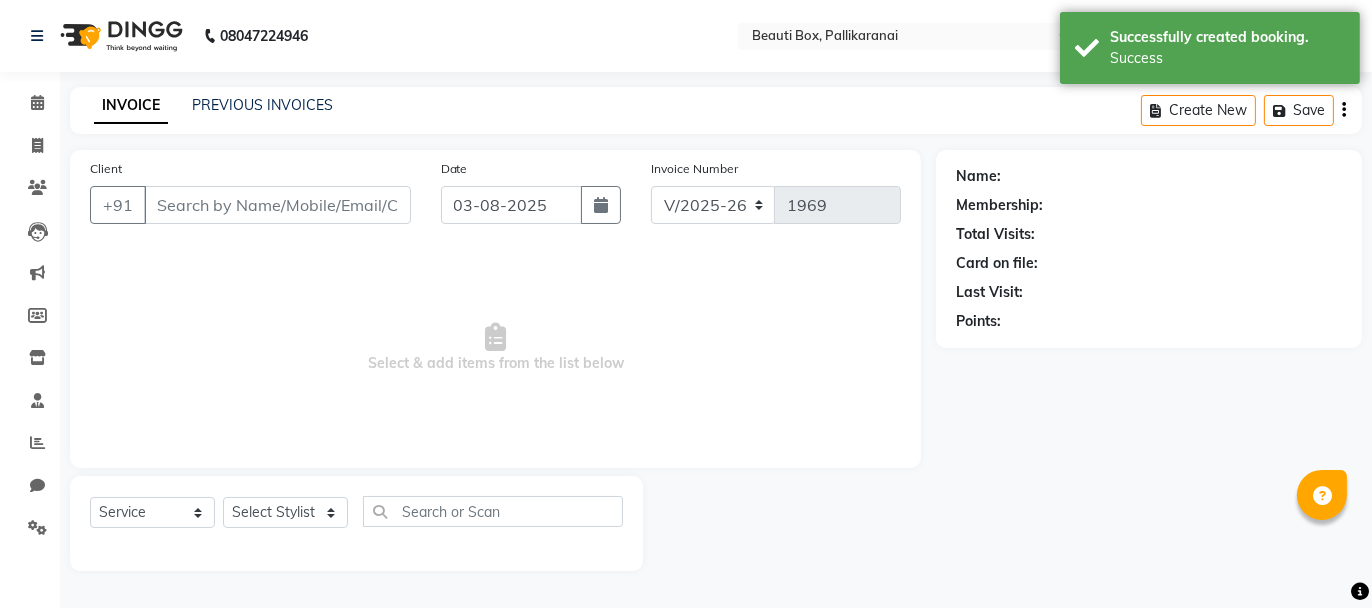 type on "[PHONE]" 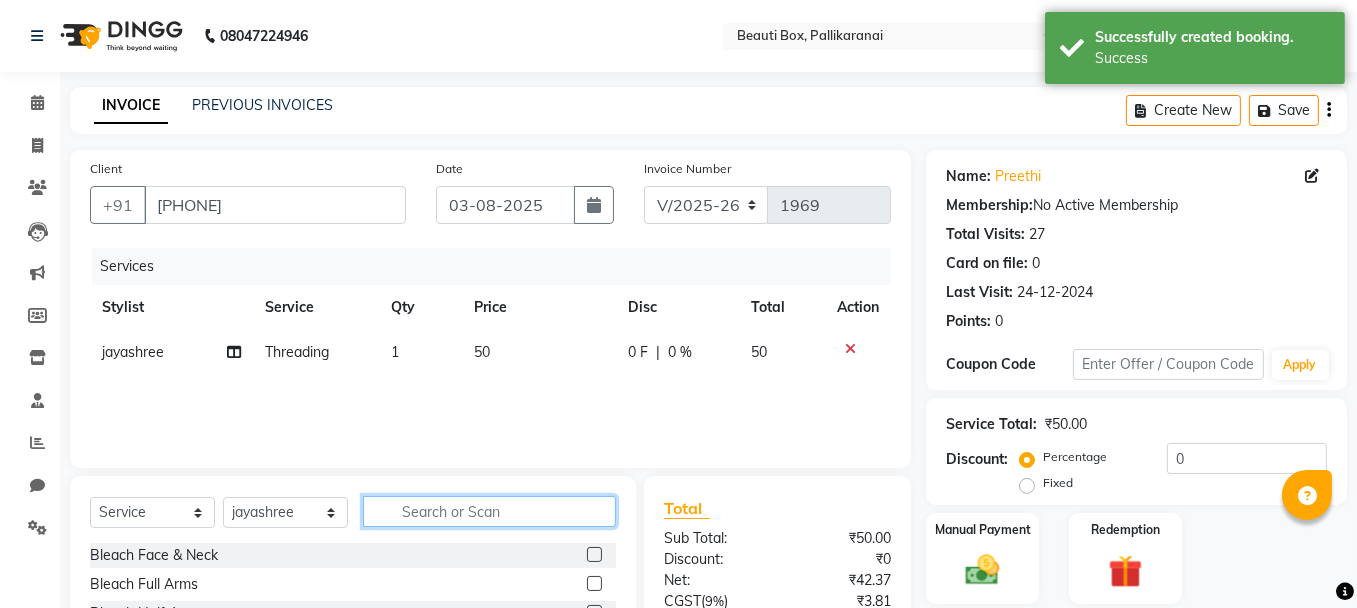 click 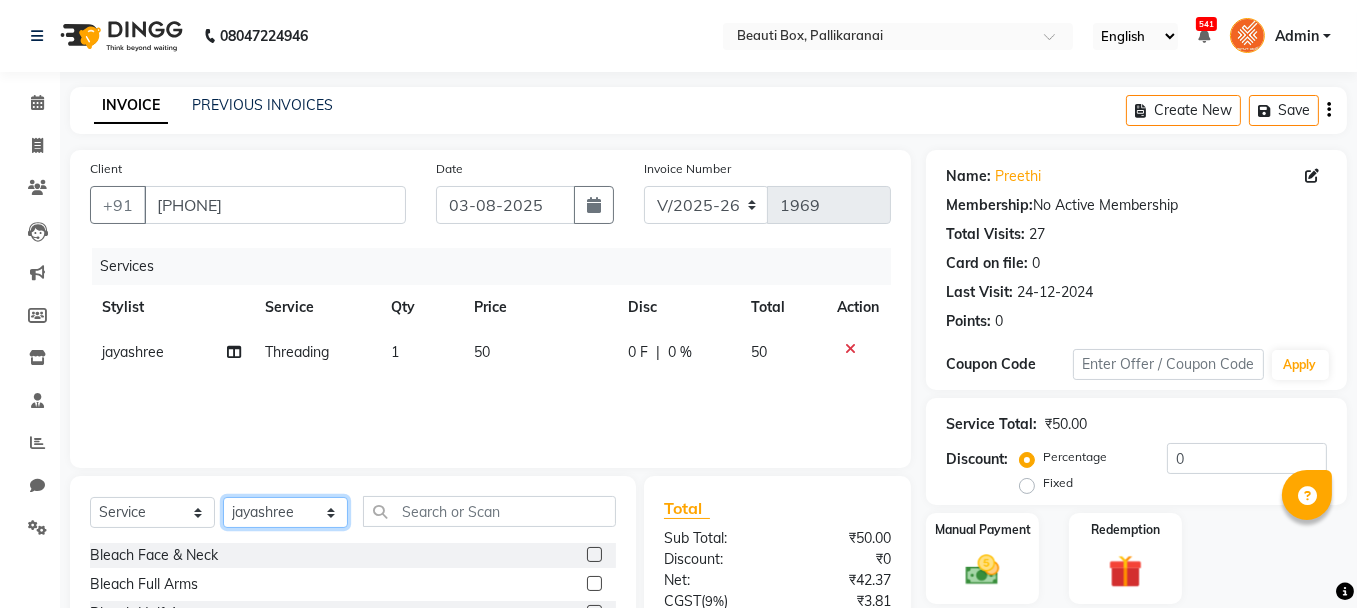 click on "Select Stylist [FIRST] [LAST] [FIRST] [FIRST] [FIRST] [FIRST] [FIRST] [FIRST] [FIRST] [FIRST] [FIRST] [FIRST] [FIRST] [FIRST] [FIRST] [FIRST] [FIRST] [FIRST]" 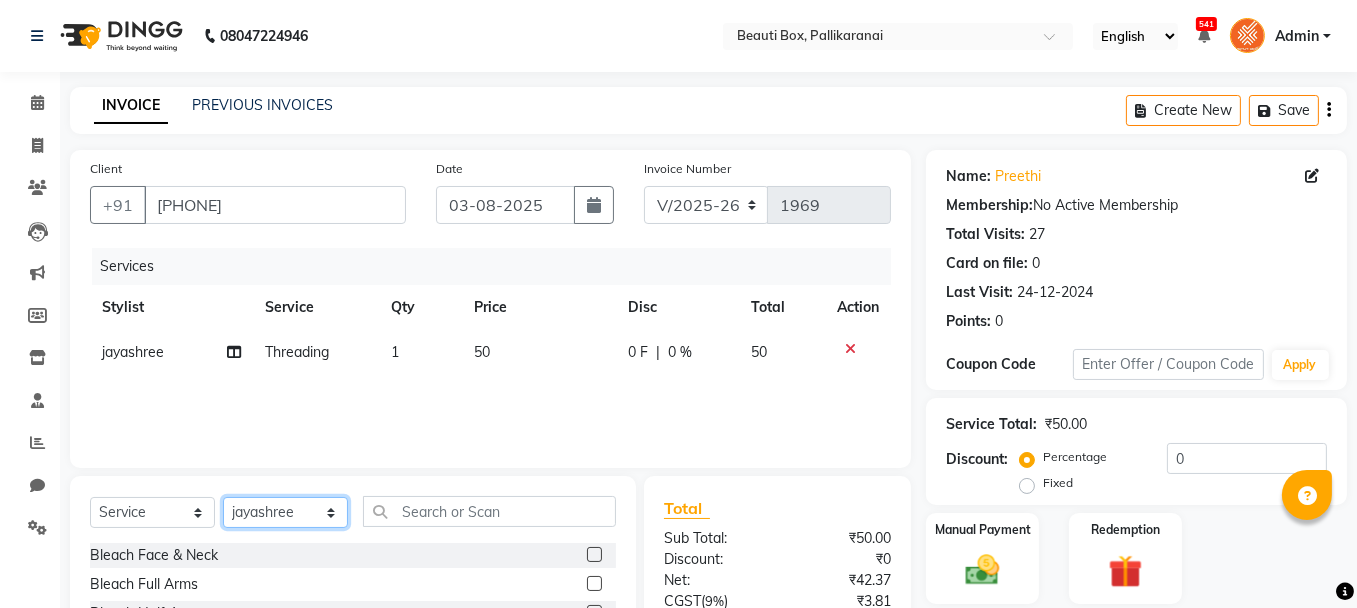 select on "40097" 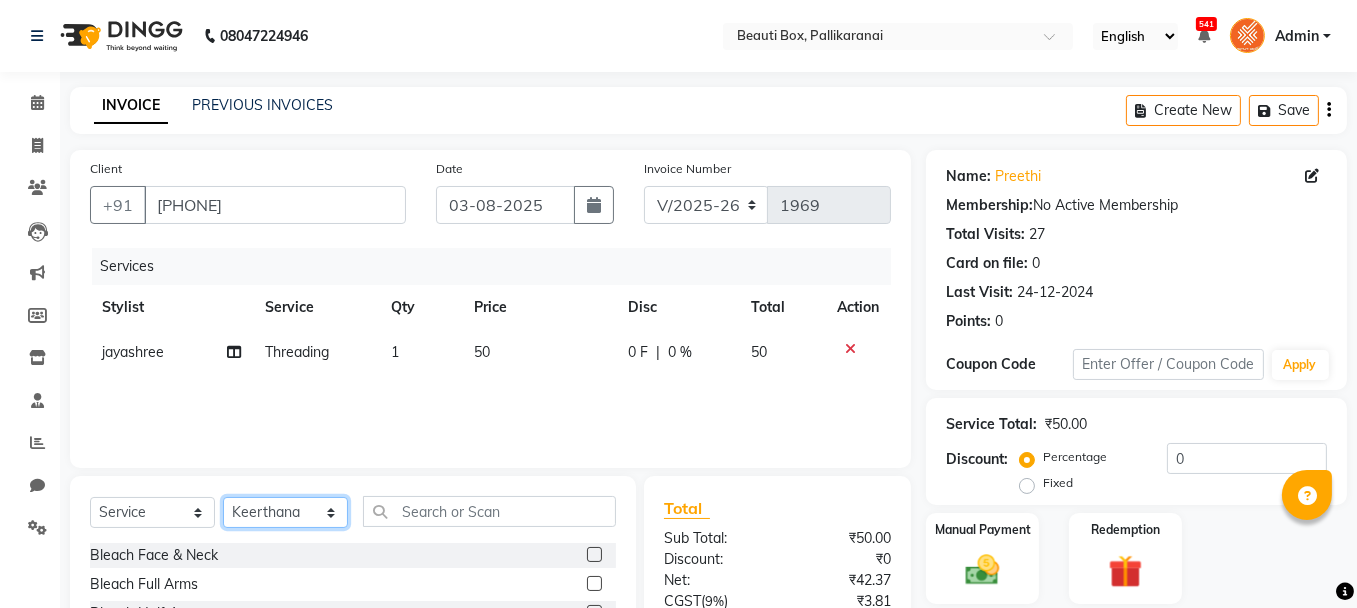click on "Select Stylist [FIRST] [LAST] [FIRST] [FIRST] [FIRST] [FIRST] [FIRST] [FIRST] [FIRST] [FIRST] [FIRST] [FIRST] [FIRST] [FIRST] [FIRST] [FIRST] [FIRST] [FIRST]" 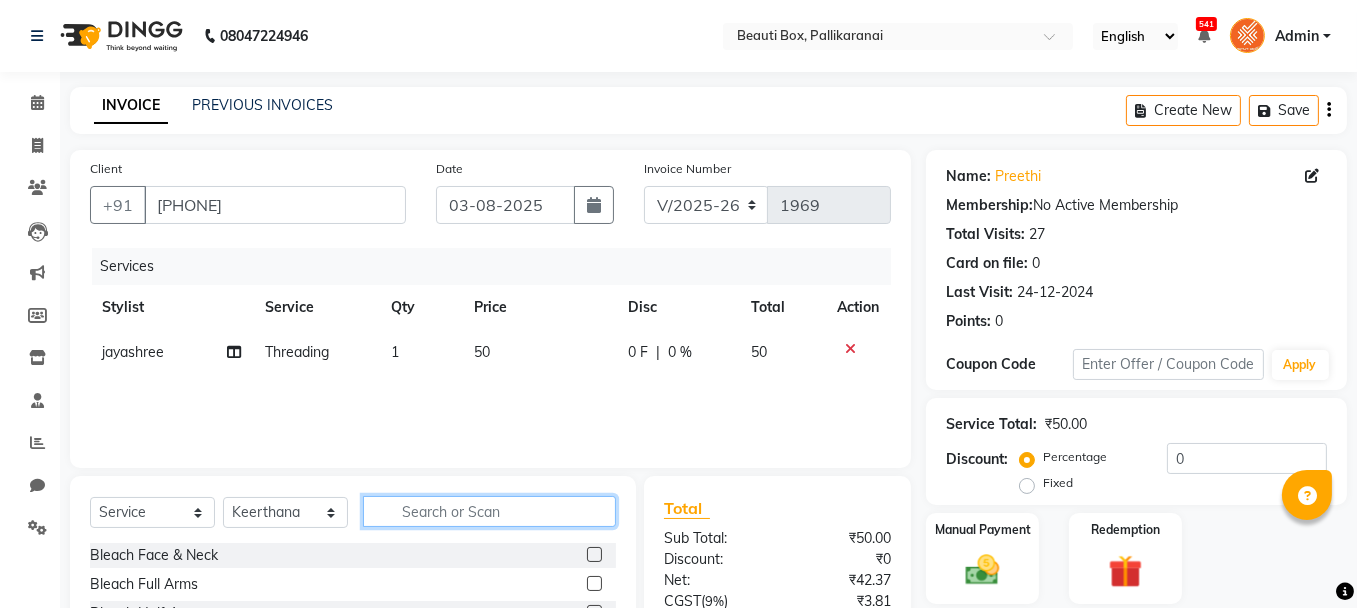 click 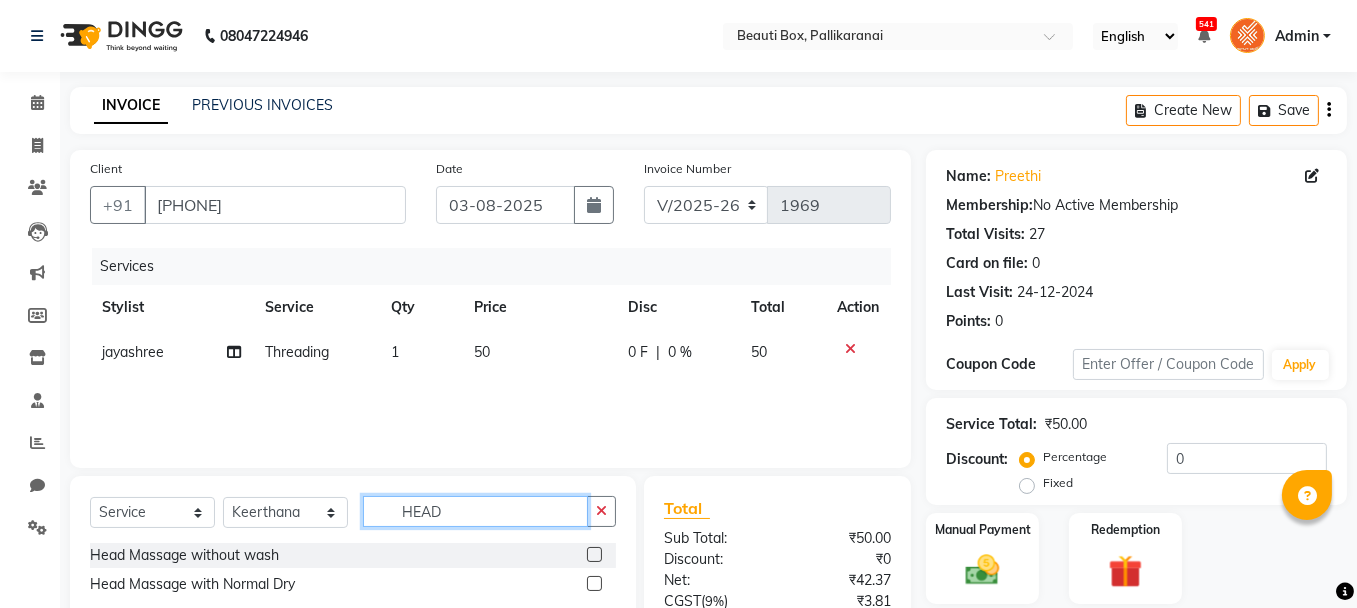 type on "HEAD" 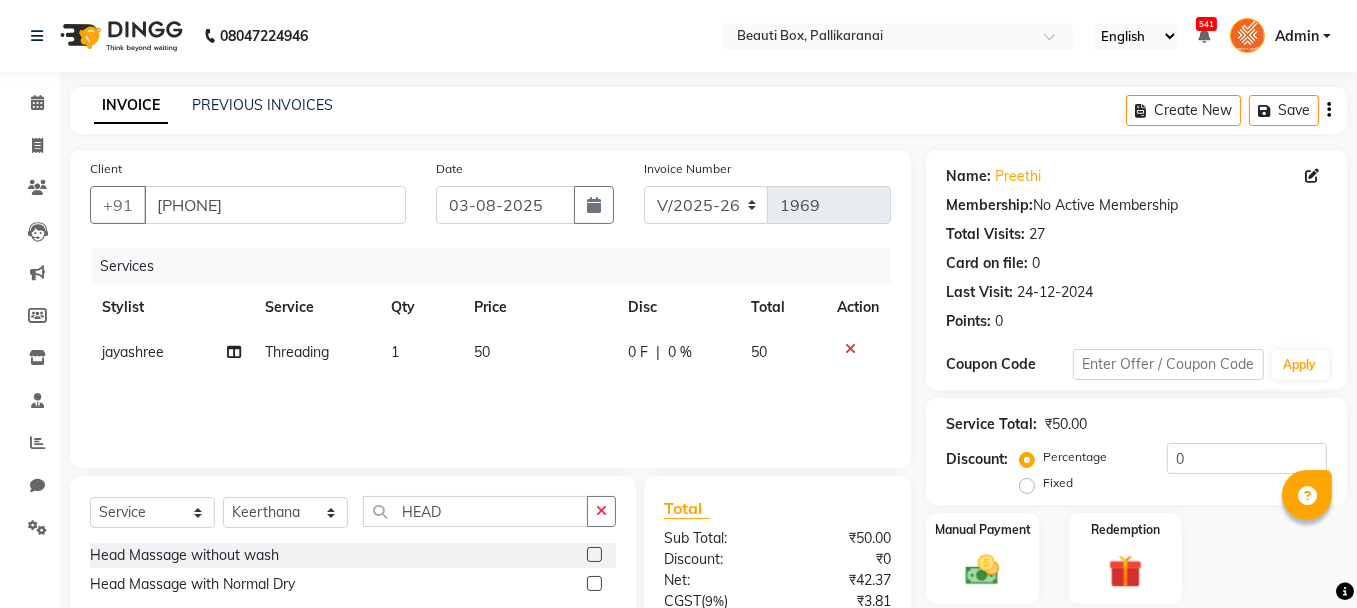 click 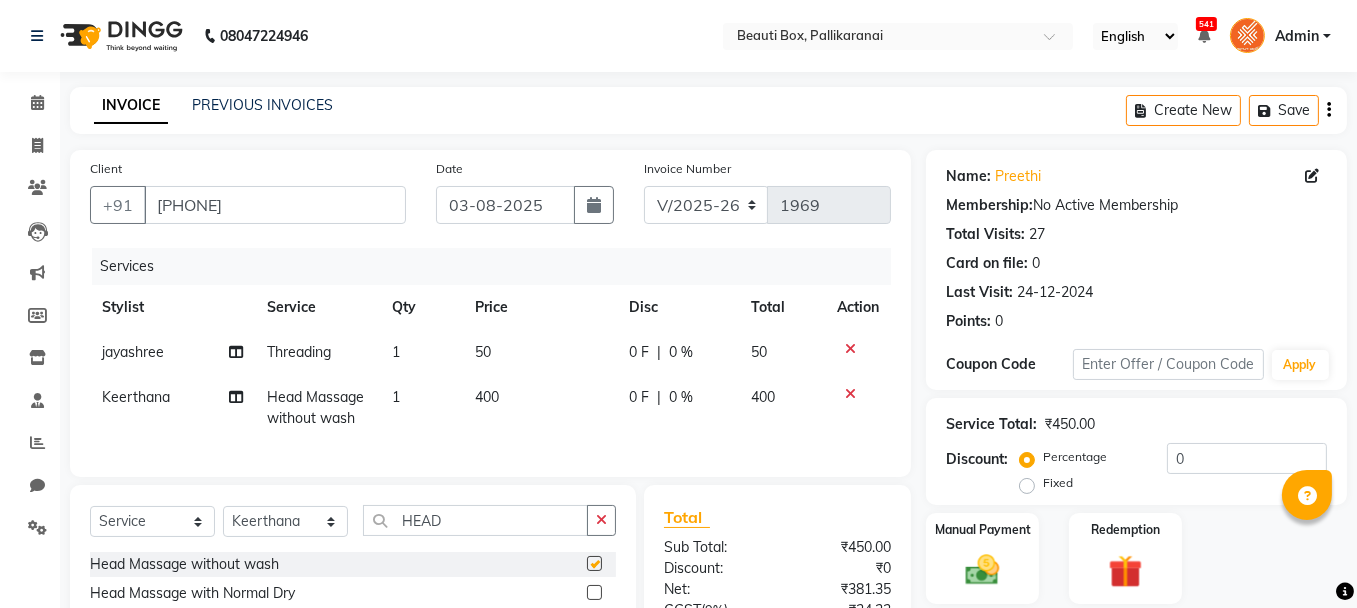checkbox on "false" 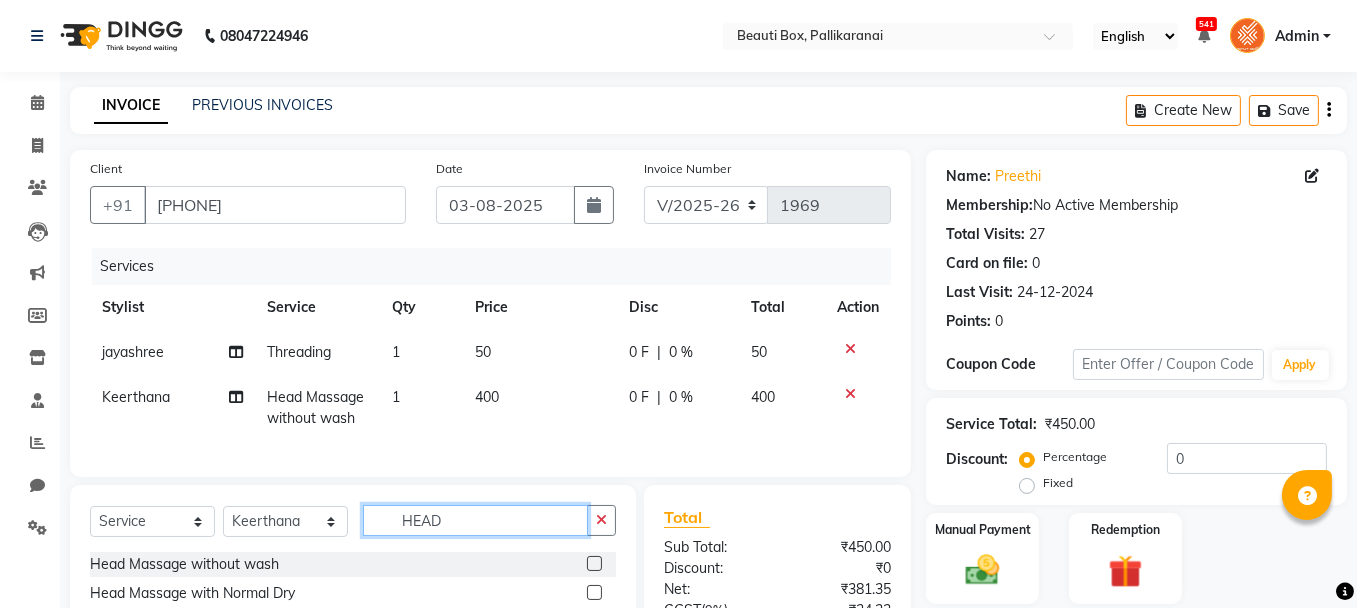 click on "HEAD" 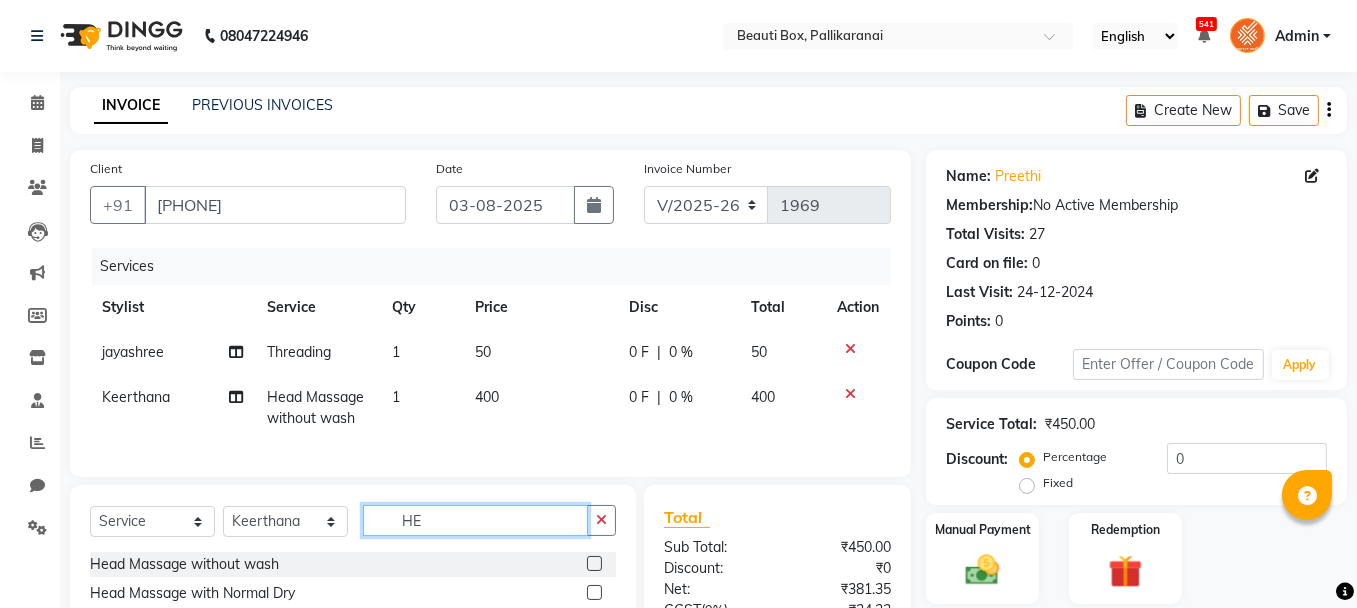 type on "H" 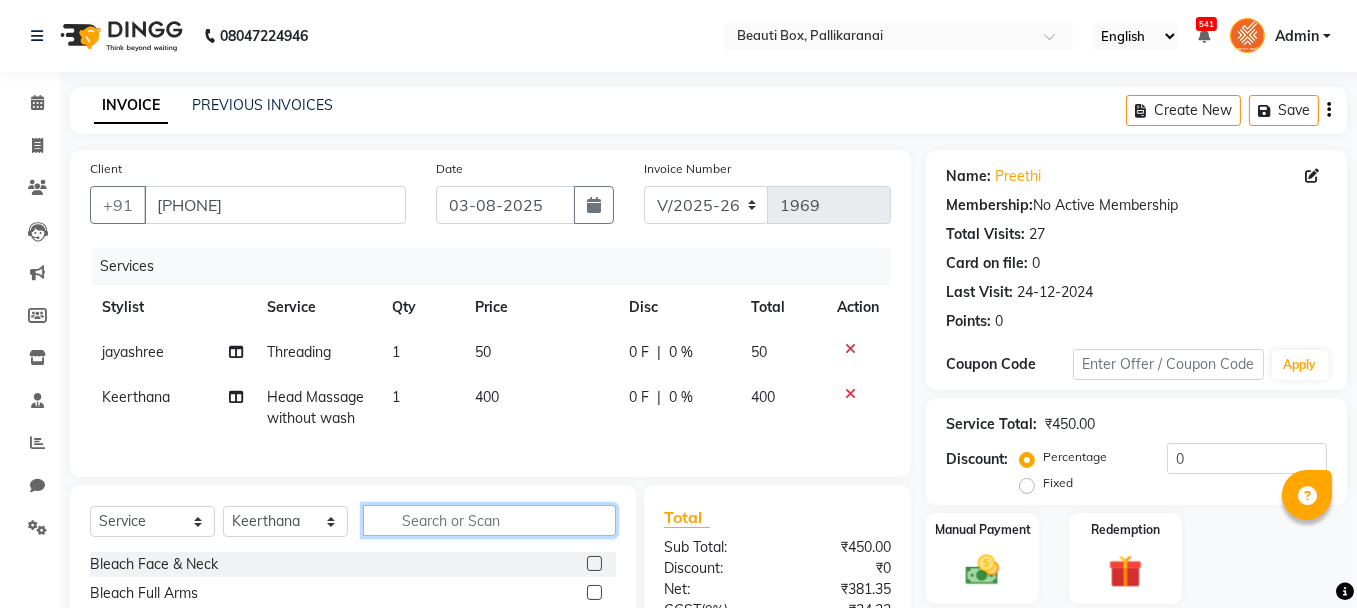 type 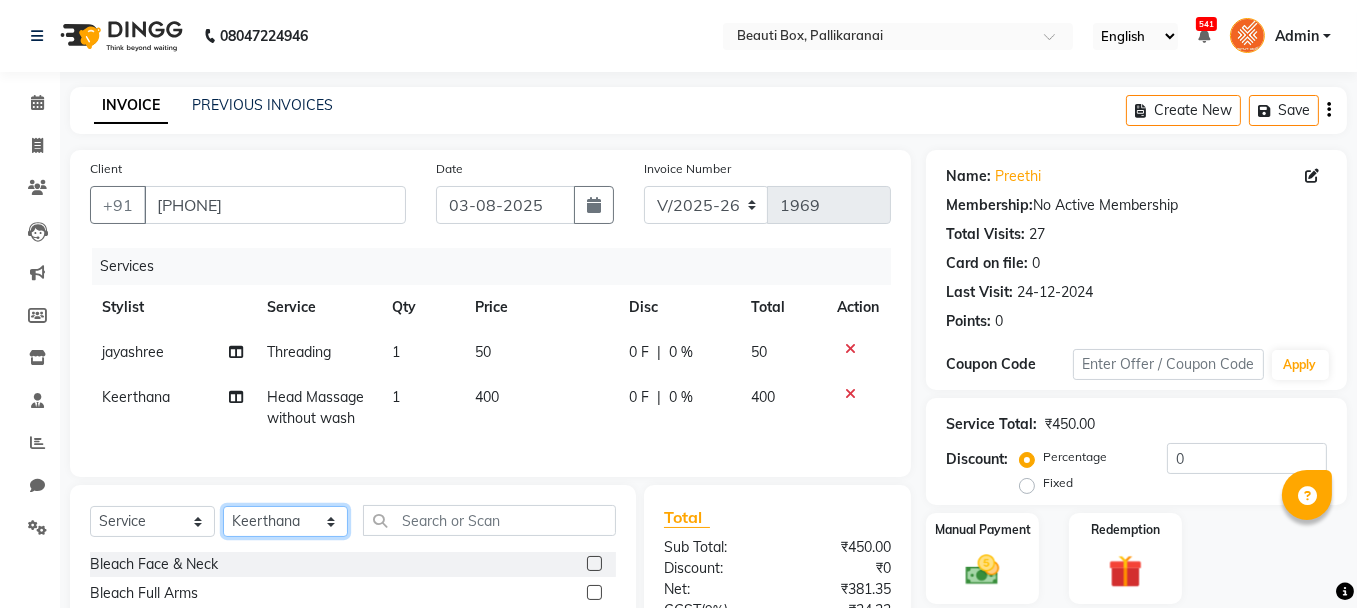 click on "Select Stylist [FIRST] [LAST] [FIRST] [FIRST] [FIRST] [FIRST] [FIRST] [FIRST] [FIRST] [FIRST] [FIRST] [FIRST] [FIRST] [FIRST] [FIRST] [FIRST] [FIRST] [FIRST]" 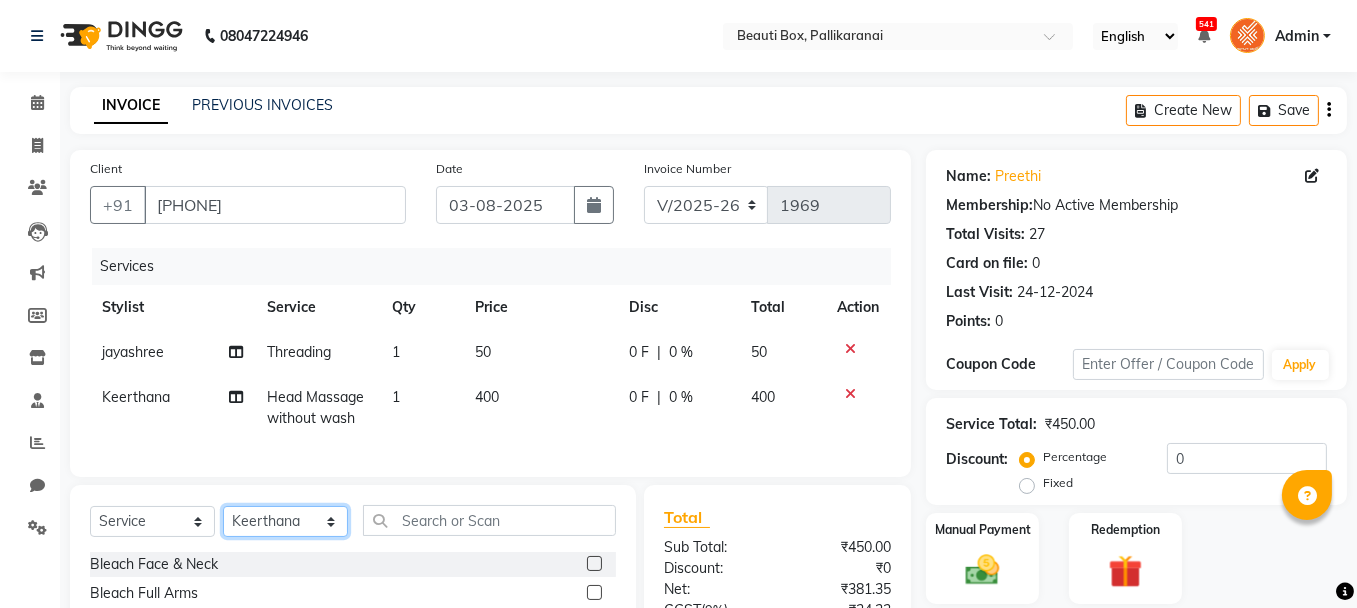 select on "18746" 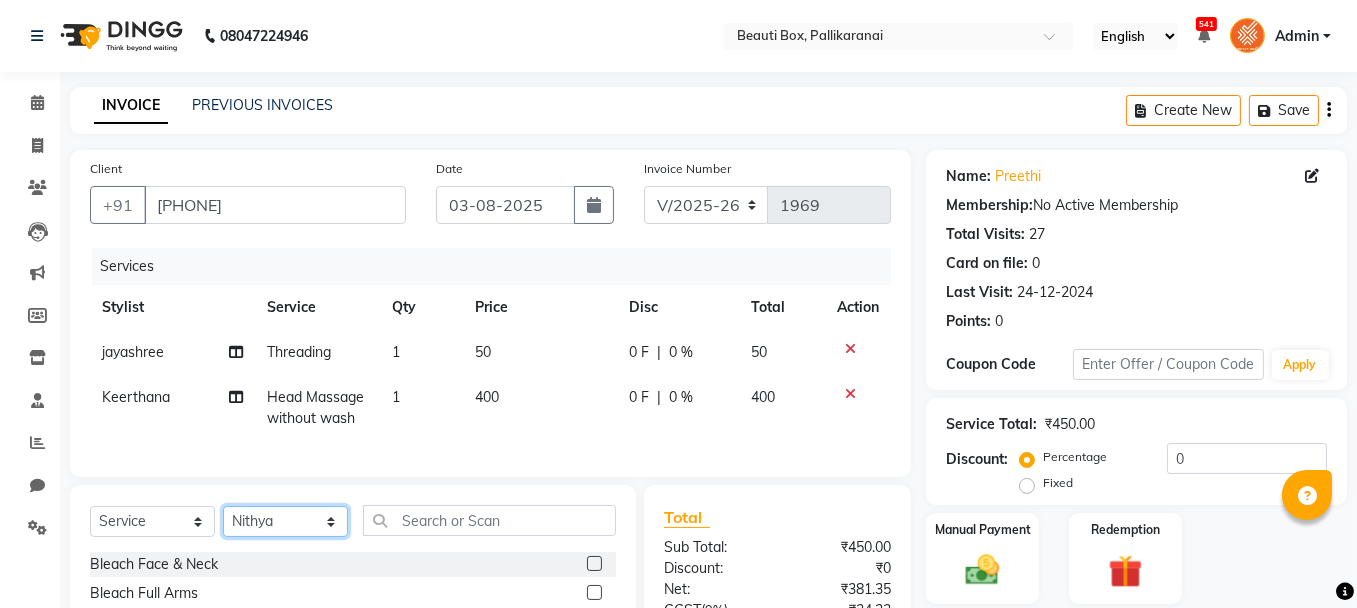 click on "Select Stylist [FIRST] [LAST] [FIRST] [FIRST] [FIRST] [FIRST] [FIRST] [FIRST] [FIRST] [FIRST] [FIRST] [FIRST] [FIRST] [FIRST] [FIRST] [FIRST] [FIRST] [FIRST]" 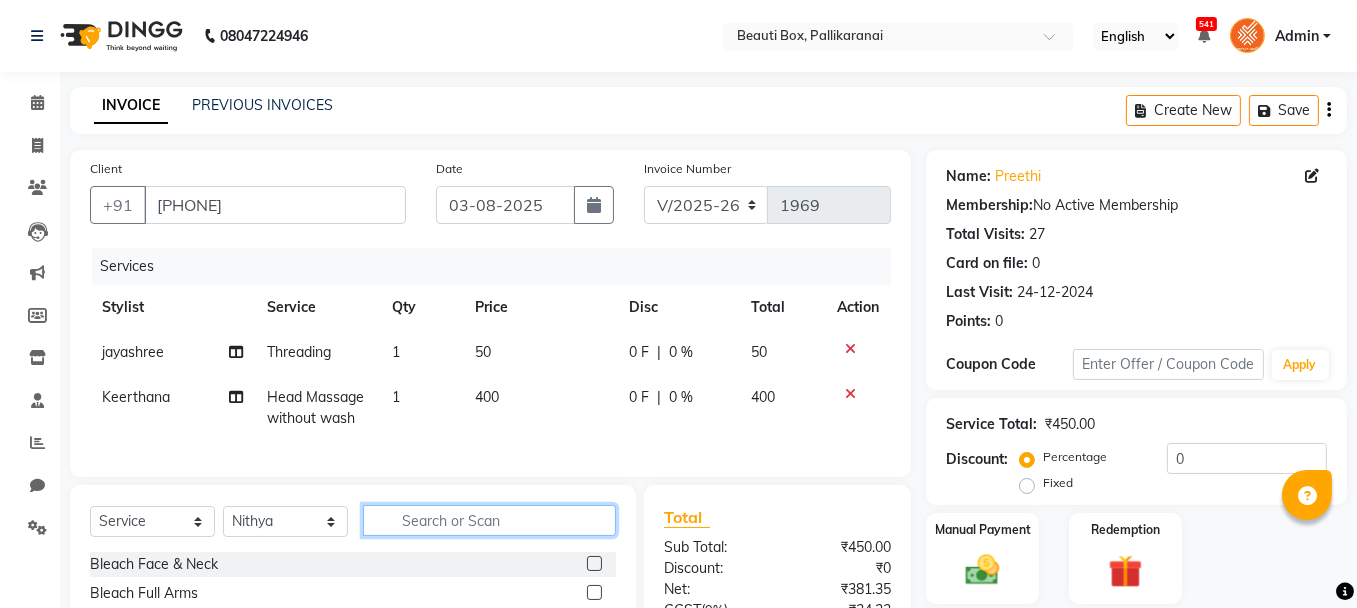 click 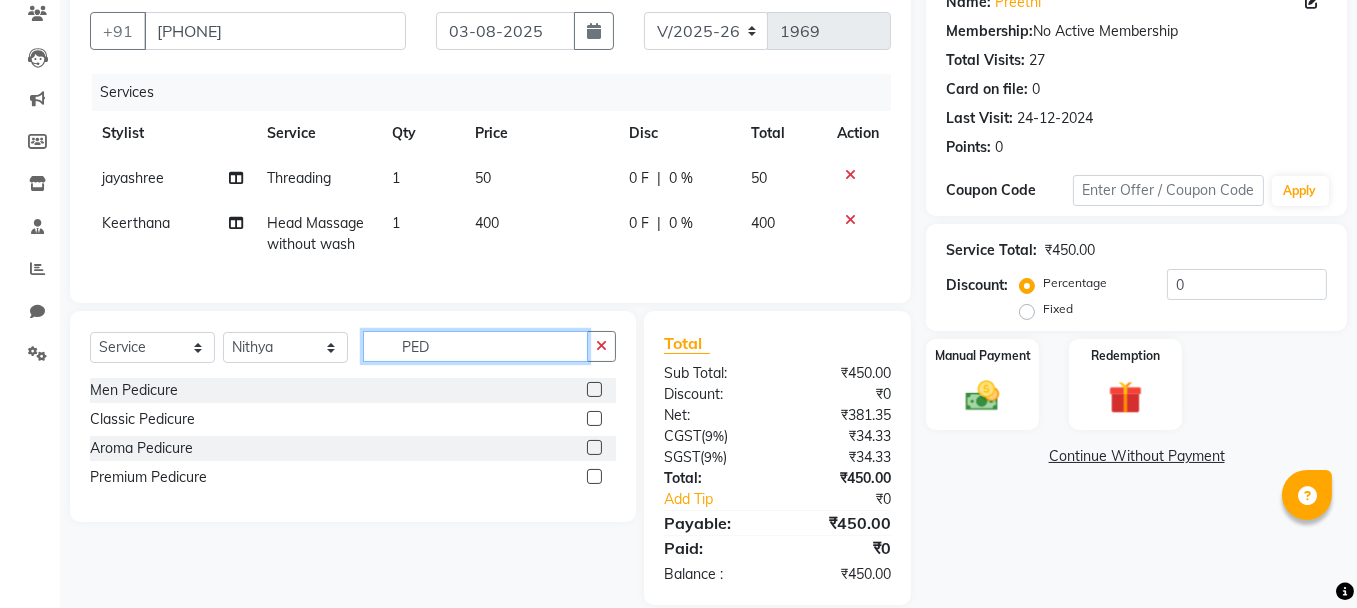 scroll, scrollTop: 214, scrollLeft: 0, axis: vertical 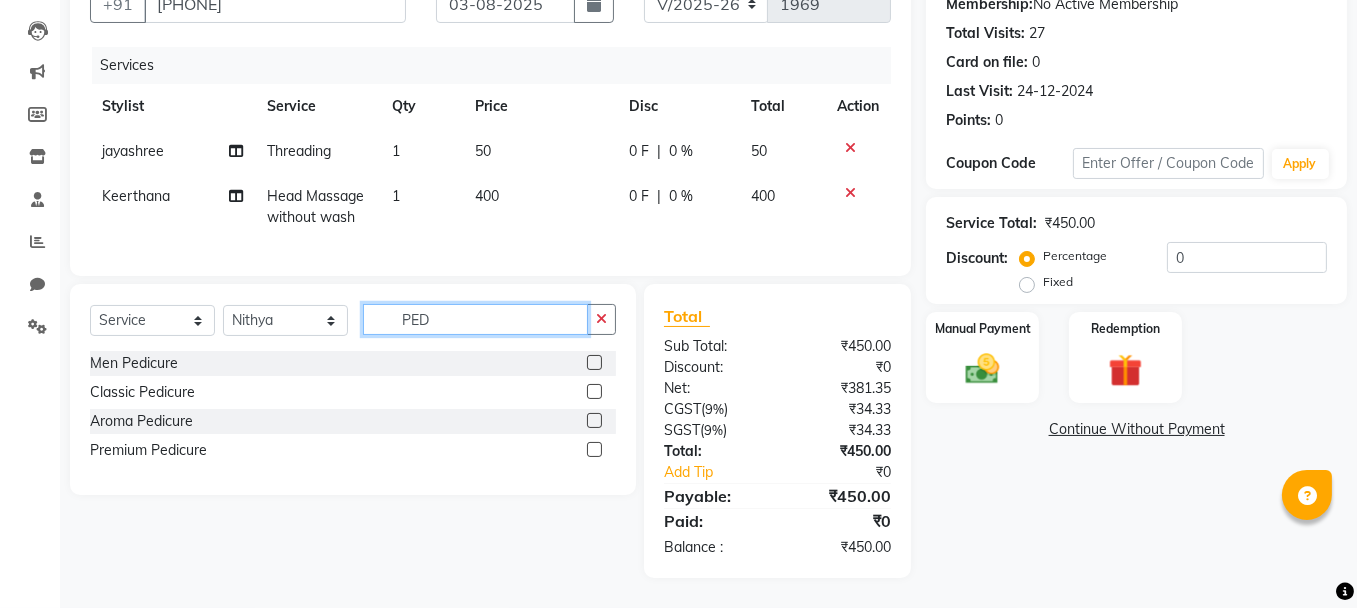 type on "PED" 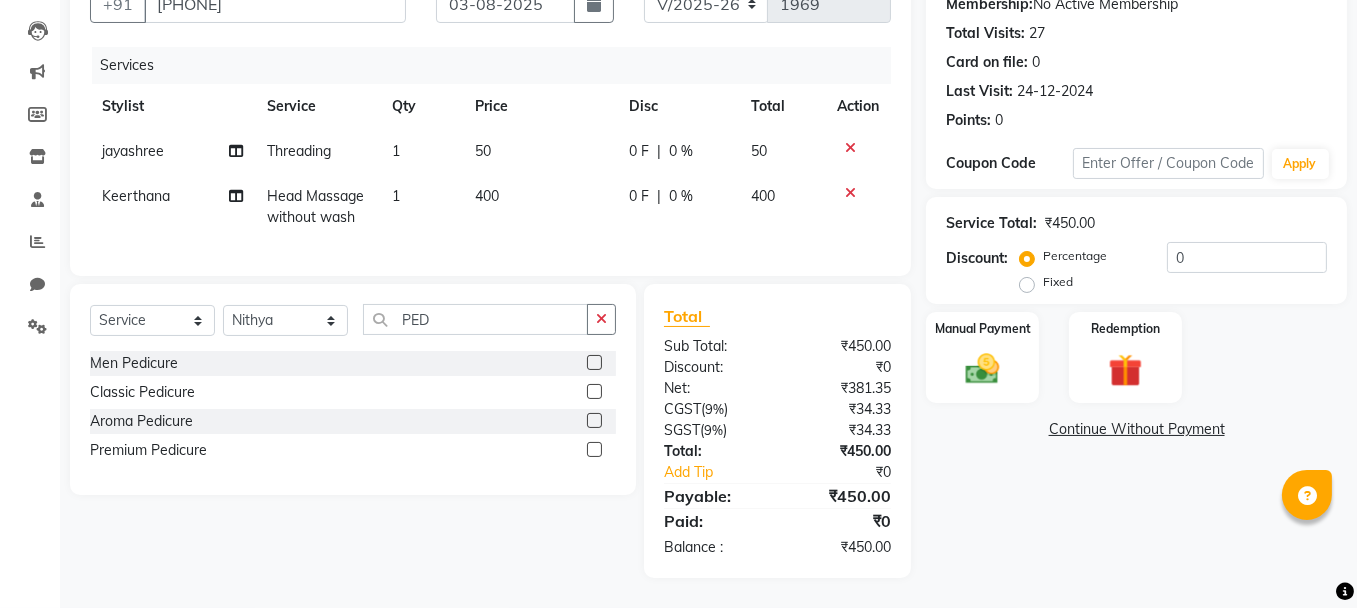 click 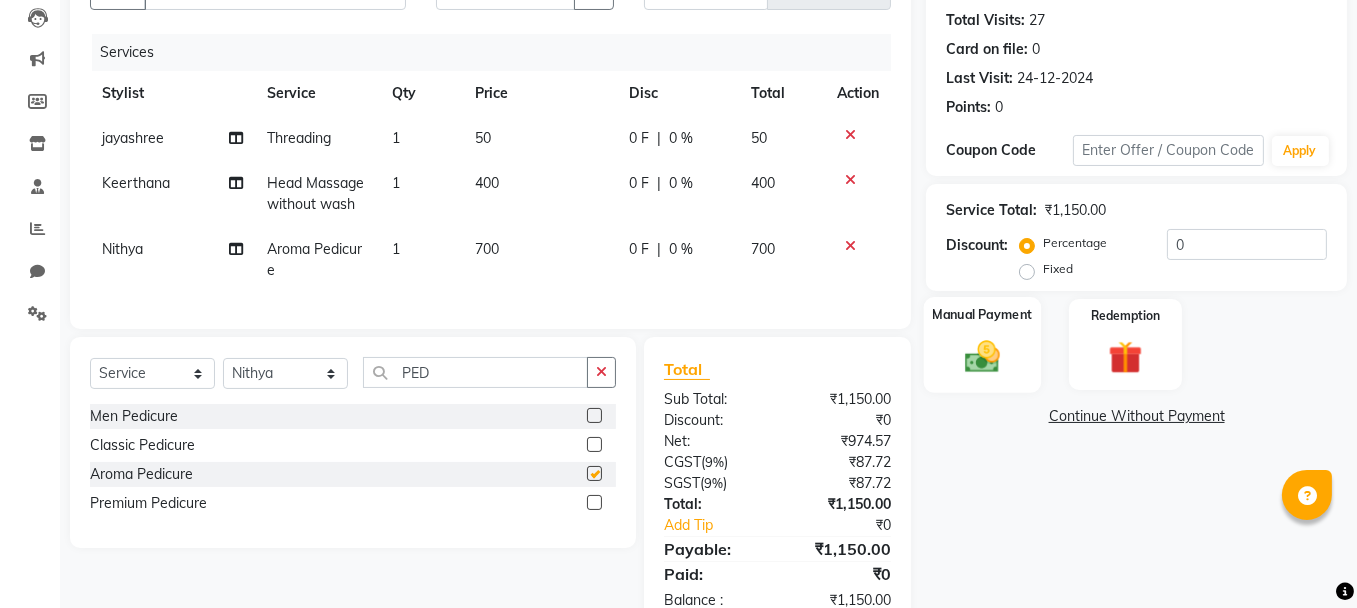checkbox on "false" 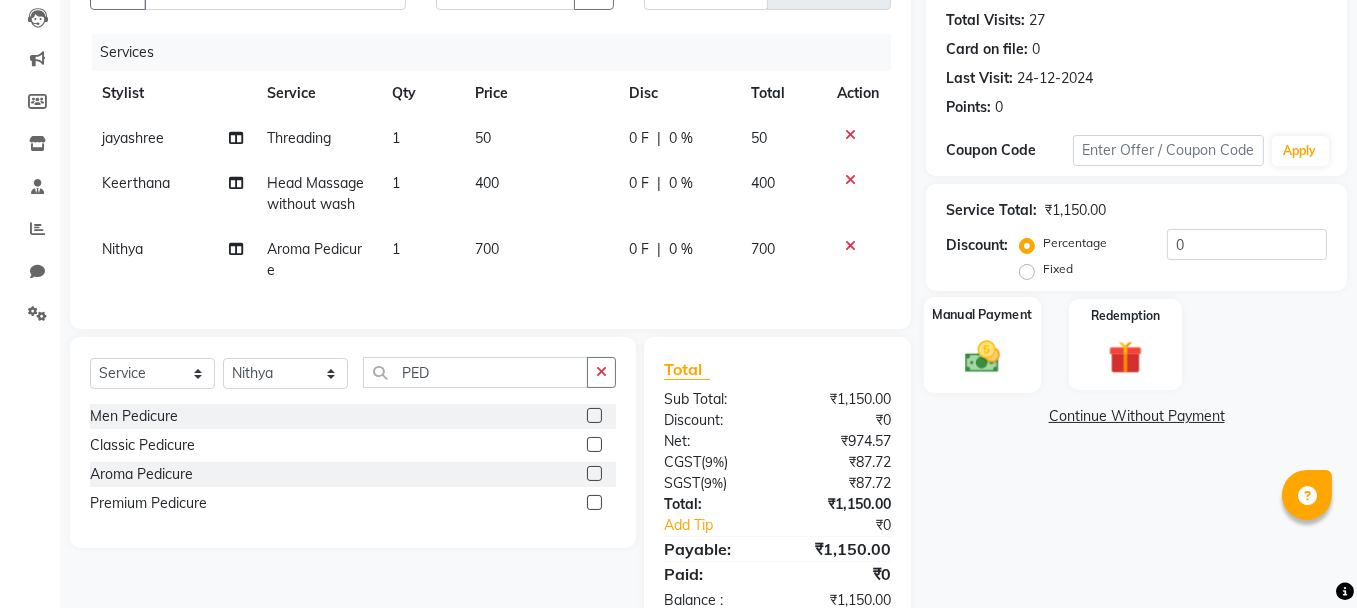 click 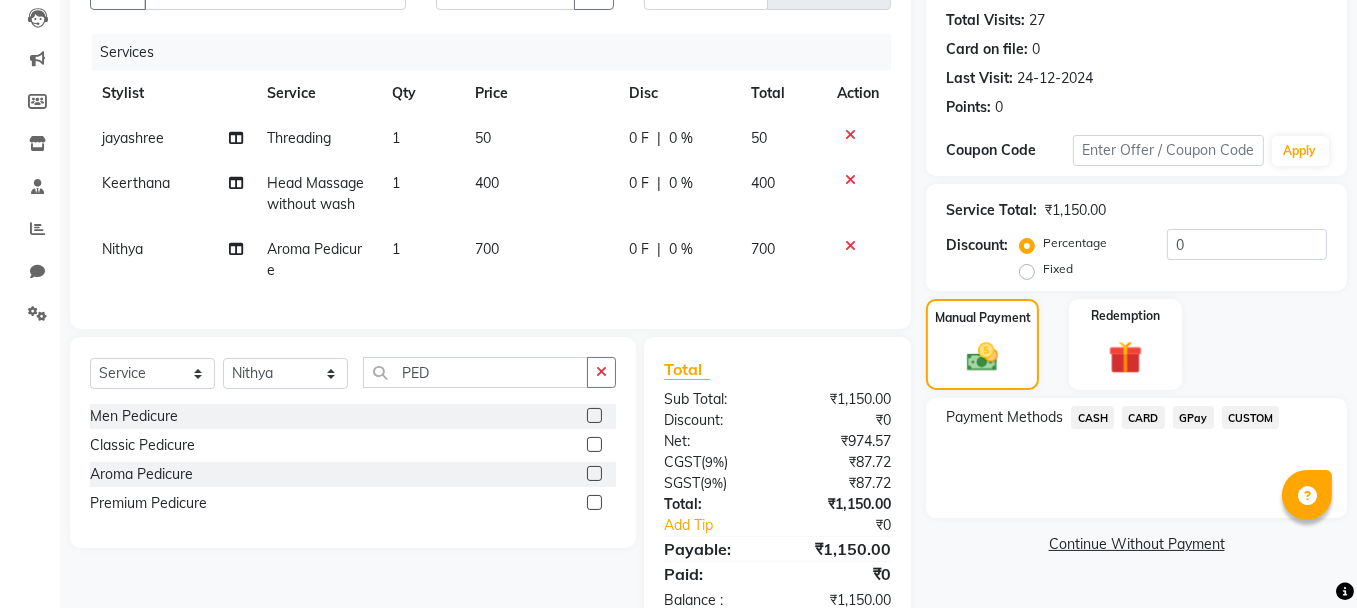 click on "GPay" 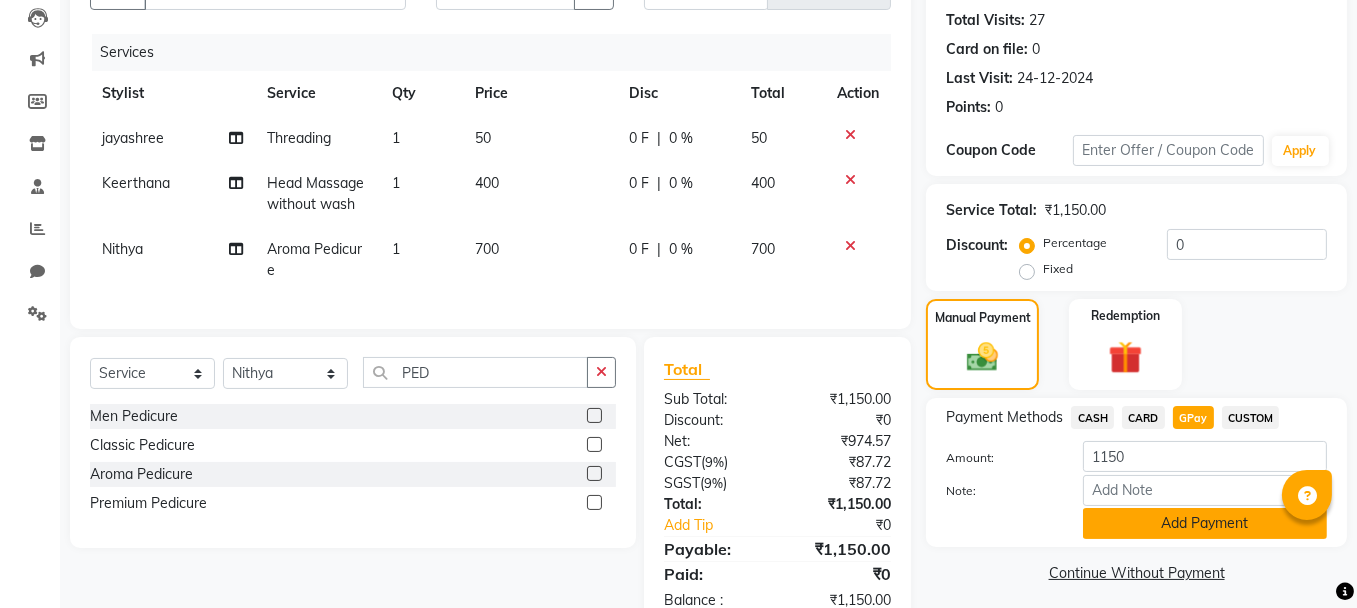 click on "Add Payment" 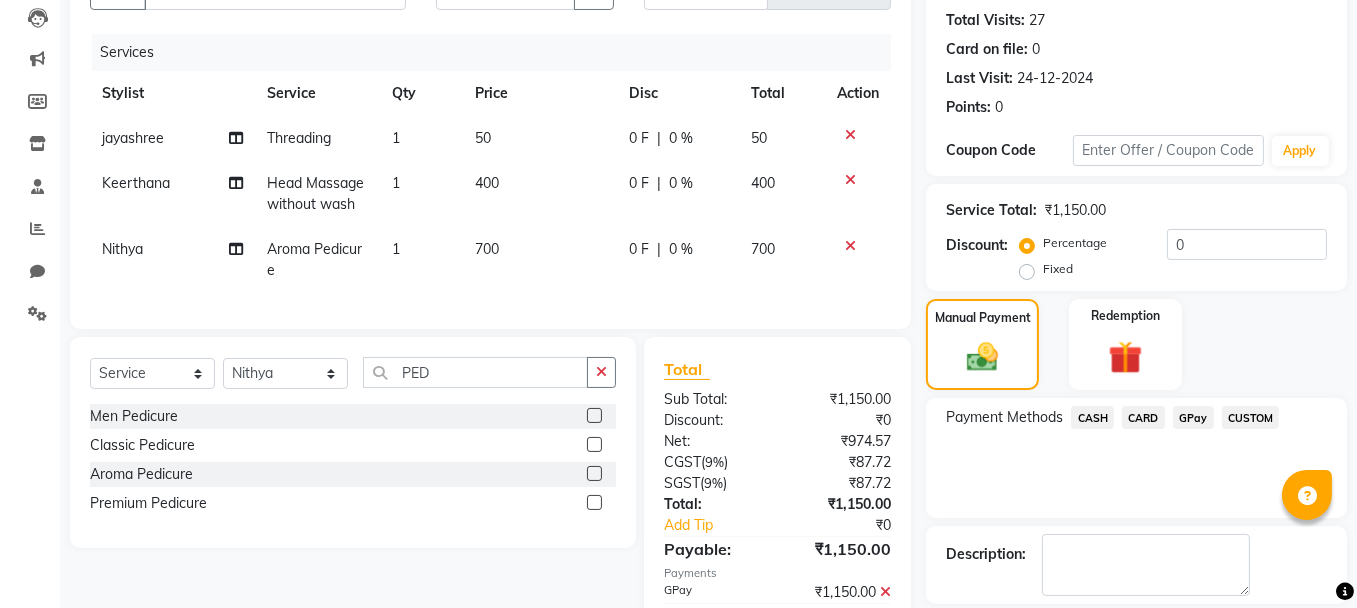 scroll, scrollTop: 322, scrollLeft: 0, axis: vertical 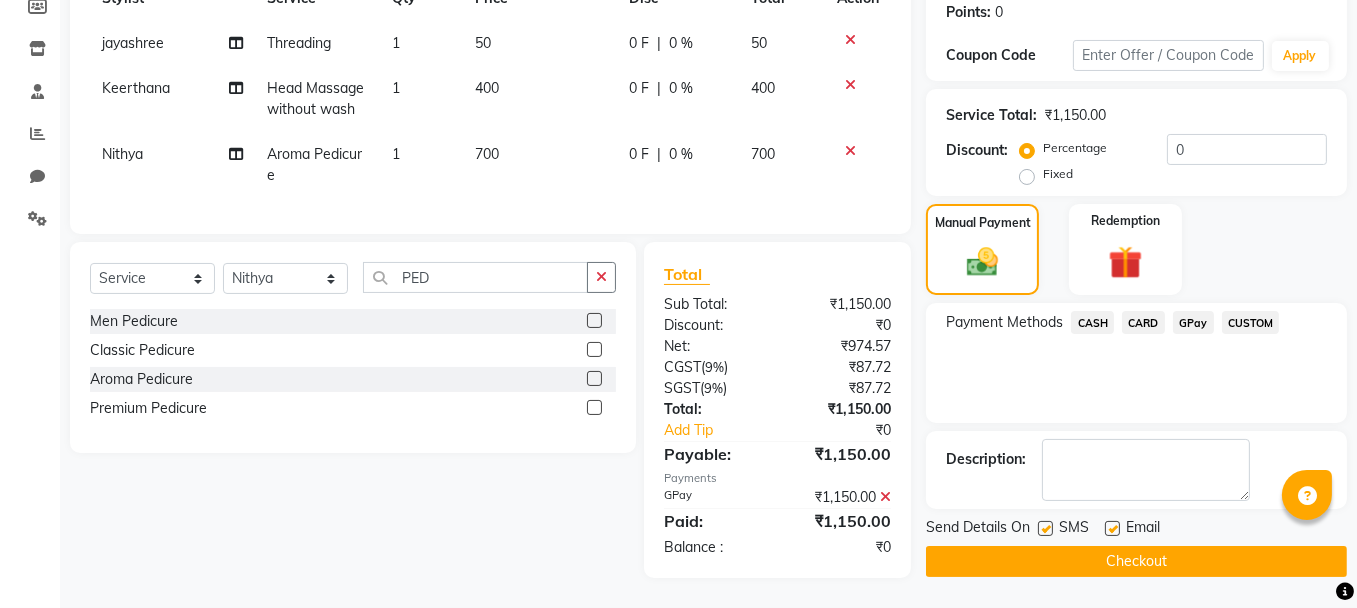 click on "Checkout" 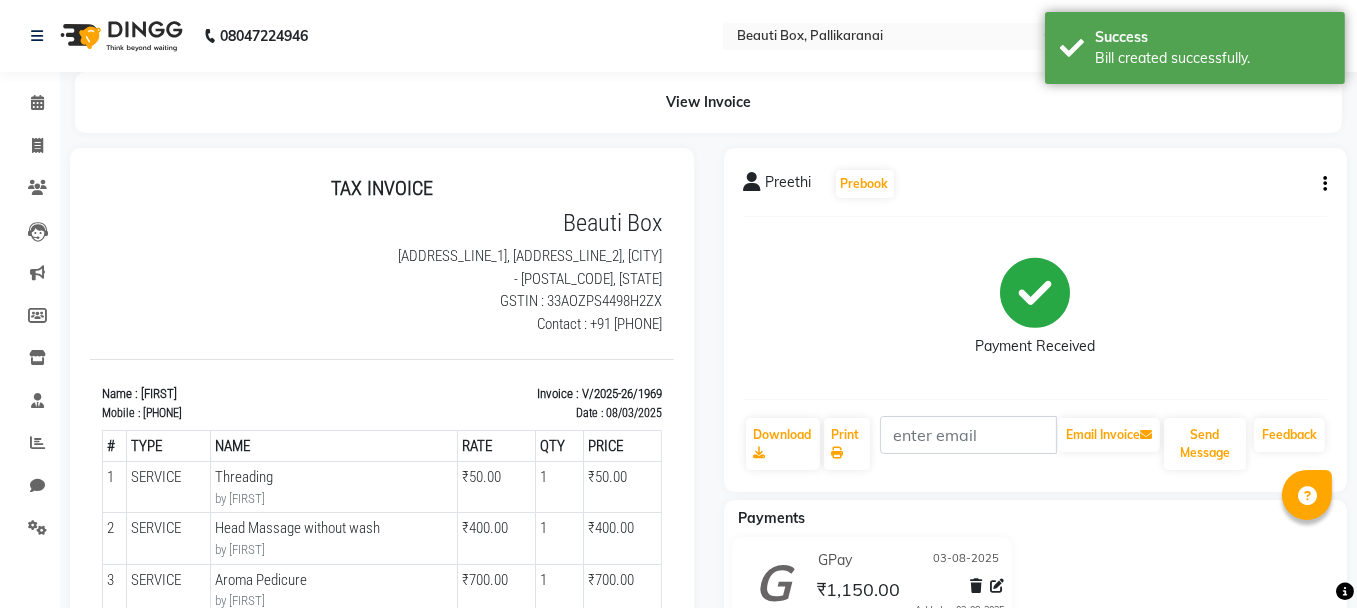 scroll, scrollTop: 0, scrollLeft: 0, axis: both 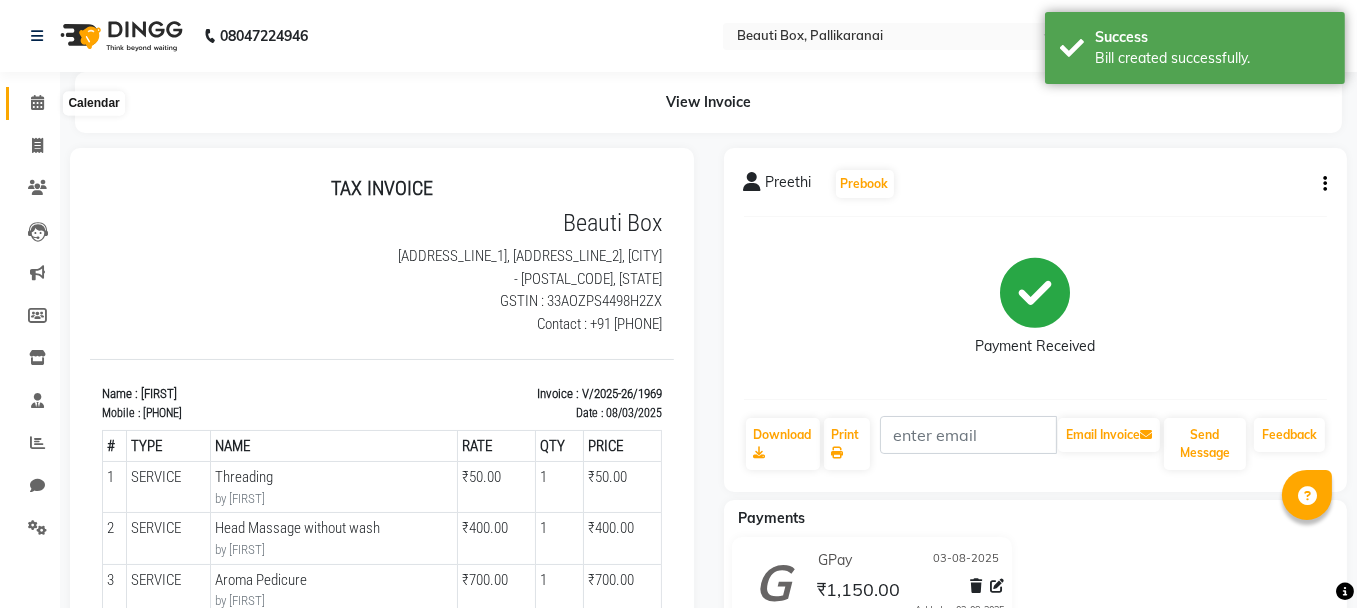 click 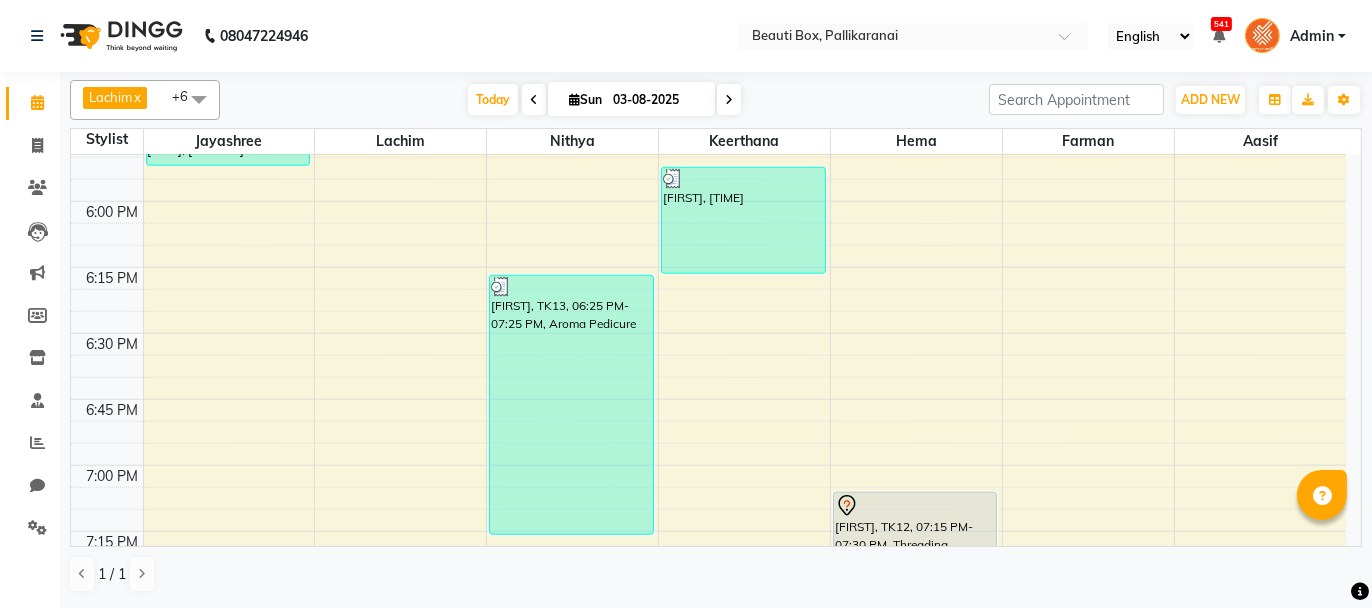 scroll, scrollTop: 2493, scrollLeft: 0, axis: vertical 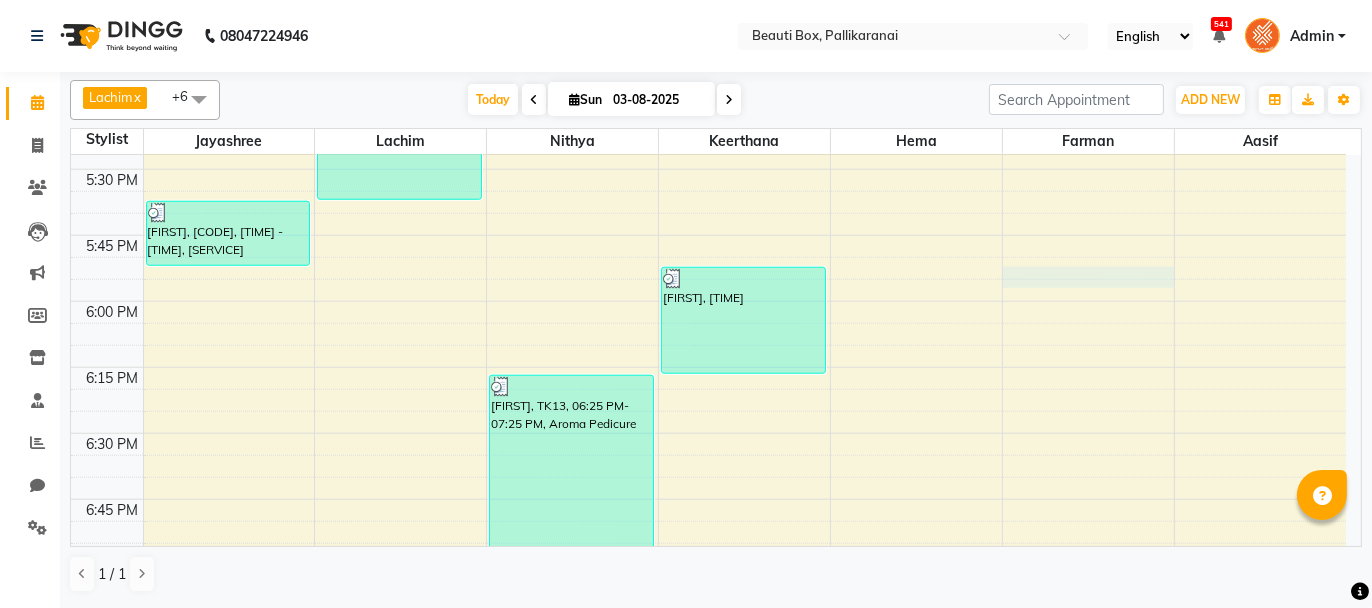 click on "8:00 AM 8:15 AM 8:30 AM 8:45 AM 9:00 AM 9:15 AM 9:30 AM 9:45 AM 10:00 AM 10:15 AM 10:30 AM 10:45 AM 11:00 AM 11:15 AM 11:30 AM 11:45 AM 12:00 PM 12:15 PM 12:30 PM 12:45 PM 1:00 PM 1:15 PM 1:30 PM 1:45 PM 2:00 PM 2:15 PM 2:30 PM 2:45 PM 3:00 PM 3:15 PM 3:30 PM 3:45 PM 4:00 PM 4:15 PM 4:30 PM 4:45 PM 5:00 PM 5:15 PM 5:30 PM 5:45 PM 6:00 PM 6:15 PM 6:30 PM 6:45 PM 7:00 PM 7:15 PM 7:30 PM 7:45 PM 8:00 PM 8:15 PM 8:30 PM 8:45 PM 9:00 PM 9:15 PM 9:30 PM 9:45 PM [FIRST], [CODE], [TIME] - [TIME], [SERVICE] [FIRST], [CODE], [TIME] - [TIME], [SERVICE] [FIRST], [CODE], [TIME] - [TIME], [SERVICE] [FIRST], [CODE], [TIME] - [TIME], [SERVICE] [FIRST], [CODE], [TIME] - [TIME], [SERVICE], [SERVICE] [FIRST], [CODE], [TIME] - [TIME], [SERVICE] [FIRST], [CODE], [TIME] - [TIME], [SERVICE] [FIRST], [CODE], [TIME] - [TIME], [SERVICE]" at bounding box center (708, -491) 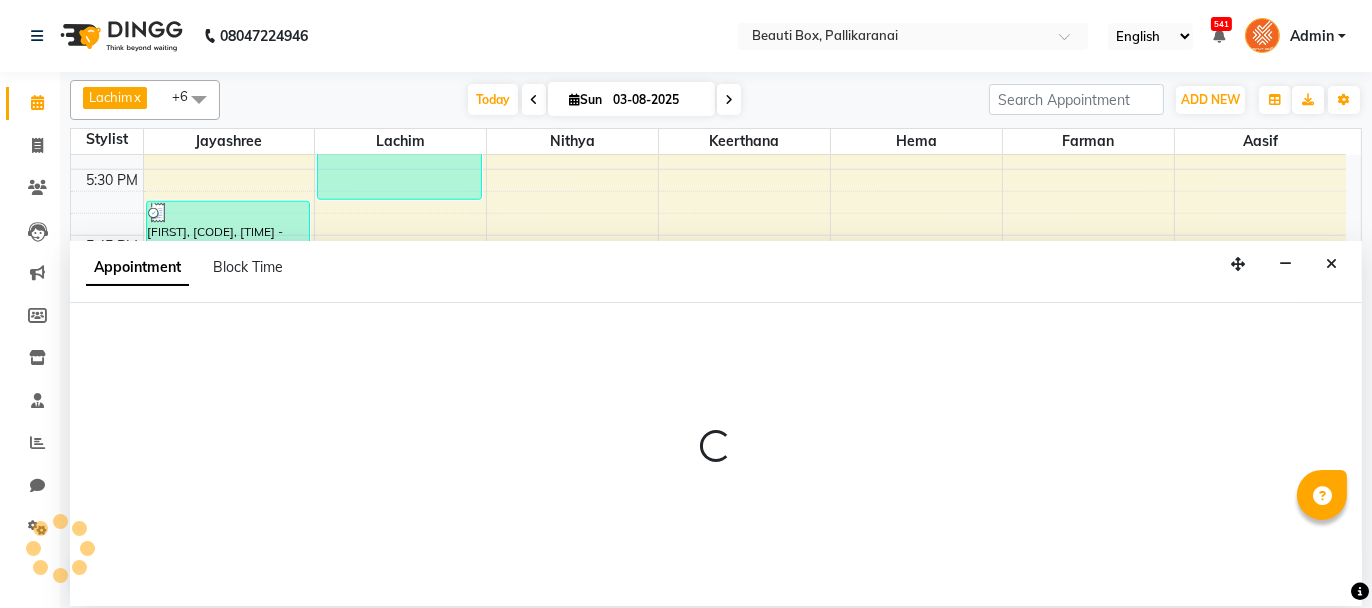 select on "86603" 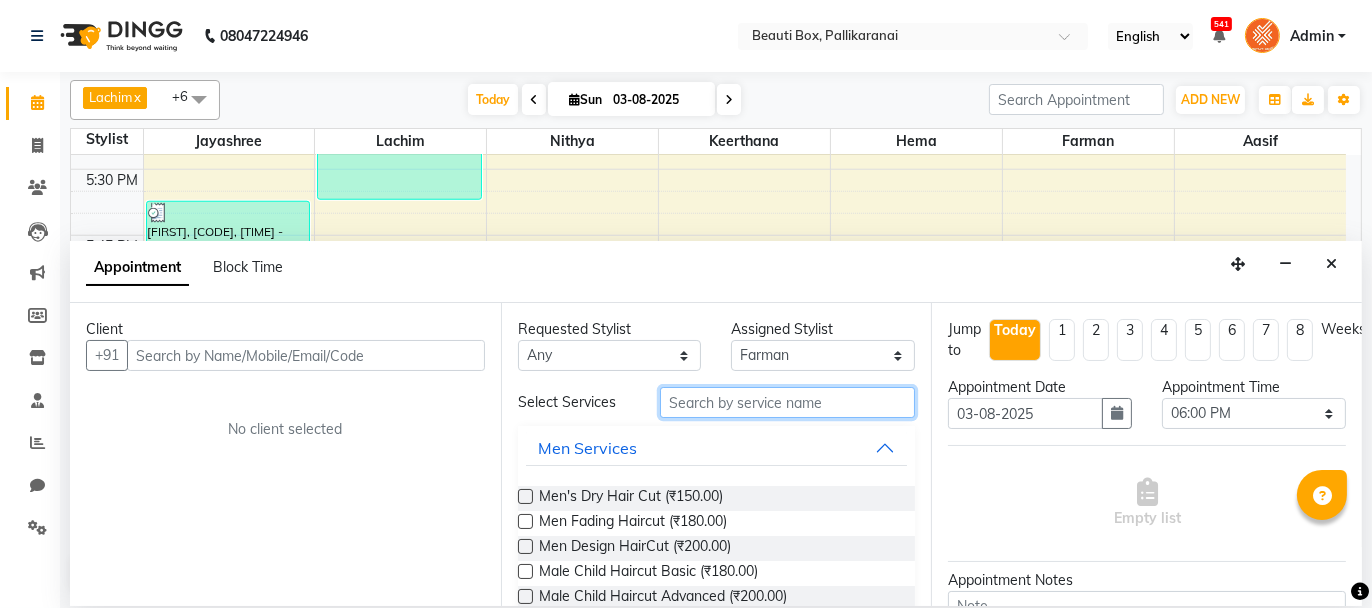 click at bounding box center [787, 402] 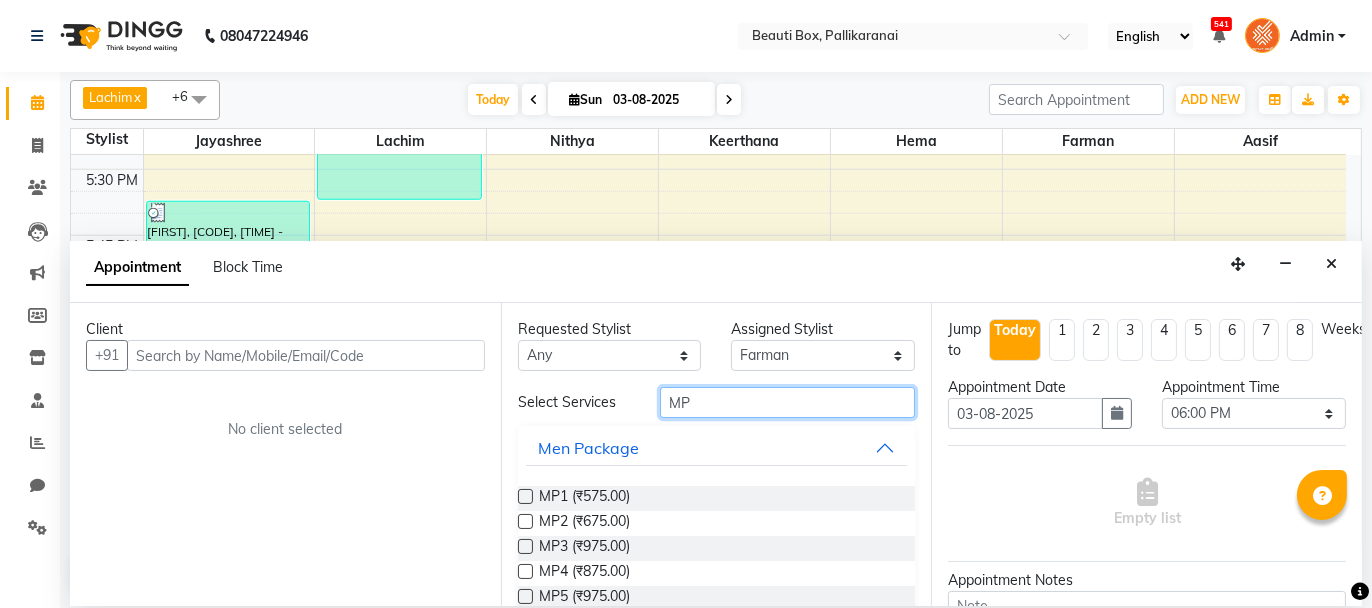 type on "MP" 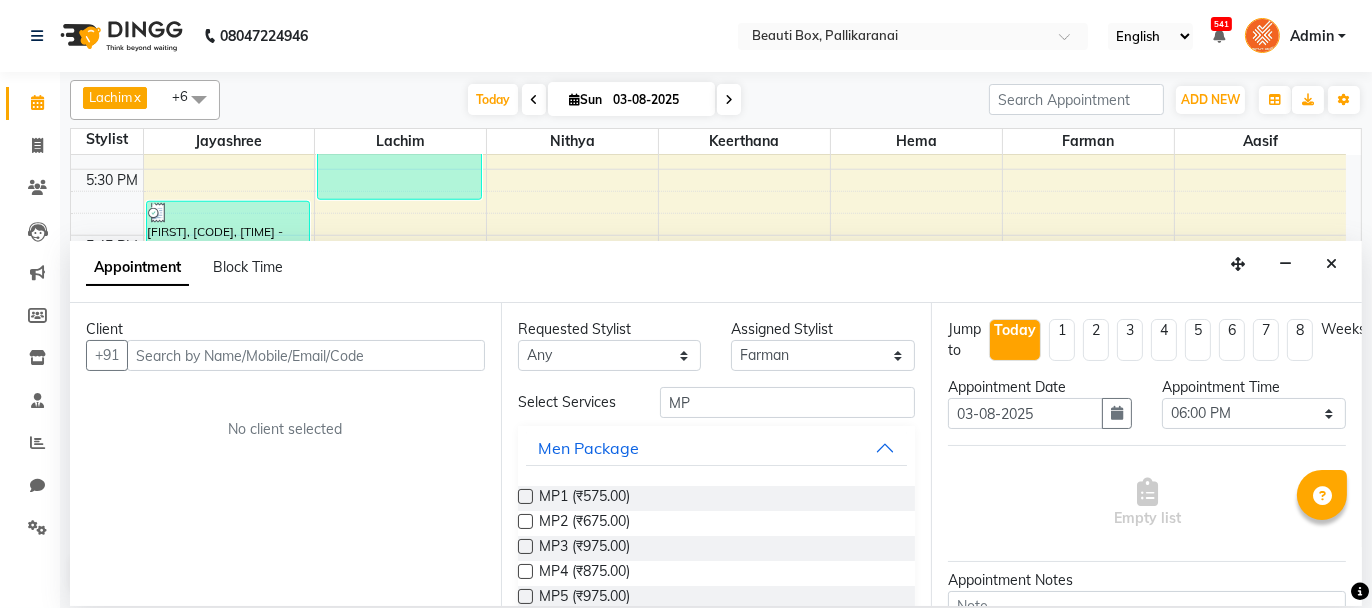 click at bounding box center [525, 496] 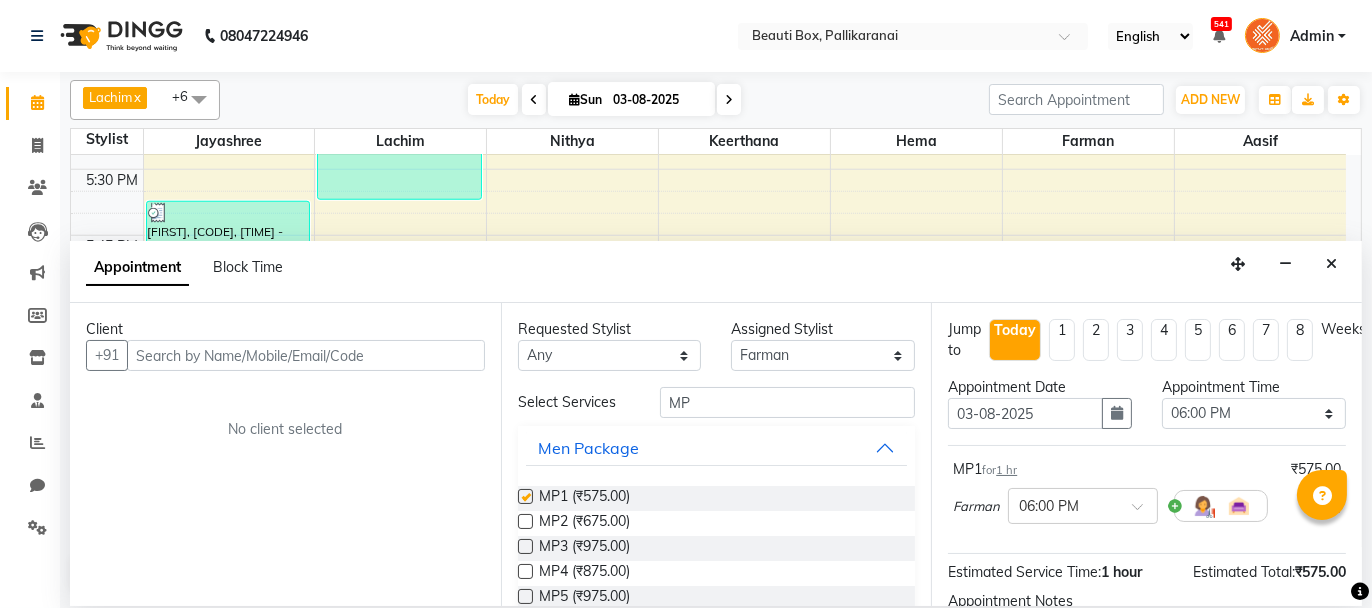 checkbox on "false" 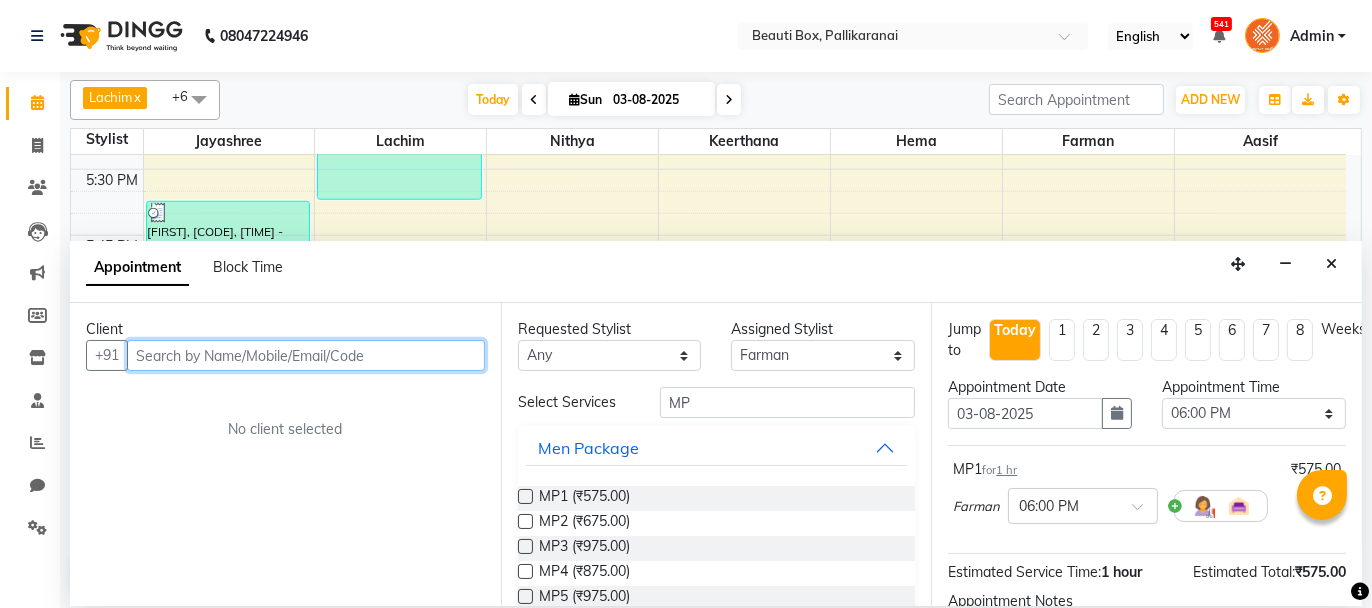 click at bounding box center [306, 355] 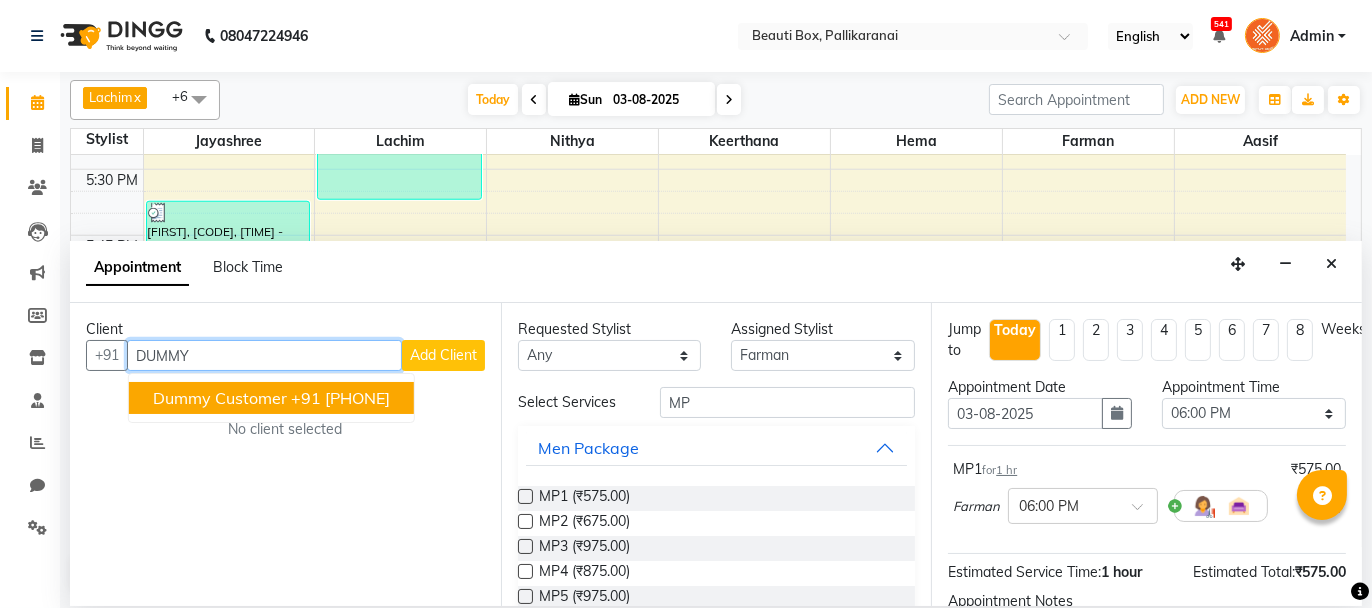 click on "Dummy Customer" at bounding box center [220, 398] 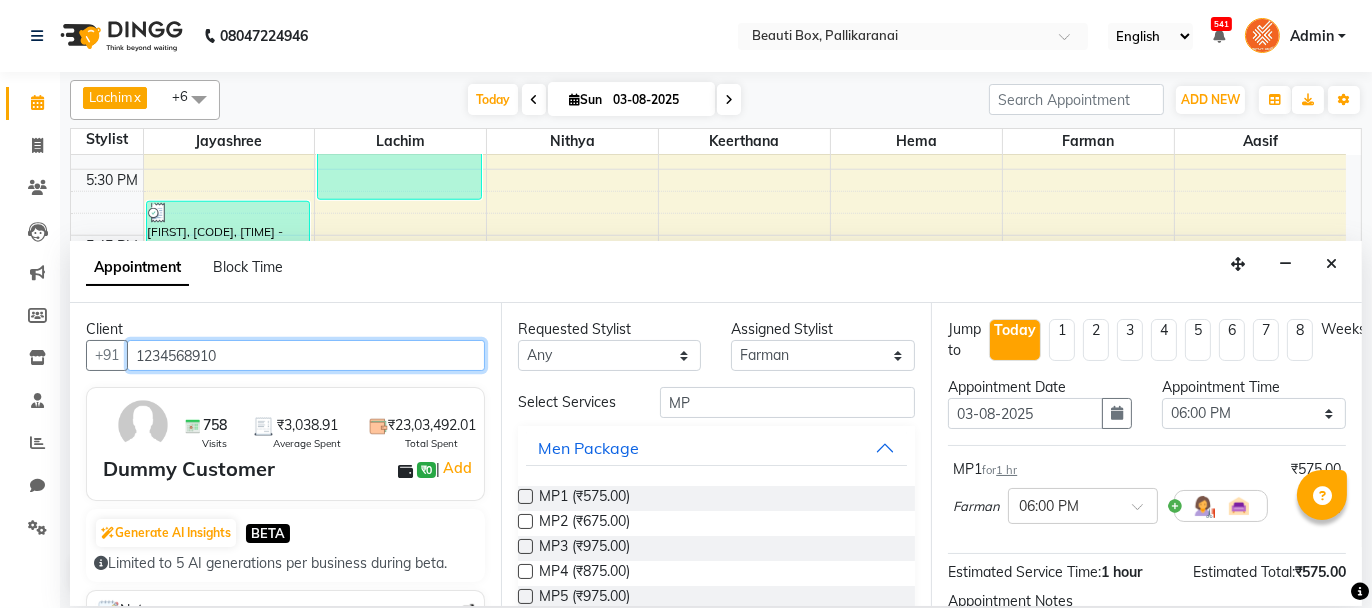 type on "1234568910" 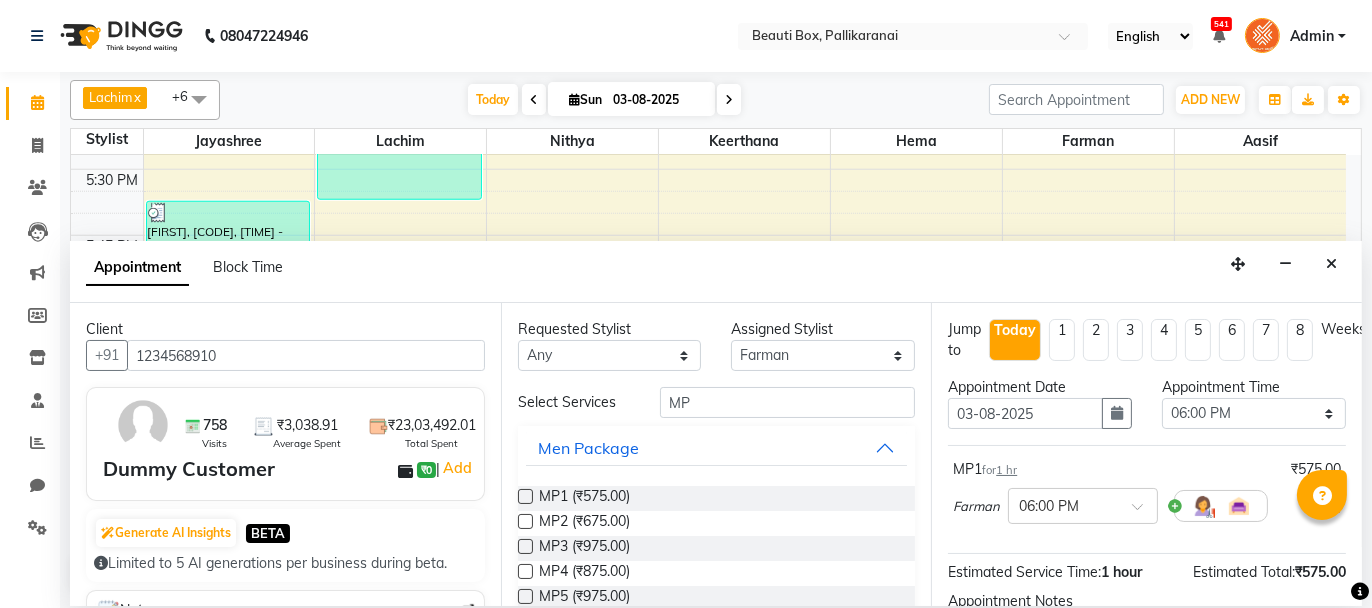 click on "Jump to Today 1 2 3 4 5 6 7 8 Weeks Appointment Date 03-08-2025 Appointment Time Select 09:00 AM 09:15 AM 09:30 AM 09:45 AM 10:00 AM 10:15 AM 10:30 AM 10:45 AM 11:00 AM 11:15 AM 11:30 AM 11:45 AM 12:00 PM 12:15 PM 12:30 PM 12:45 PM 01:00 PM 01:15 PM 01:30 PM 01:45 PM 02:00 PM 02:15 PM 02:30 PM 02:45 PM 03:00 PM 03:15 PM 03:30 PM 03:45 PM 04:00 PM 04:15 PM 04:30 PM 04:45 PM 05:00 PM 05:15 PM 05:30 PM 05:45 PM 06:00 PM 06:15 PM 06:30 PM 06:45 PM 07:00 PM 07:15 PM 07:30 PM 07:45 PM 08:00 PM 08:15 PM 08:30 PM 08:45 PM 09:00 PM MP1   for  1 hr ₹575.00 [FIRST] × 06:00 PM Estimated Service Time:  1 hour Estimated Total:  ₹575.00 Appointment Notes Status Select TENTATIVE CONFIRM CHECK-IN UPCOMING Merge Services of Same Stylist Send Appointment Details On SMS Email  Book" at bounding box center (1146, 454) 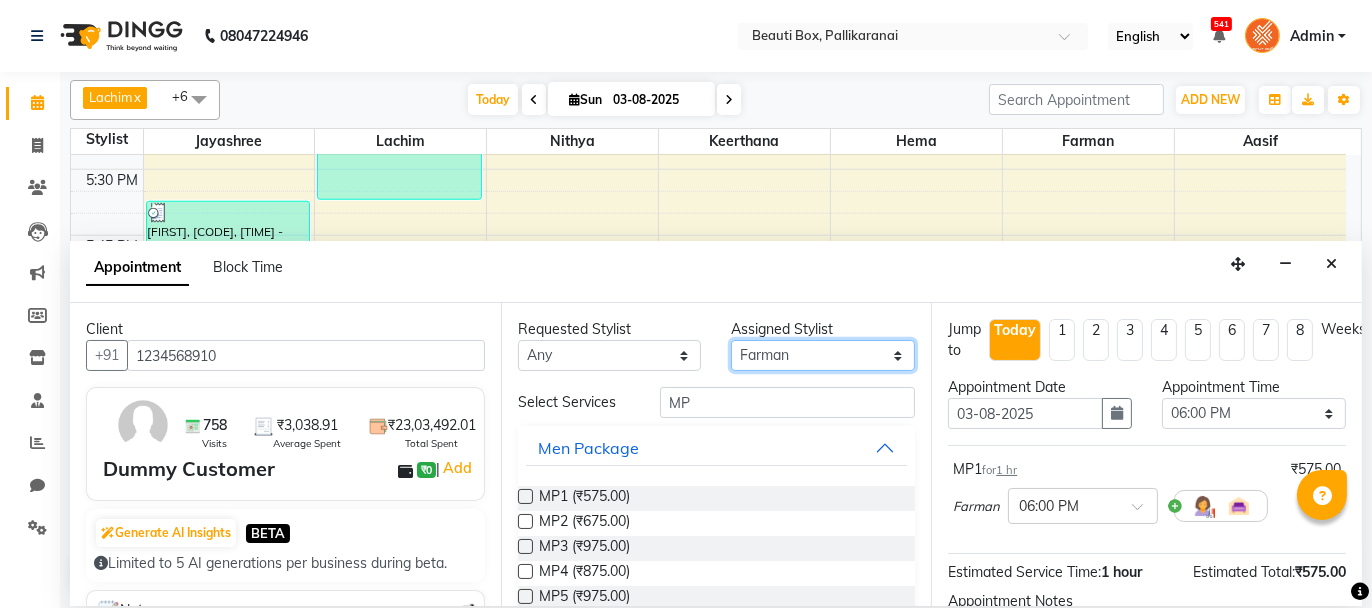 click on "Select [FIRST] [FIRST] [FIRST] [FIRST] [FIRST] [FIRST]  [FIRST] [FIRST] [FIRST] [FIRST]  [FIRST] [FIRST] [FIRST] [FIRST]  [FIRST] [FIRST] [FIRST] [FIRST] [FIRST]" at bounding box center (823, 355) 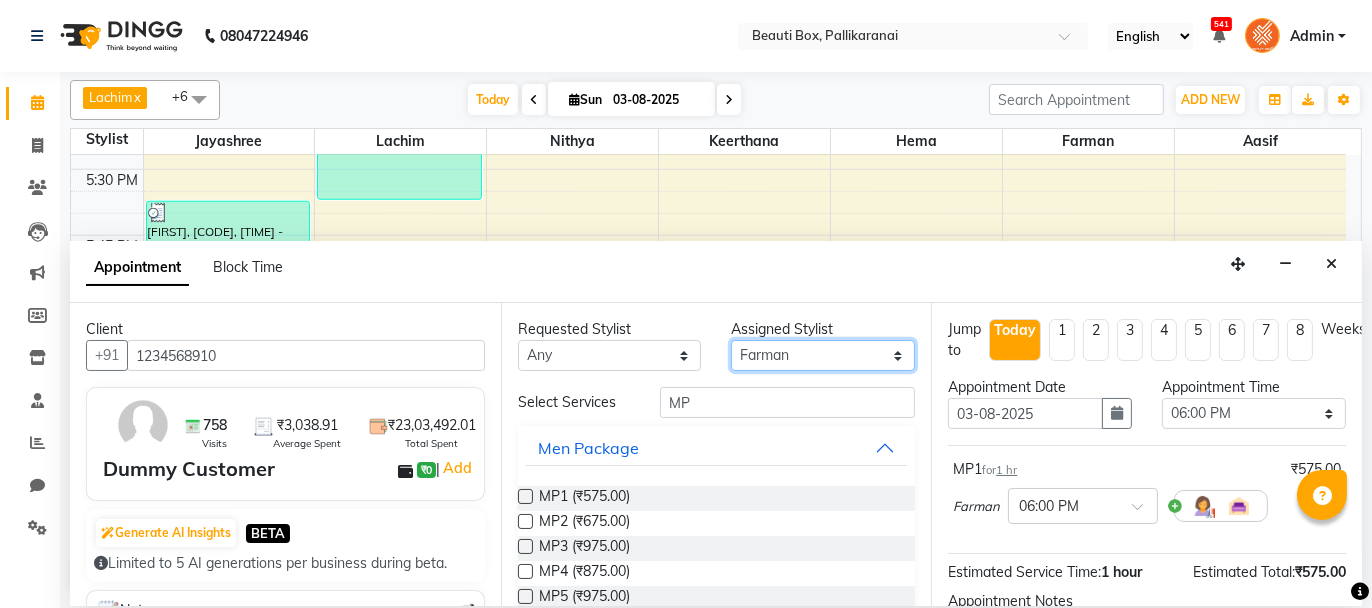 select on "86604" 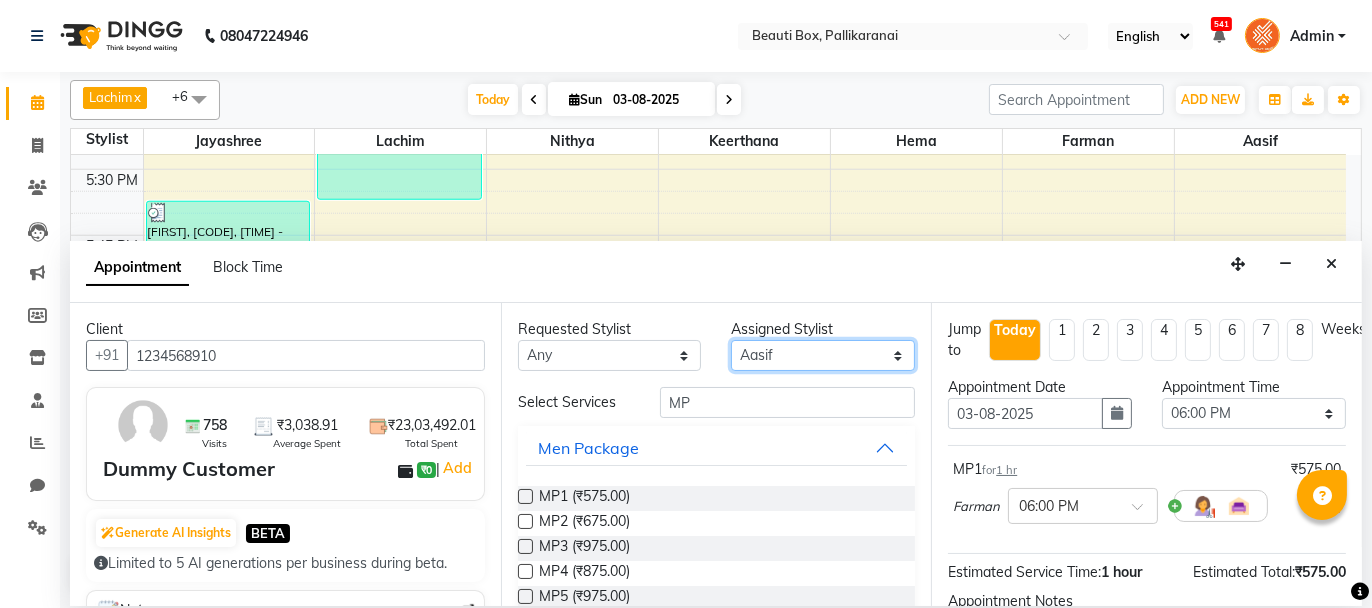 click on "Select [FIRST] [FIRST] [FIRST] [FIRST] [FIRST] [FIRST]  [FIRST] [FIRST] [FIRST] [FIRST]  [FIRST] [FIRST] [FIRST] [FIRST]  [FIRST] [FIRST] [FIRST] [FIRST] [FIRST]" at bounding box center (823, 355) 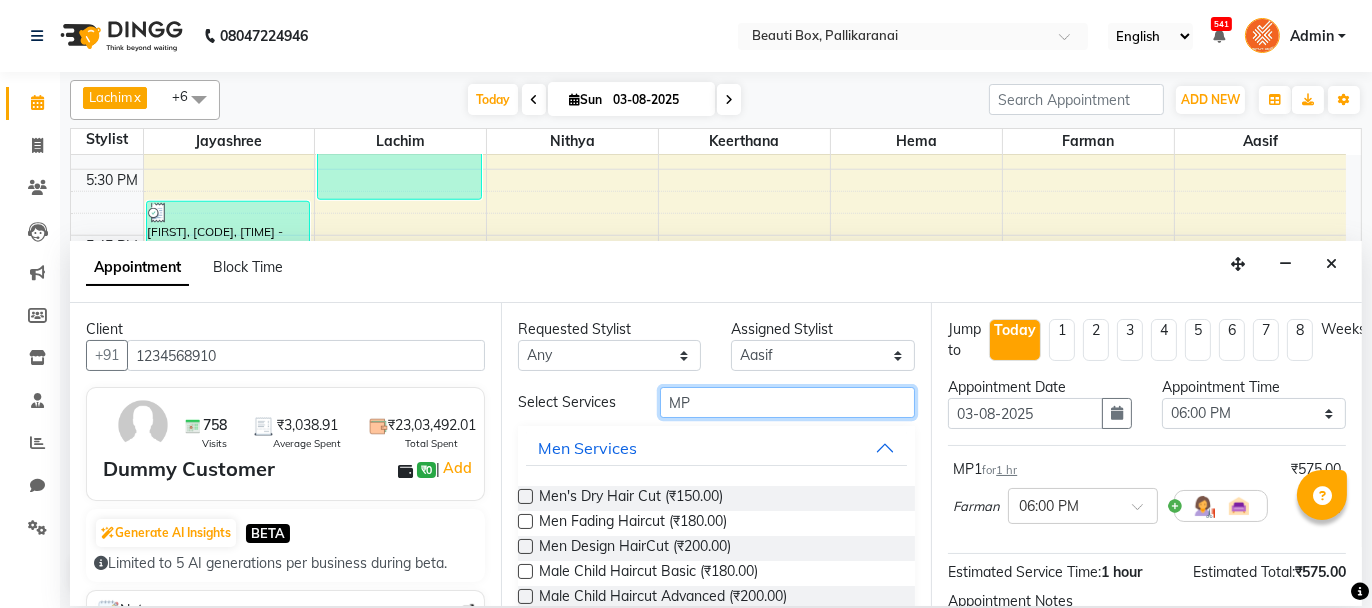 click on "MP" at bounding box center (787, 402) 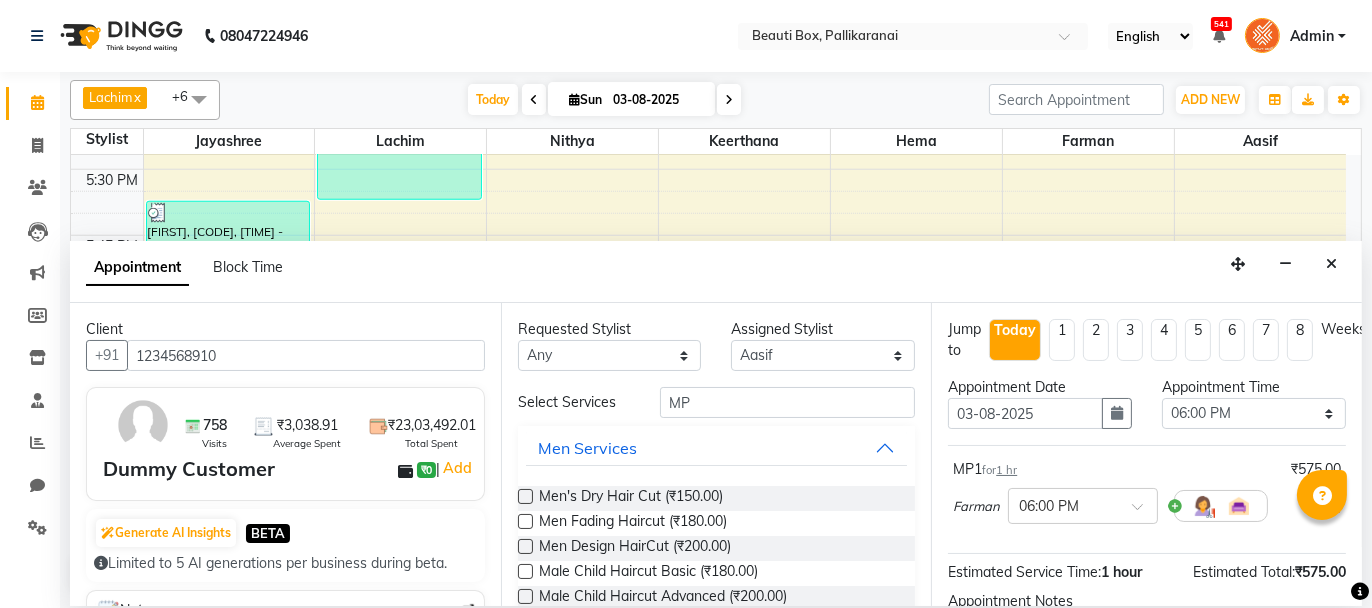 click at bounding box center (525, 496) 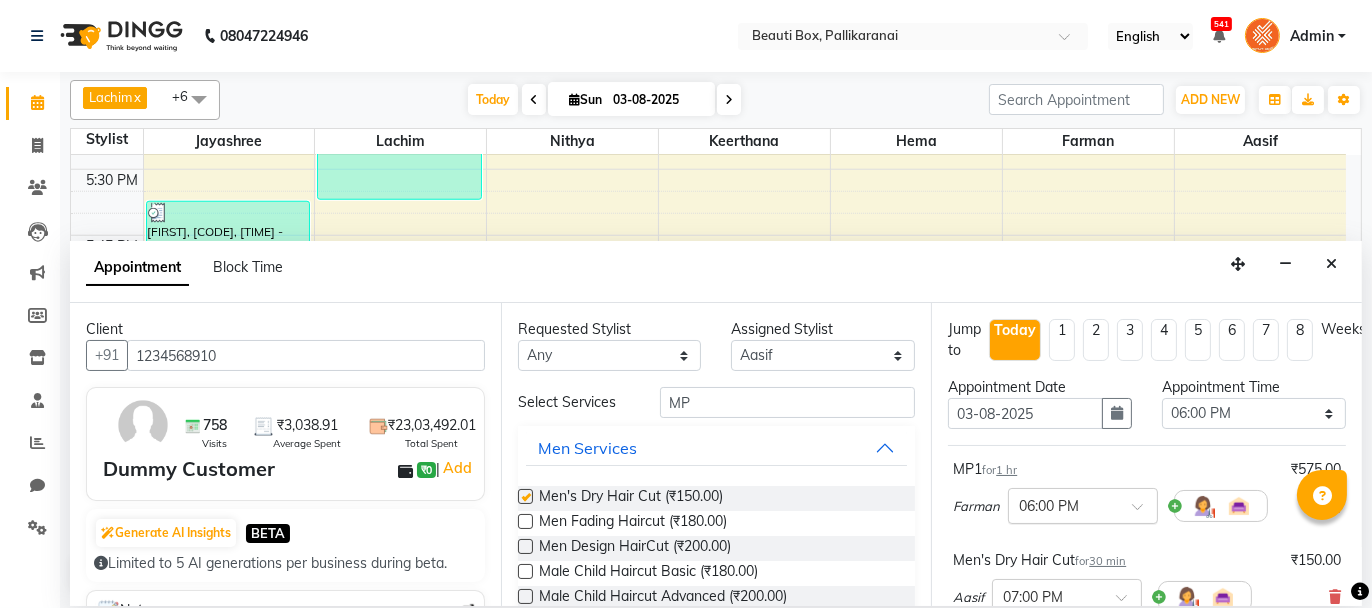 checkbox on "false" 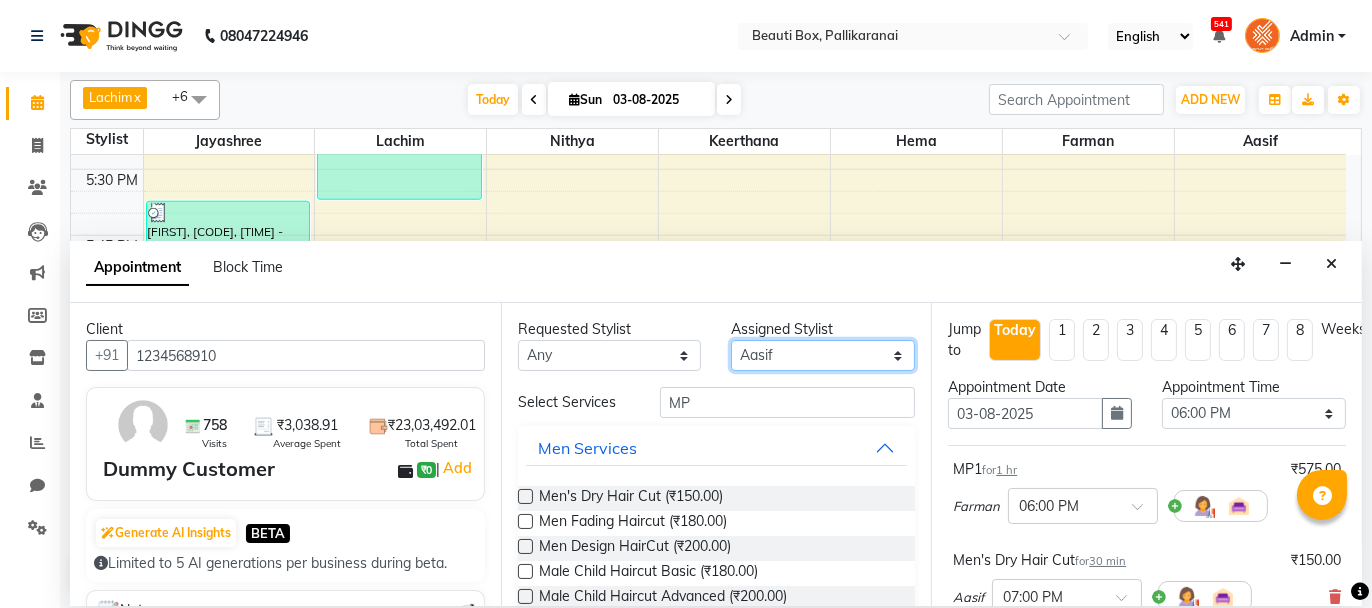 click on "Select [FIRST] [FIRST] [FIRST] [FIRST] [FIRST] [FIRST]  [FIRST] [FIRST] [FIRST] [FIRST]  [FIRST] [FIRST] [FIRST] [FIRST]  [FIRST] [FIRST] [FIRST] [FIRST] [FIRST]" at bounding box center (823, 355) 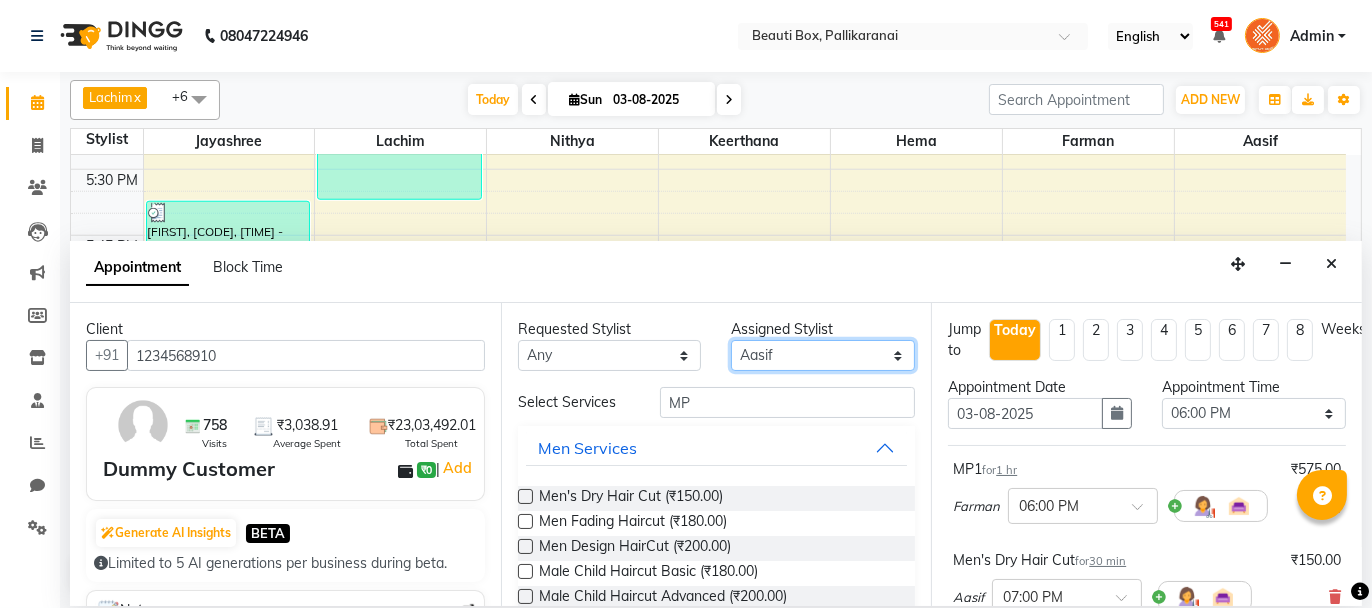 select on "84028" 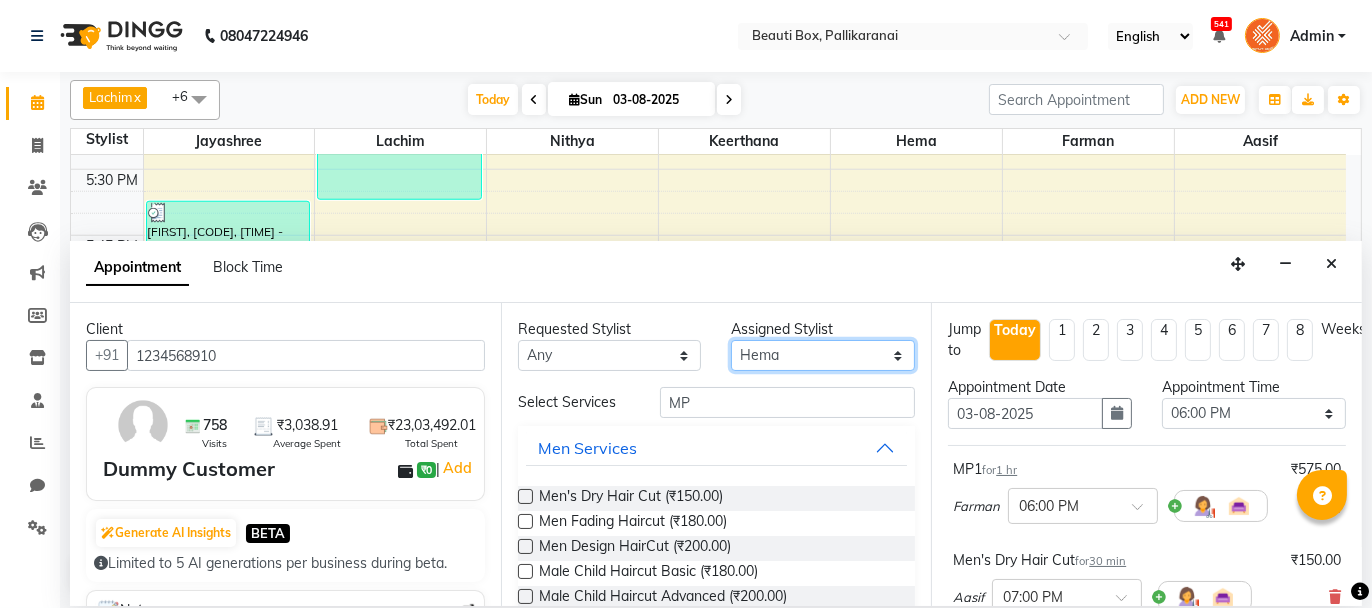 click on "Select [FIRST] [FIRST] [FIRST] [FIRST] [FIRST] [FIRST]  [FIRST] [FIRST] [FIRST] [FIRST]  [FIRST] [FIRST] [FIRST] [FIRST]  [FIRST] [FIRST] [FIRST] [FIRST] [FIRST]" at bounding box center (823, 355) 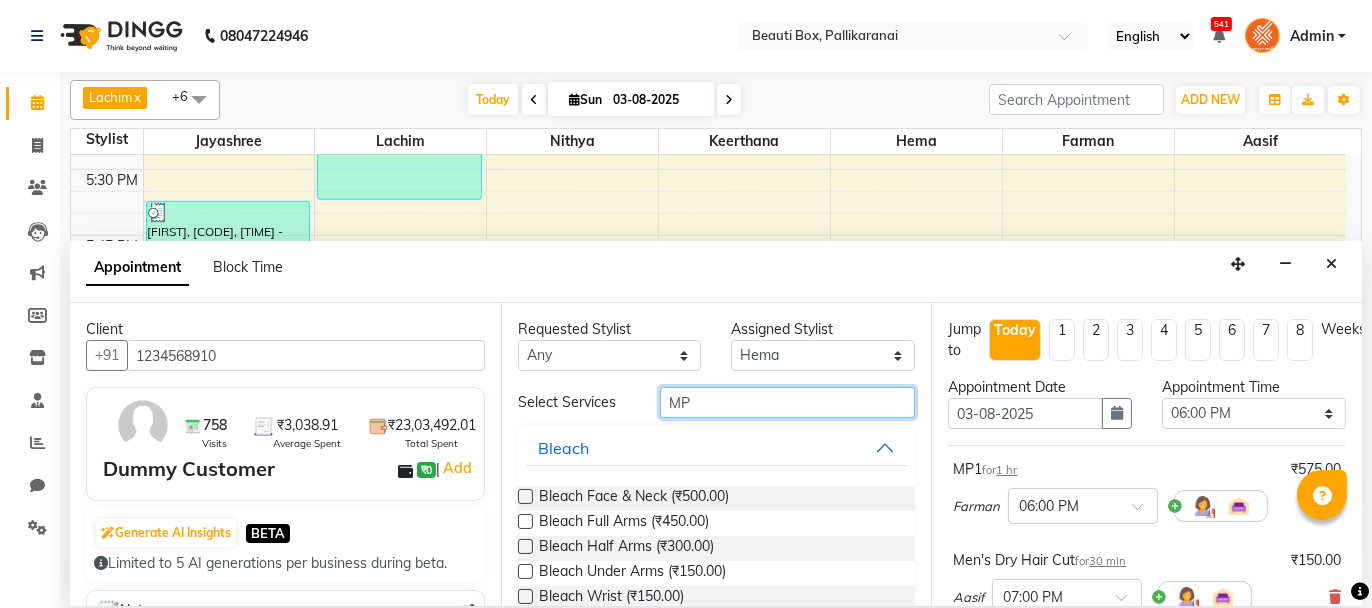 click on "MP" at bounding box center [787, 402] 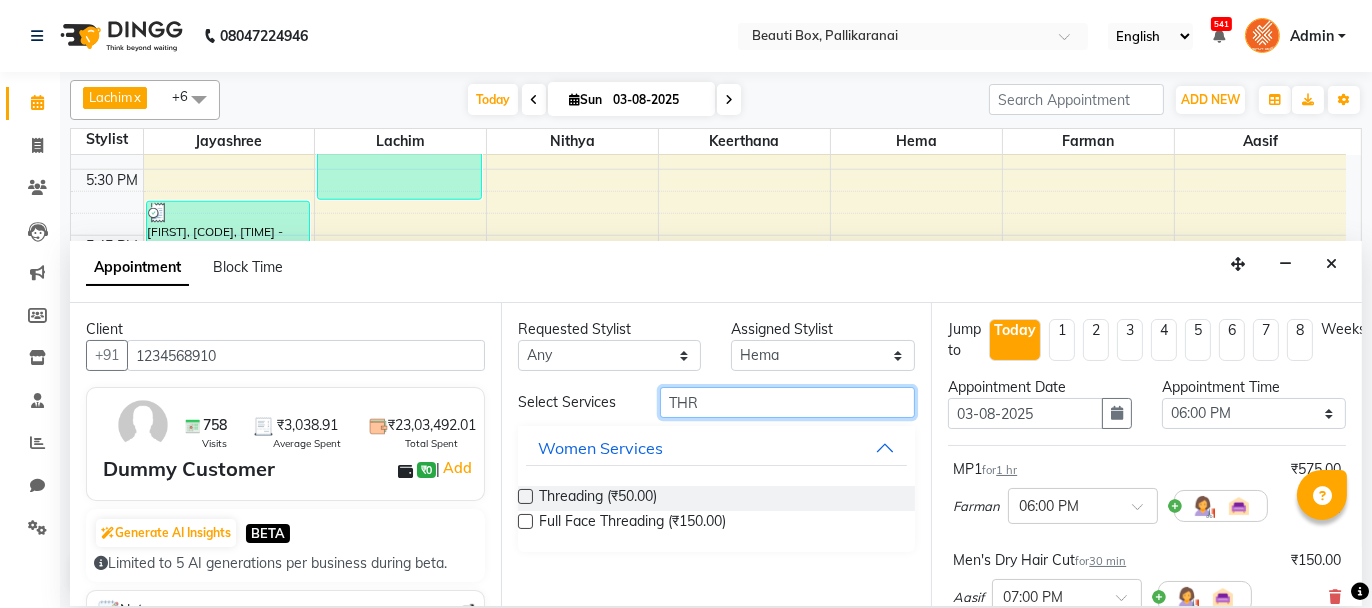 type on "THR" 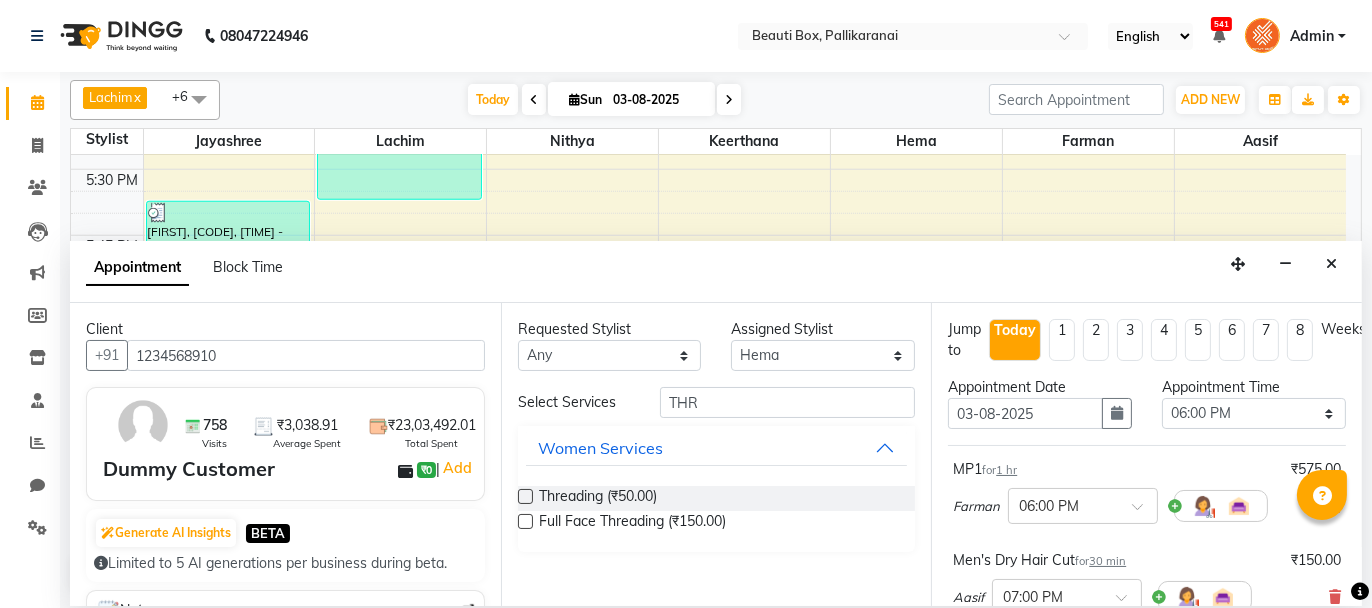 click at bounding box center (525, 496) 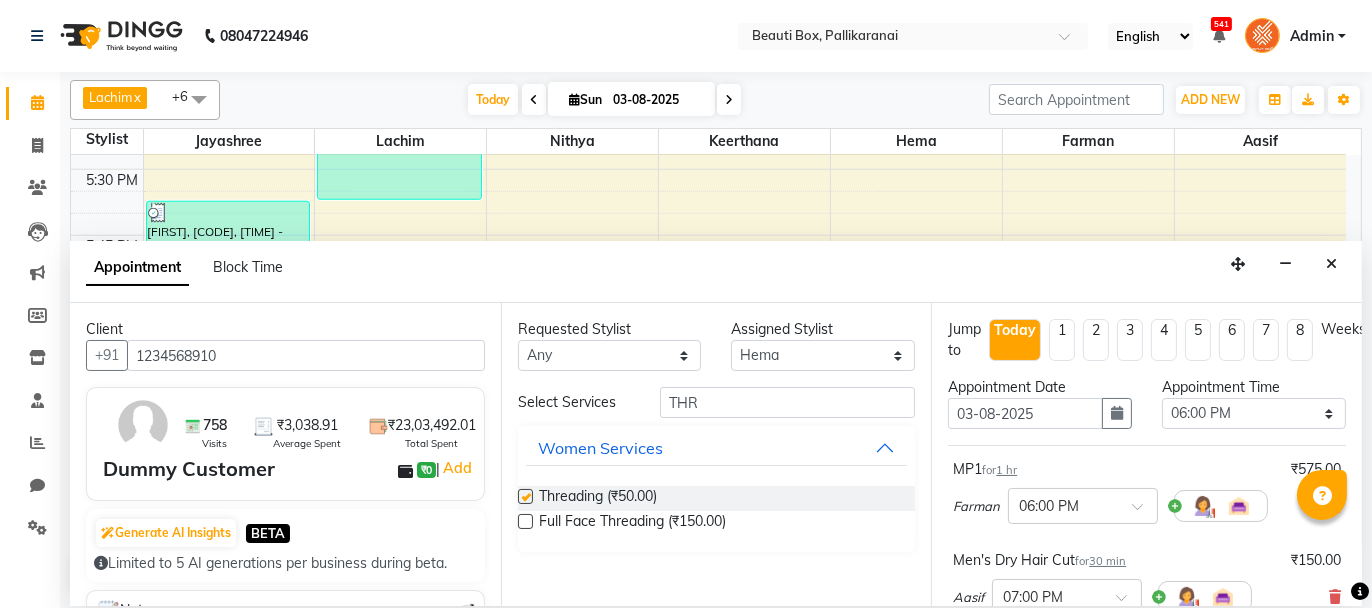 checkbox on "false" 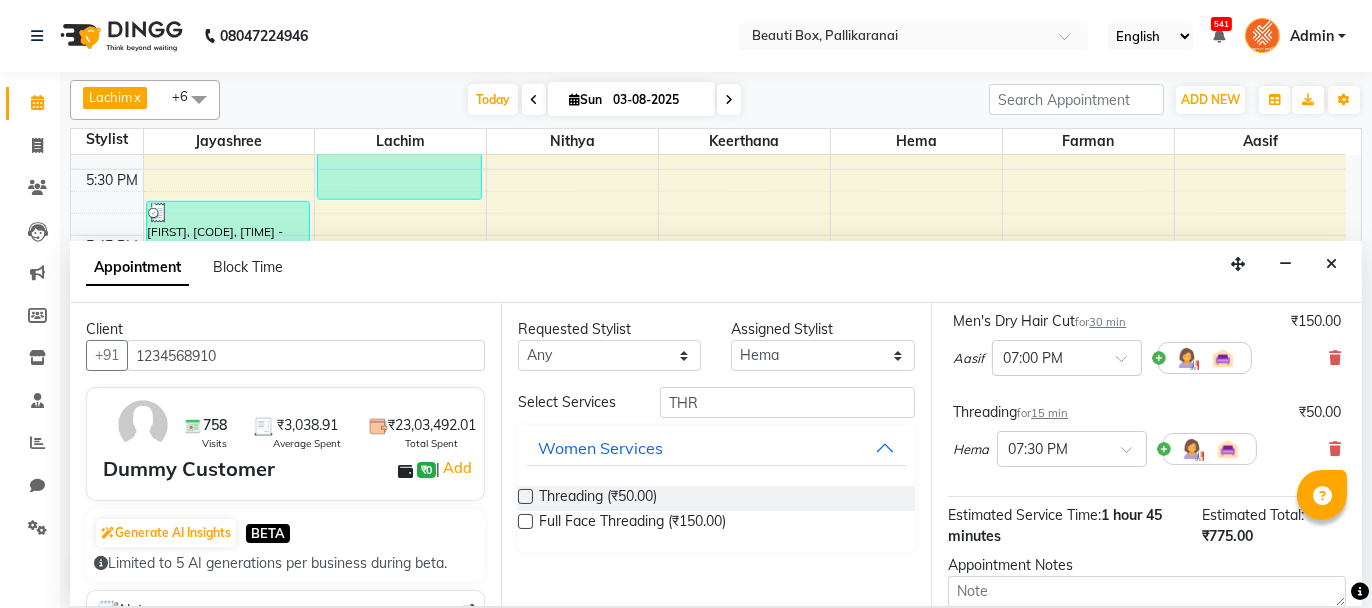 scroll, scrollTop: 265, scrollLeft: 0, axis: vertical 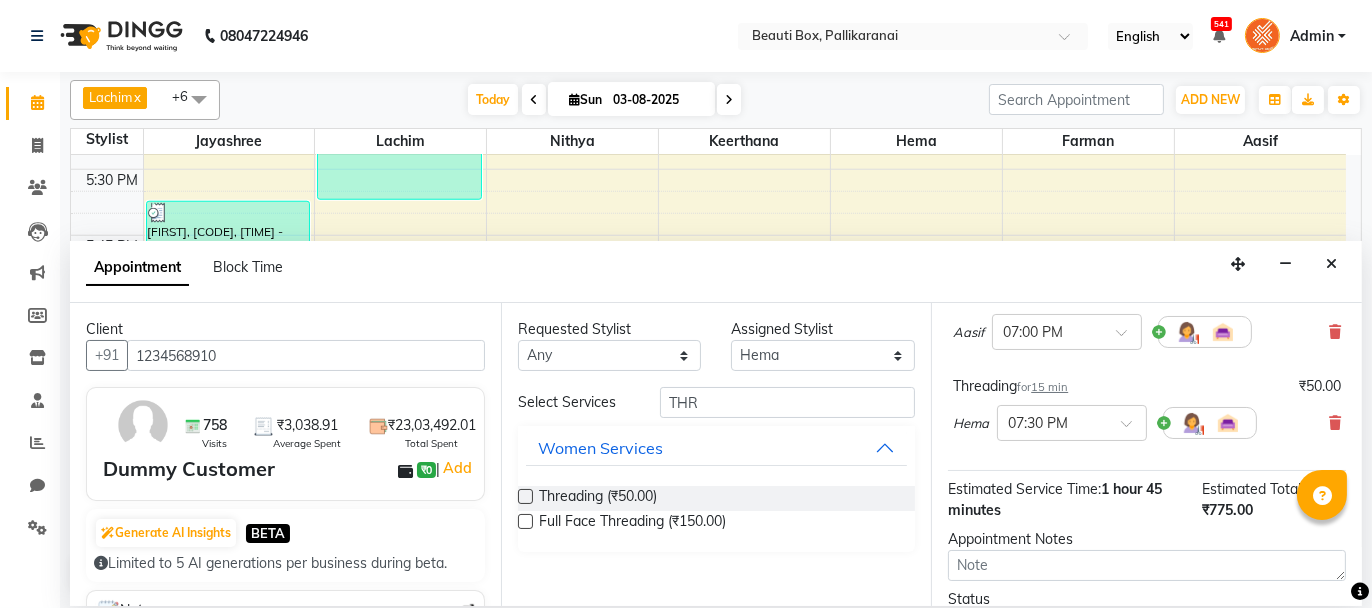 click on "Group By Staff View Room View View as Vertical Vertical - Week View Horizontal Horizontal - Week View List Toggle Dropdown Calendar Settings Manage Tags Arrange Stylists Reset Stylists Full Screen Show Available Stylist Appointment Form Zoom 300% Staff/Room Display Count 8 [FIRST]" 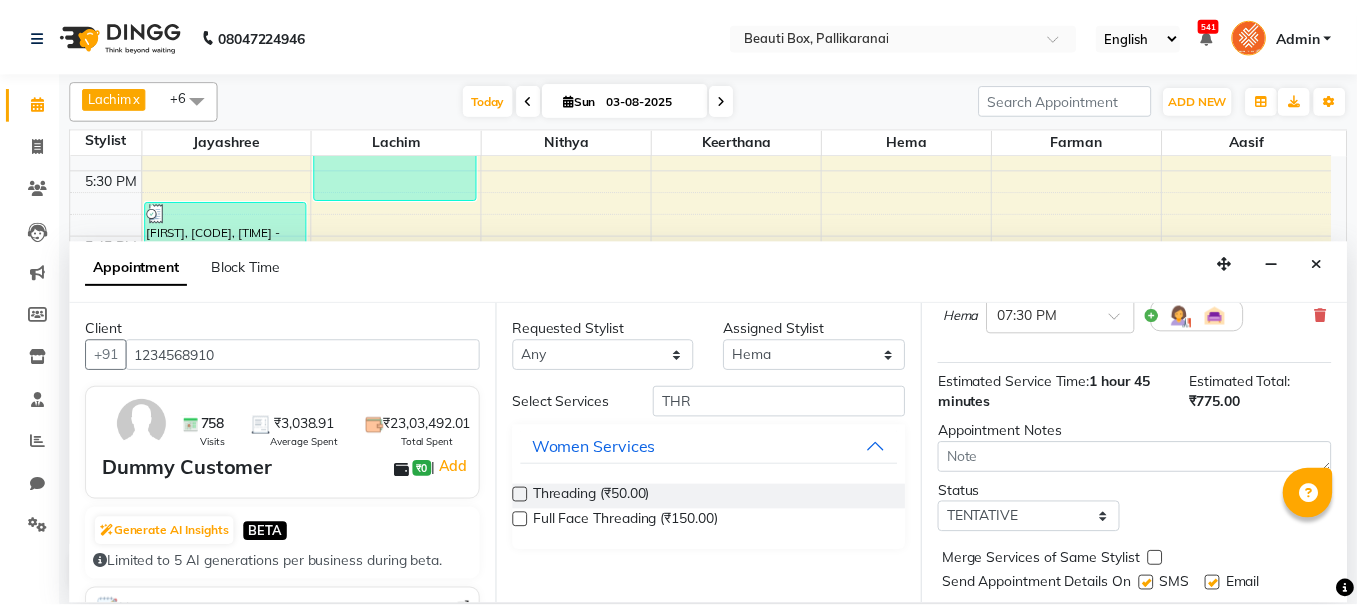 scroll, scrollTop: 424, scrollLeft: 0, axis: vertical 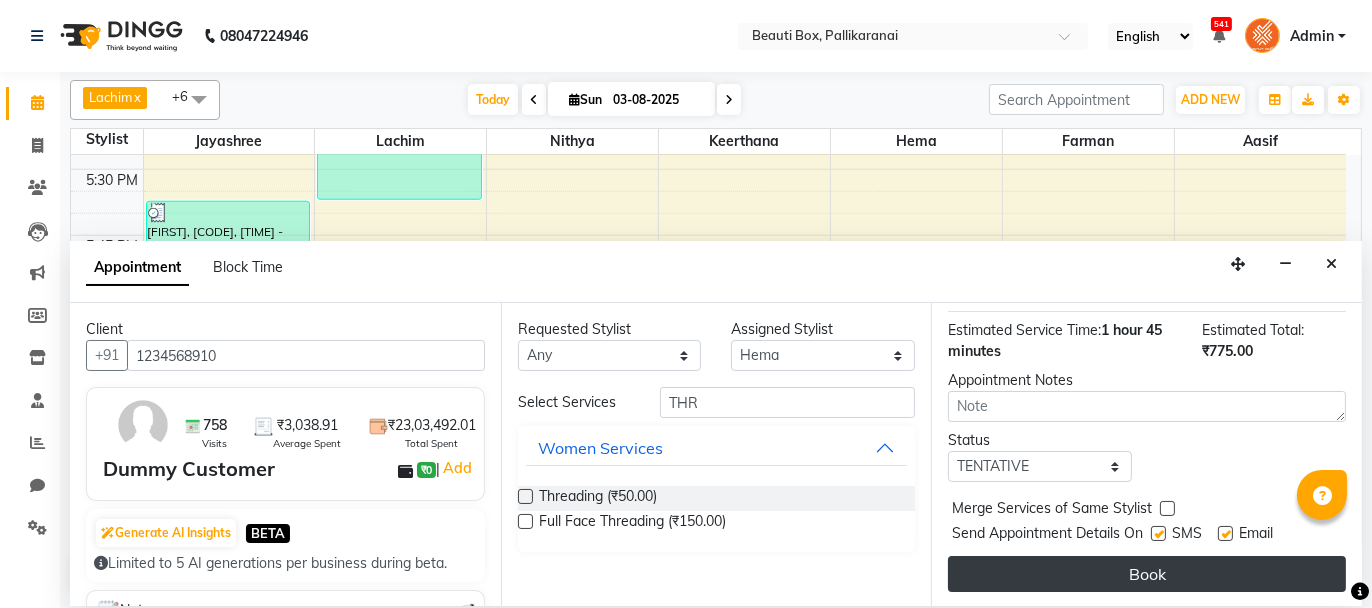 click on "Book" at bounding box center [1147, 574] 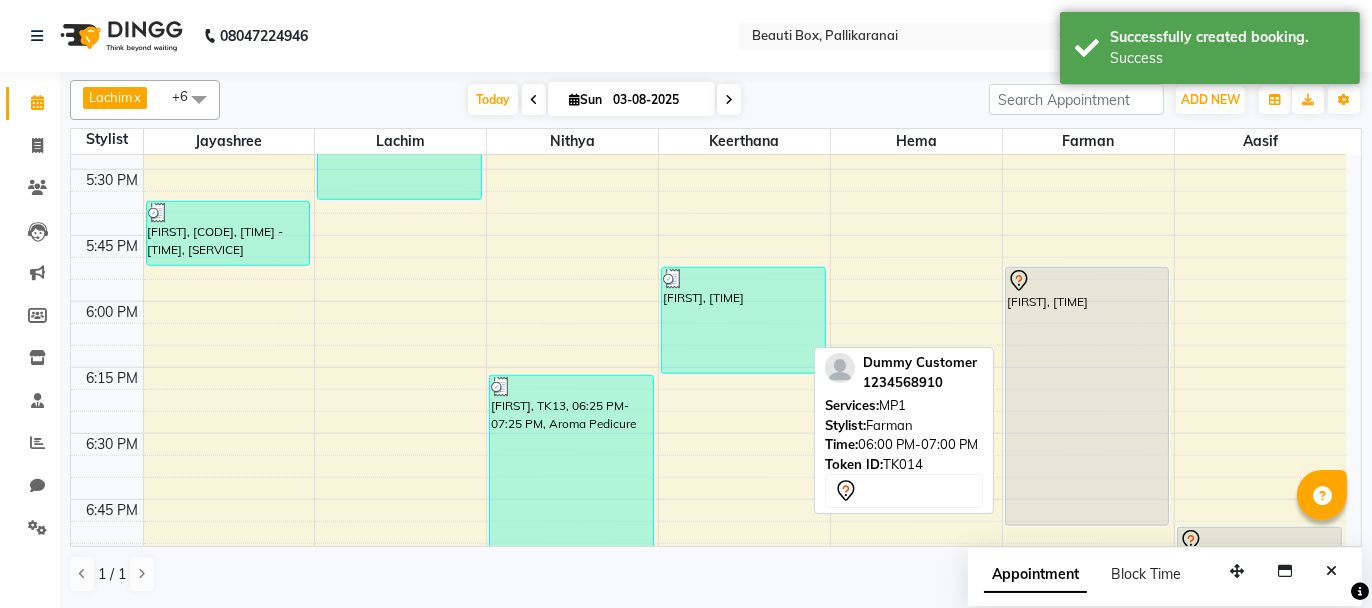 click on "[FIRST], [TIME]" at bounding box center [1087, 396] 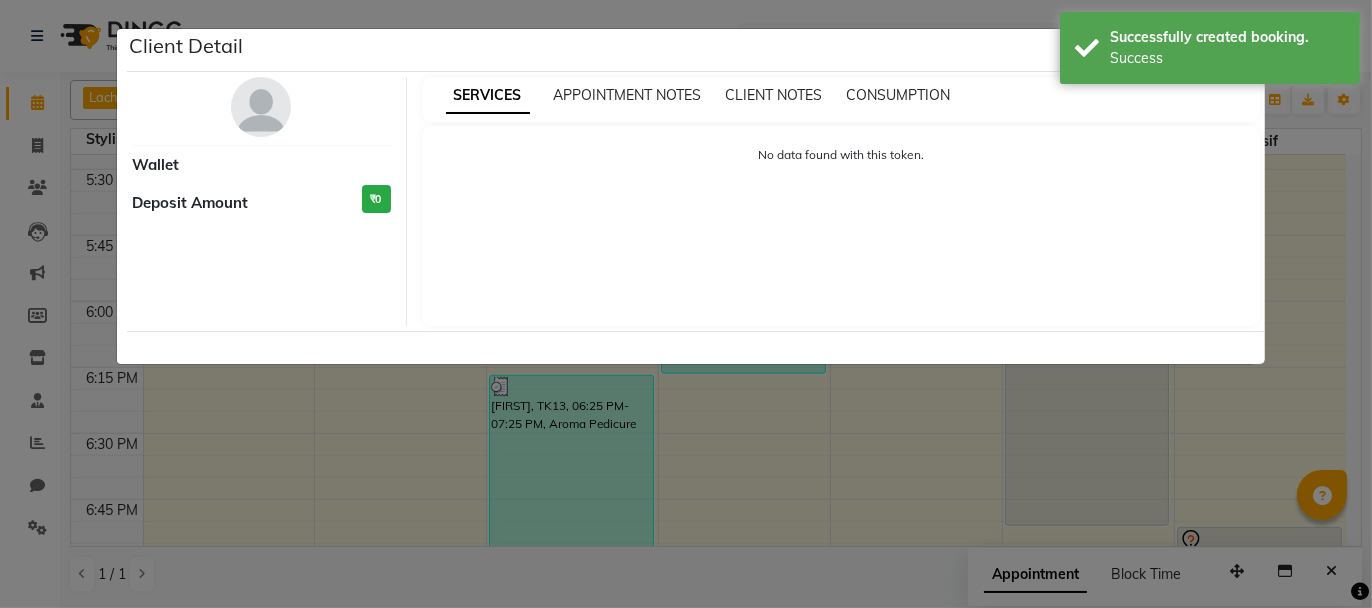 select on "7" 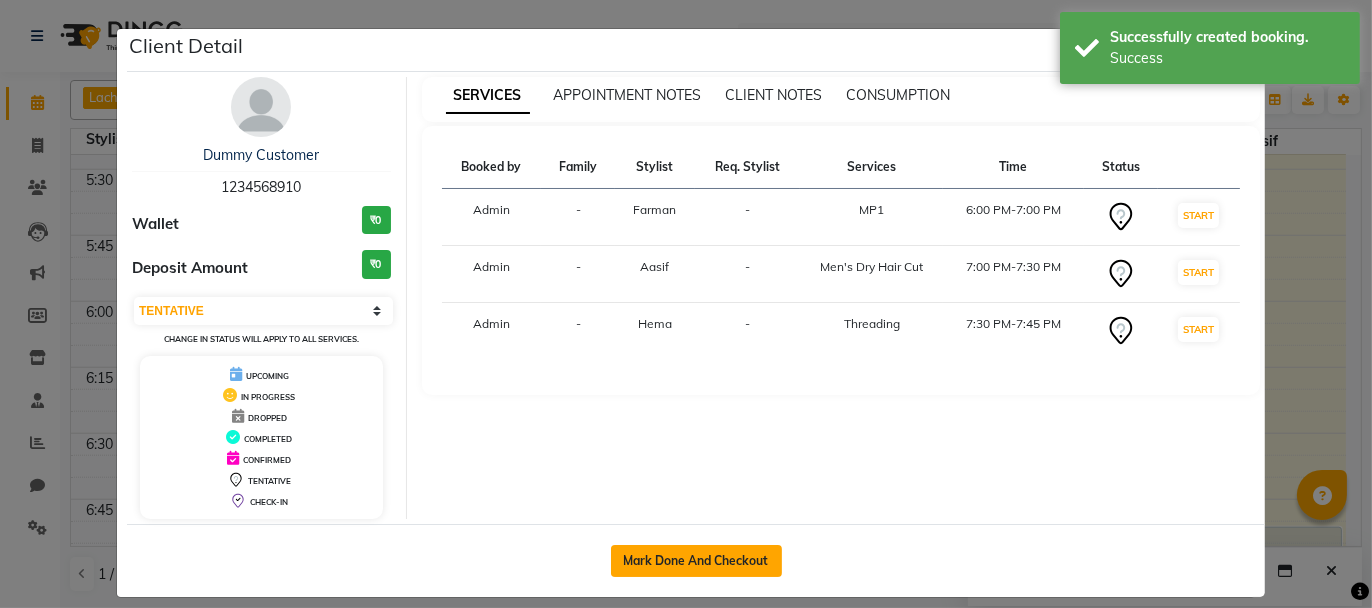 click on "Mark Done And Checkout" 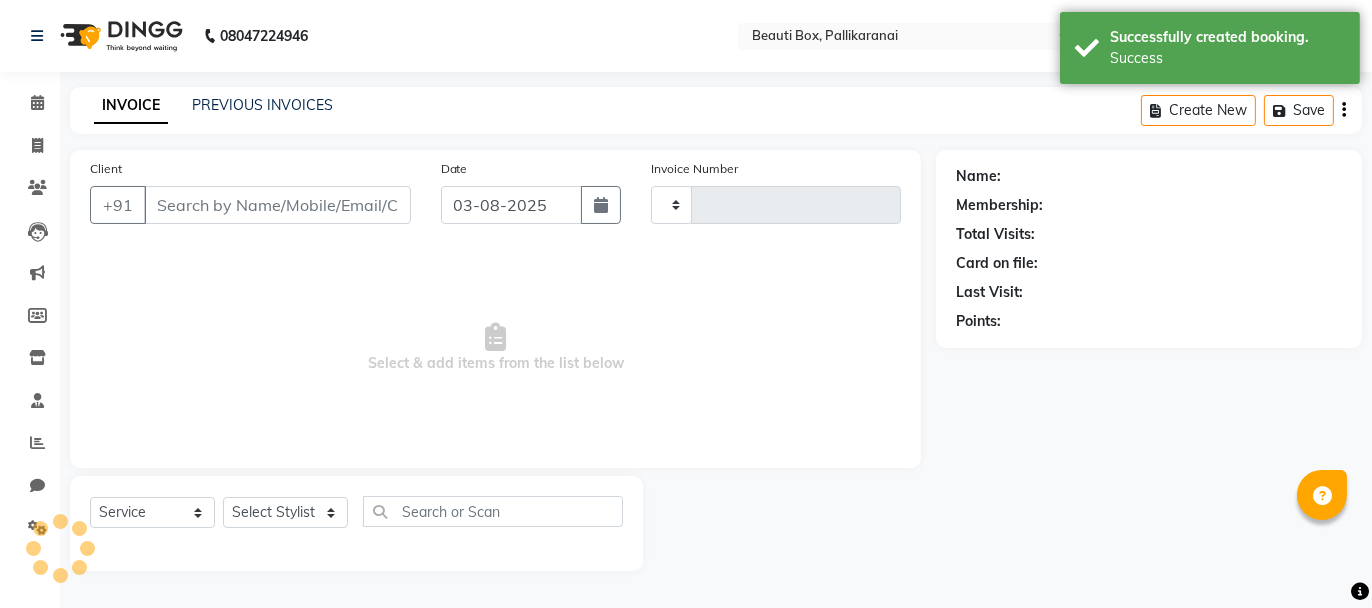 type on "1970" 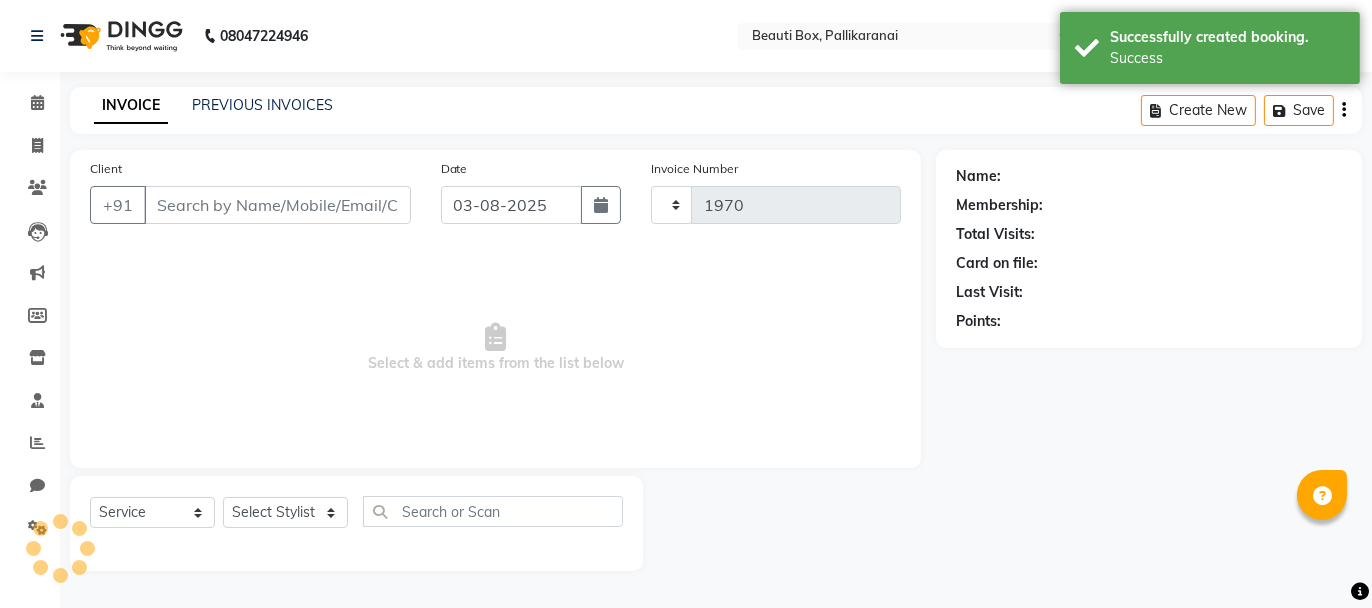 select on "11" 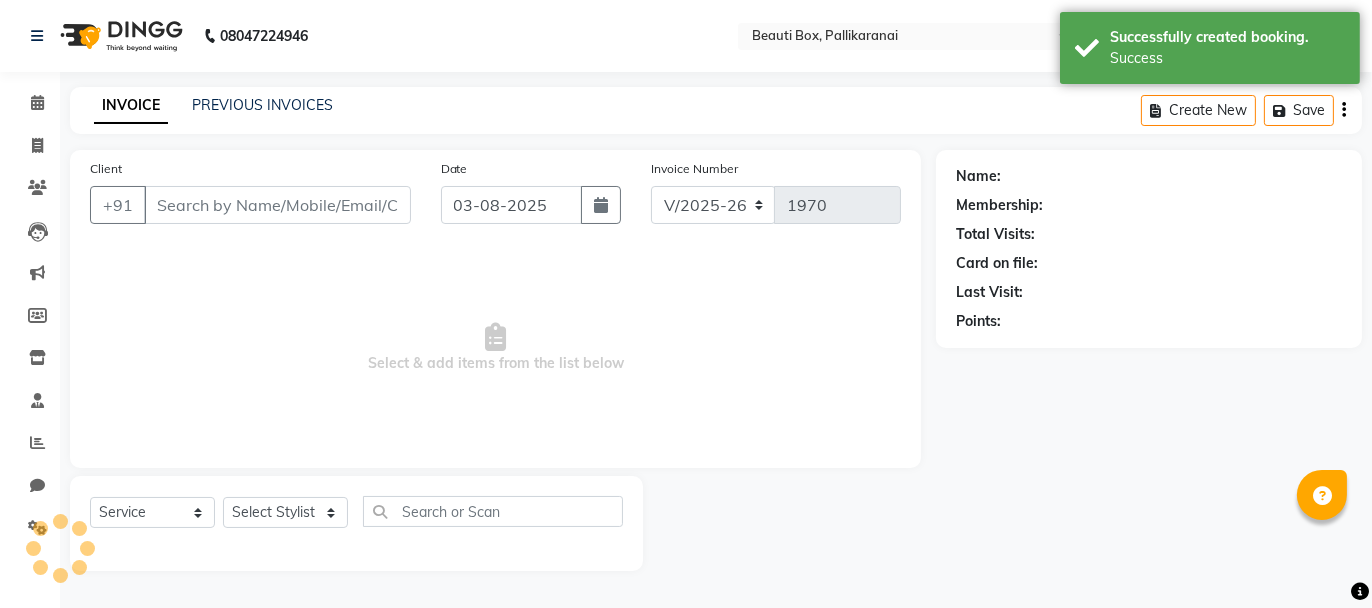 type on "1234568910" 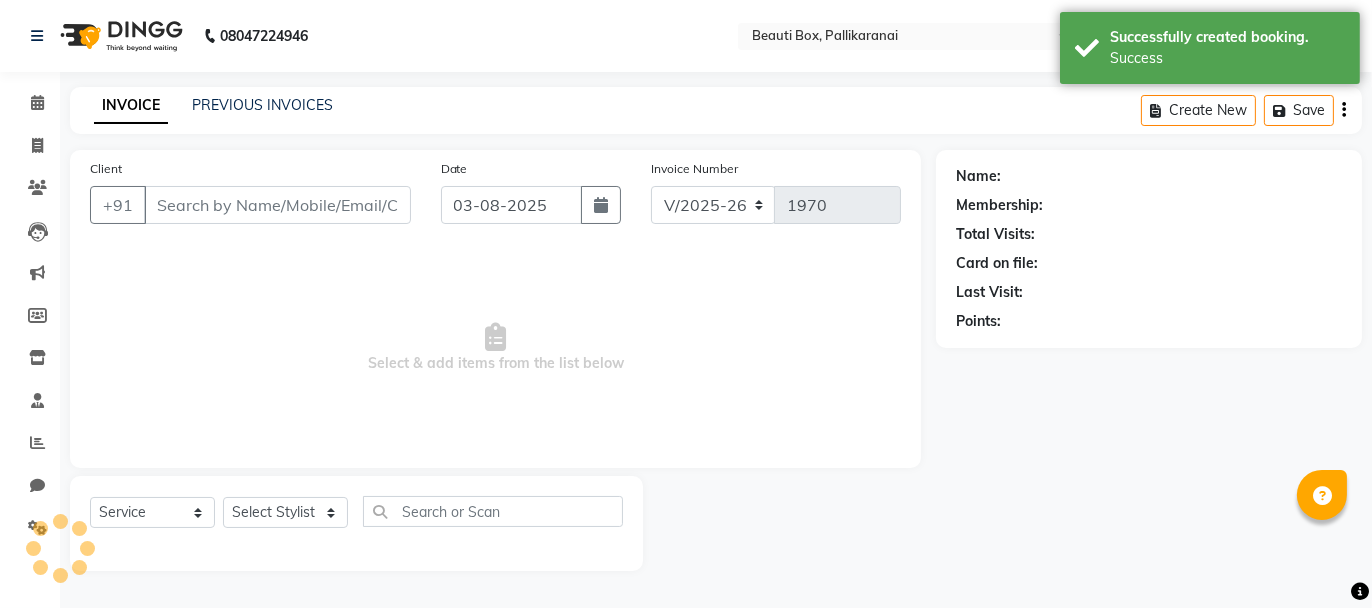 select on "86604" 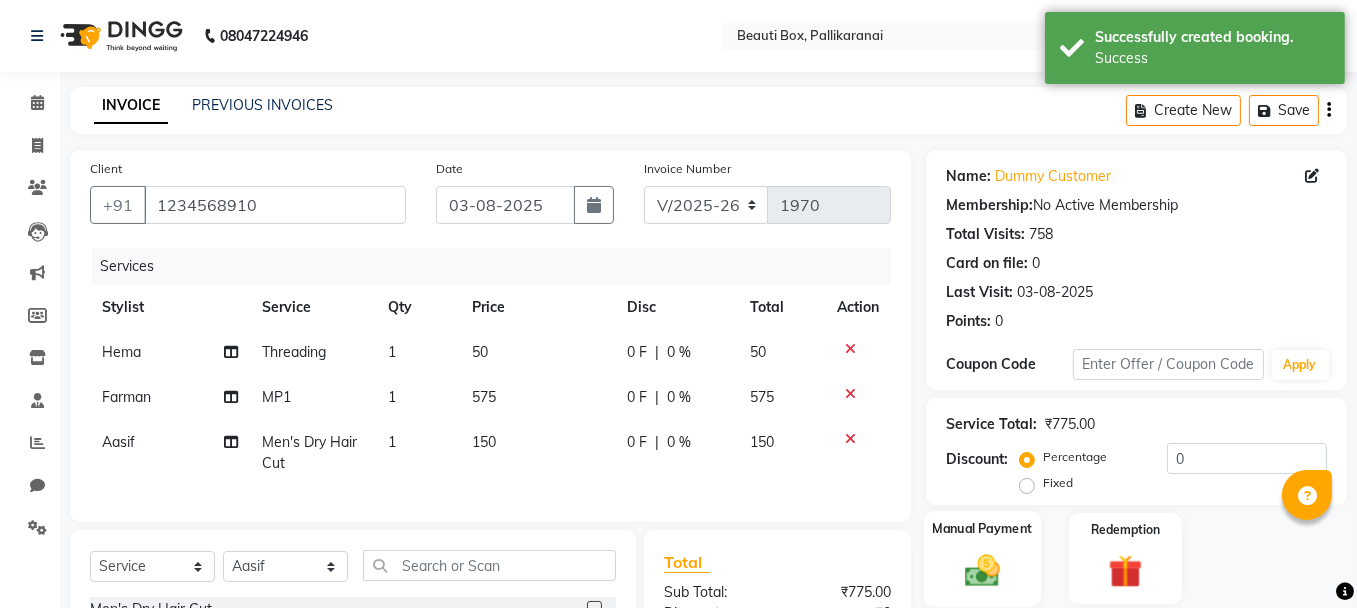 click 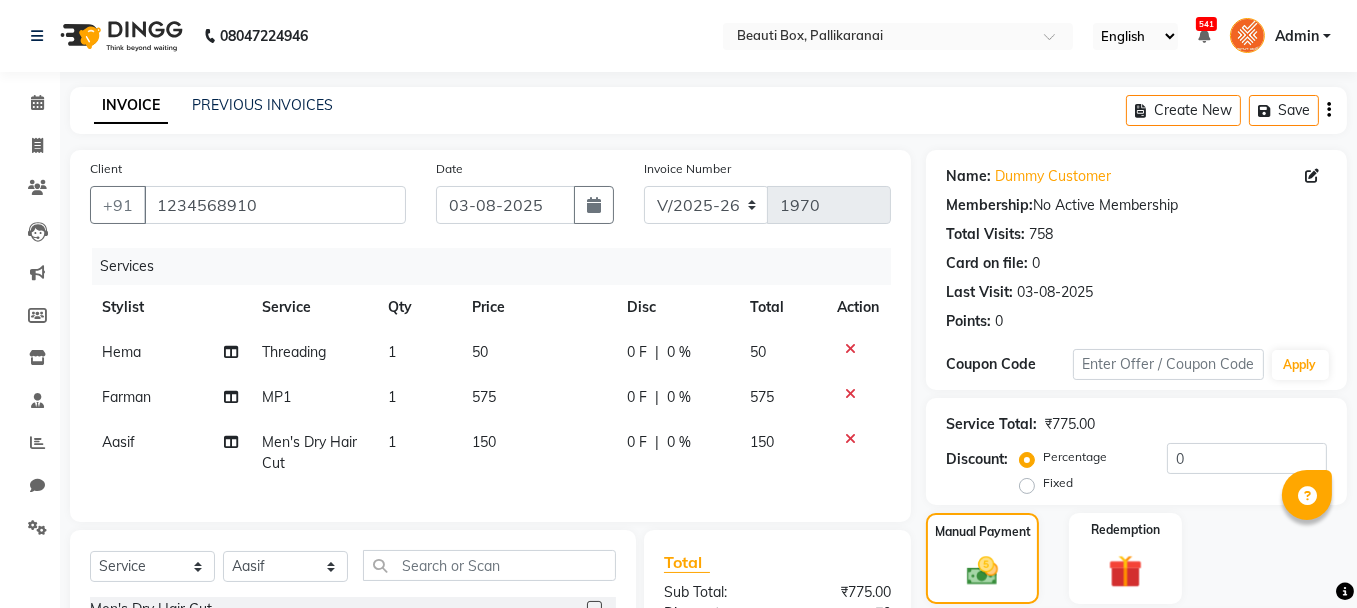 scroll, scrollTop: 260, scrollLeft: 0, axis: vertical 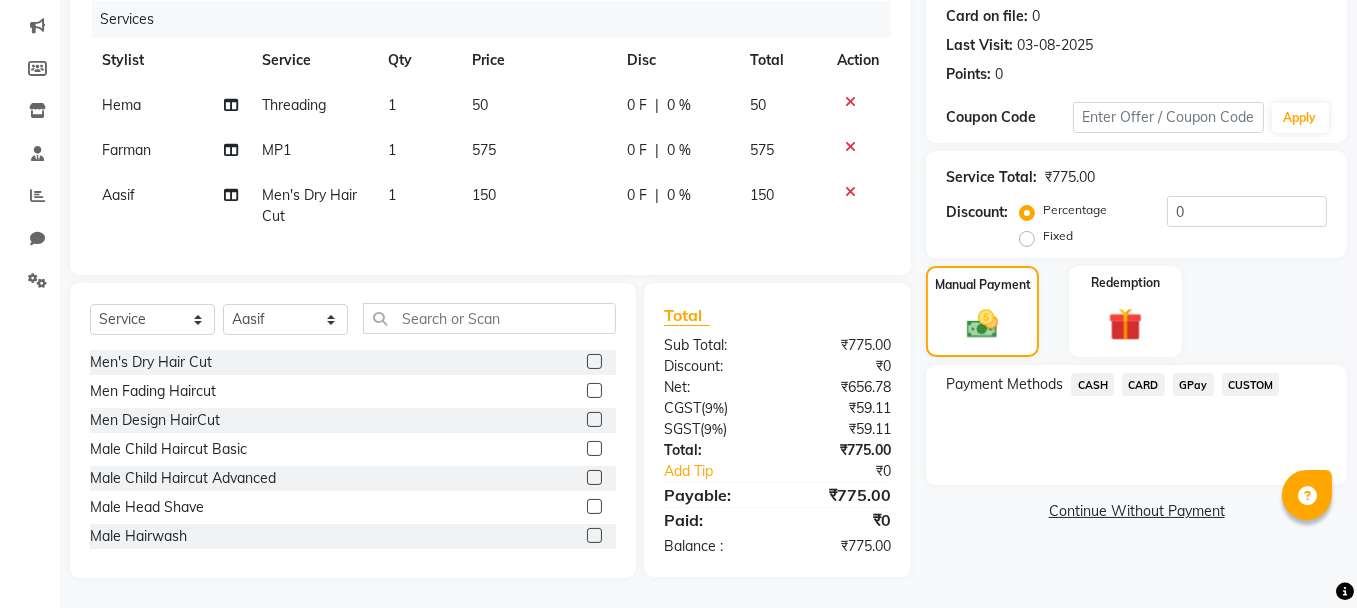 click on "GPay" 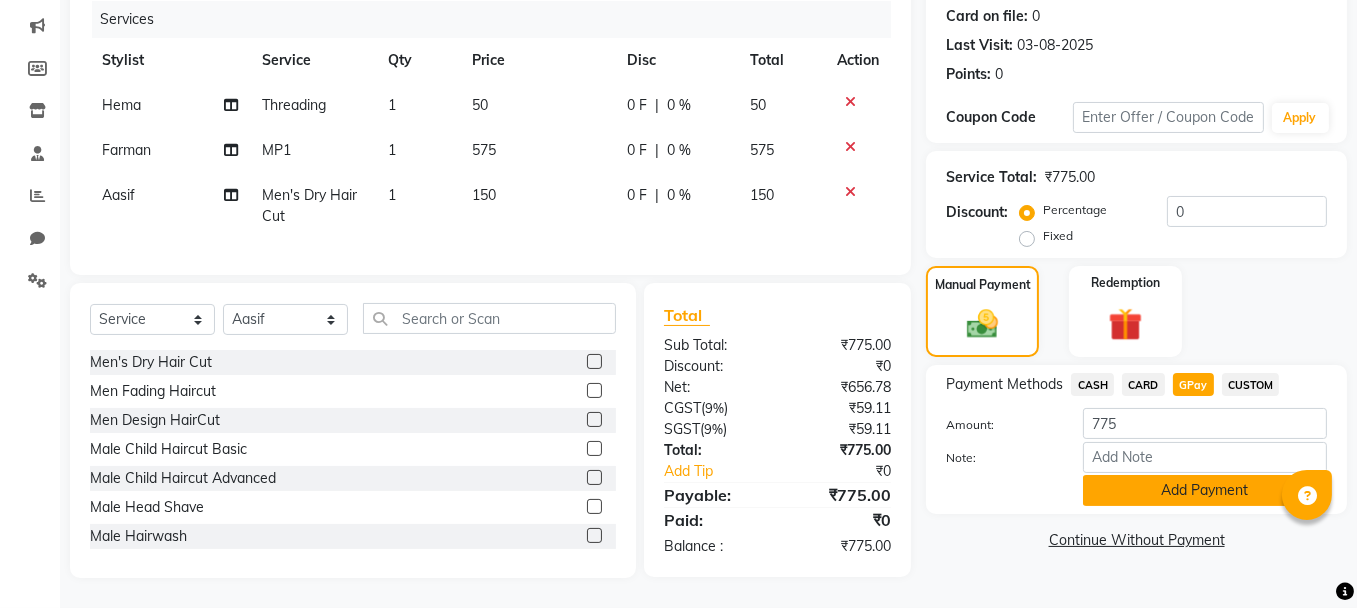 click on "Add Payment" 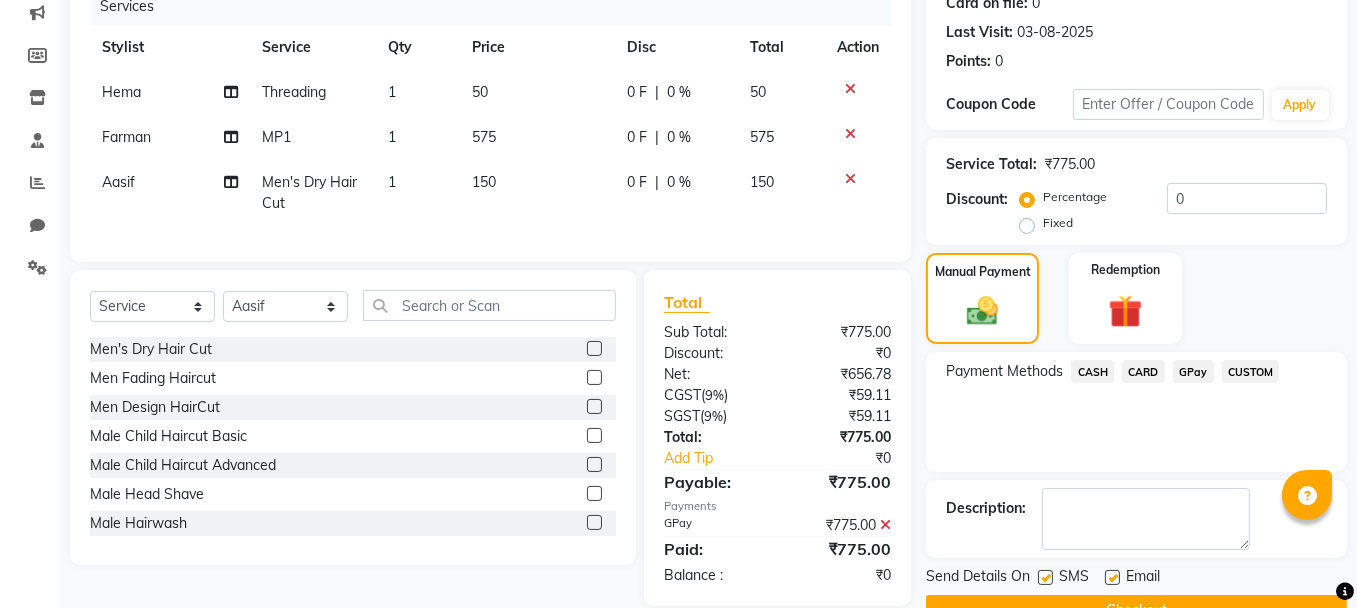 scroll, scrollTop: 305, scrollLeft: 0, axis: vertical 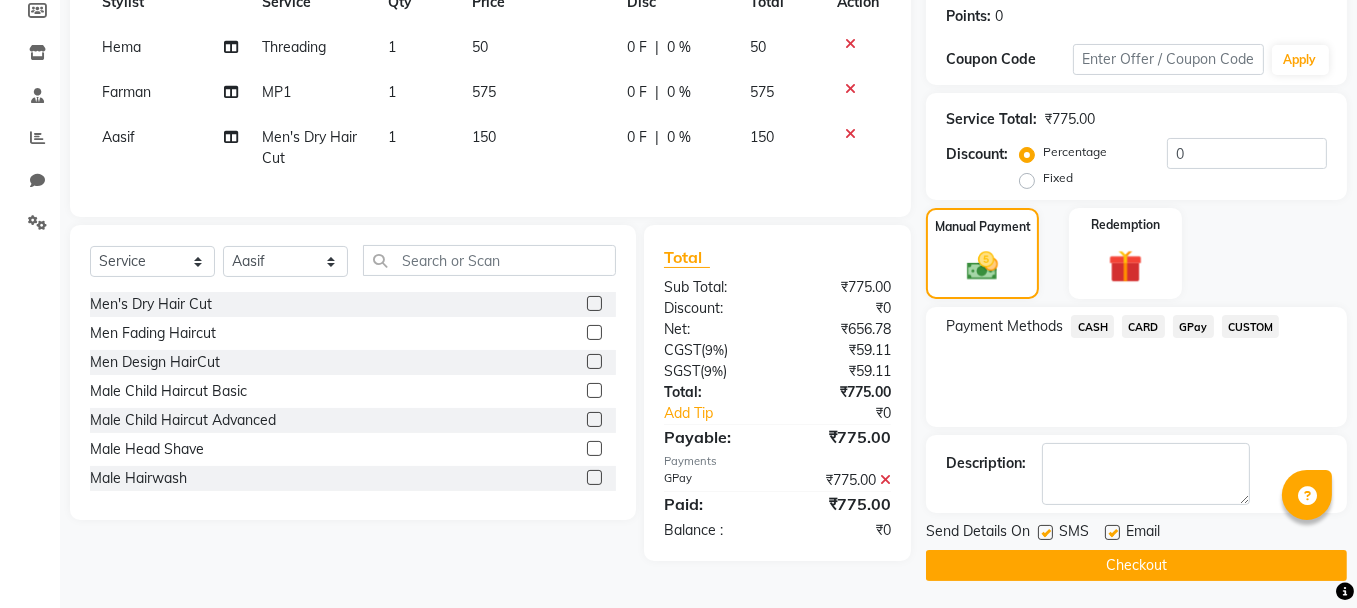 click on "Checkout" 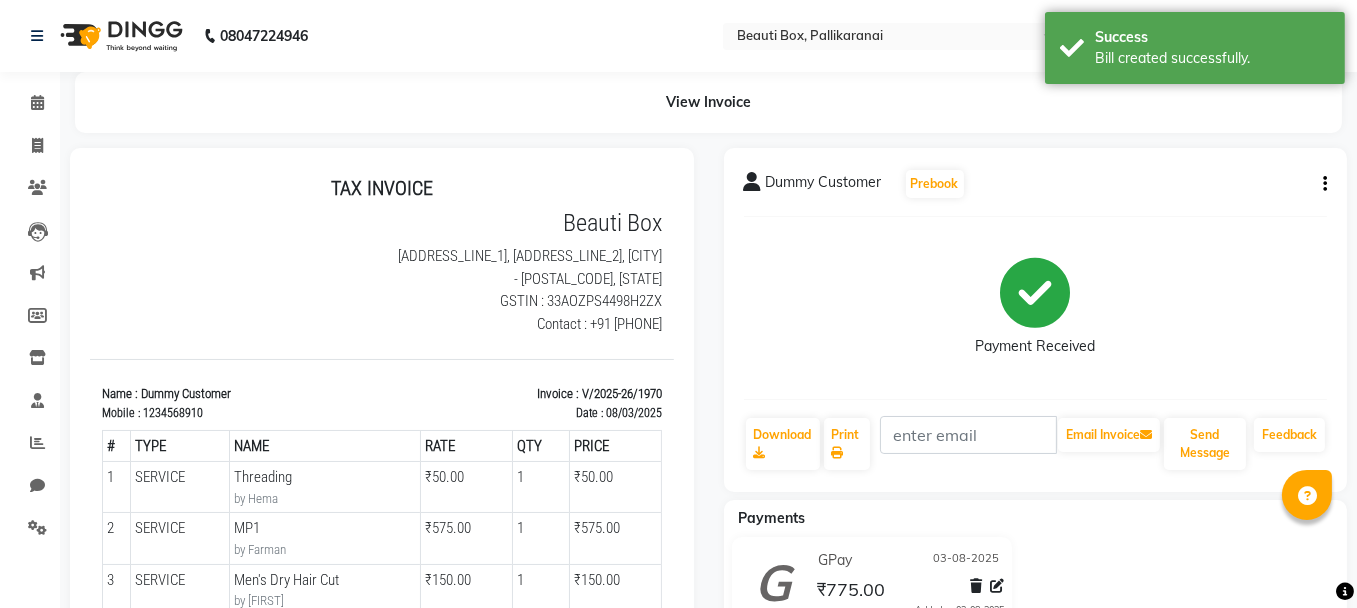 scroll, scrollTop: 0, scrollLeft: 0, axis: both 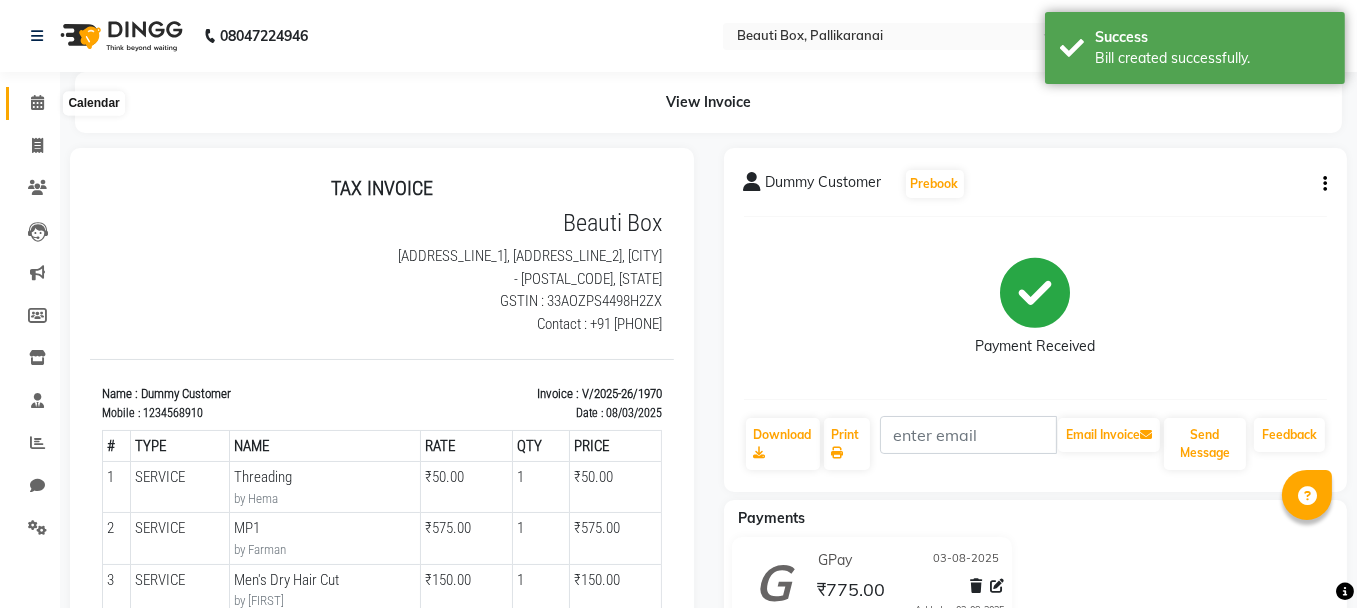 click 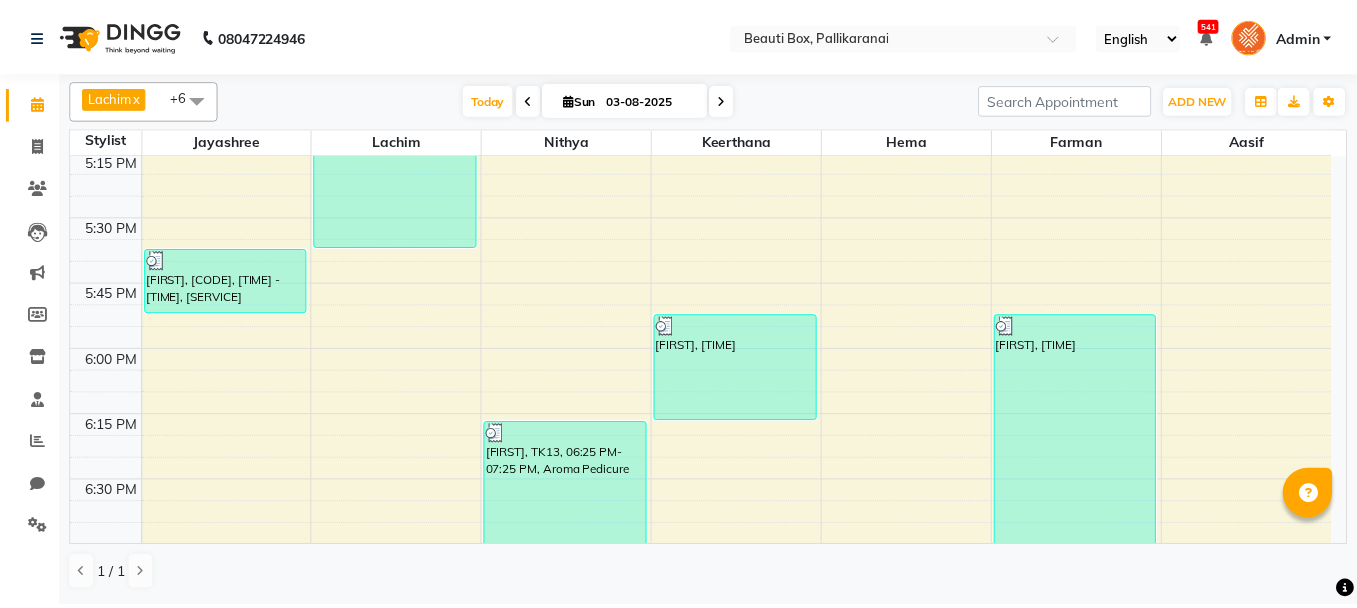 scroll, scrollTop: 2400, scrollLeft: 0, axis: vertical 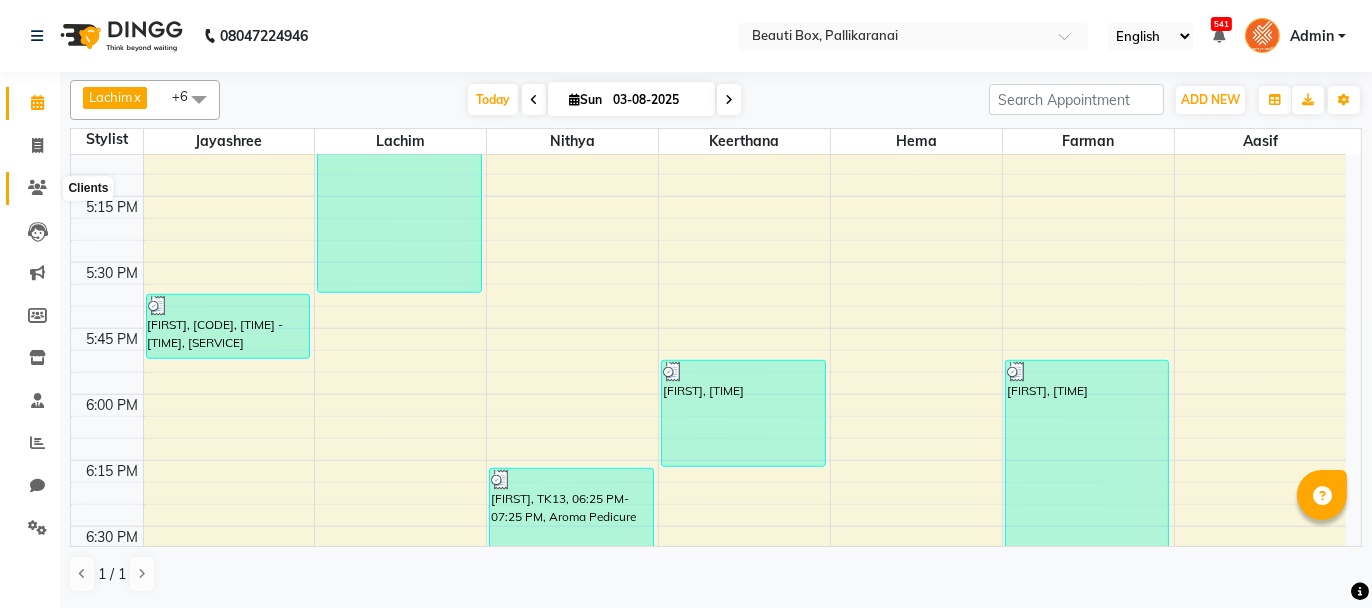 click 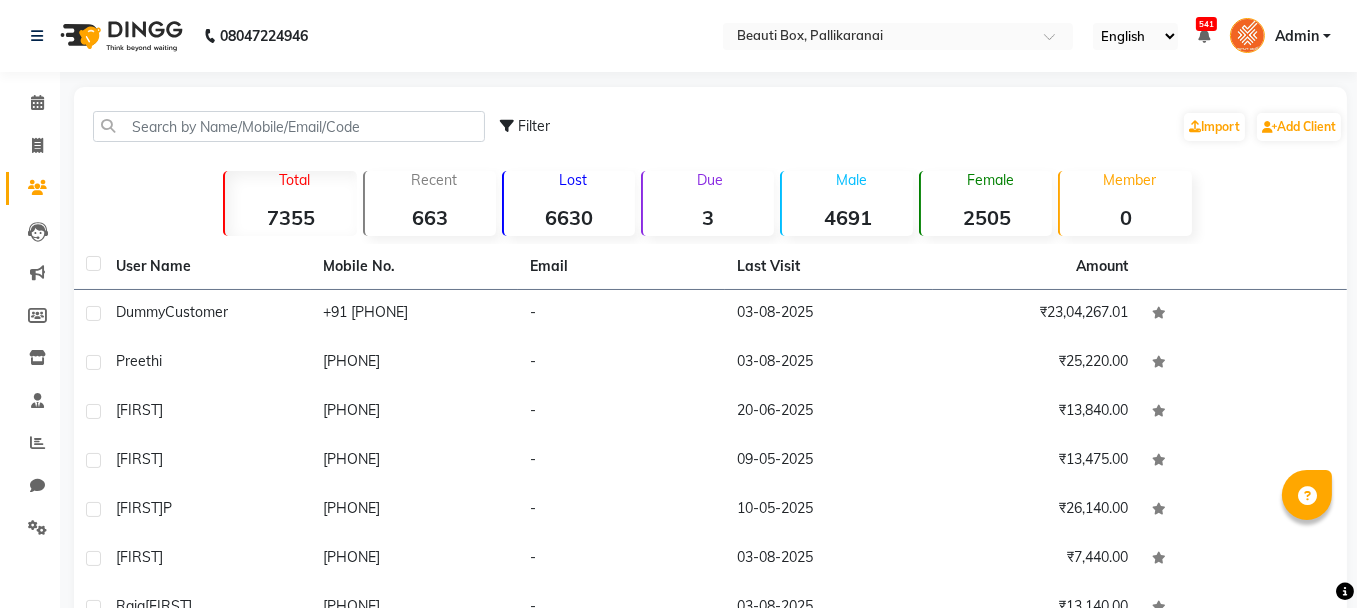 click on "2505" 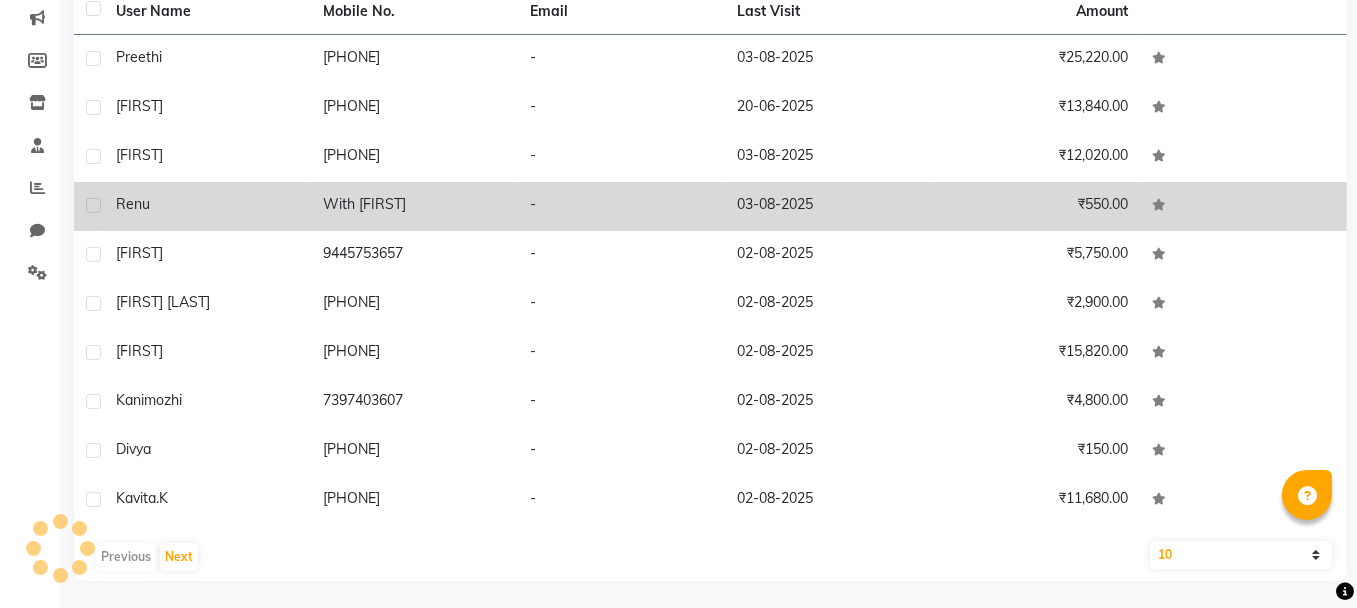 scroll, scrollTop: 257, scrollLeft: 0, axis: vertical 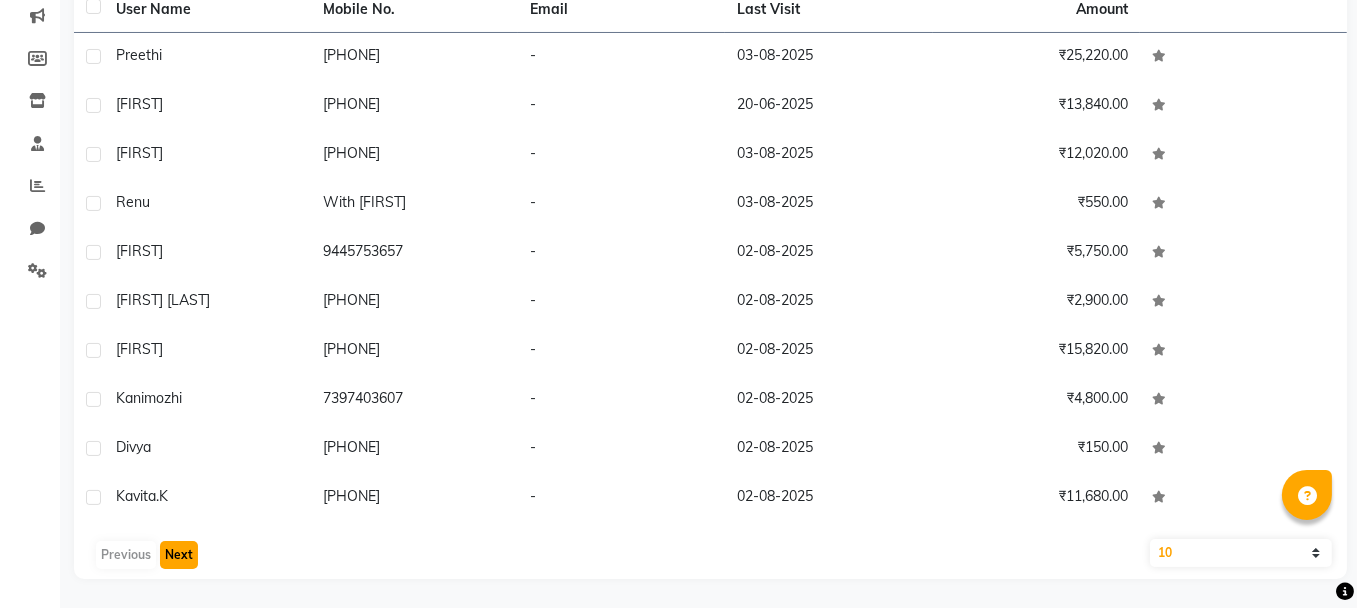 click on "Next" 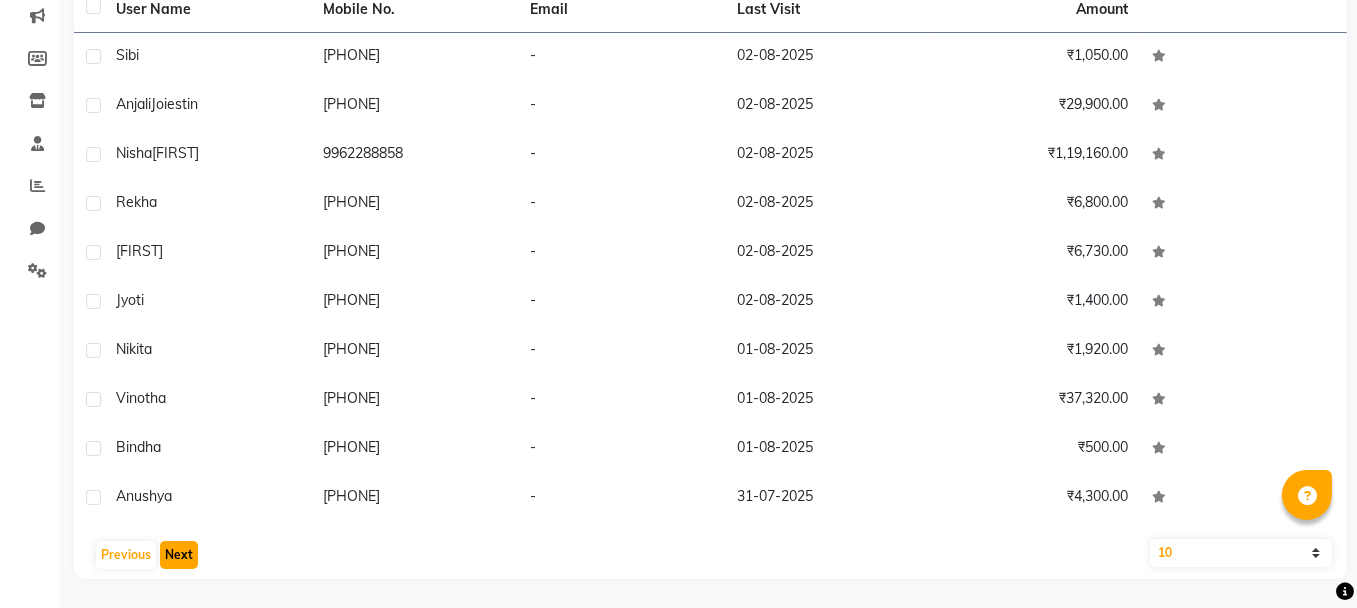 click on "Next" 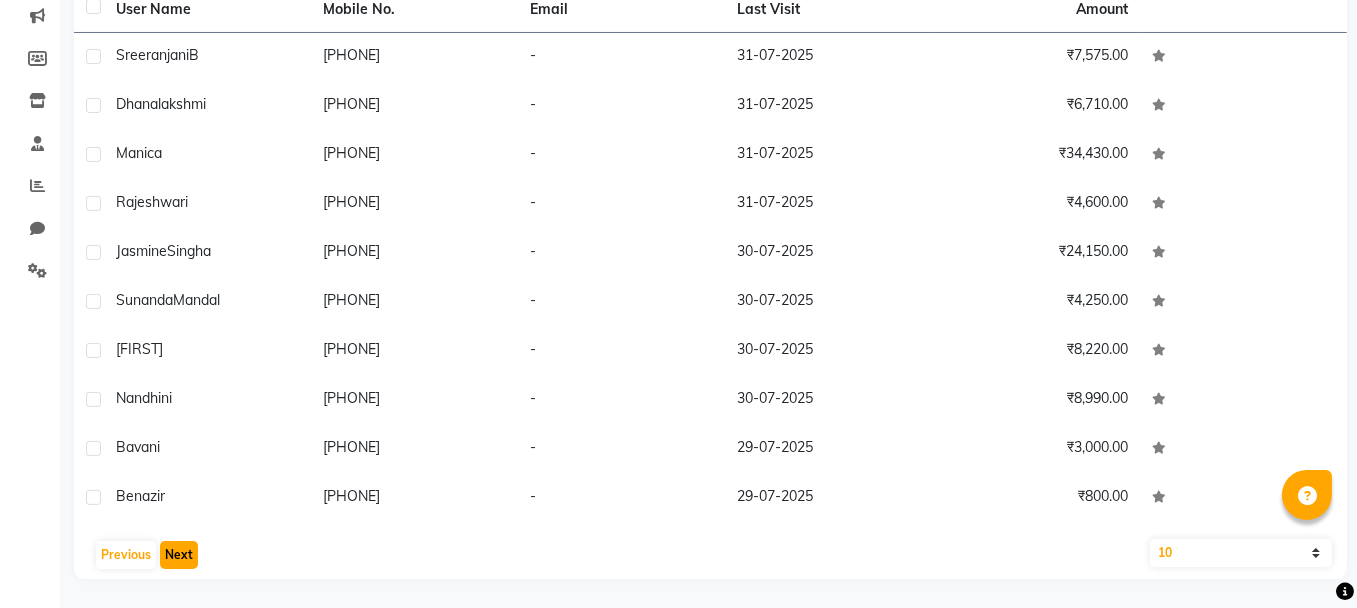 click on "Next" 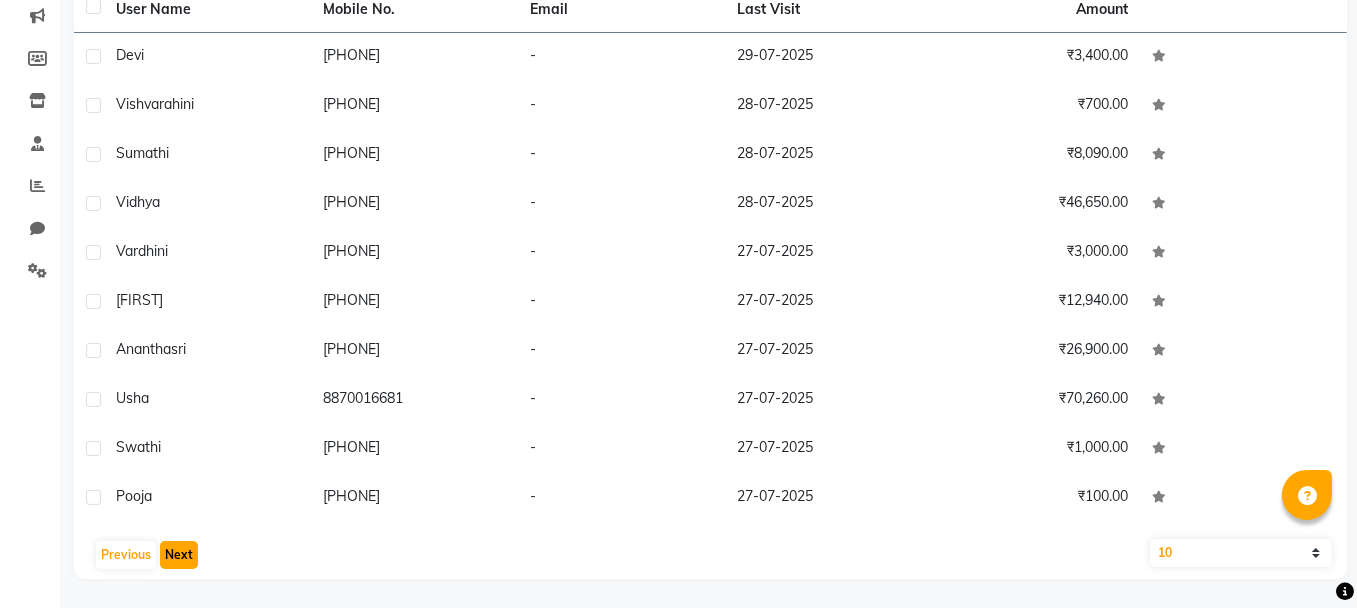 click on "Next" 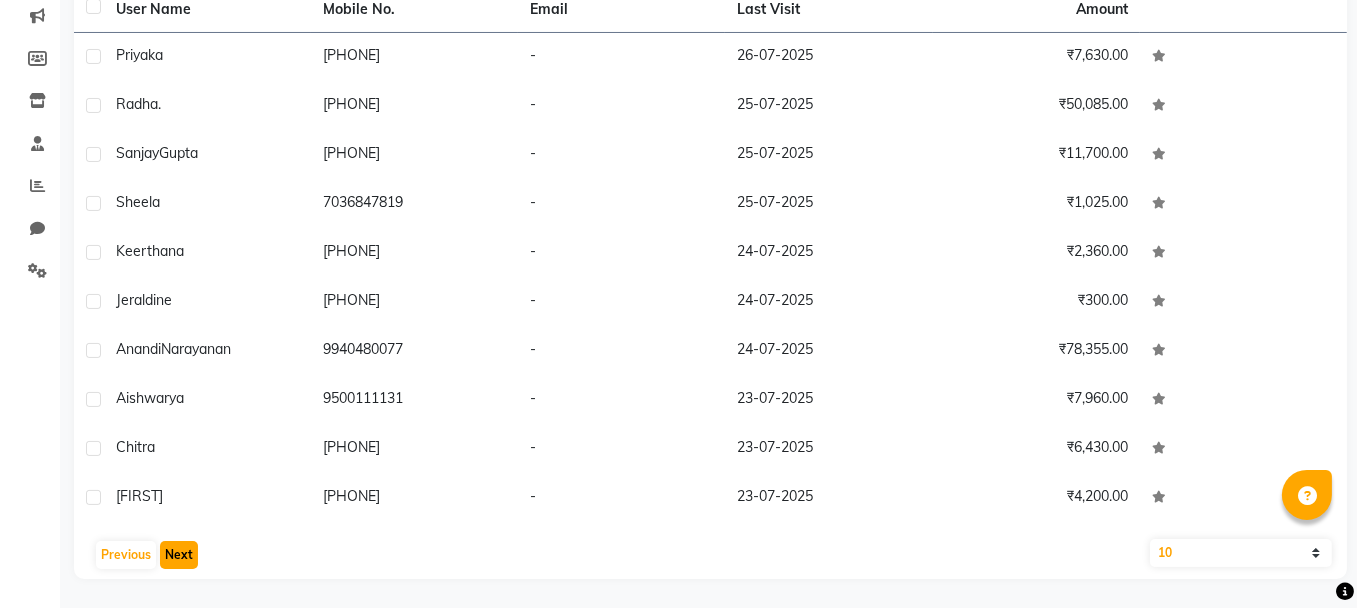 click on "Next" 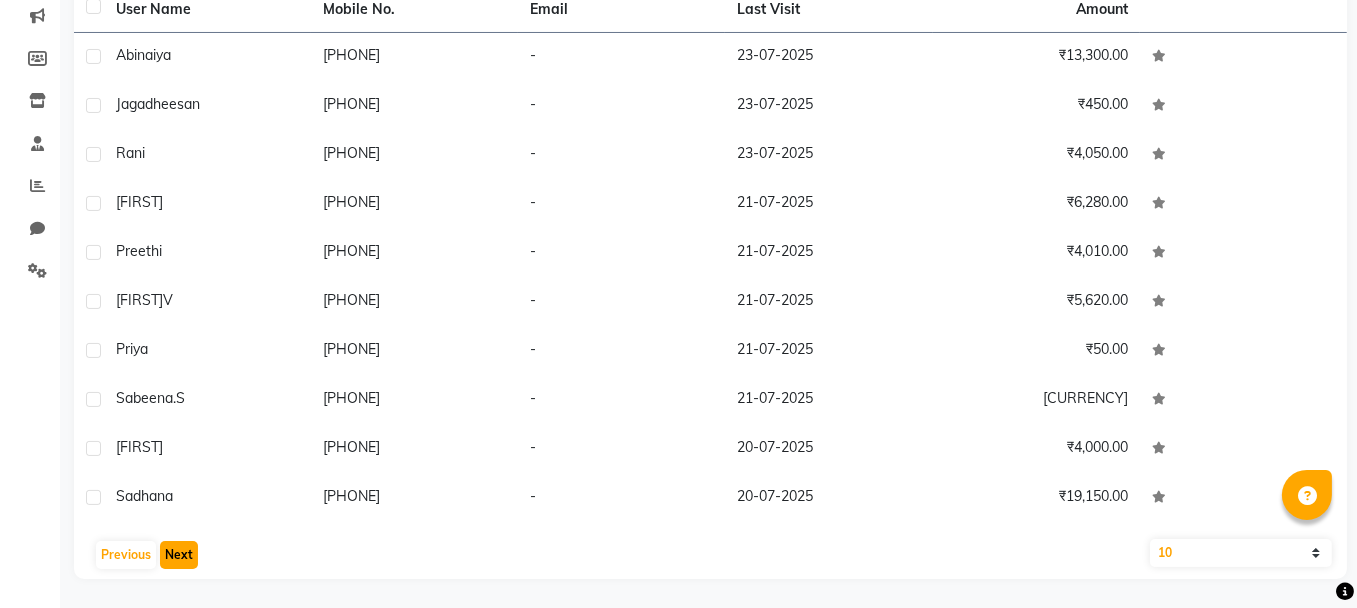 click on "Next" 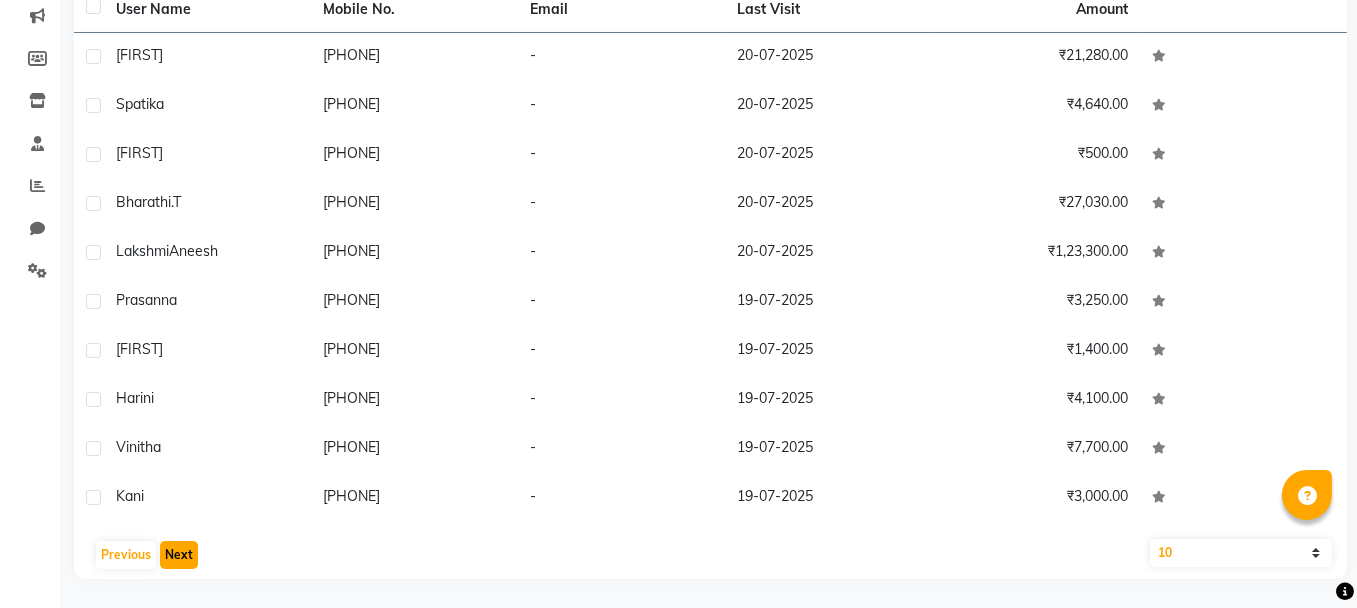 click on "Next" 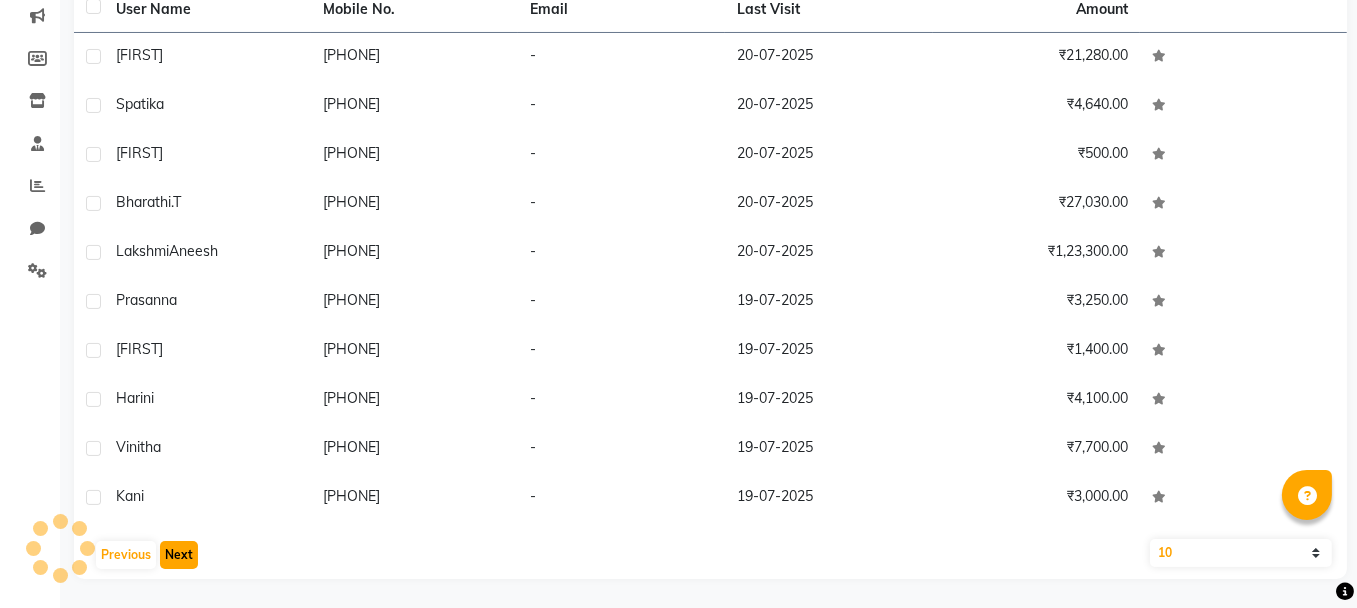 click on "Next" 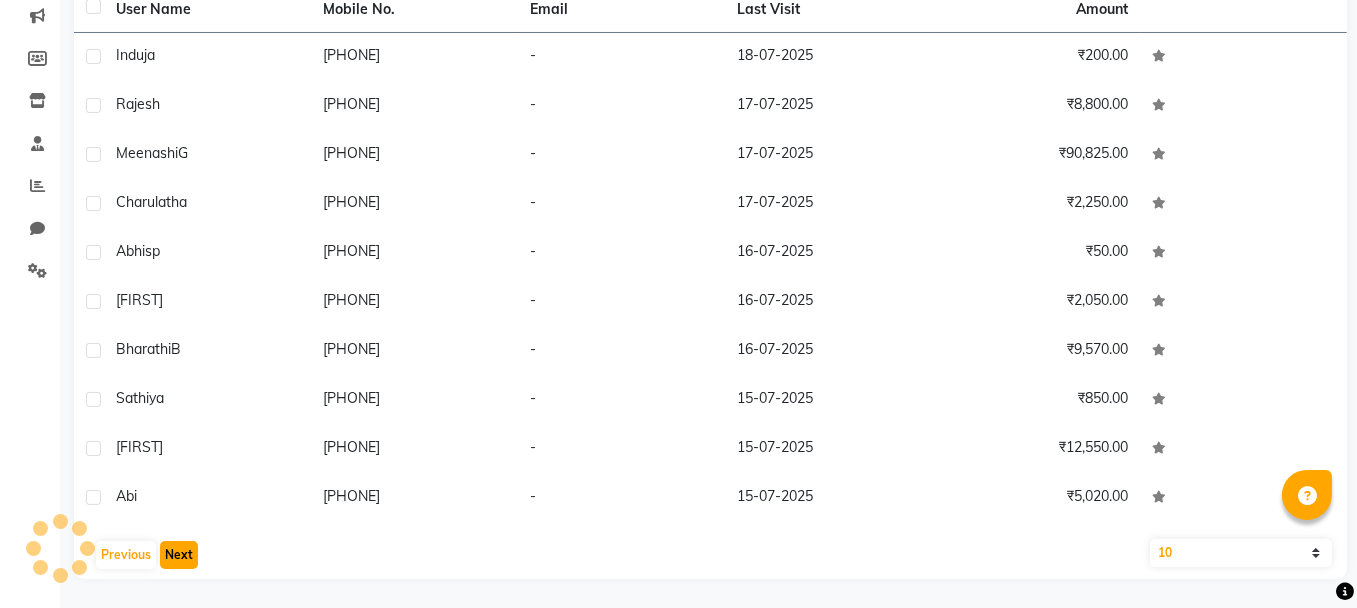 click on "Next" 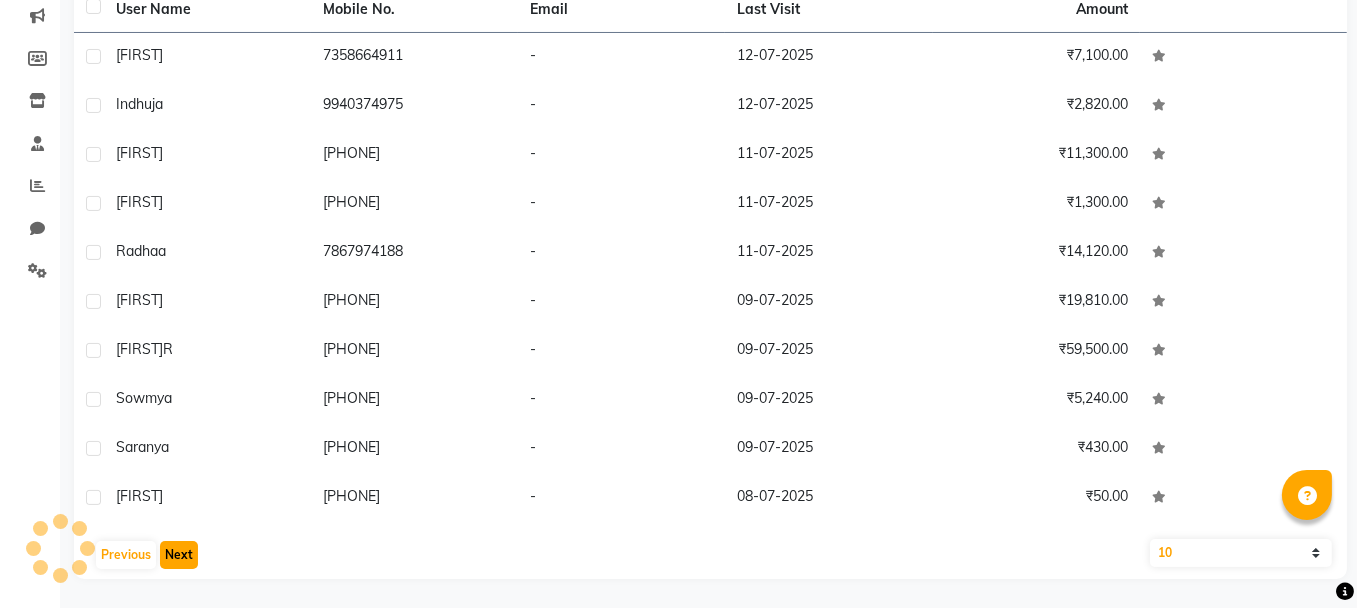 click on "Next" 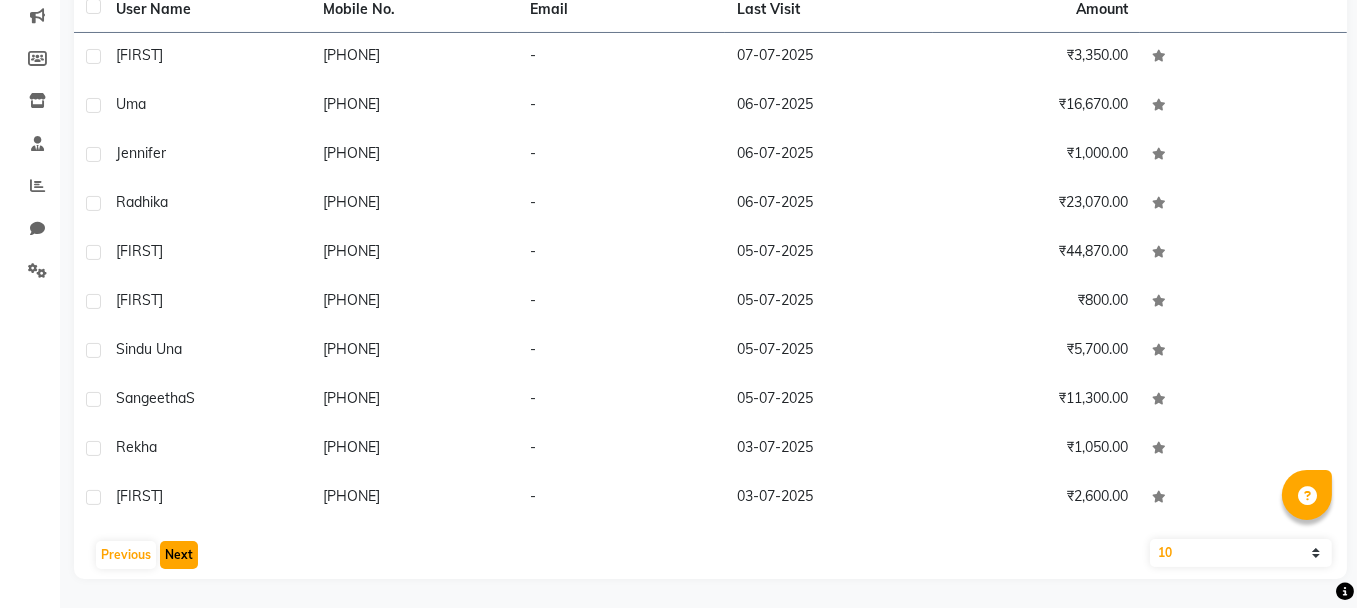click on "Next" 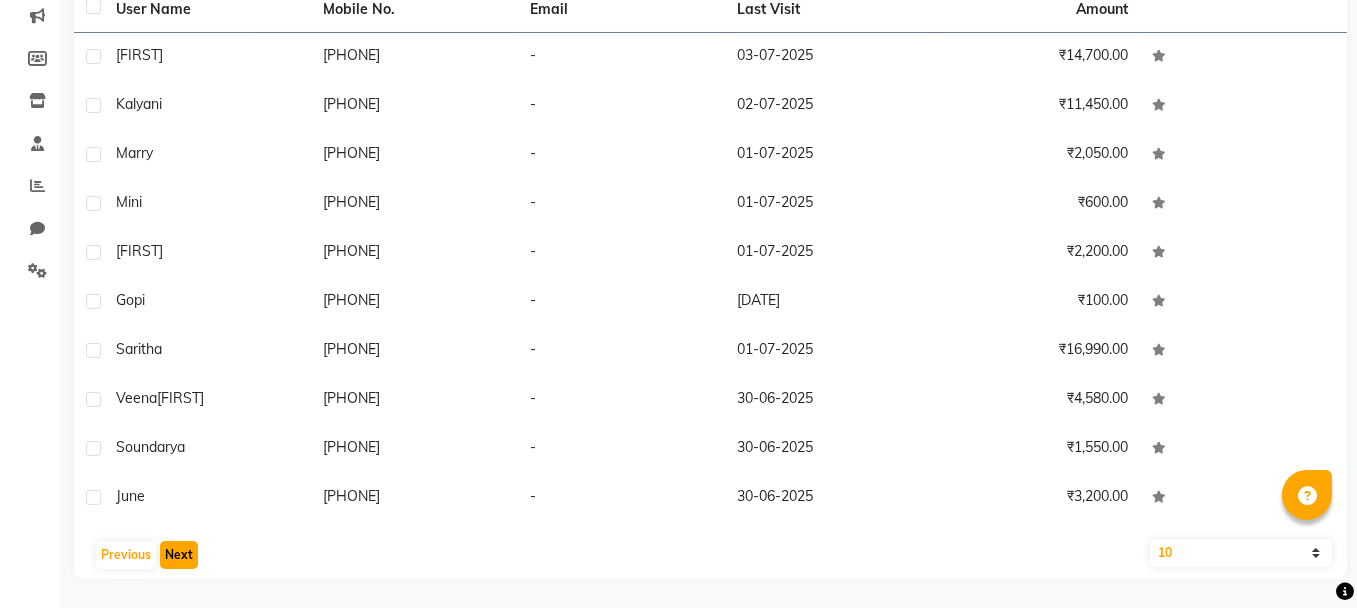 click on "Next" 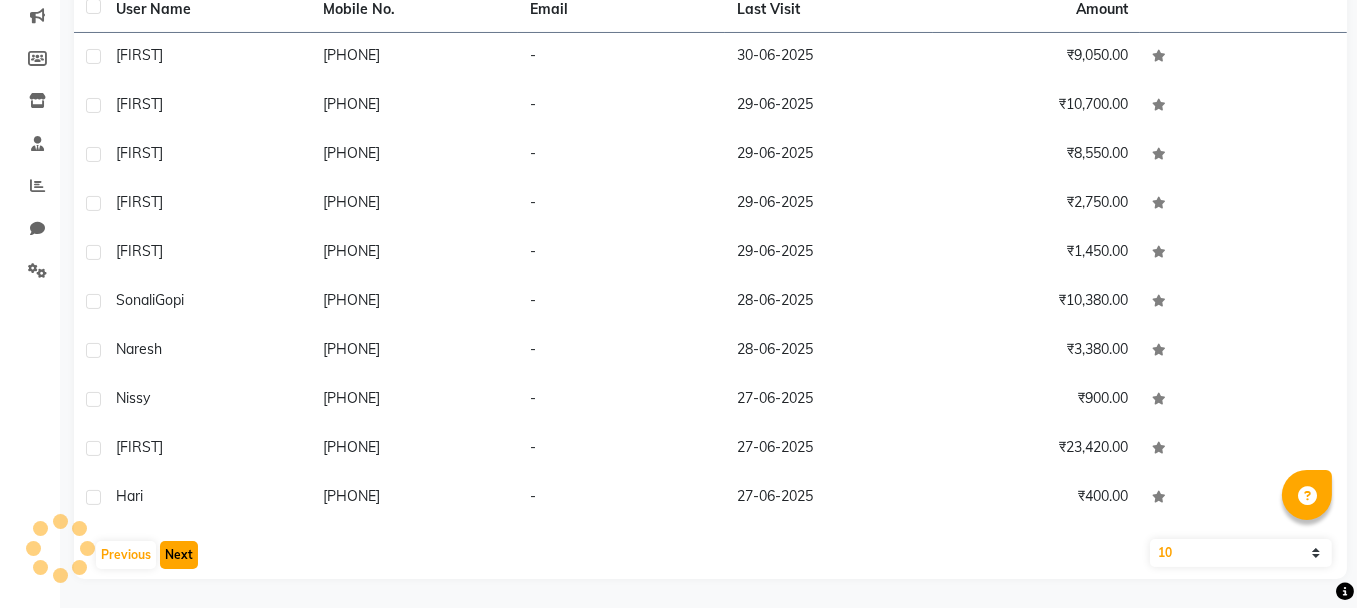 click on "Next" 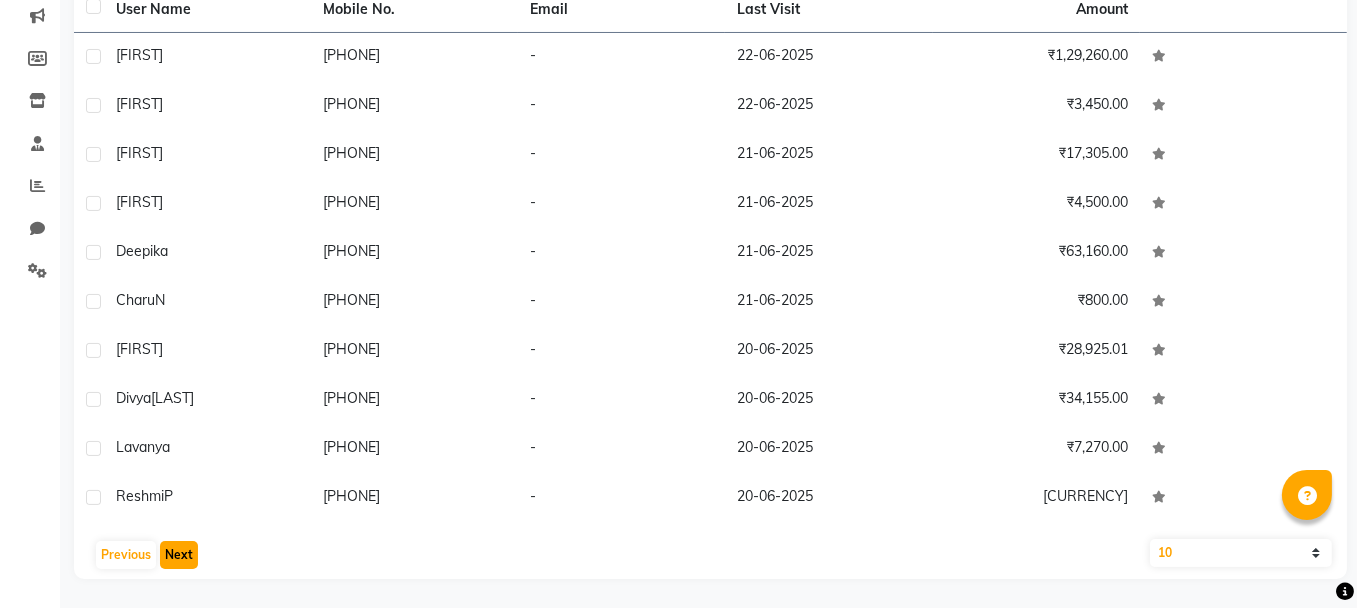 click on "Next" 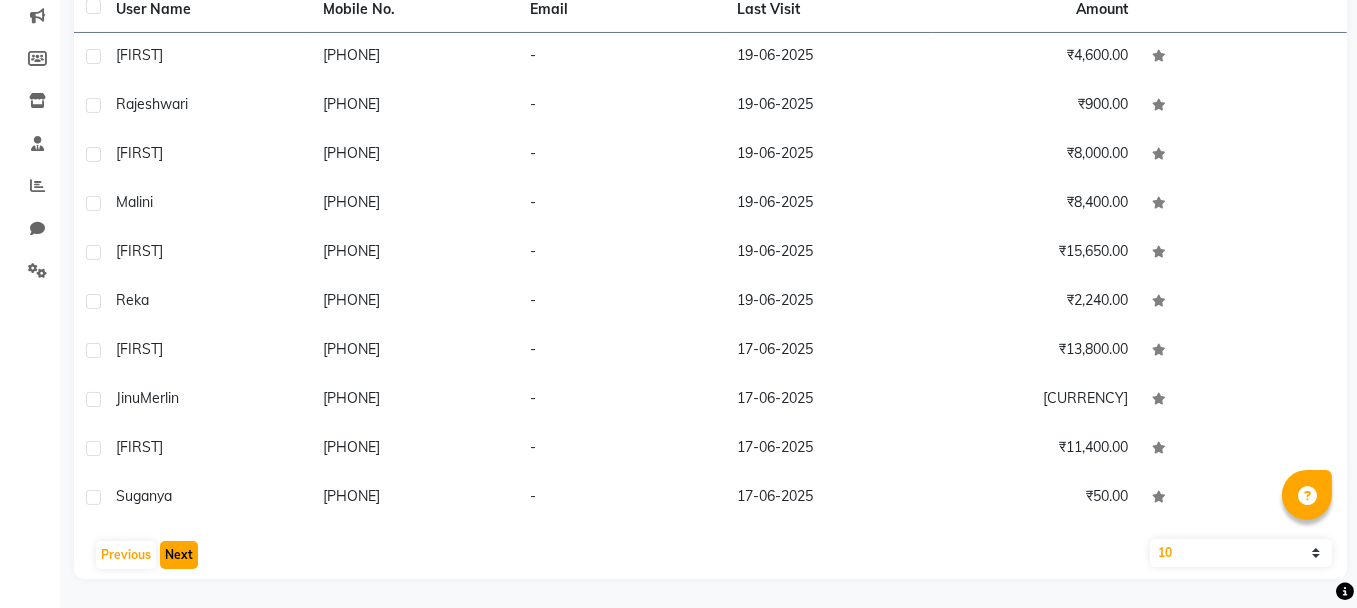 click on "Next" 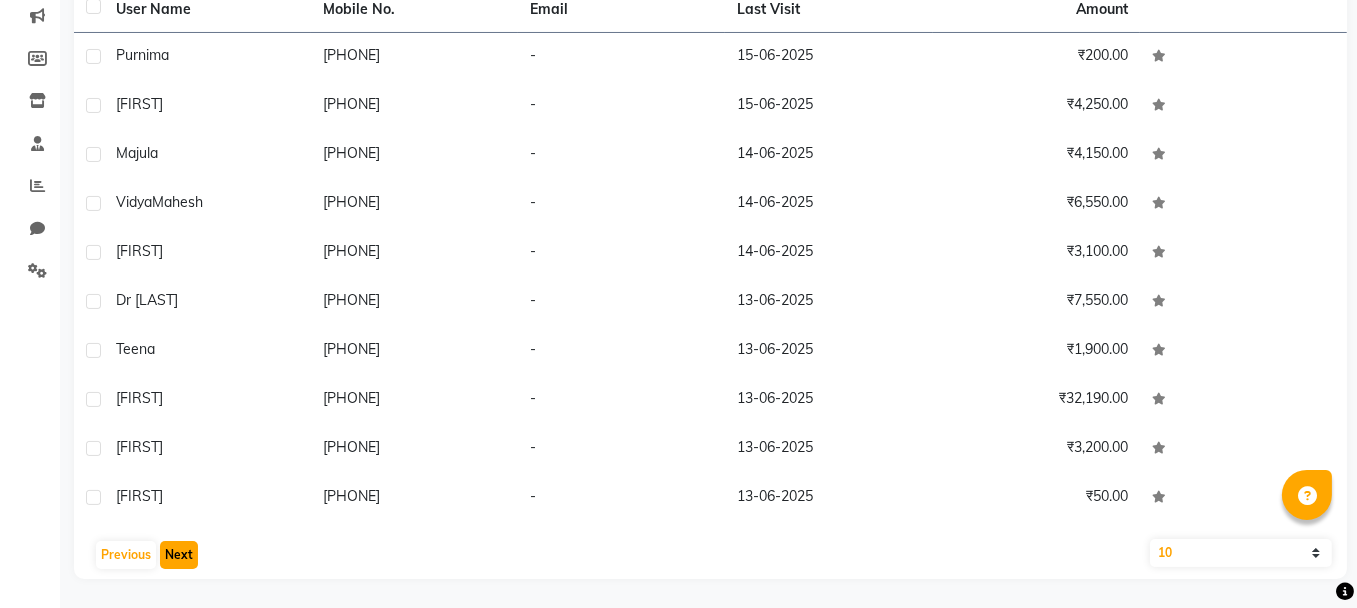click on "Next" 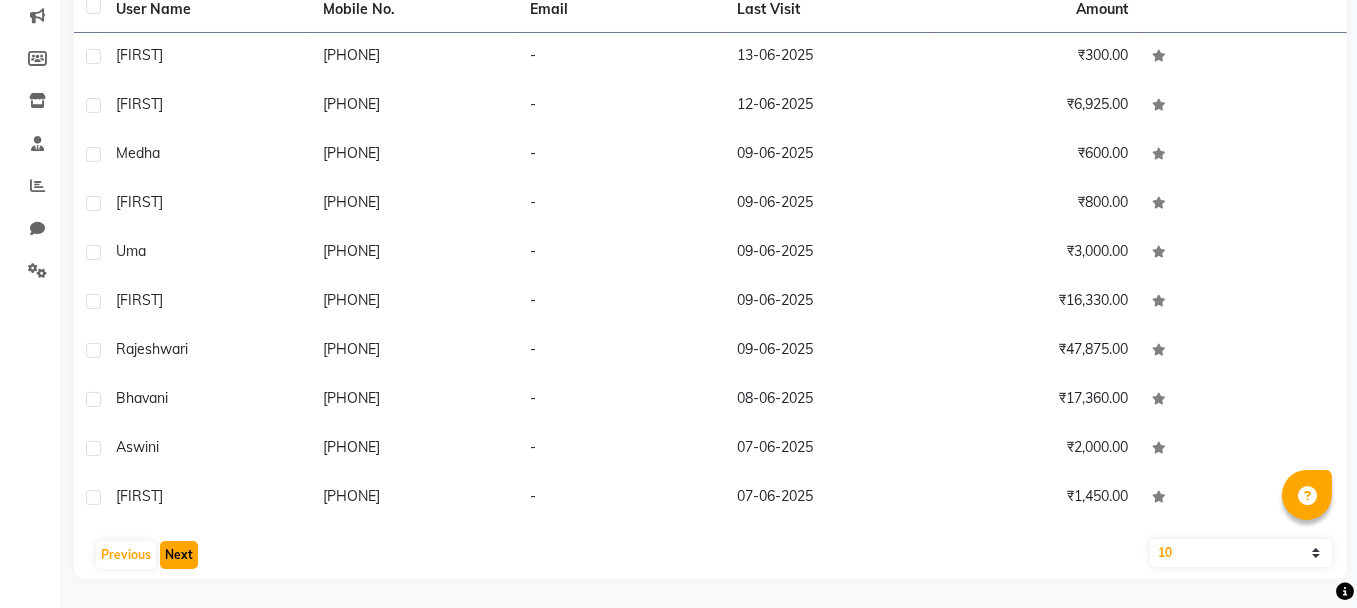 click on "Next" 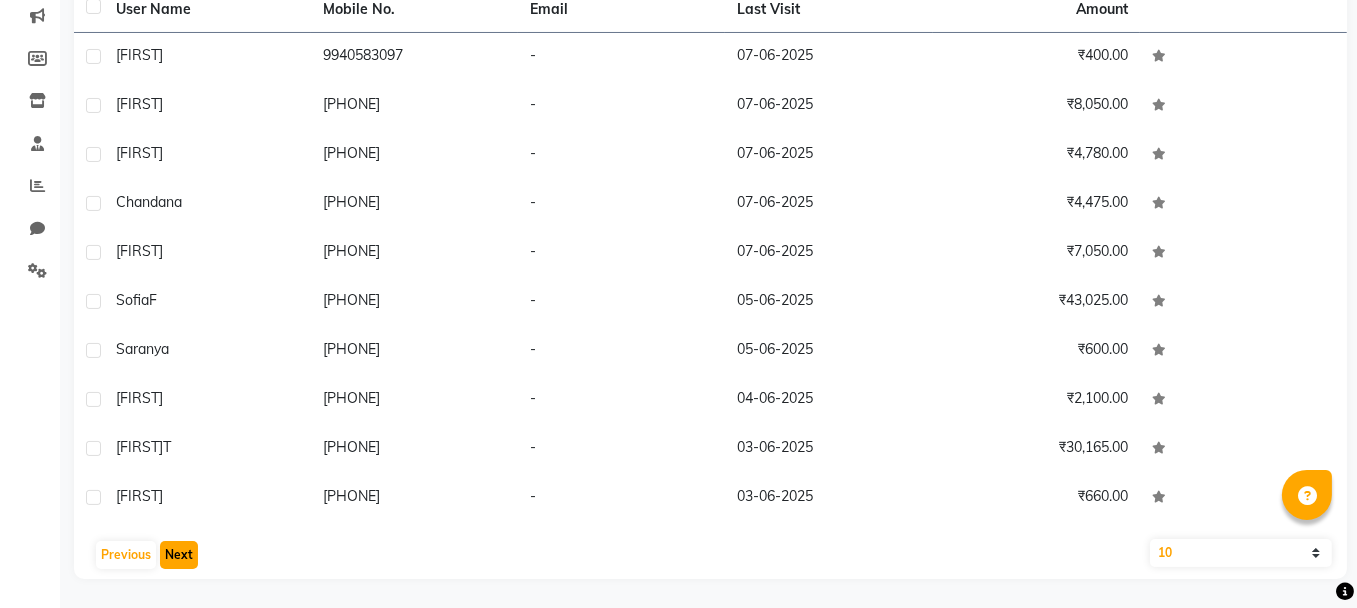 click on "Next" 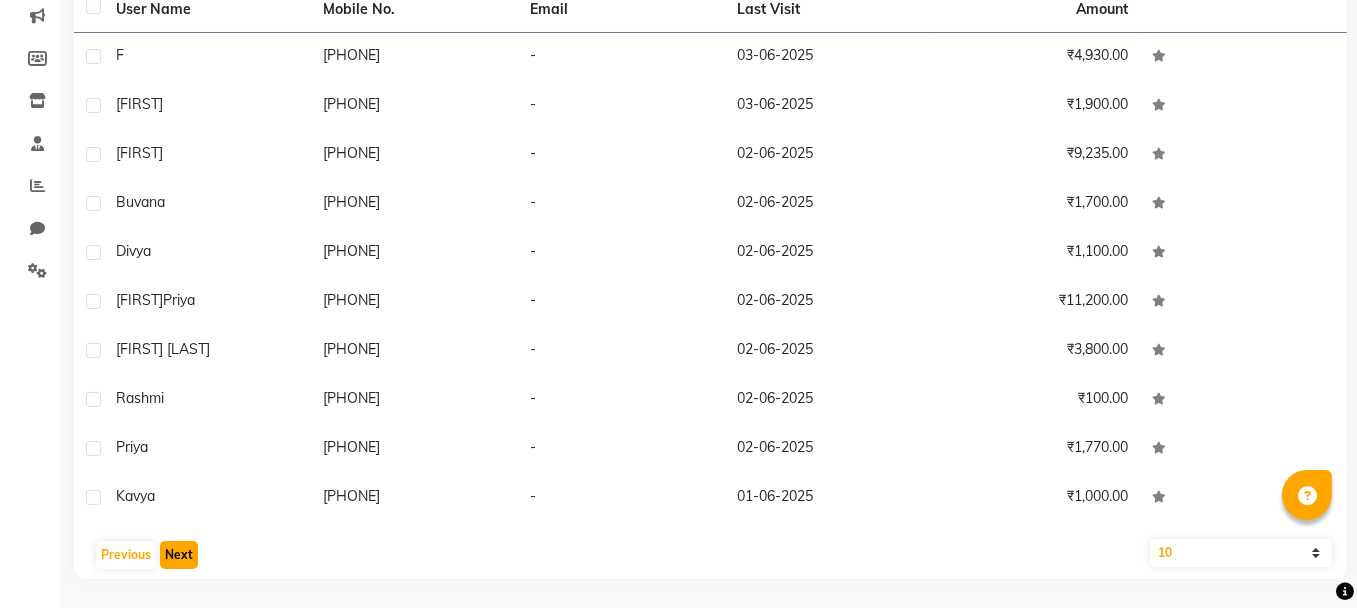 click on "Next" 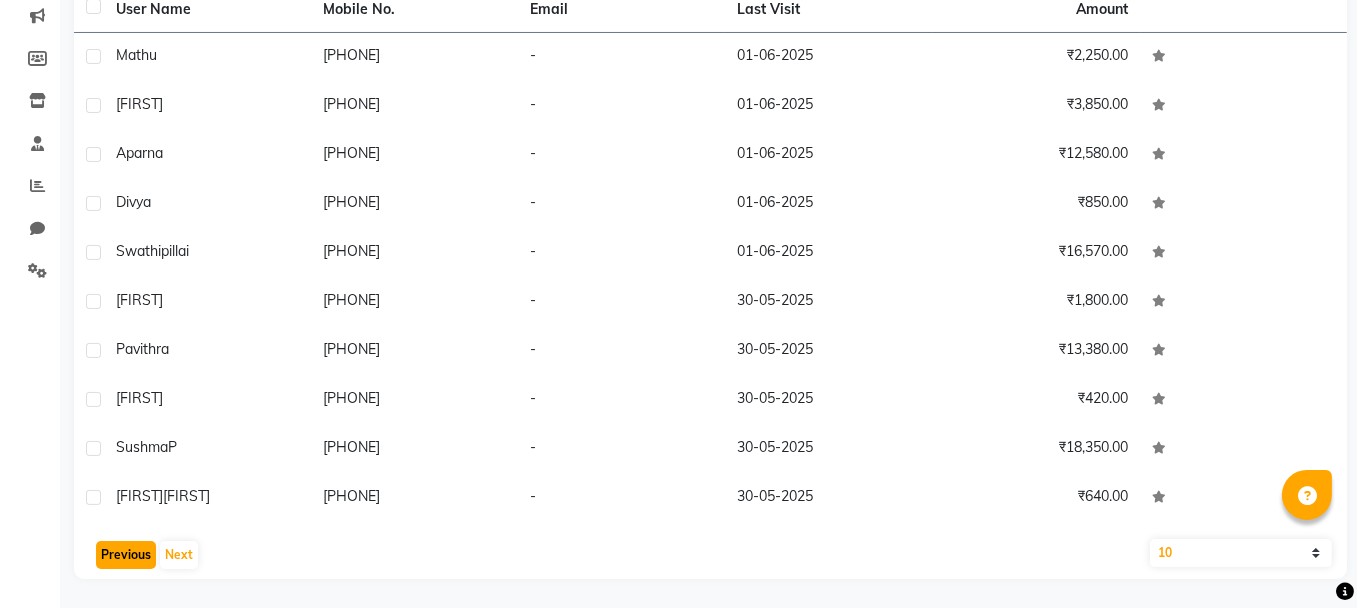 click on "Previous" 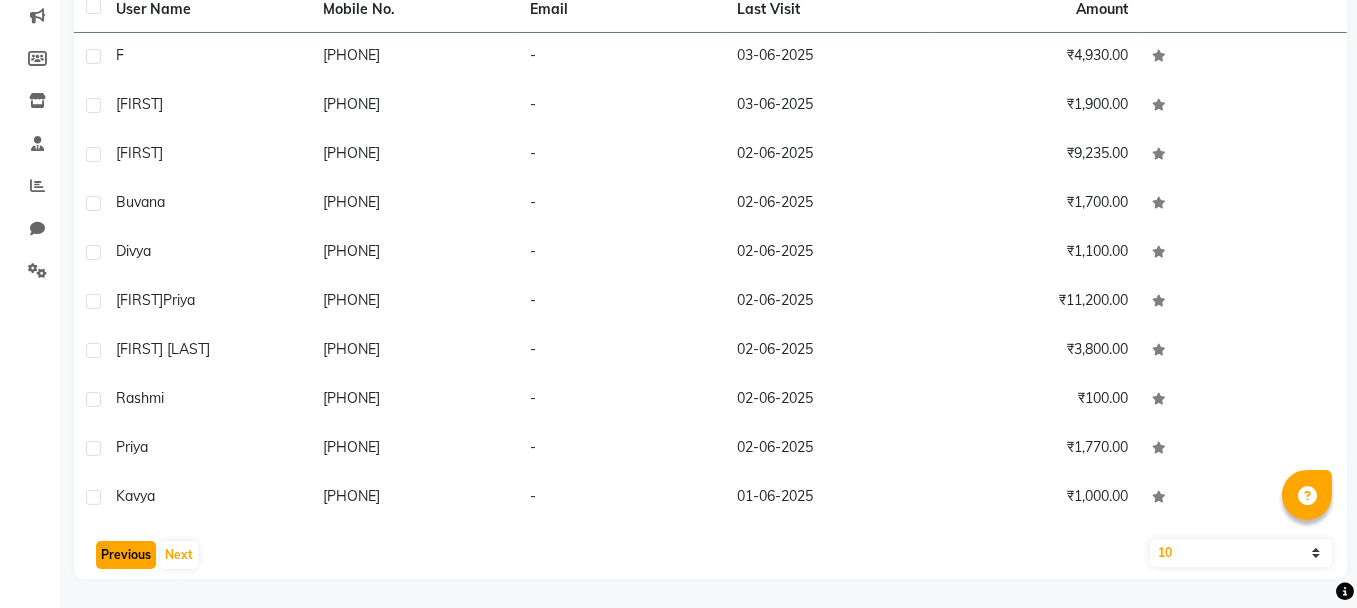 click on "Previous" 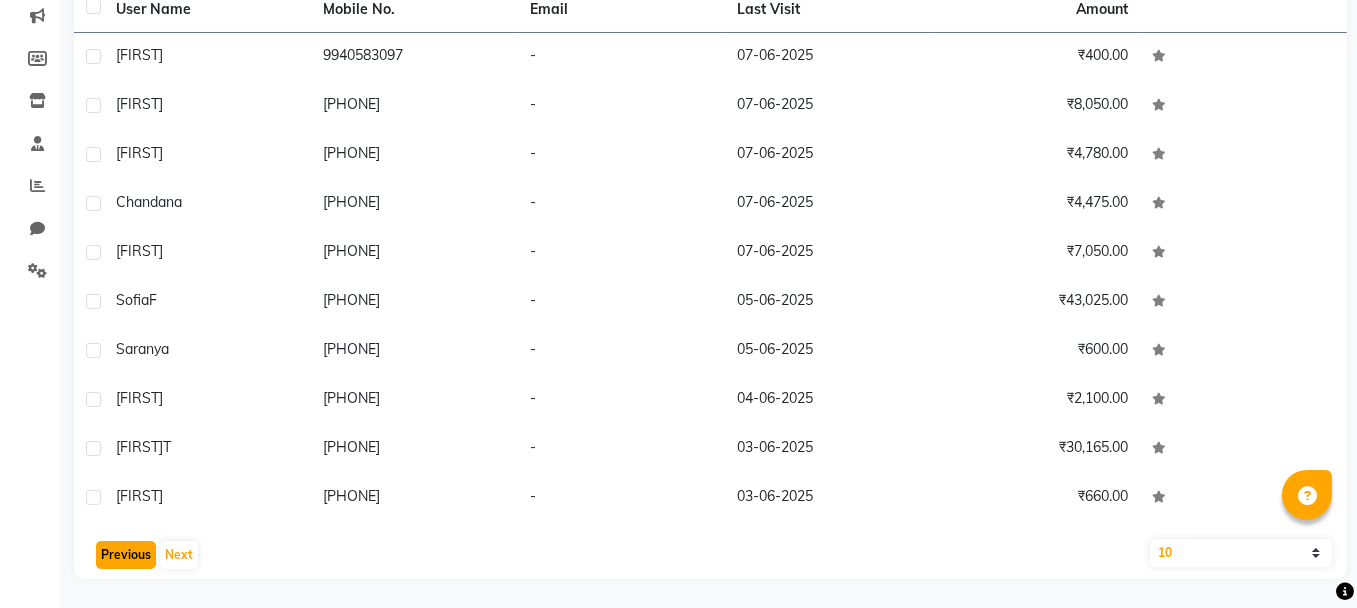 click on "Previous" 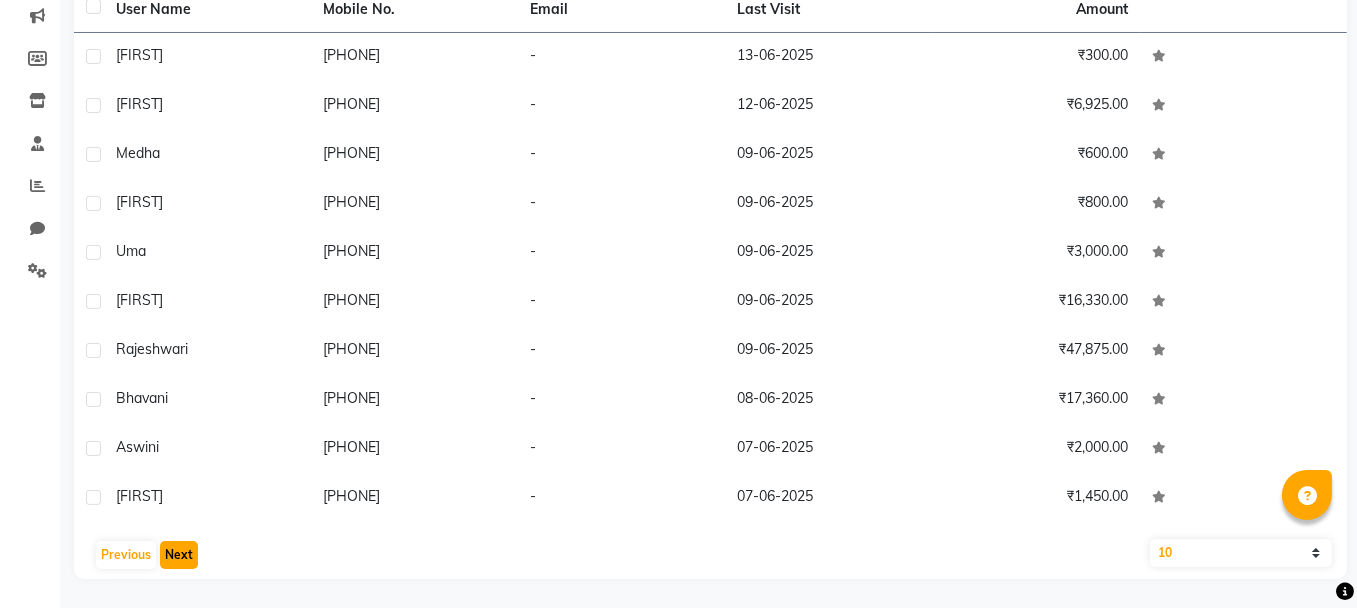 click on "Next" 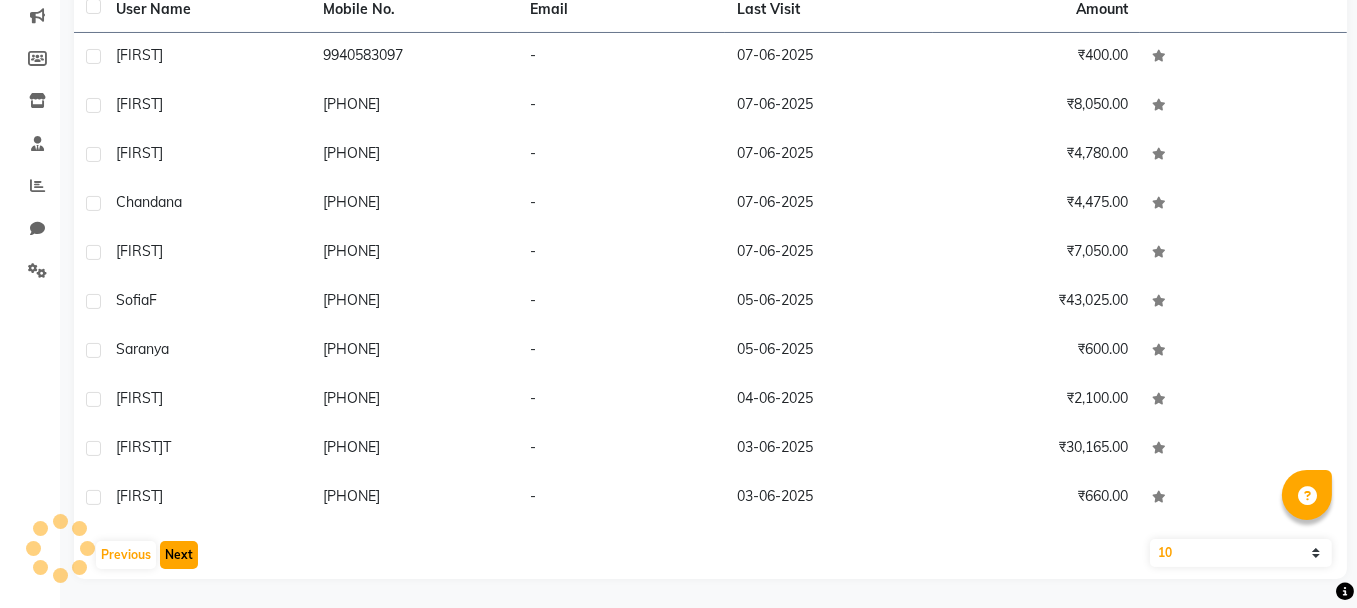 click on "Next" 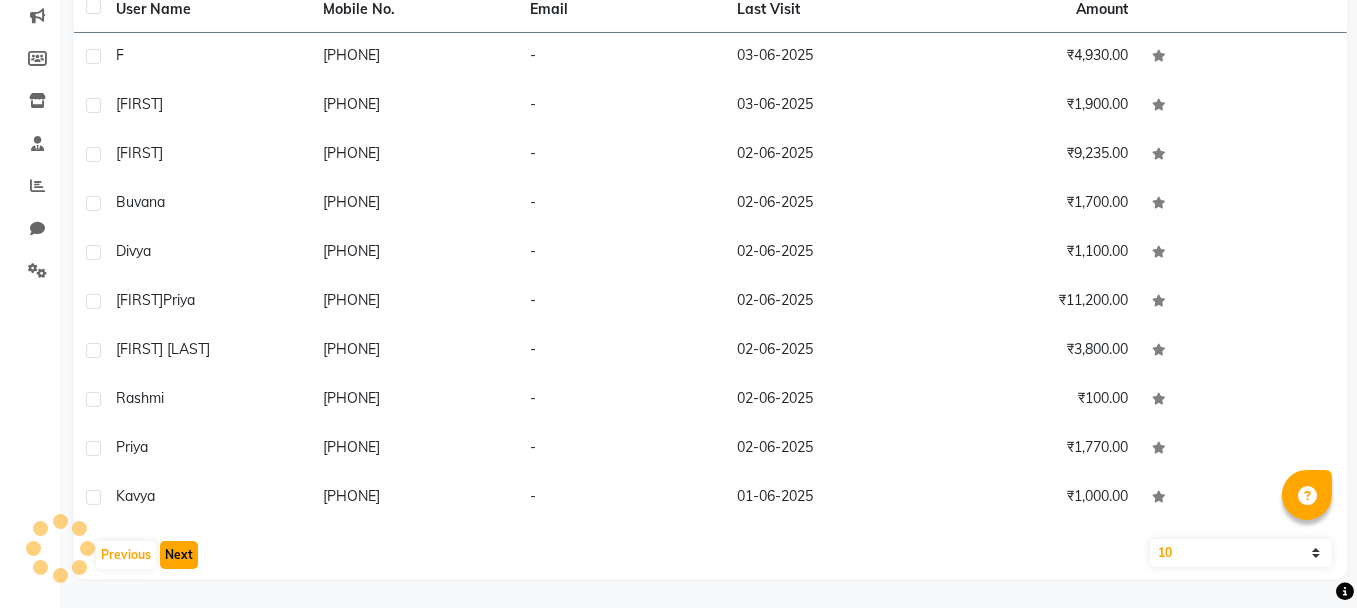 click on "Next" 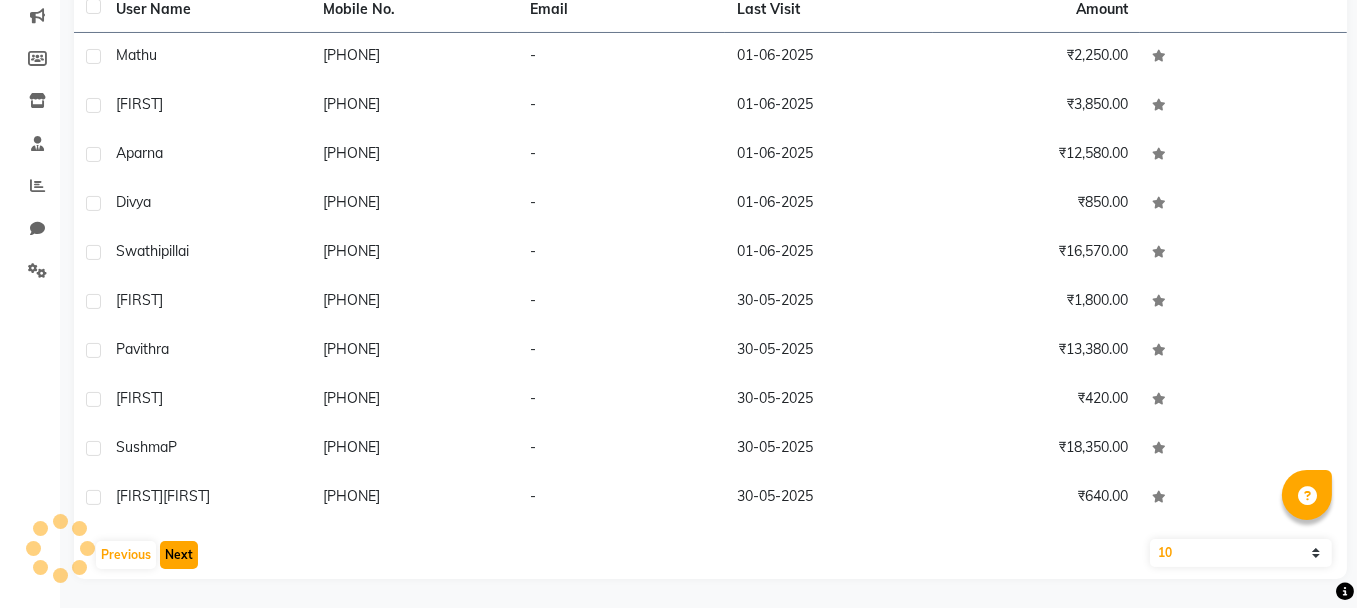 click on "Next" 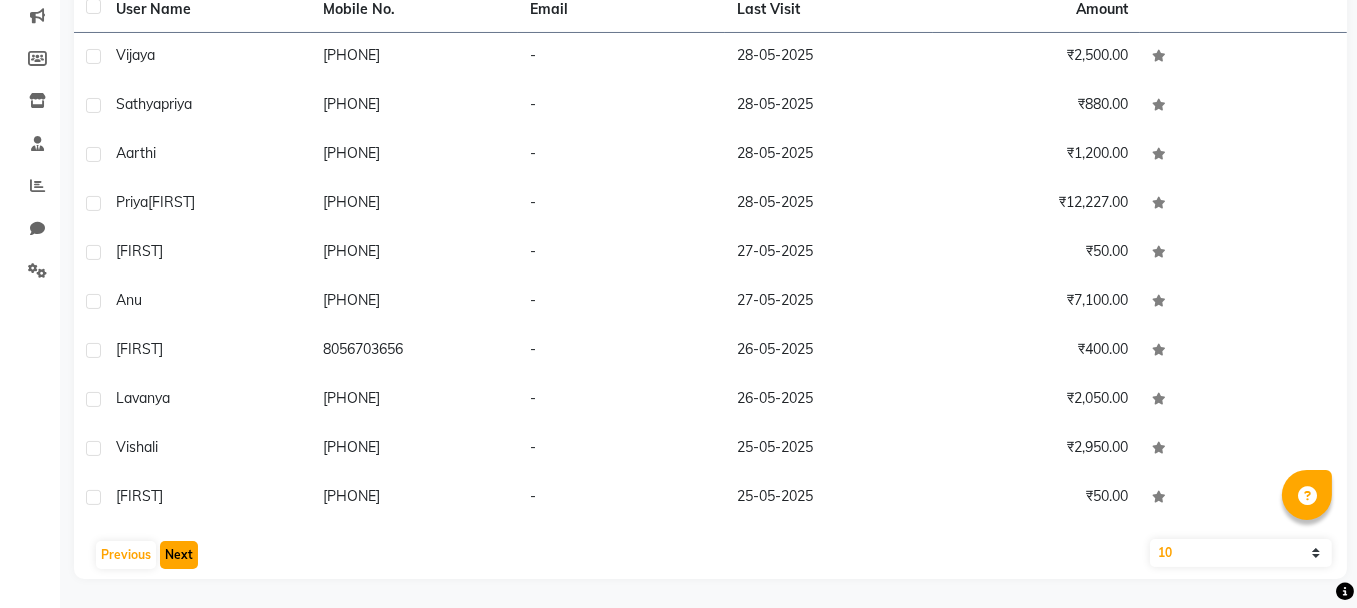 click on "Next" 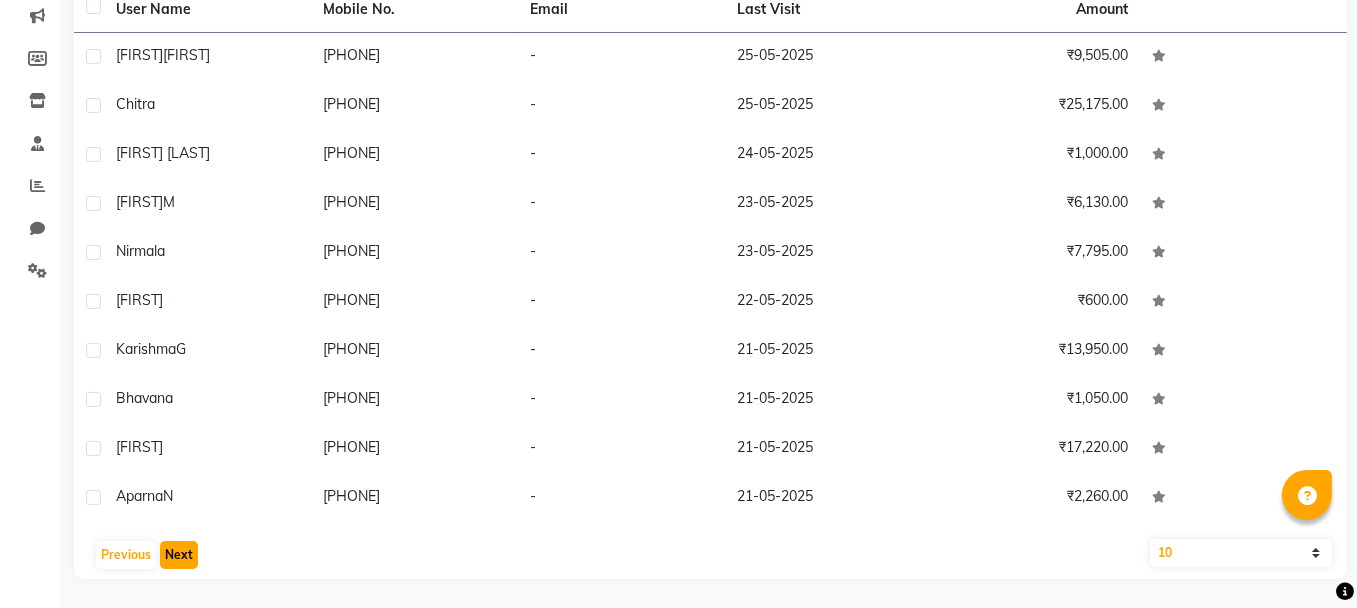 click on "Next" 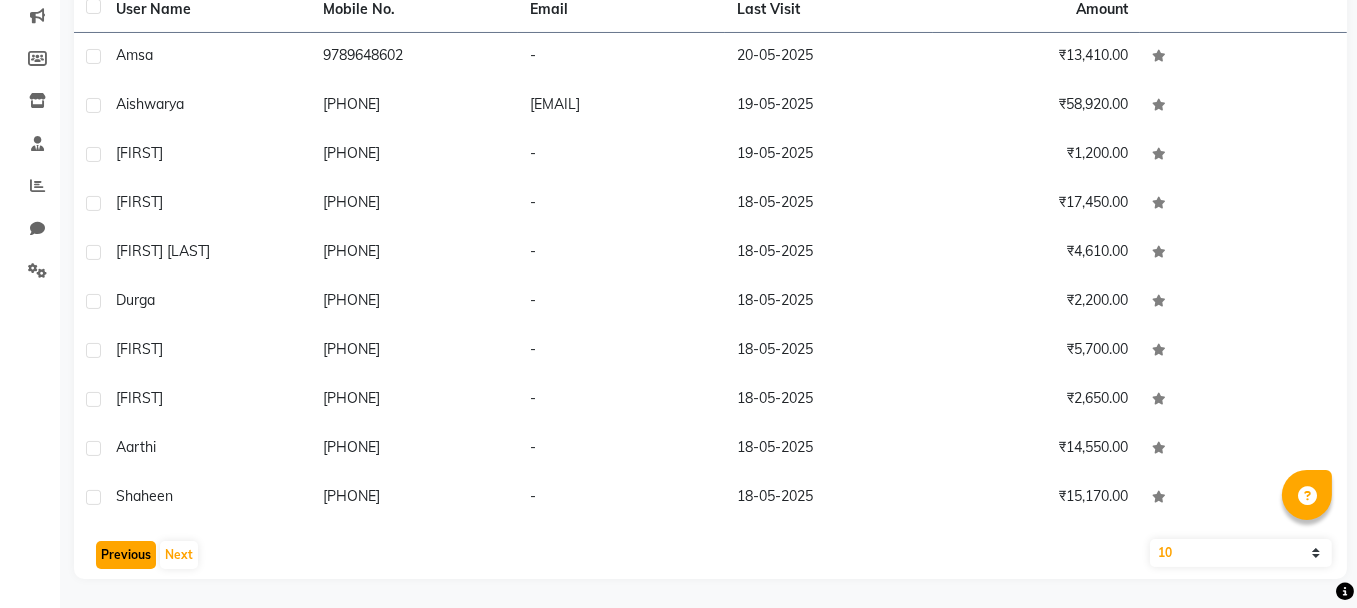click on "Previous" 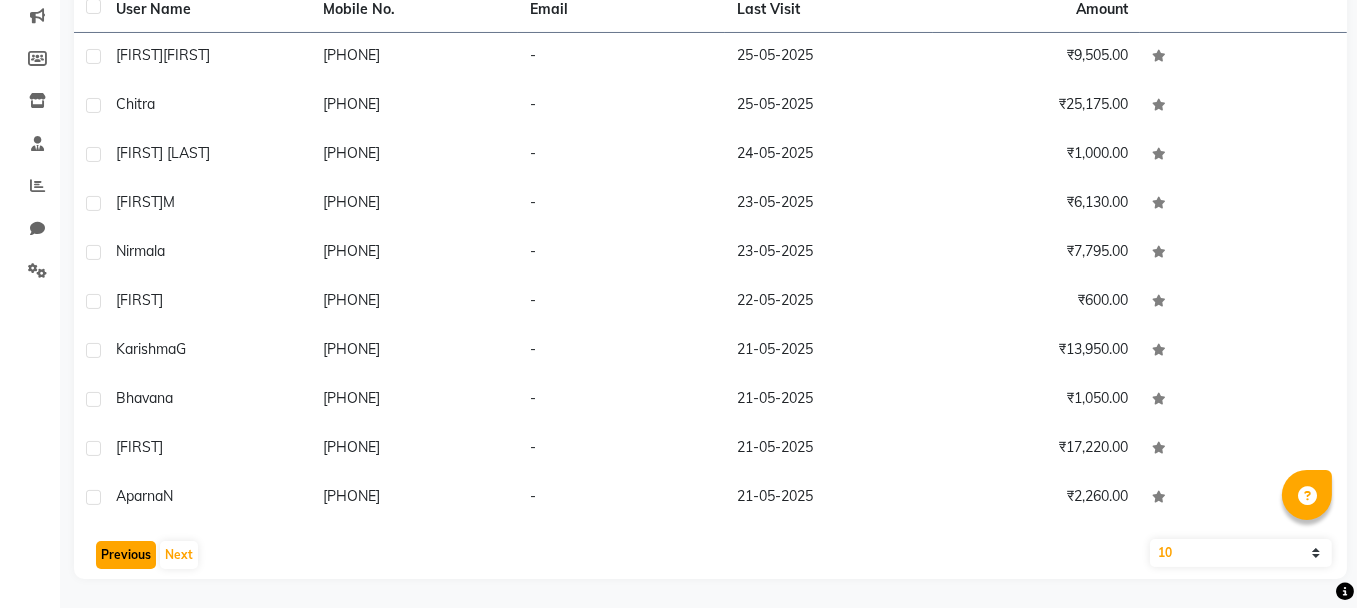 click on "Previous" 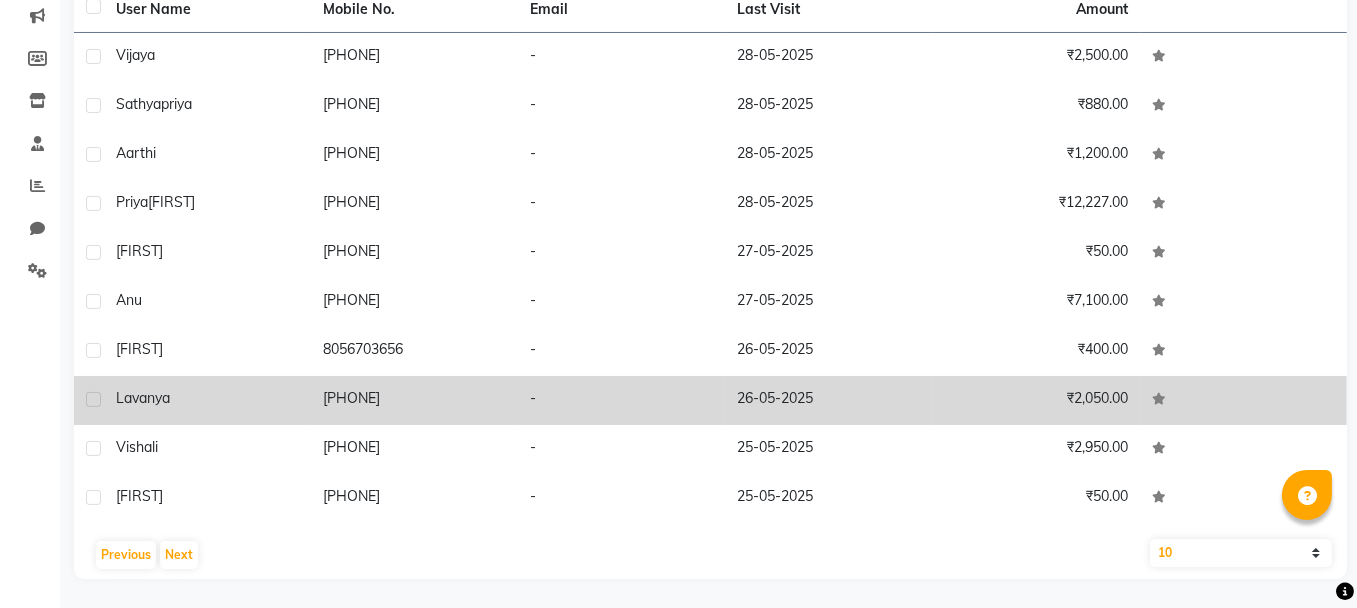 click on "Lavanya" 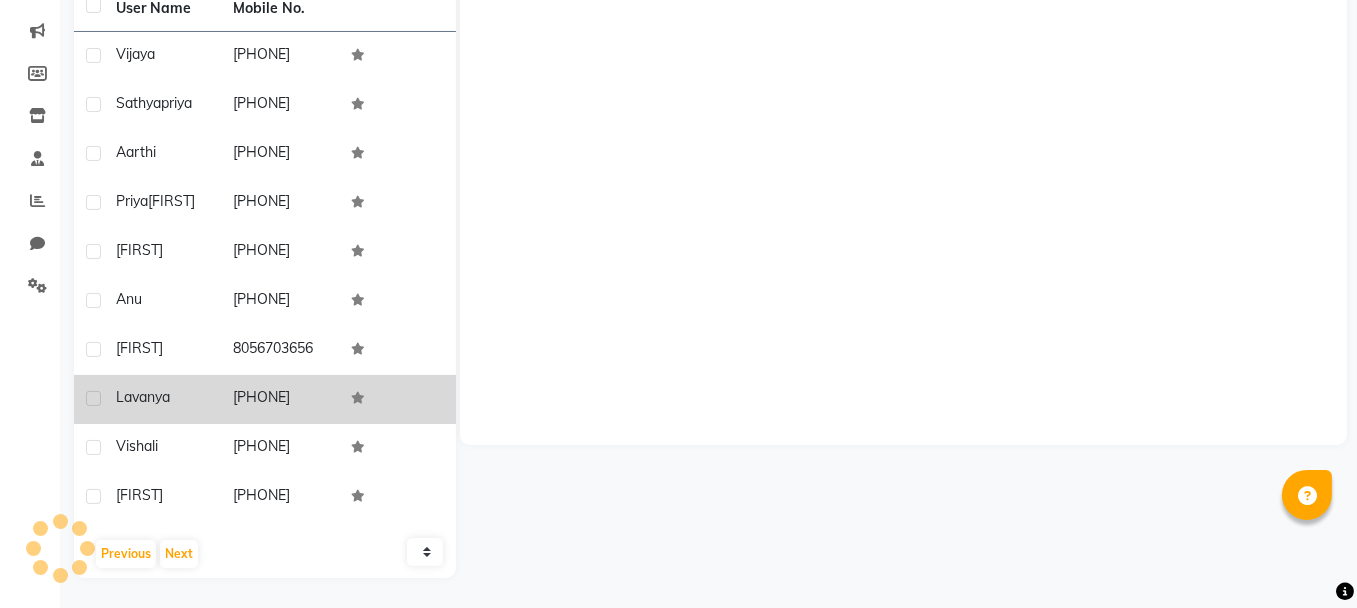 scroll, scrollTop: 240, scrollLeft: 0, axis: vertical 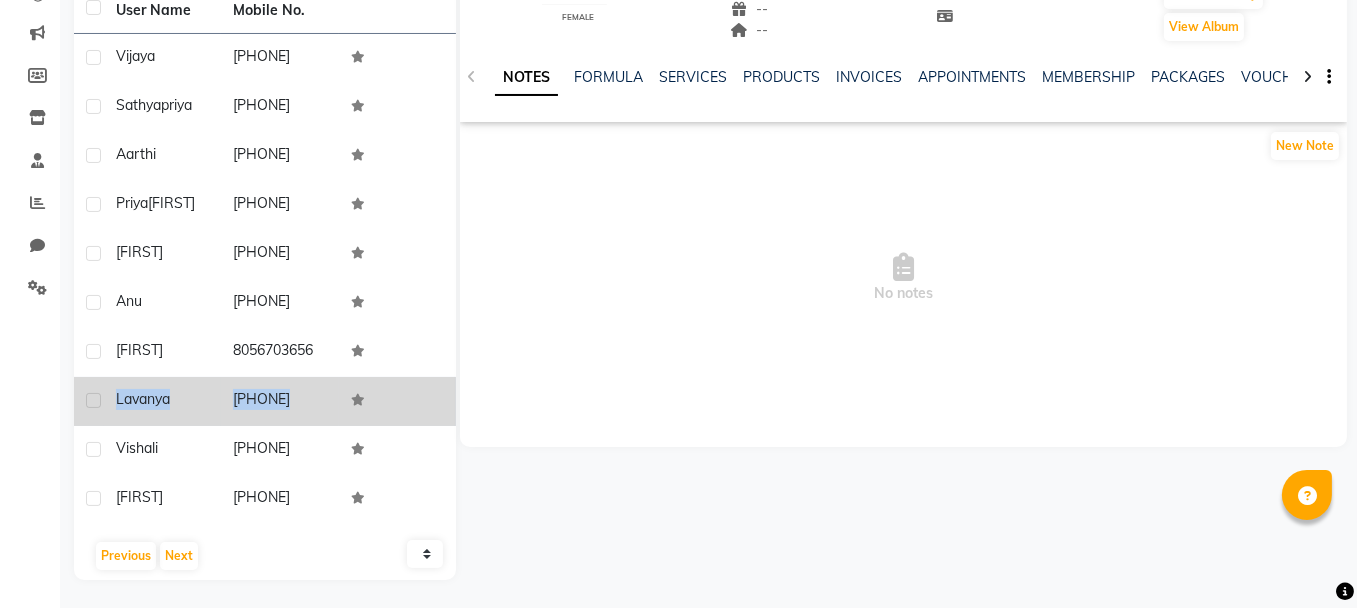 drag, startPoint x: 115, startPoint y: 395, endPoint x: 350, endPoint y: 420, distance: 236.32605 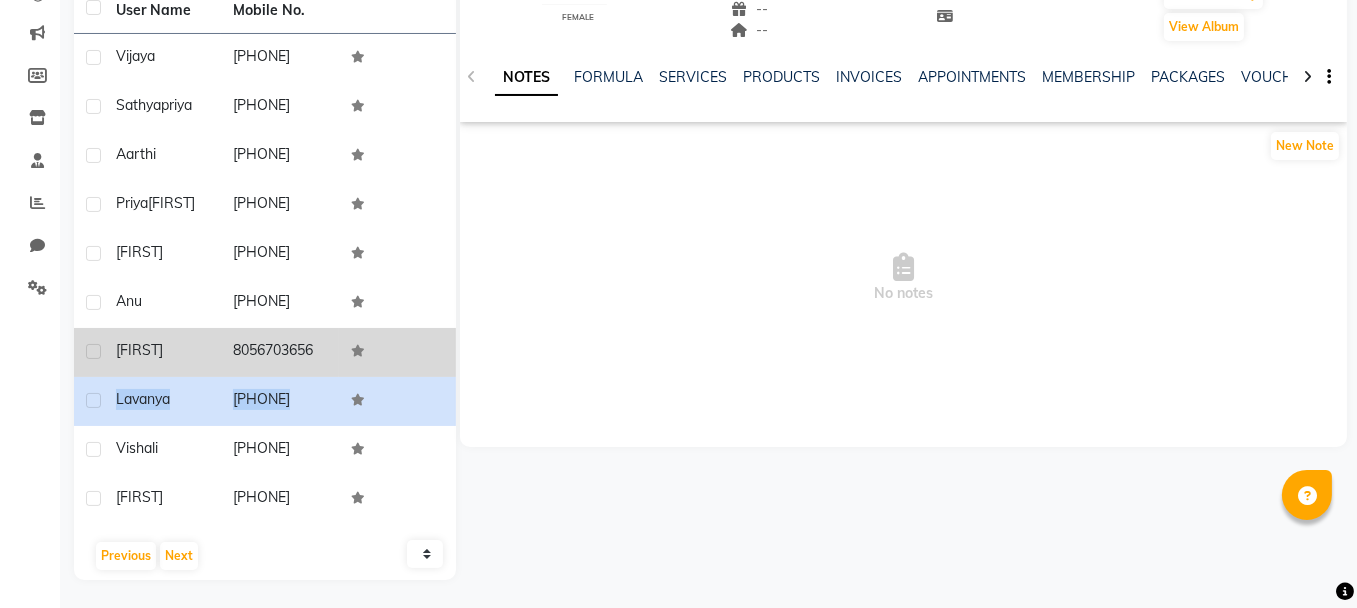 drag, startPoint x: 116, startPoint y: 346, endPoint x: 333, endPoint y: 359, distance: 217.38905 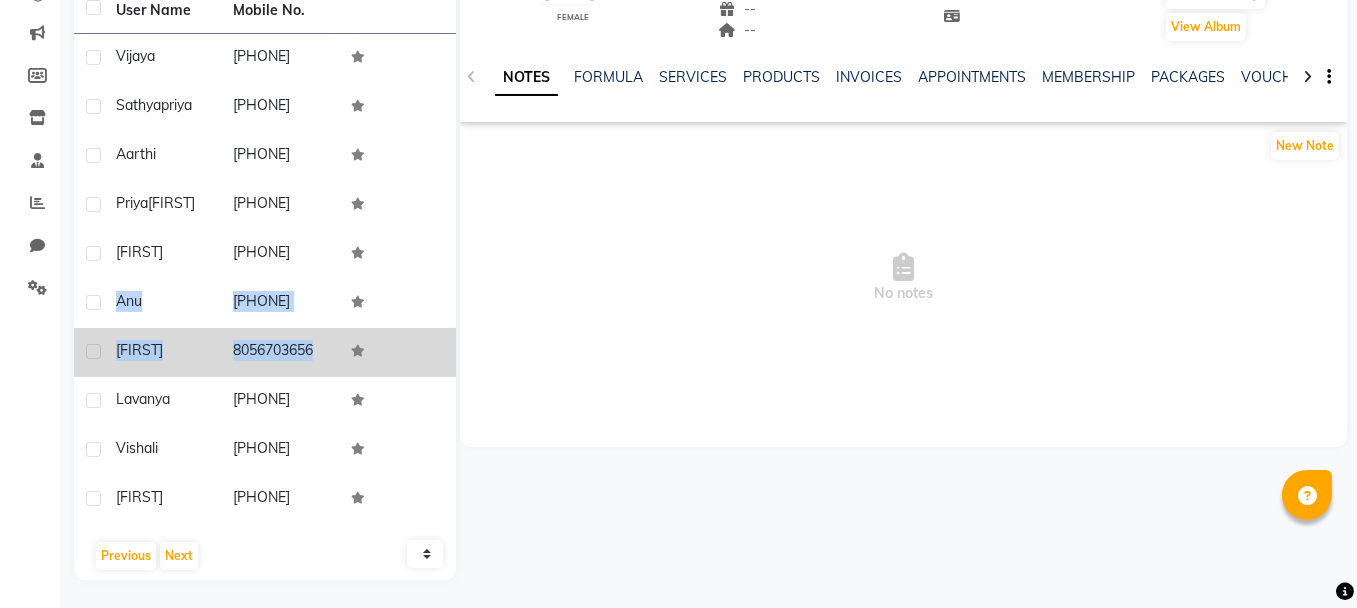 drag, startPoint x: 113, startPoint y: 299, endPoint x: 374, endPoint y: 329, distance: 262.71848 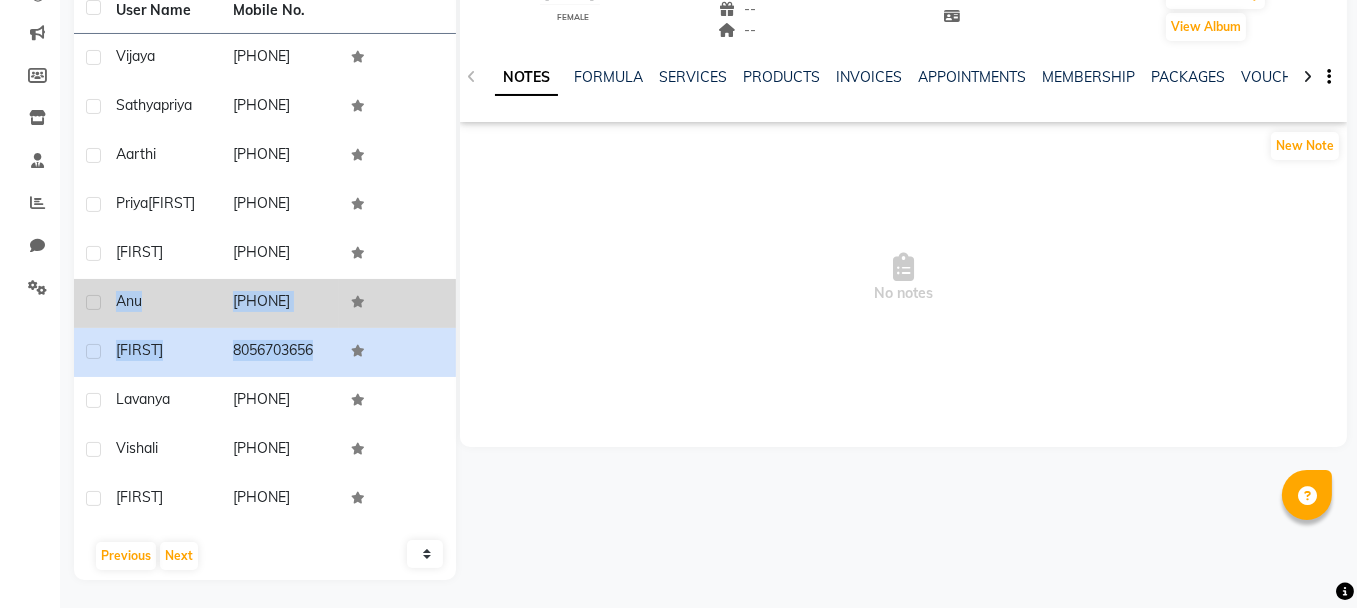 click on "[PHONE]" 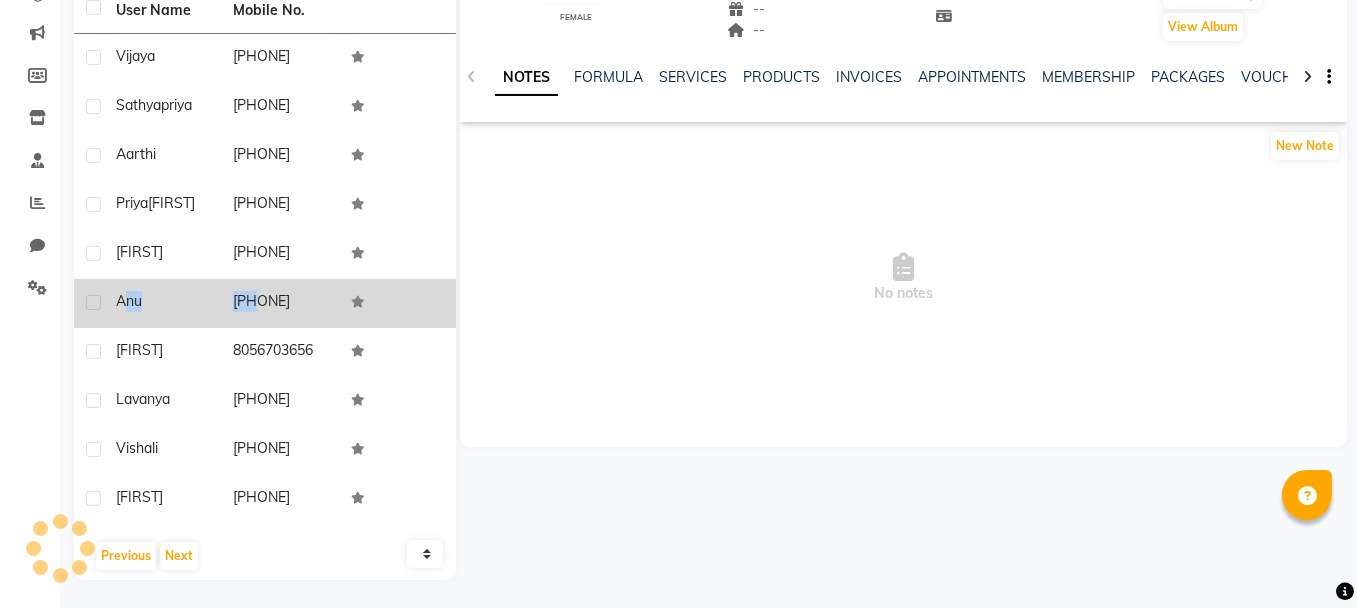 drag, startPoint x: 127, startPoint y: 296, endPoint x: 242, endPoint y: 311, distance: 115.97414 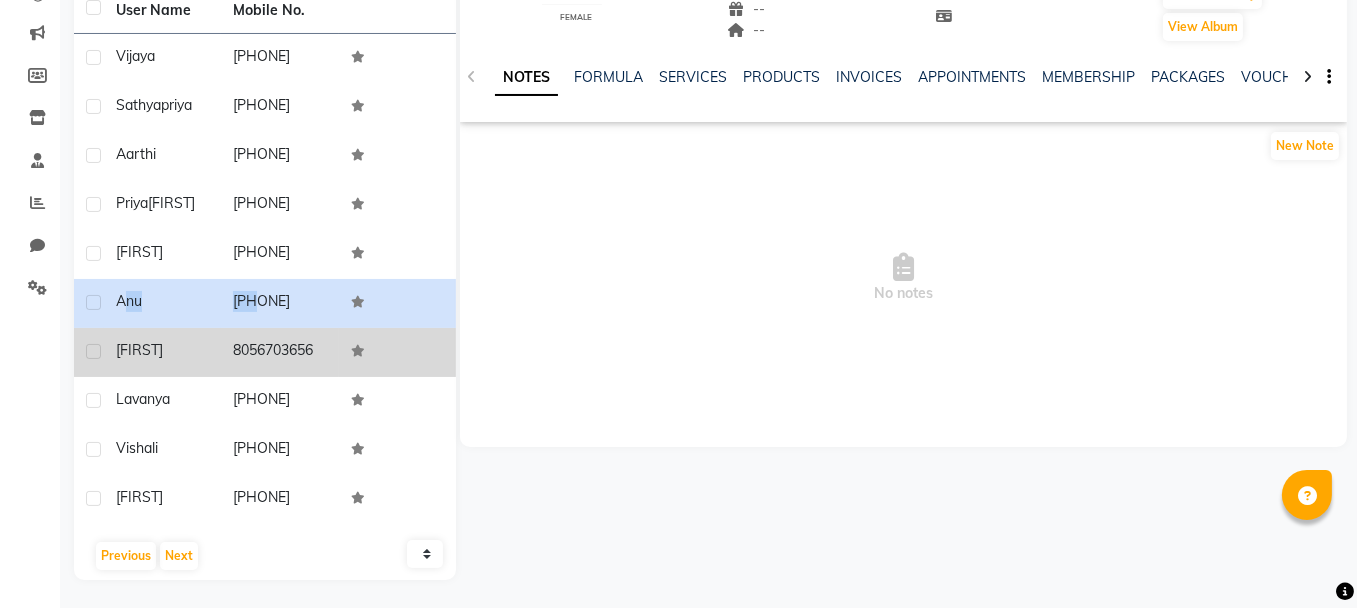 drag, startPoint x: 109, startPoint y: 296, endPoint x: 330, endPoint y: 329, distance: 223.45021 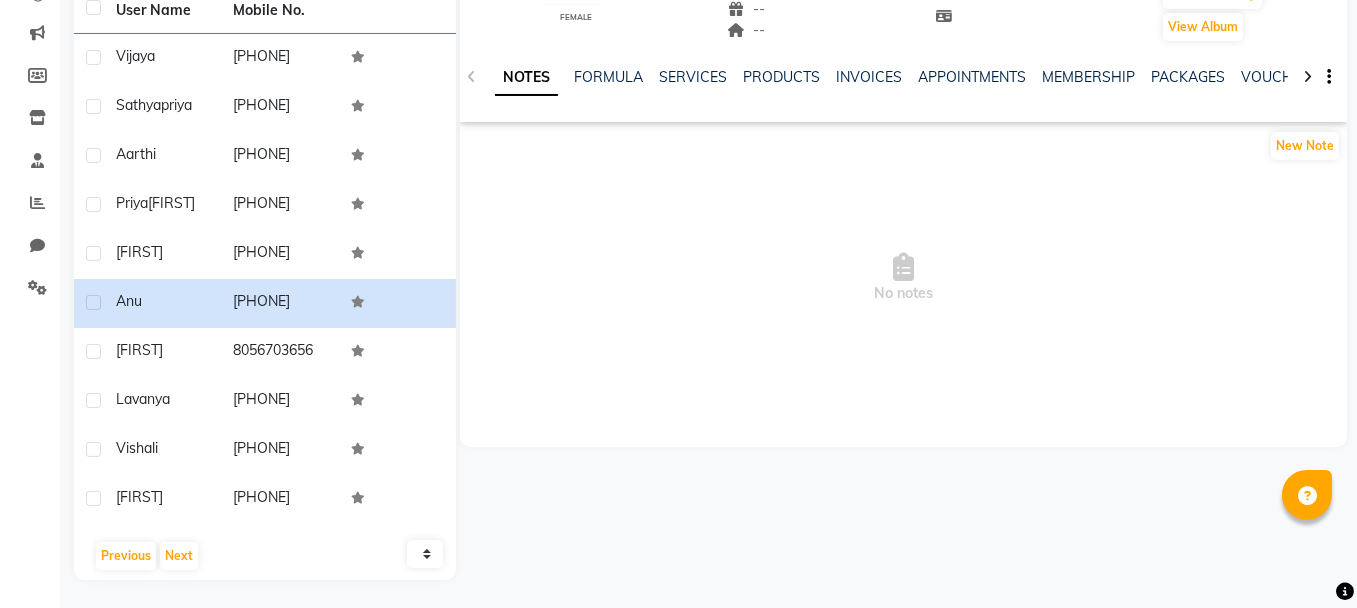 click on "Previous   Next" 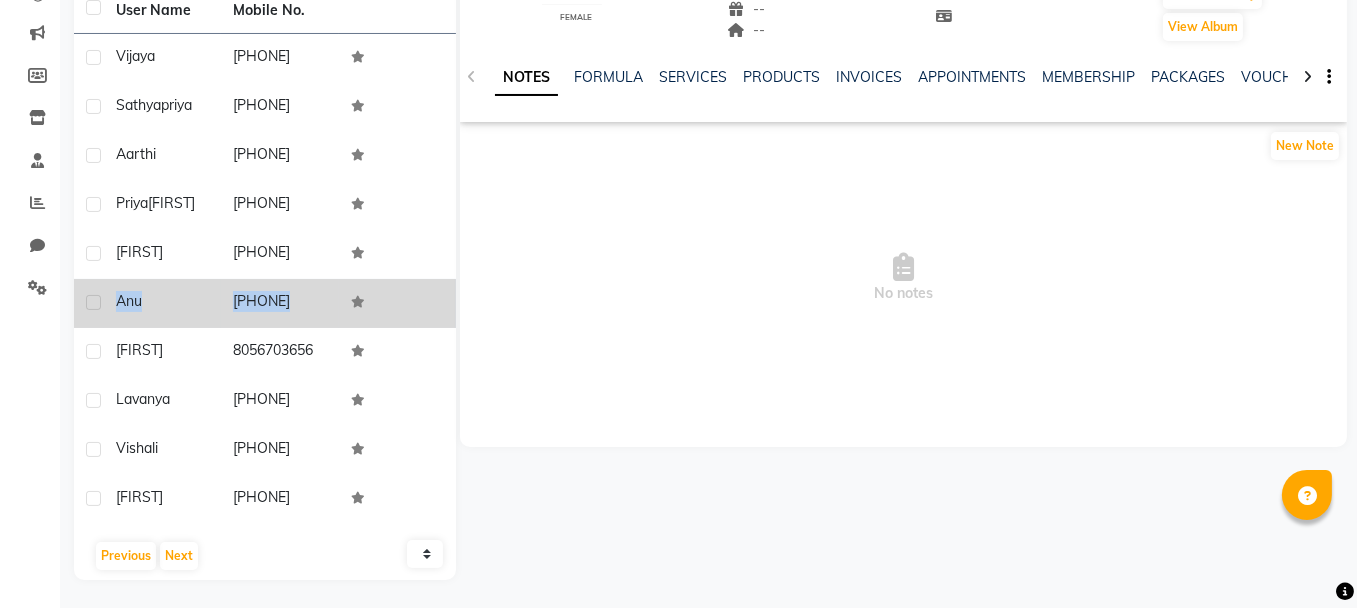 drag, startPoint x: 117, startPoint y: 300, endPoint x: 348, endPoint y: 320, distance: 231.86418 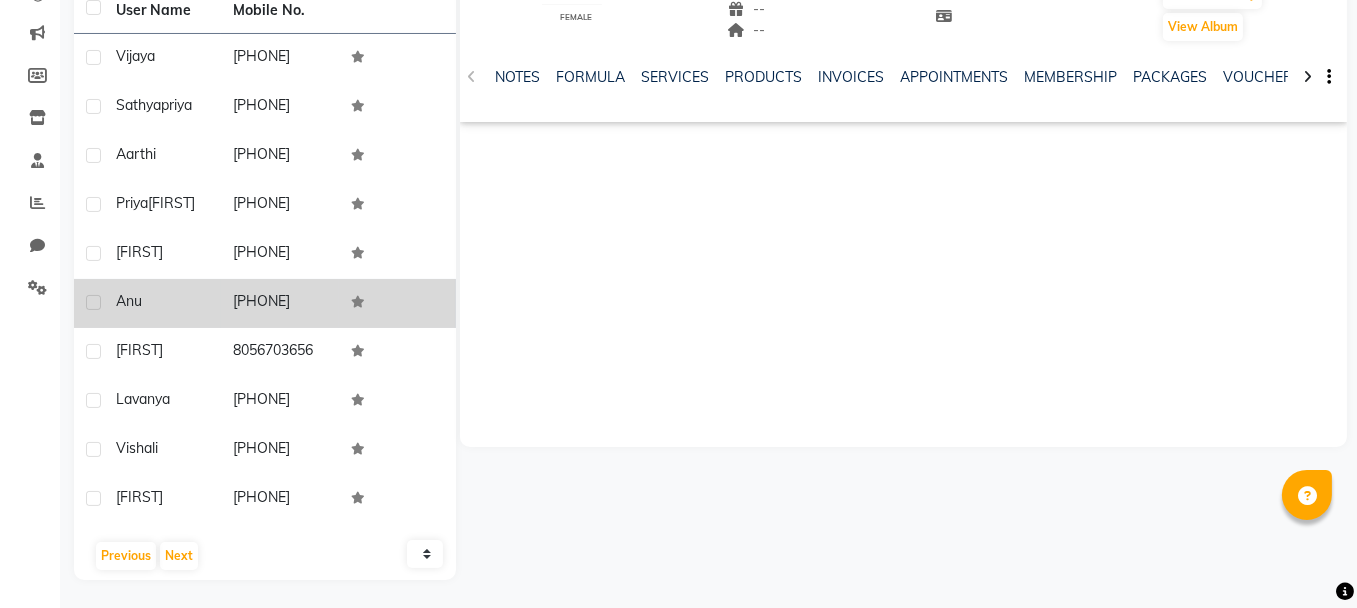 drag, startPoint x: 112, startPoint y: 299, endPoint x: 325, endPoint y: 313, distance: 213.4596 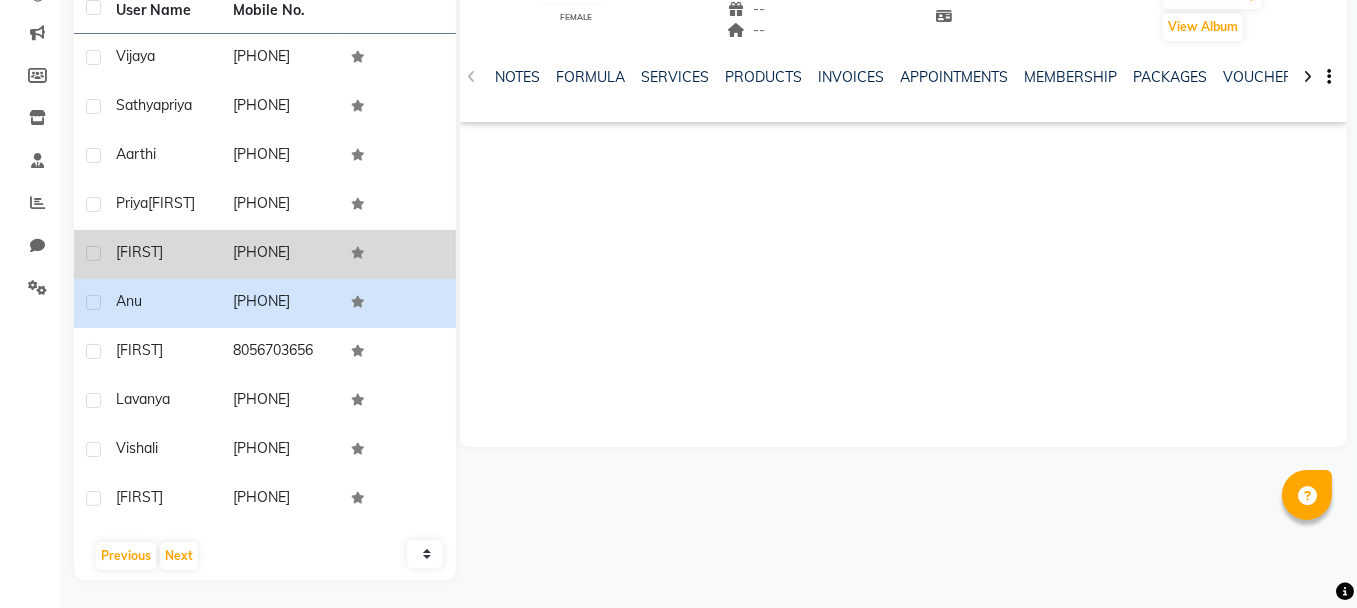 drag, startPoint x: 115, startPoint y: 245, endPoint x: 332, endPoint y: 255, distance: 217.23029 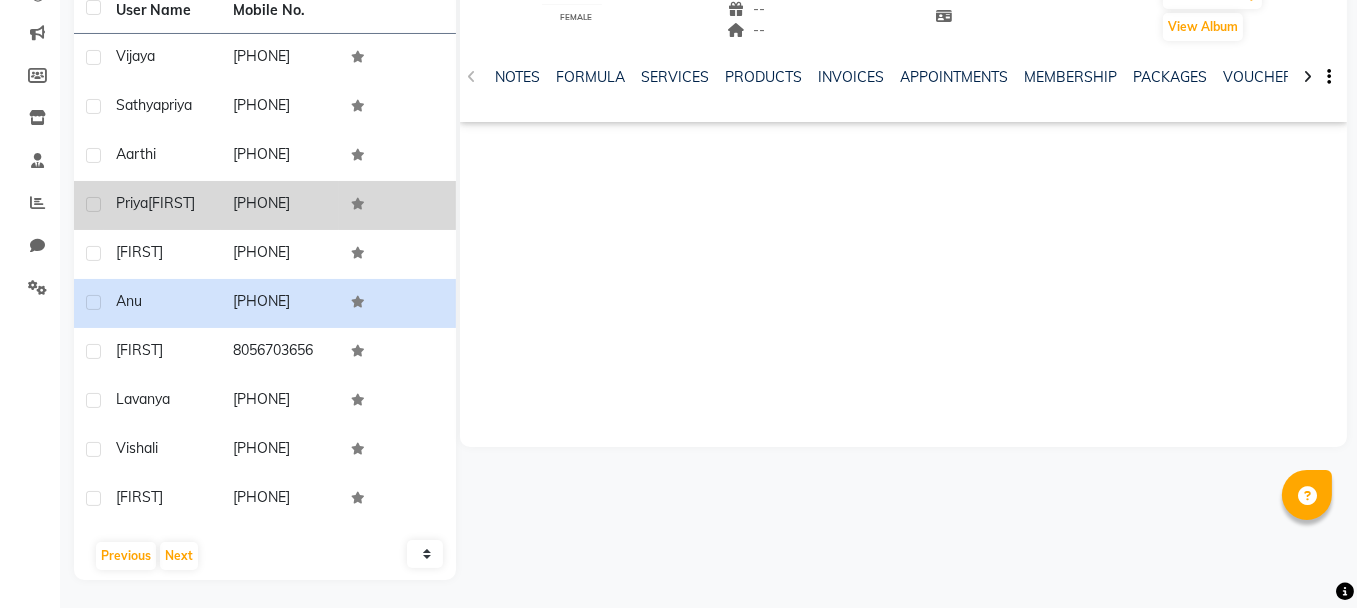 drag, startPoint x: 117, startPoint y: 201, endPoint x: 324, endPoint y: 206, distance: 207.06038 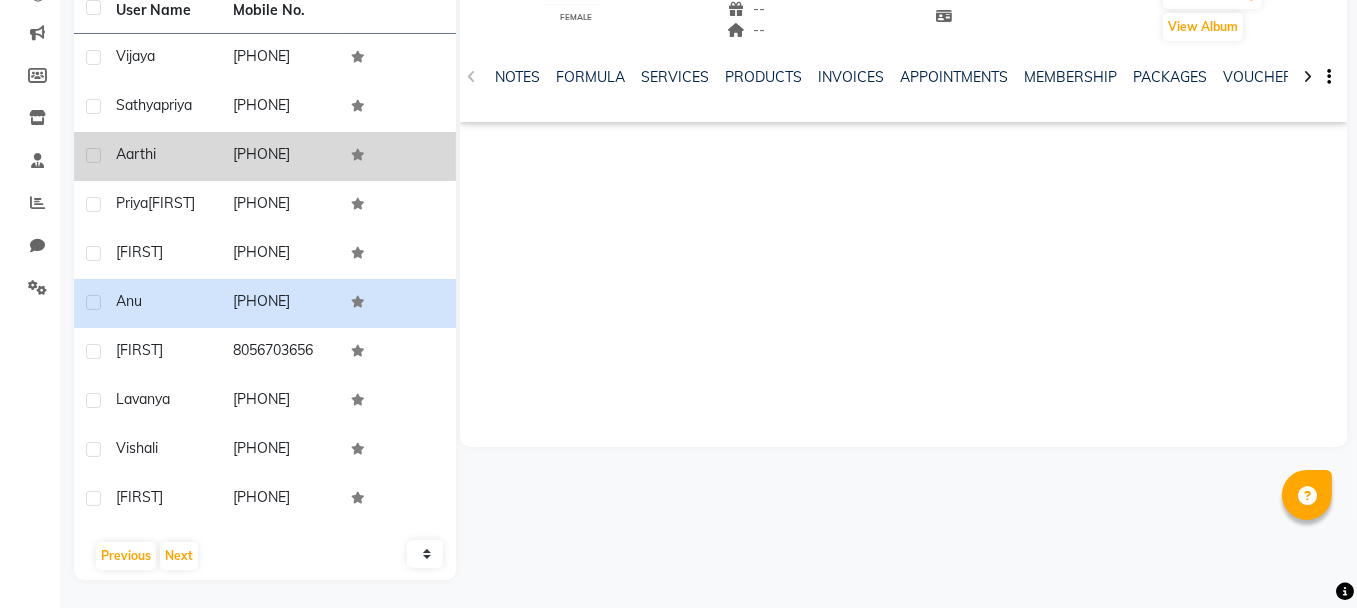 drag, startPoint x: 115, startPoint y: 153, endPoint x: 326, endPoint y: 176, distance: 212.24985 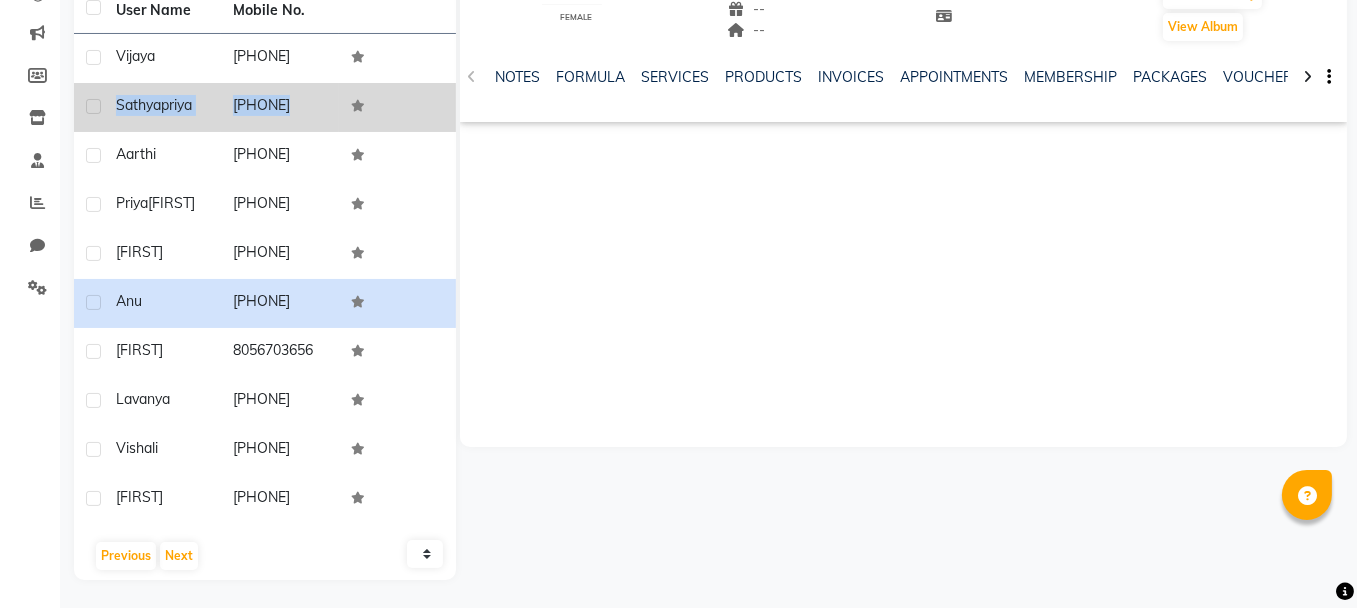 drag, startPoint x: 117, startPoint y: 101, endPoint x: 346, endPoint y: 115, distance: 229.42755 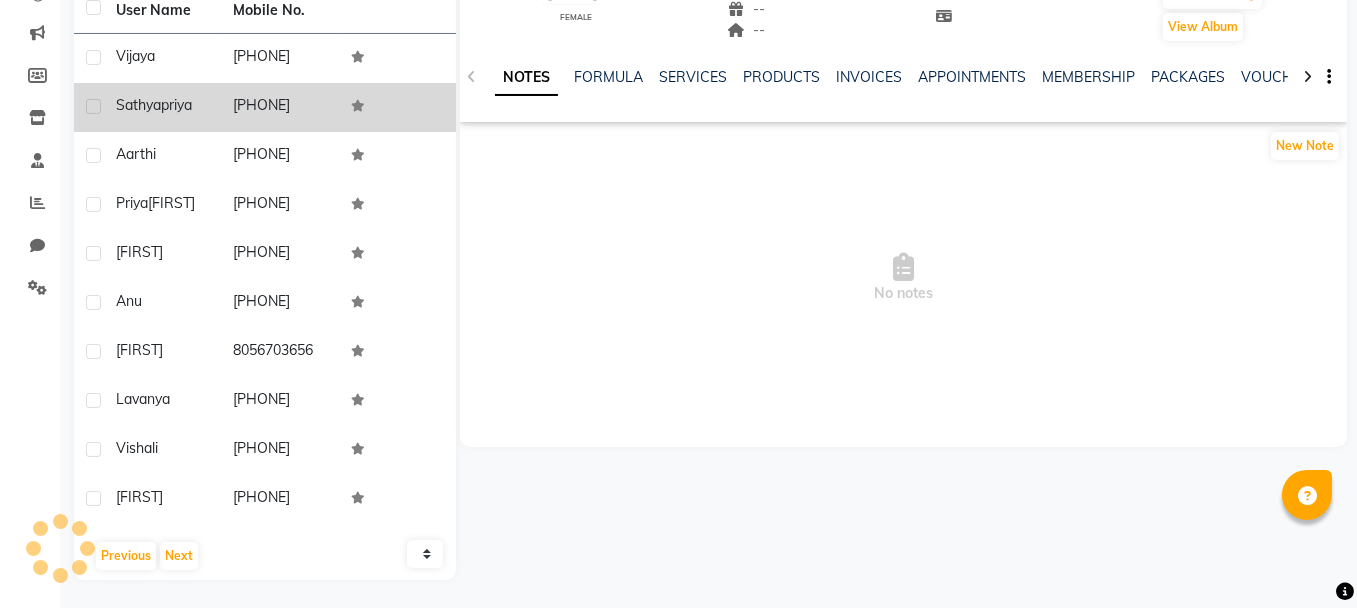 drag, startPoint x: 113, startPoint y: 99, endPoint x: 327, endPoint y: 103, distance: 214.03738 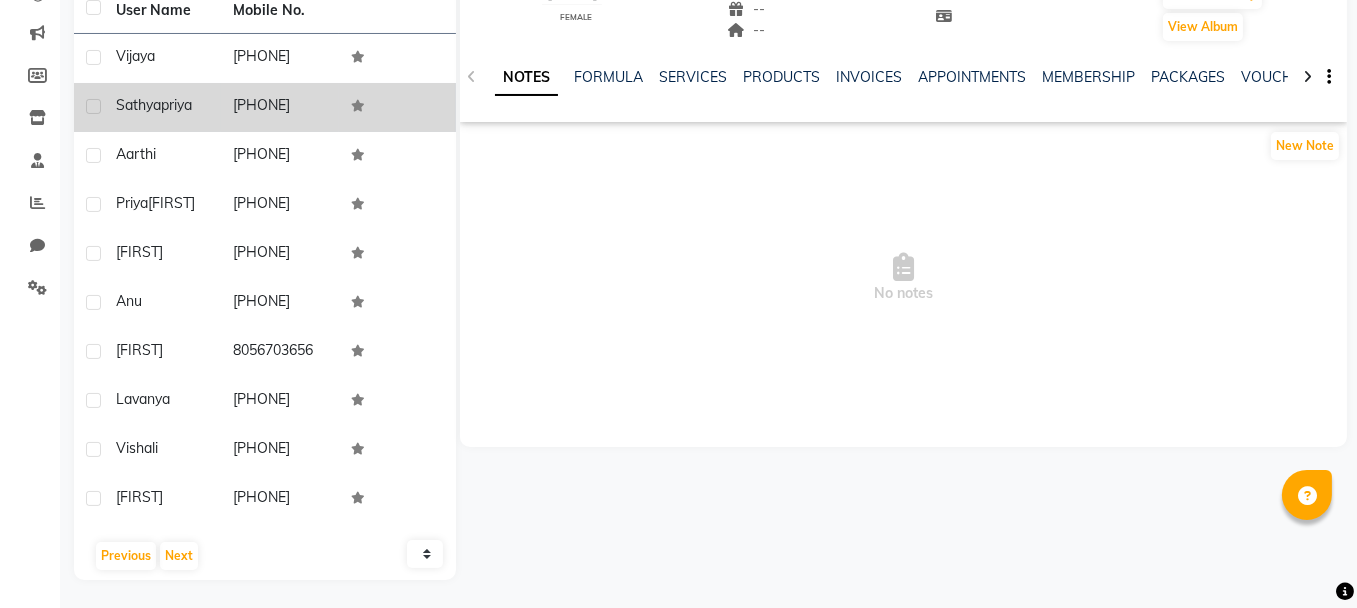 copy on "[FIRST] [LAST]" 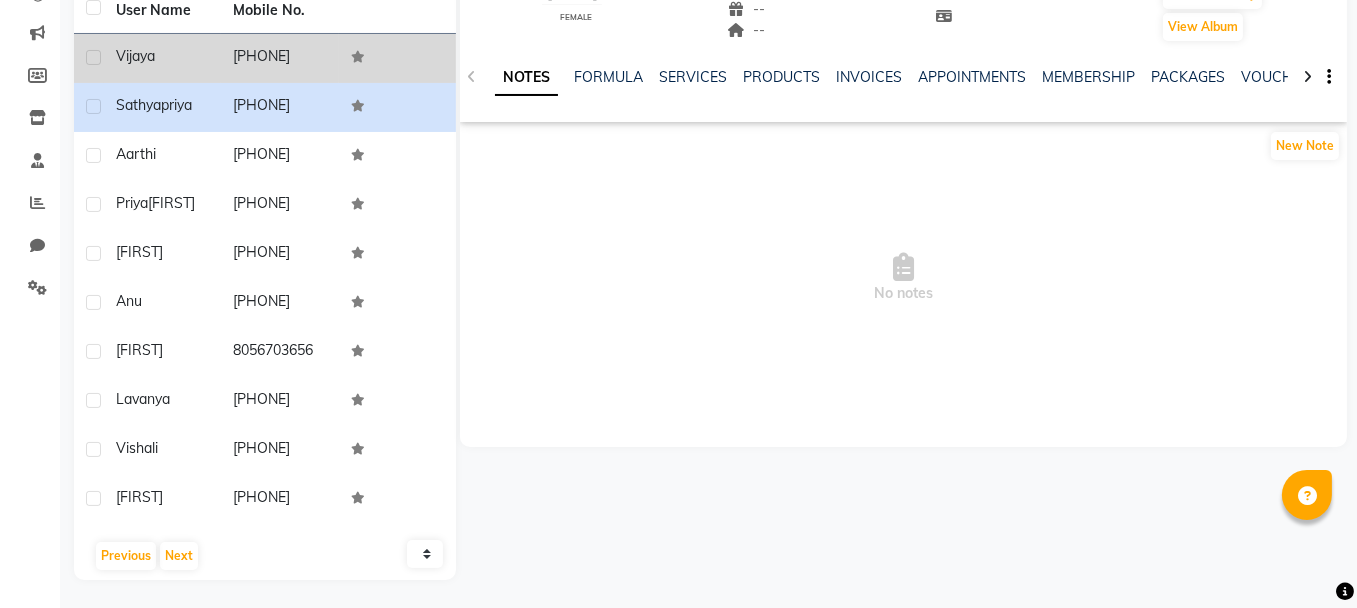 drag, startPoint x: 113, startPoint y: 51, endPoint x: 332, endPoint y: 81, distance: 221.04524 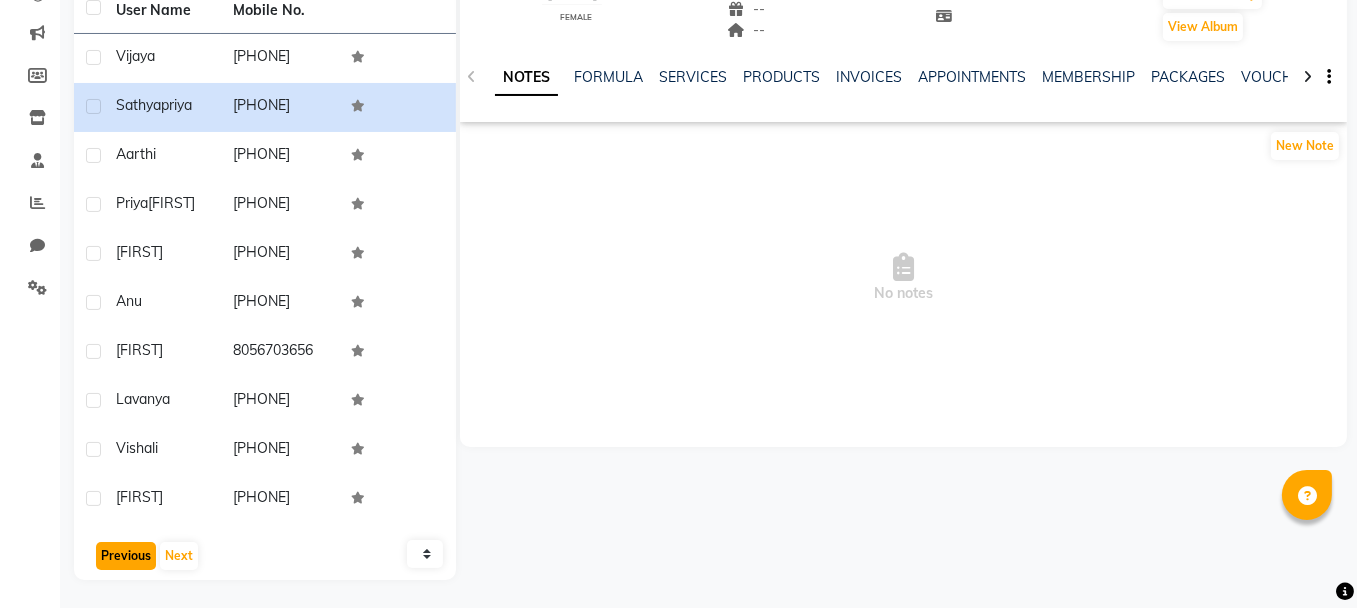 click on "Previous" 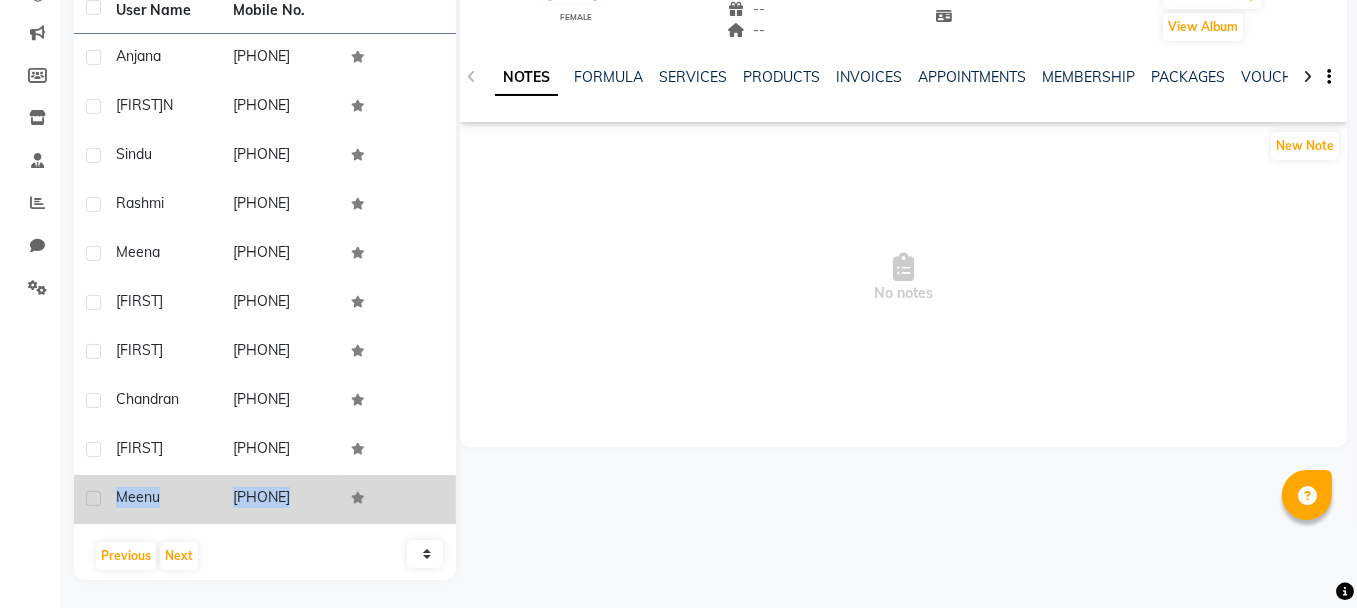 drag, startPoint x: 114, startPoint y: 494, endPoint x: 338, endPoint y: 505, distance: 224.26993 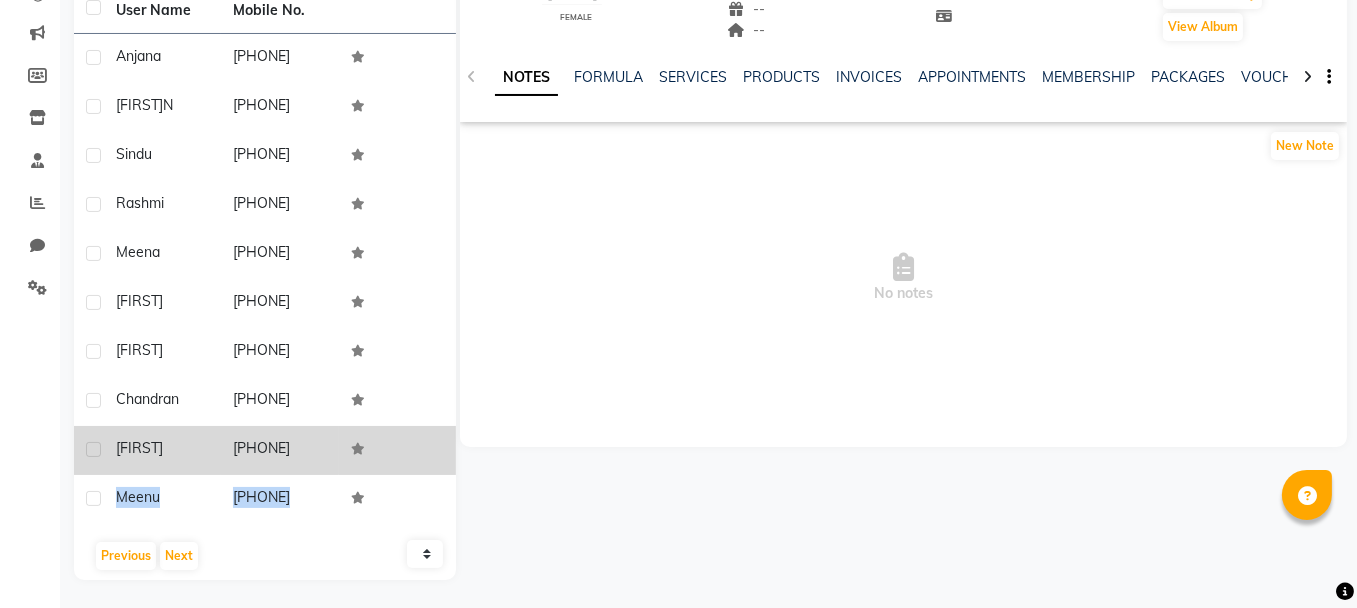 drag, startPoint x: 115, startPoint y: 444, endPoint x: 323, endPoint y: 446, distance: 208.00961 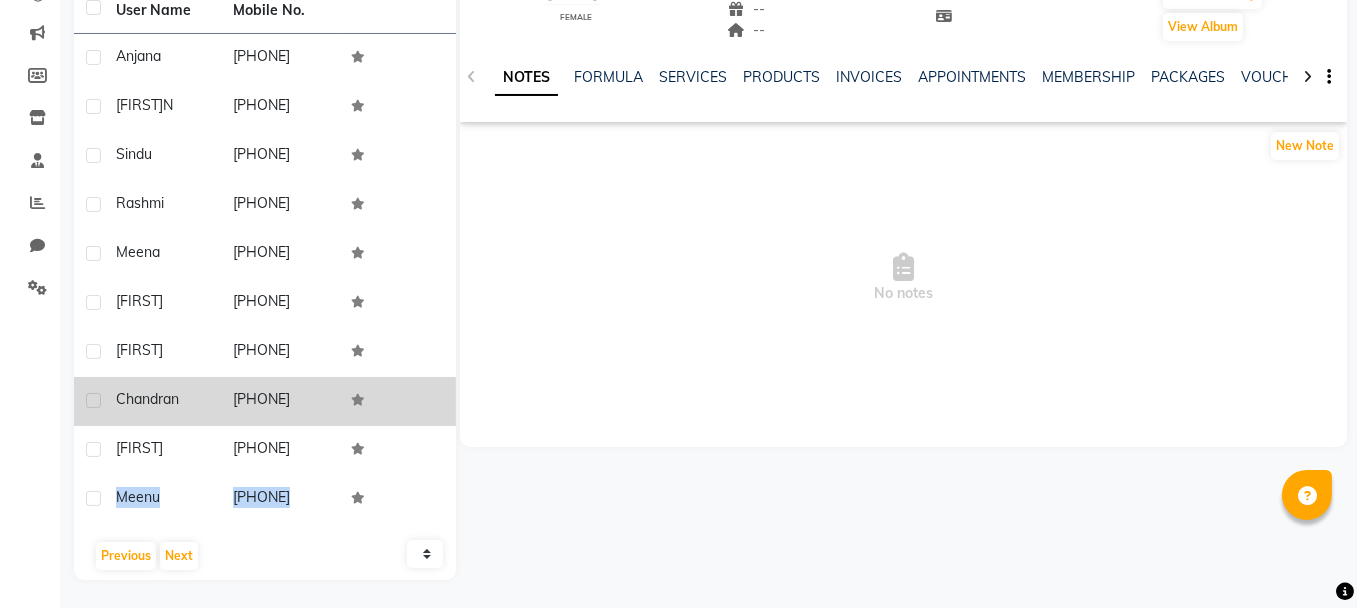 drag, startPoint x: 116, startPoint y: 399, endPoint x: 320, endPoint y: 420, distance: 205.07803 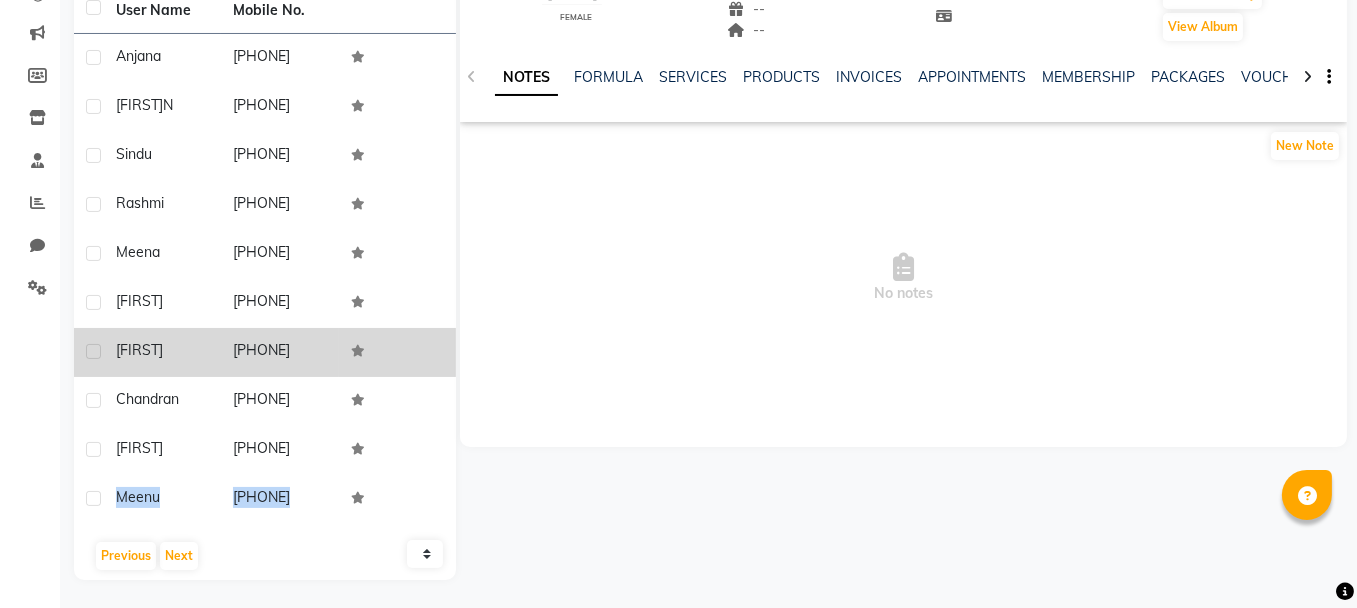 drag, startPoint x: 115, startPoint y: 351, endPoint x: 317, endPoint y: 369, distance: 202.8004 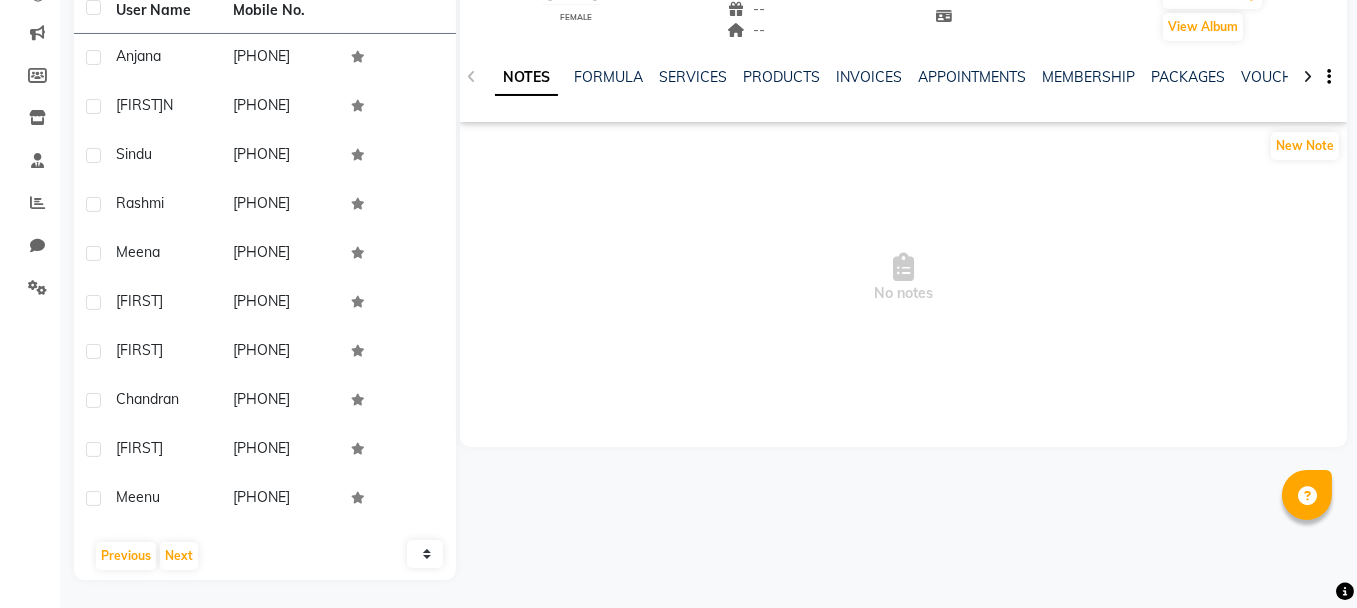 click on "[FIRST] [LAST]  female  --   --   [PHONE]  --  --  --  -- 28-05-2025 ₹    880 0 |  Add   Appointment   Invoice  View Summary  View Album  NOTES FORMULA SERVICES PRODUCTS INVOICES APPOINTMENTS MEMBERSHIP PACKAGES VOUCHERS GIFTCARDS POINTS FORMS FAMILY CARDS WALLET New Note  No notes" 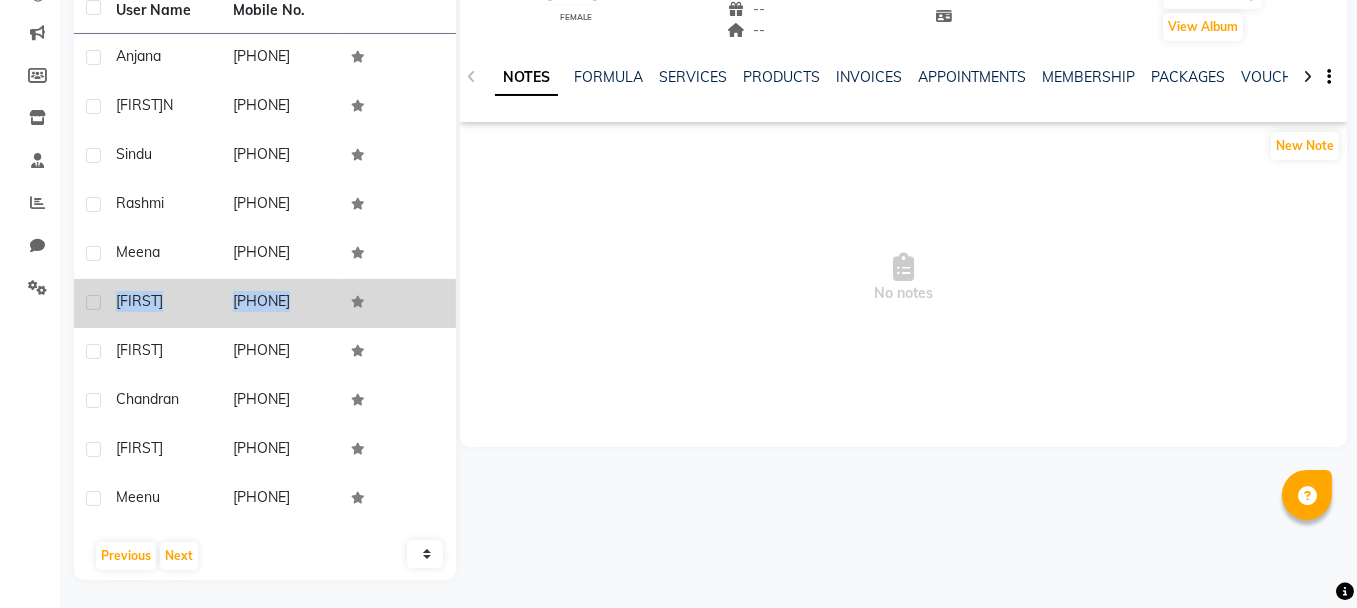drag, startPoint x: 115, startPoint y: 295, endPoint x: 402, endPoint y: 310, distance: 287.39172 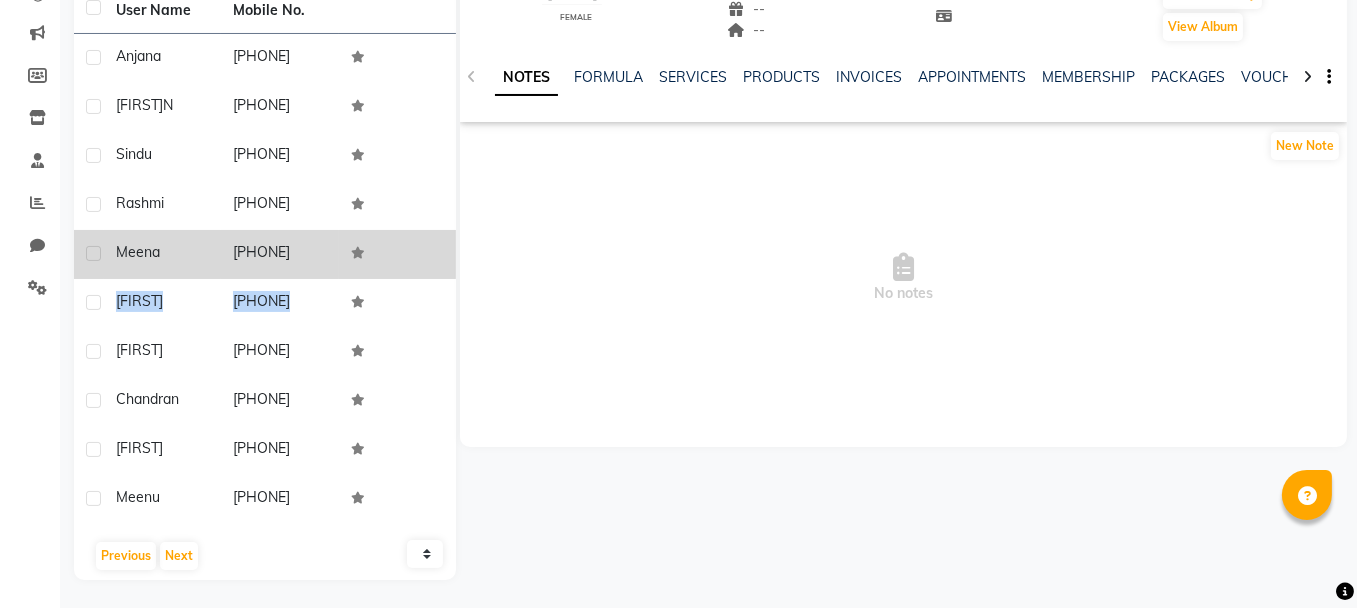 drag, startPoint x: 118, startPoint y: 251, endPoint x: 328, endPoint y: 259, distance: 210.15233 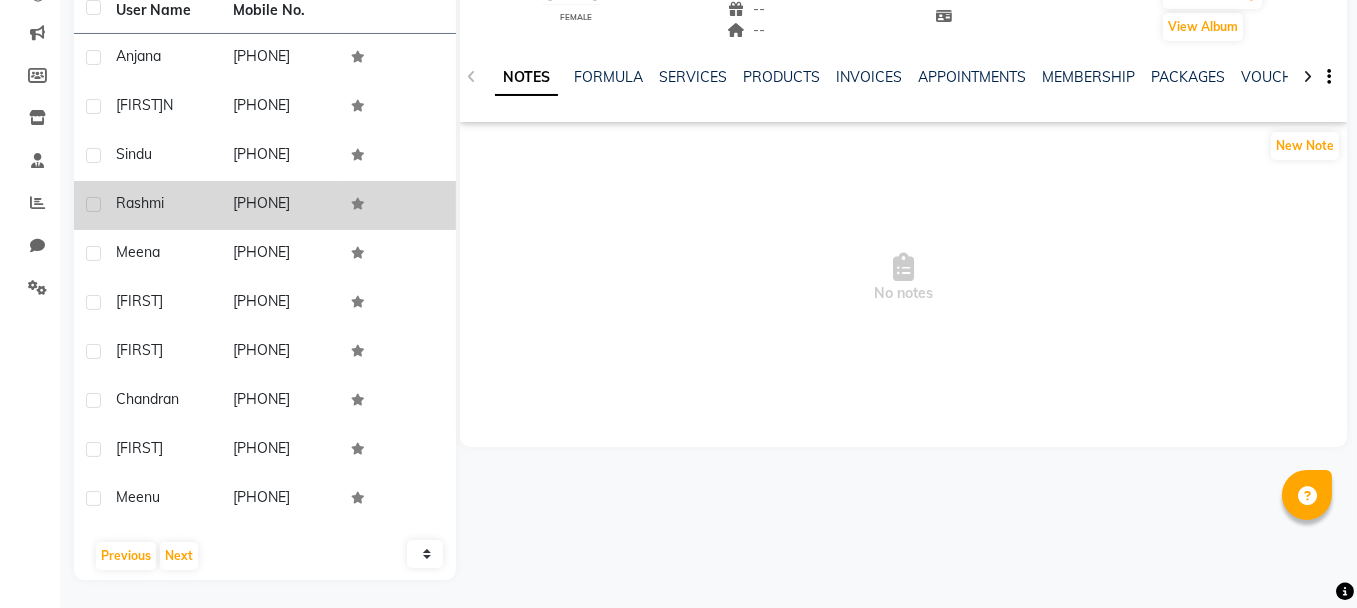 click on "Rashmi" 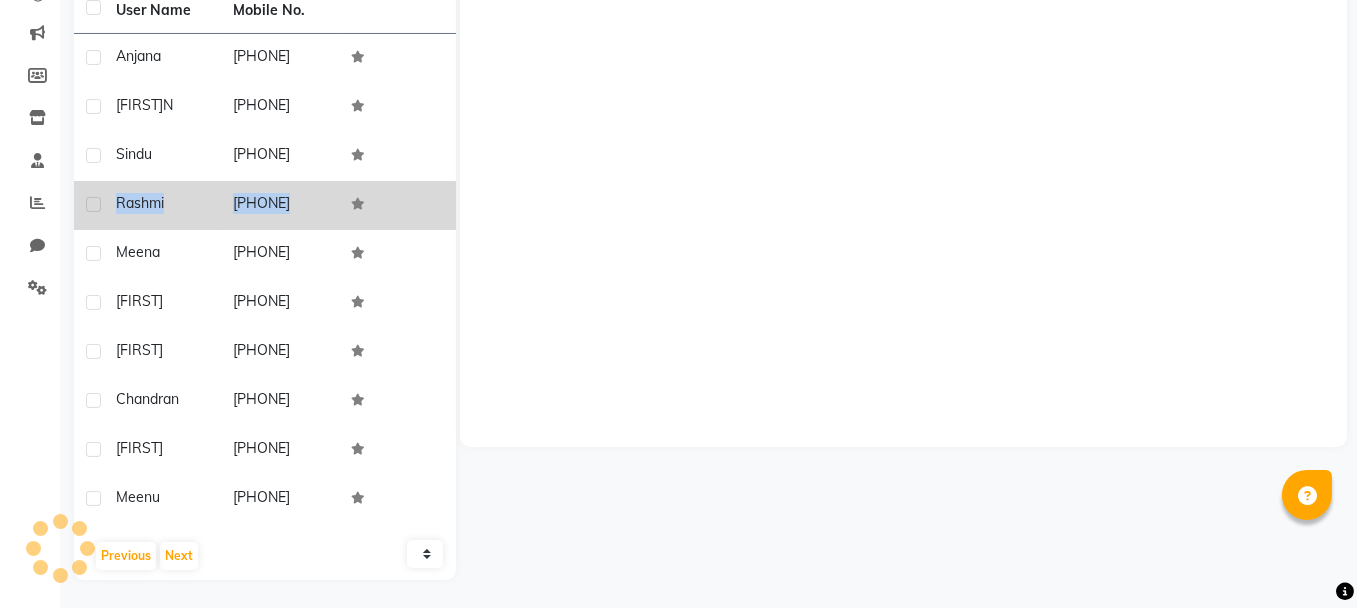 drag, startPoint x: 114, startPoint y: 202, endPoint x: 367, endPoint y: 217, distance: 253.44427 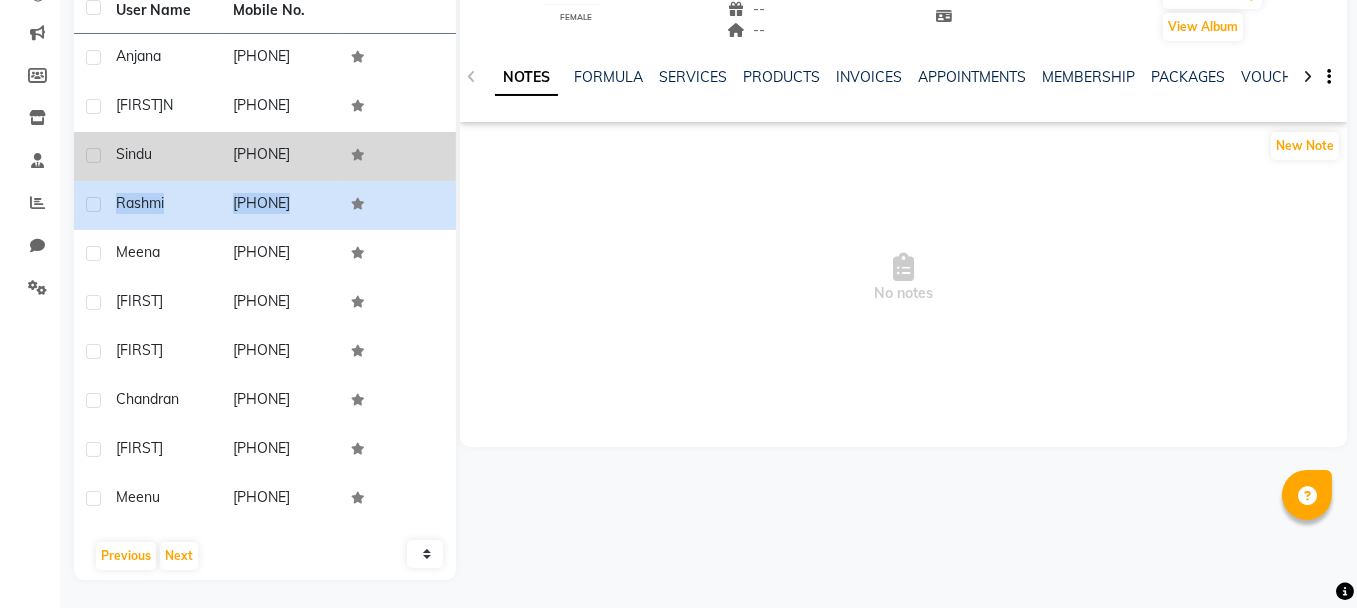 drag, startPoint x: 115, startPoint y: 151, endPoint x: 318, endPoint y: 169, distance: 203.79646 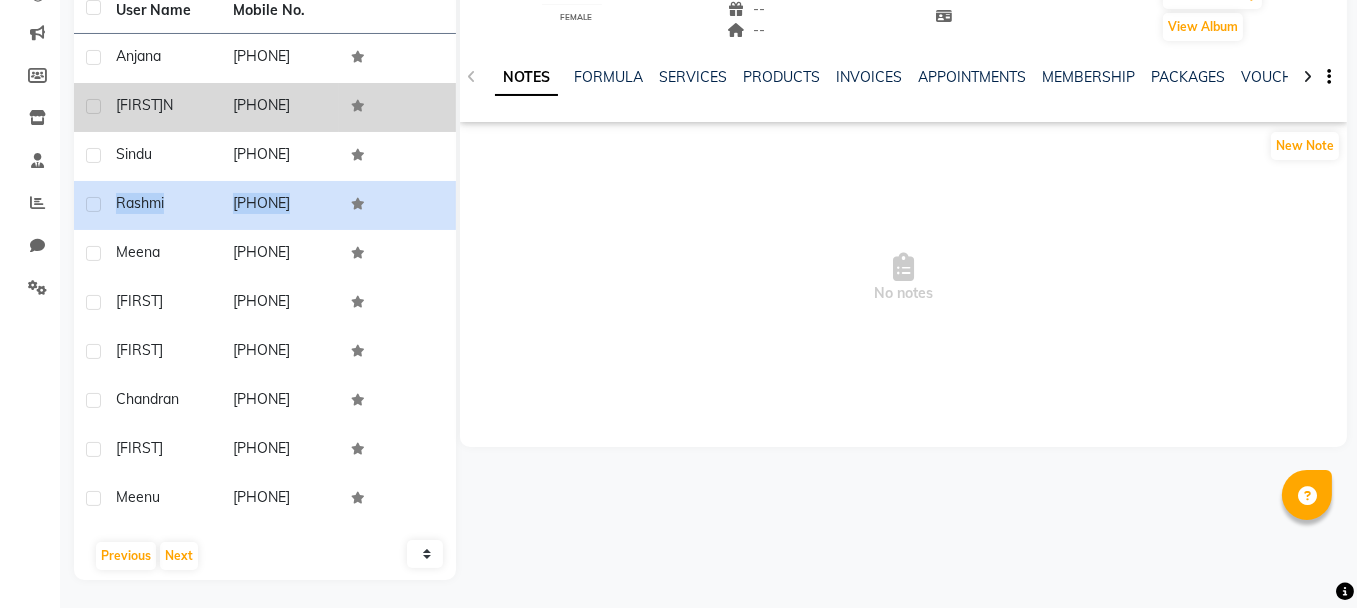 drag, startPoint x: 115, startPoint y: 102, endPoint x: 317, endPoint y: 121, distance: 202.8916 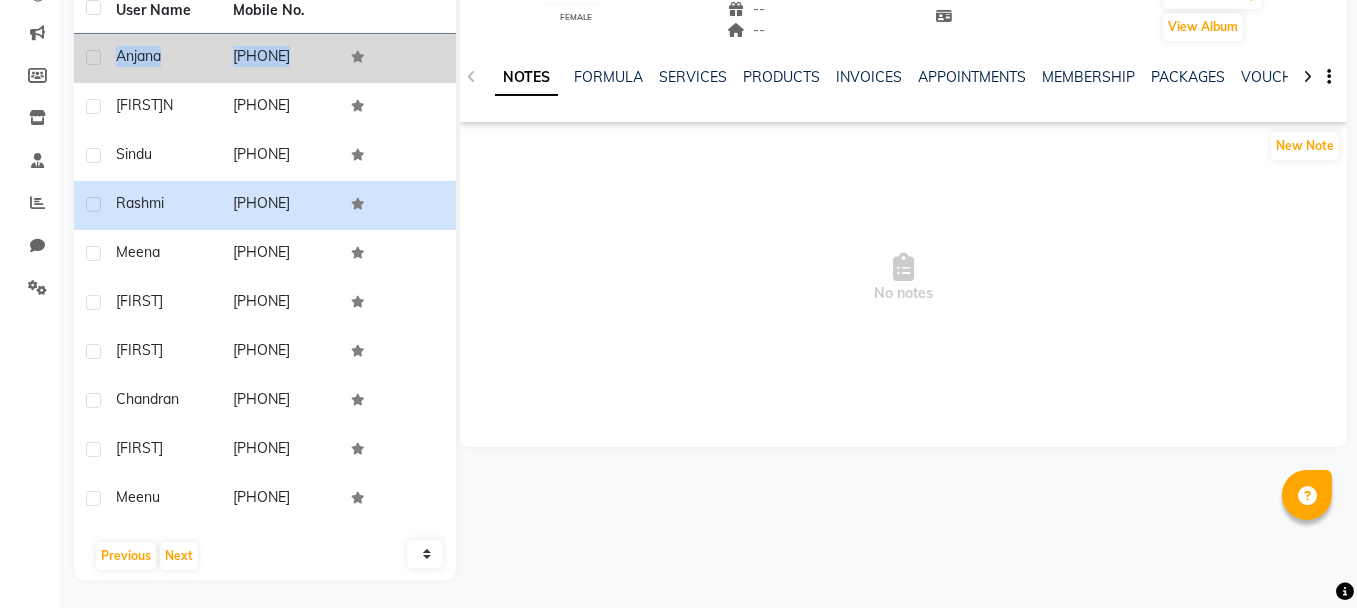 drag, startPoint x: 115, startPoint y: 55, endPoint x: 355, endPoint y: 63, distance: 240.1333 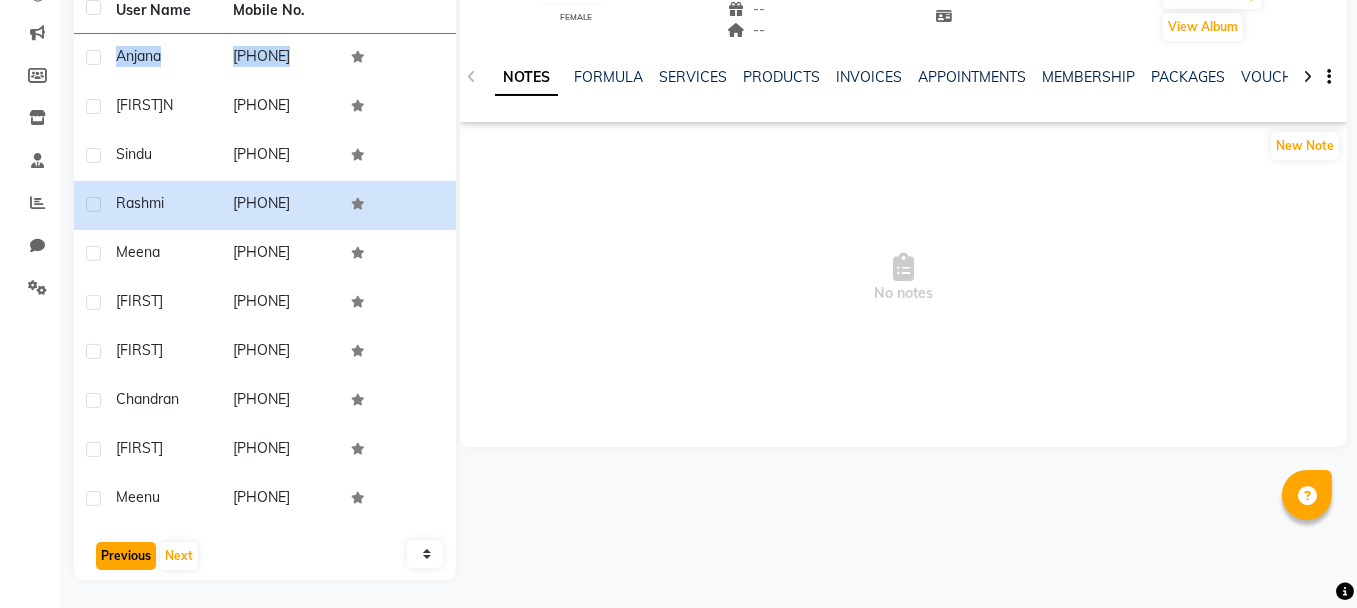 click on "Previous" 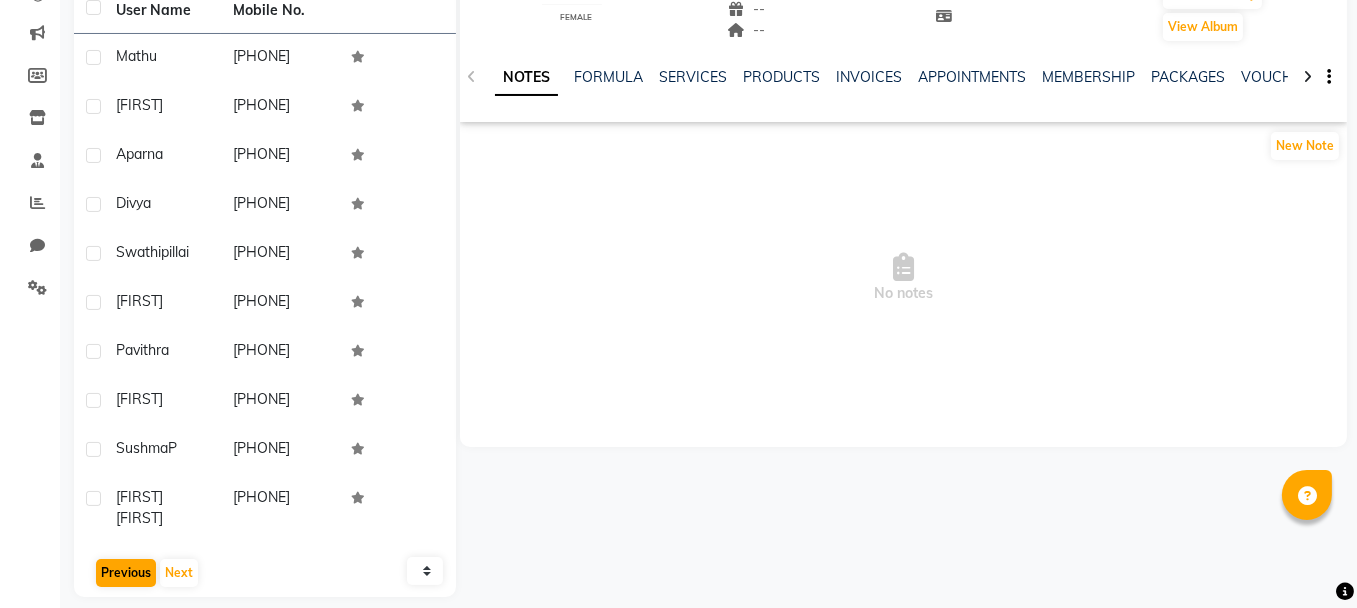 click on "Previous   Next" 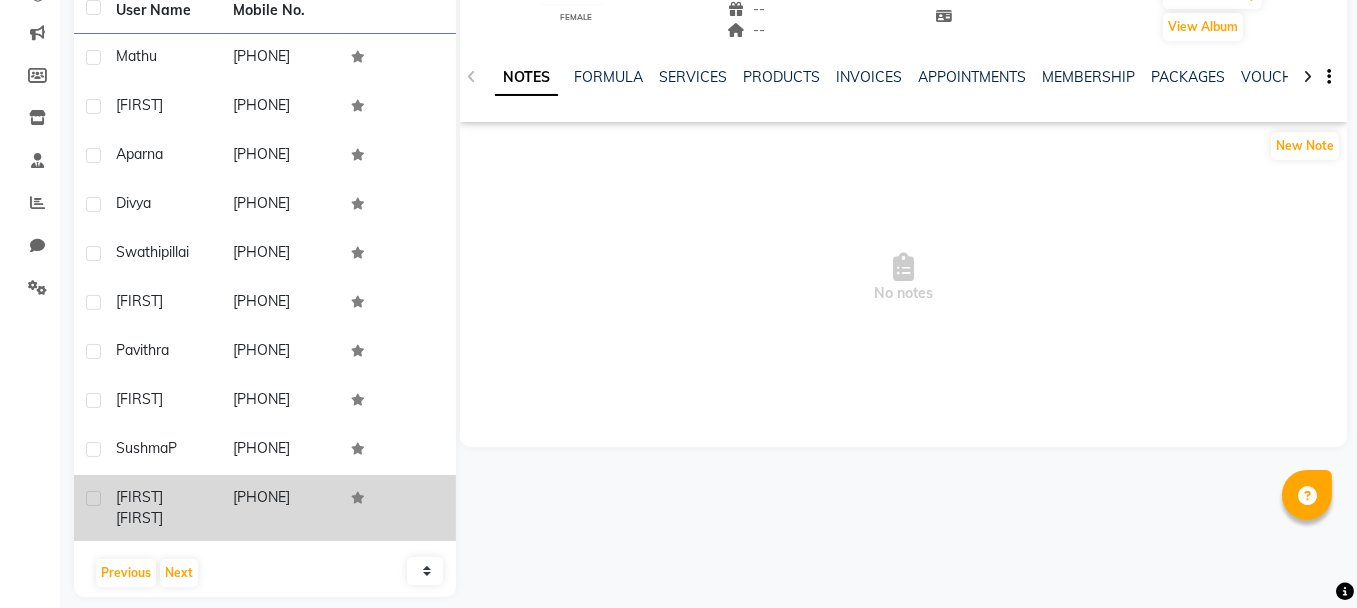 drag, startPoint x: 111, startPoint y: 491, endPoint x: 210, endPoint y: 529, distance: 106.04244 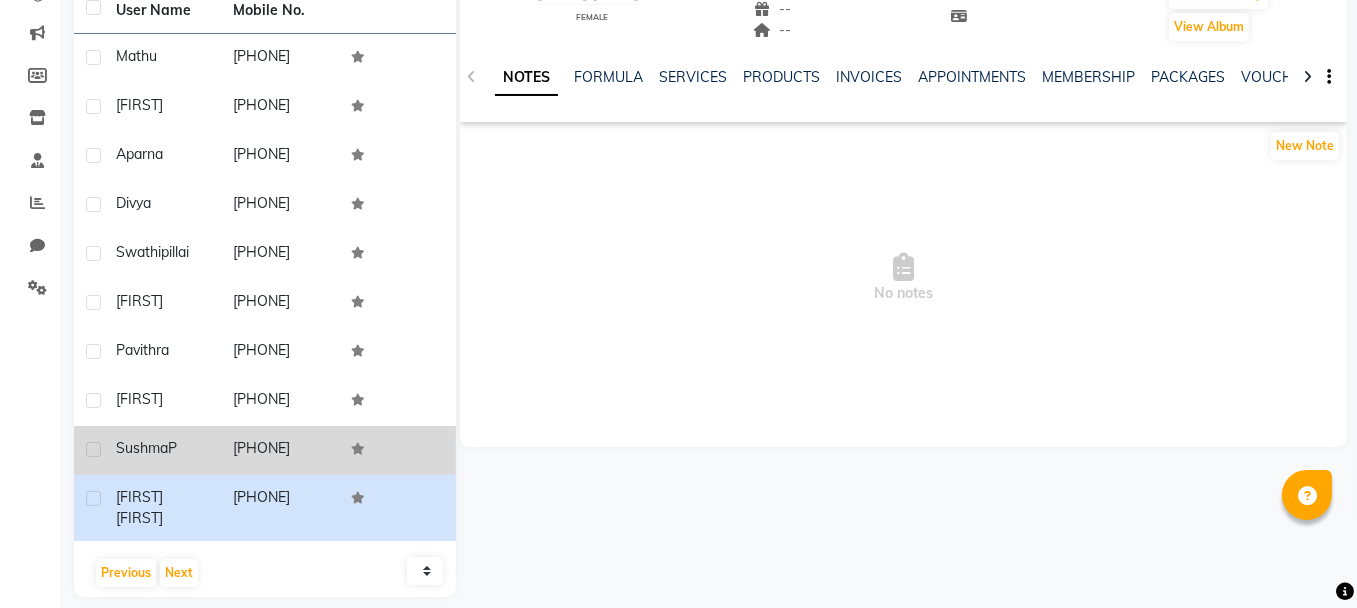 click on "P" 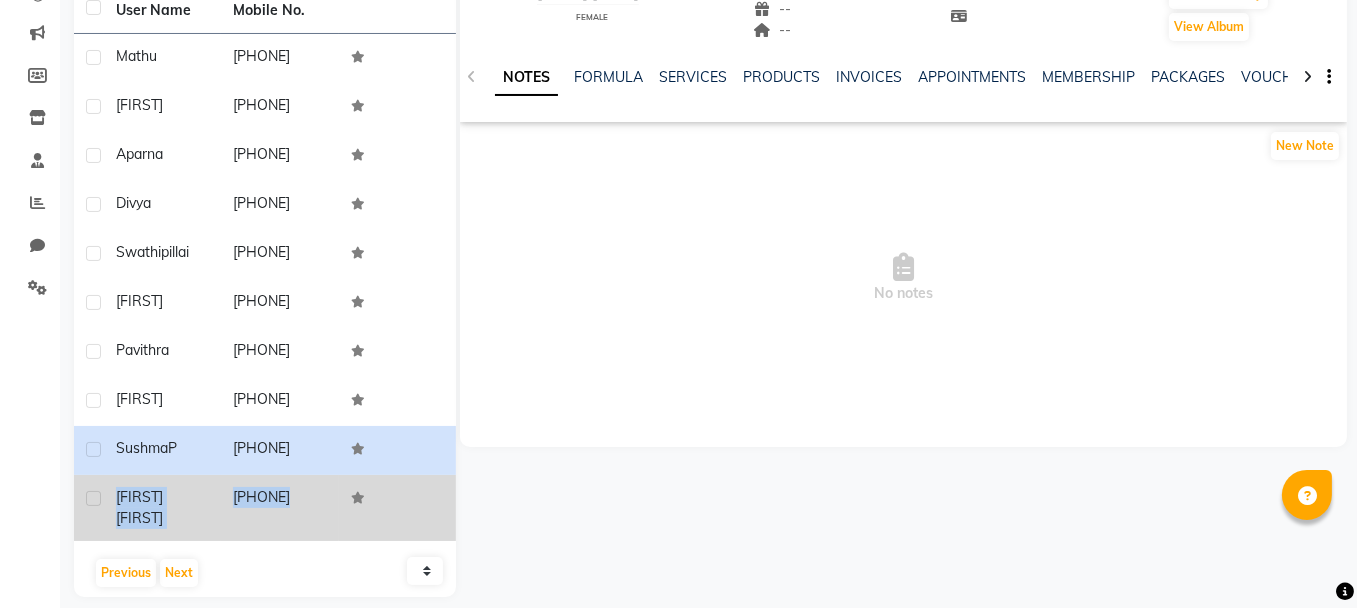 drag, startPoint x: 118, startPoint y: 487, endPoint x: 338, endPoint y: 498, distance: 220.27483 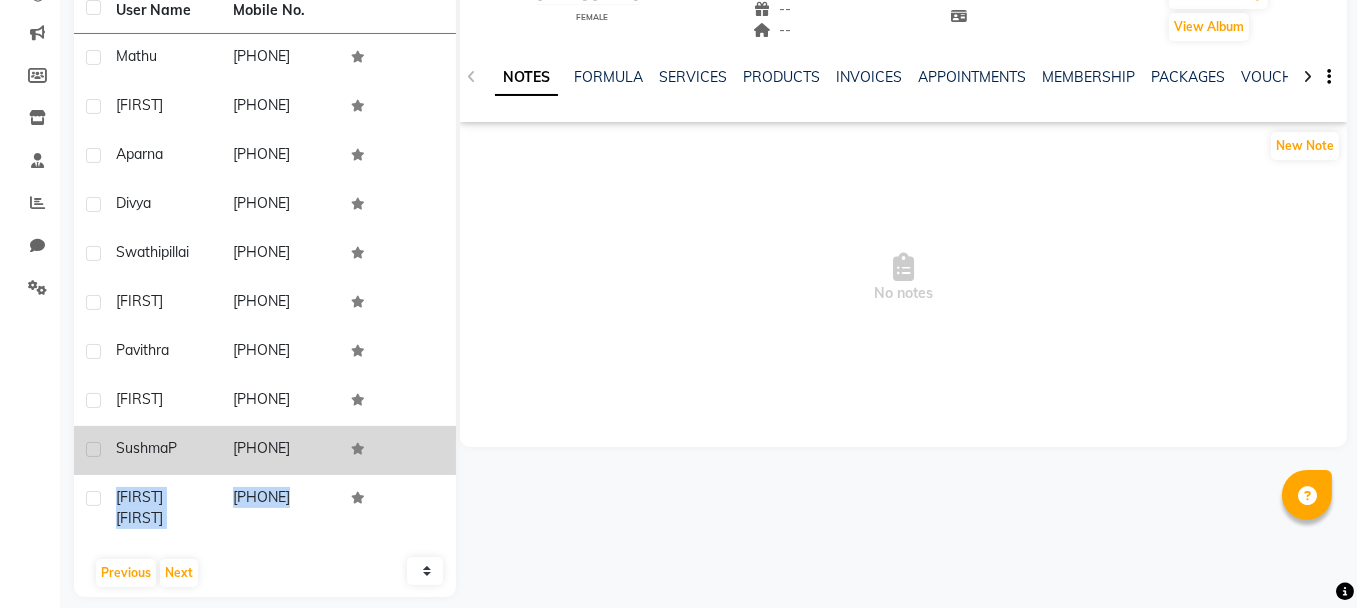drag, startPoint x: 118, startPoint y: 444, endPoint x: 330, endPoint y: 442, distance: 212.00943 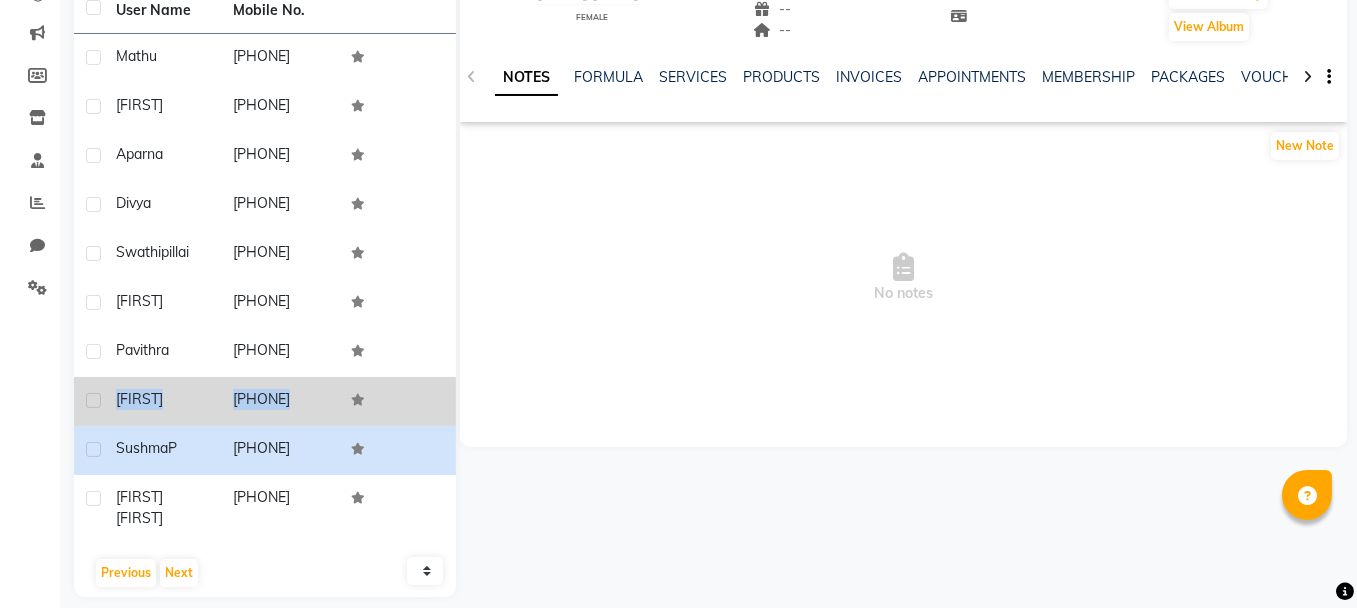 drag, startPoint x: 113, startPoint y: 399, endPoint x: 363, endPoint y: 418, distance: 250.72096 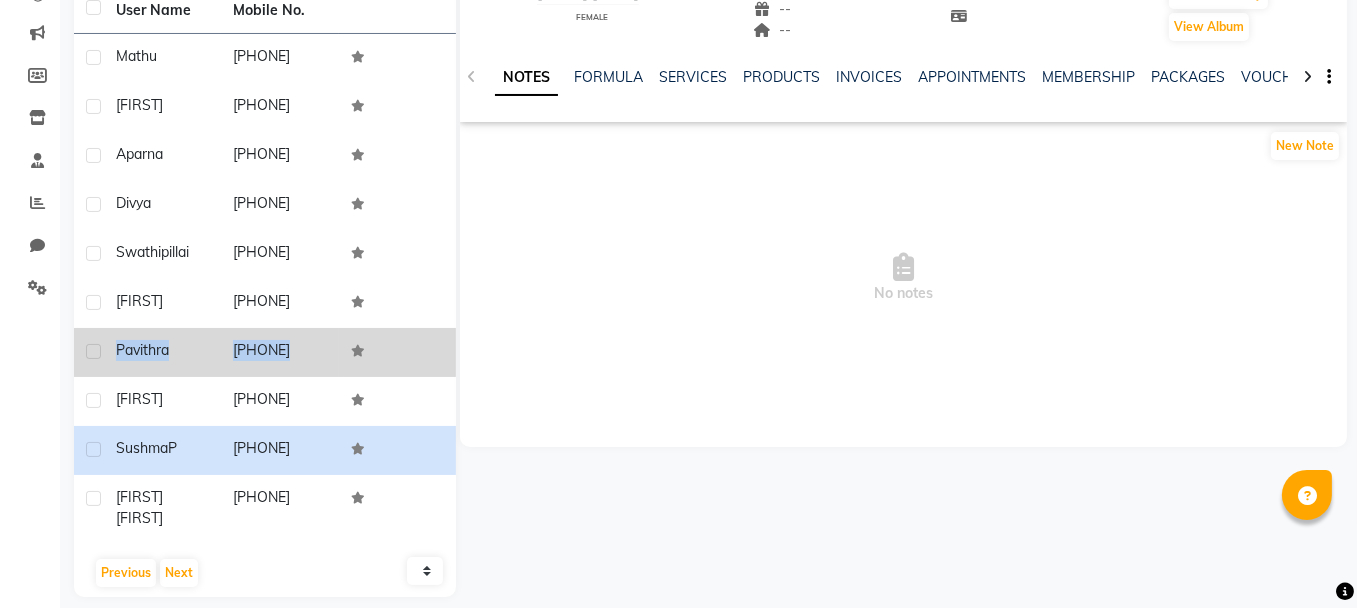 drag, startPoint x: 116, startPoint y: 349, endPoint x: 363, endPoint y: 368, distance: 247.72969 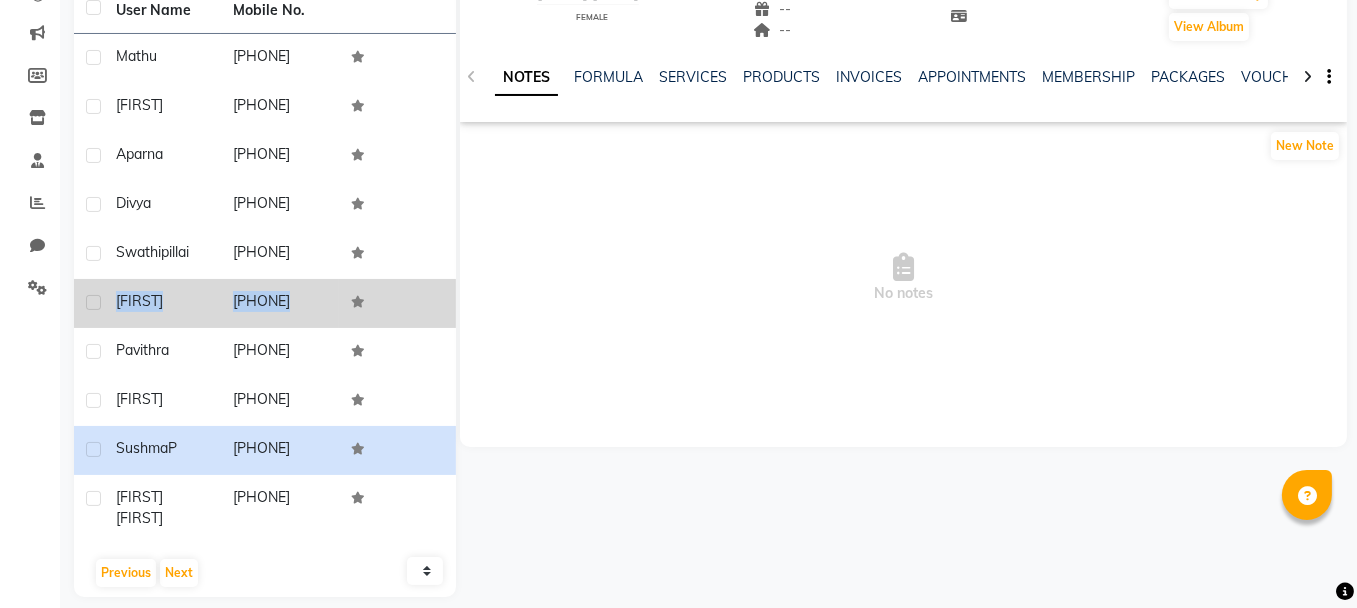 drag, startPoint x: 112, startPoint y: 295, endPoint x: 365, endPoint y: 298, distance: 253.01779 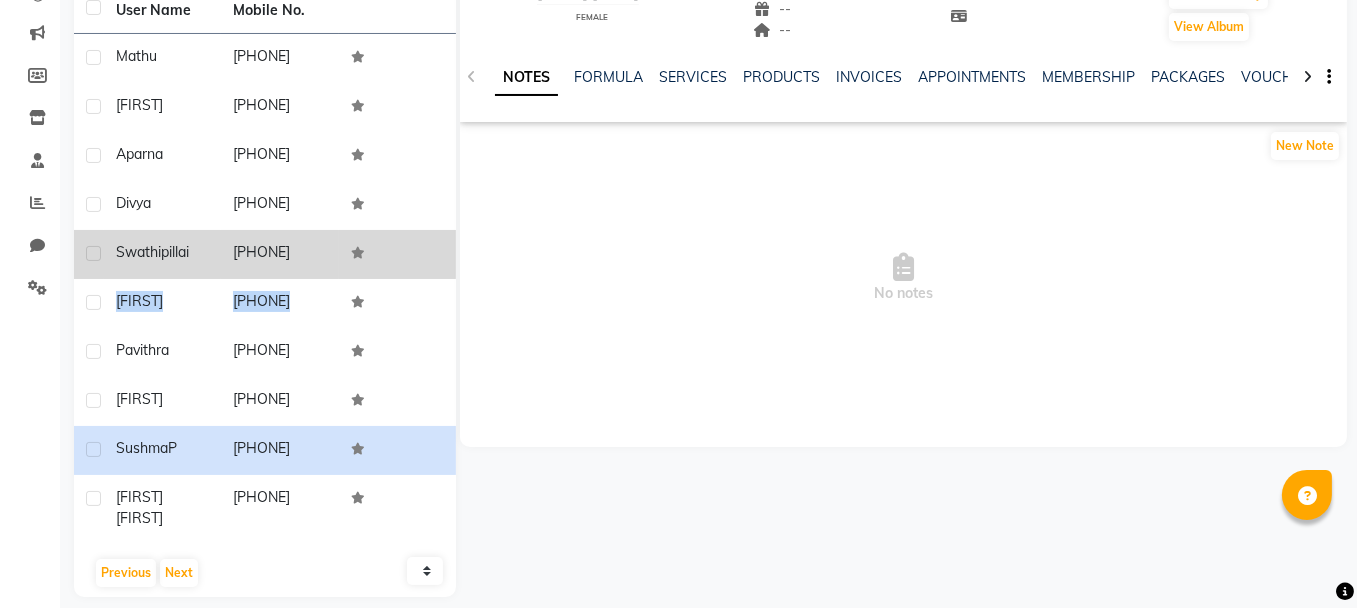 drag, startPoint x: 114, startPoint y: 245, endPoint x: 320, endPoint y: 259, distance: 206.47517 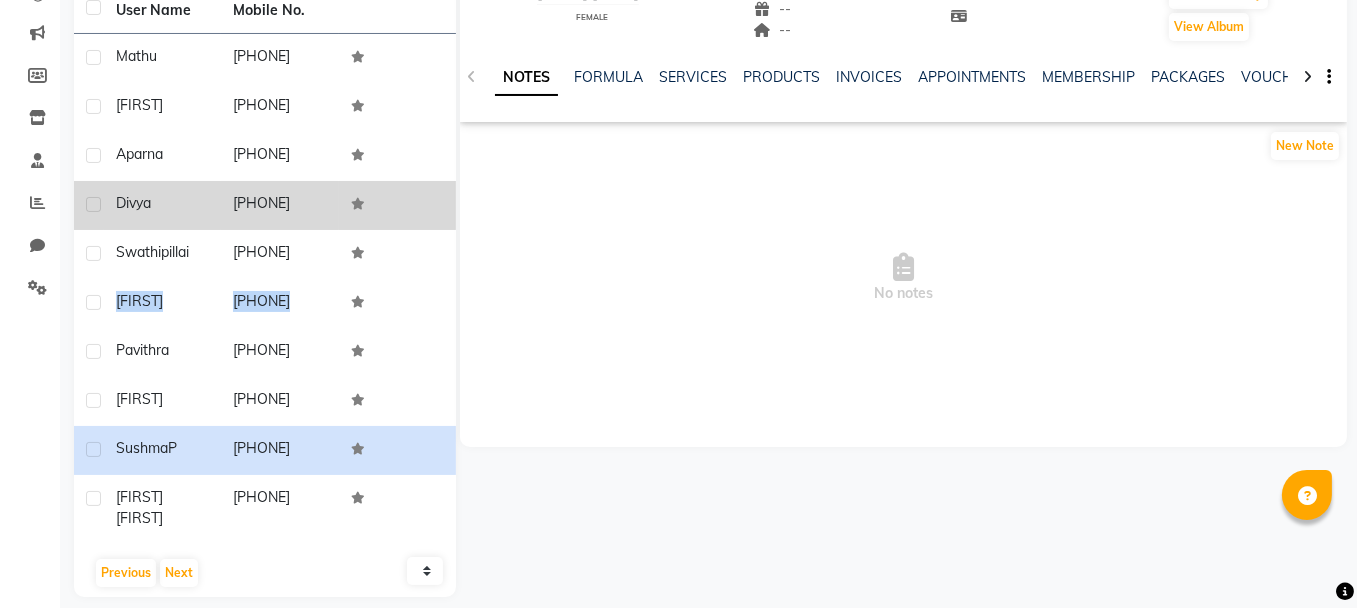 drag, startPoint x: 114, startPoint y: 199, endPoint x: 322, endPoint y: 202, distance: 208.02164 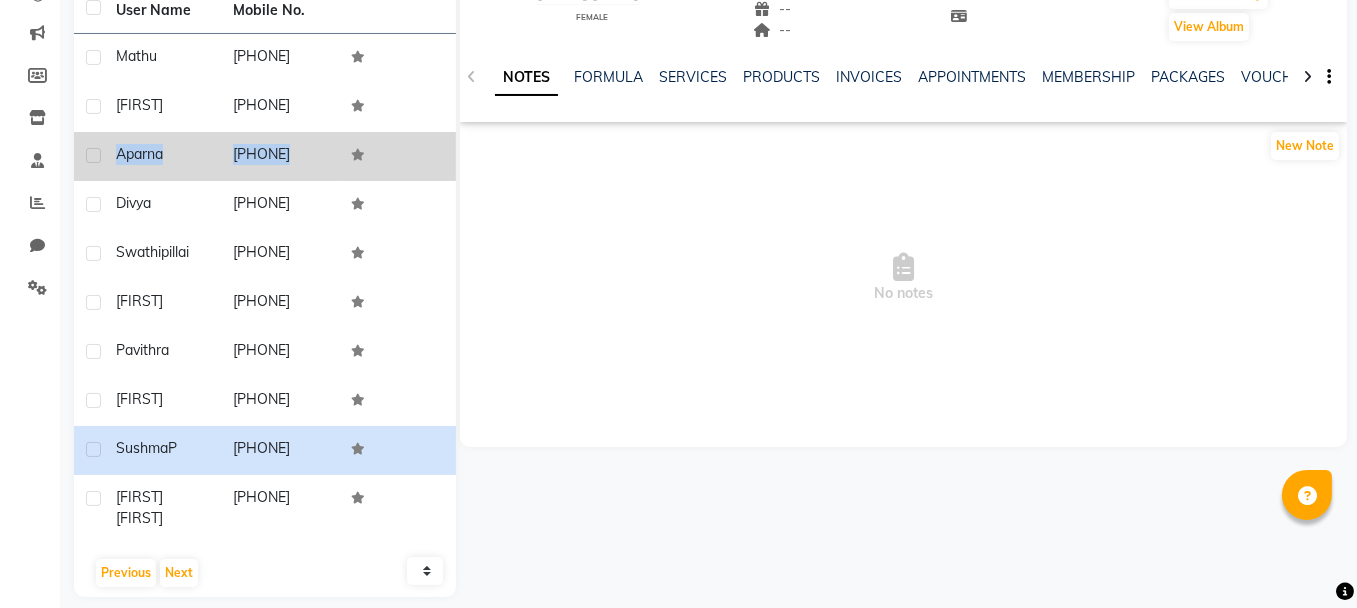 drag, startPoint x: 115, startPoint y: 151, endPoint x: 341, endPoint y: 155, distance: 226.0354 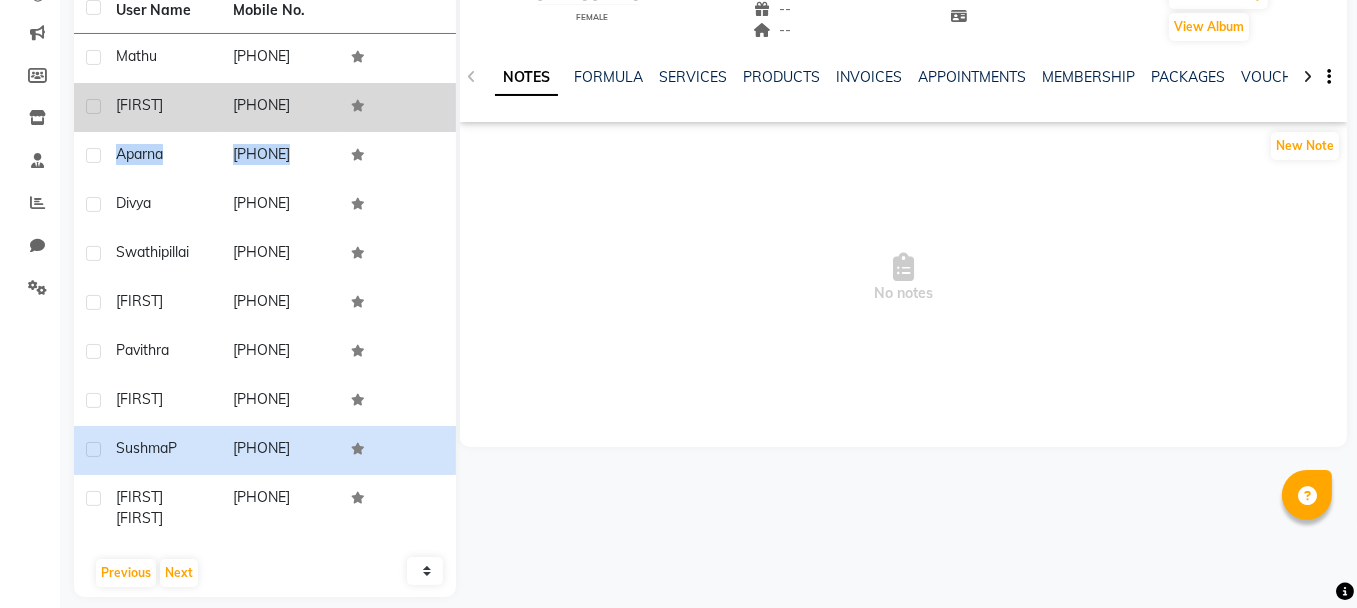 drag, startPoint x: 115, startPoint y: 102, endPoint x: 325, endPoint y: 109, distance: 210.11664 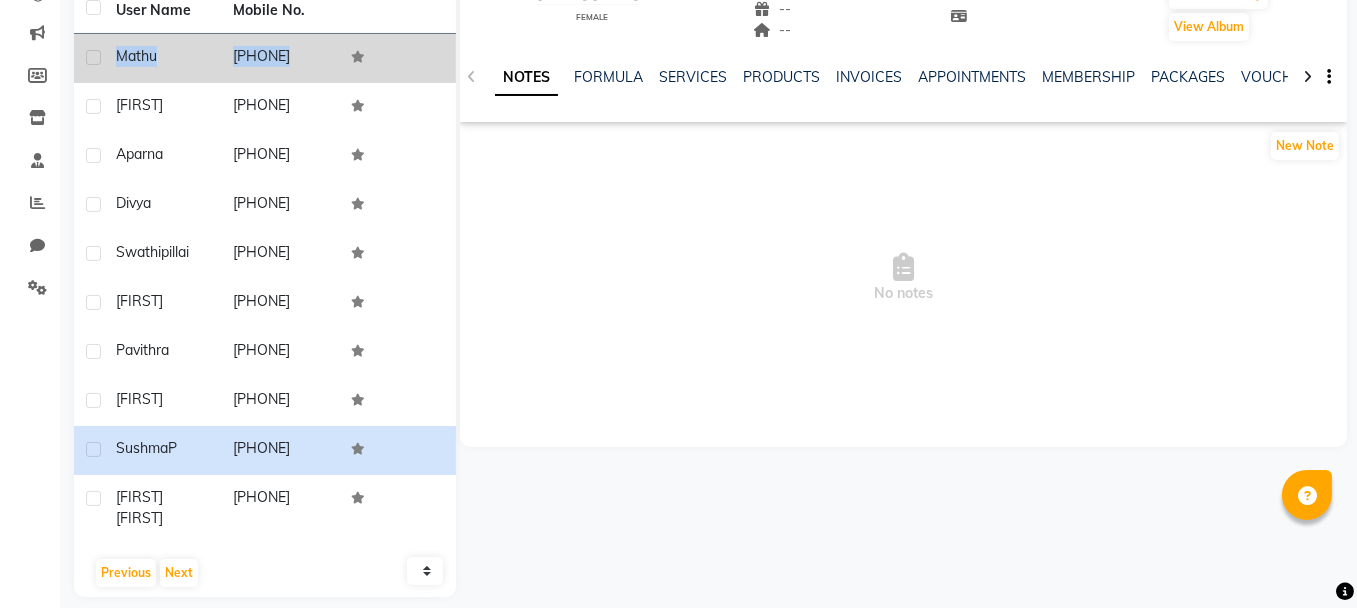 drag, startPoint x: 114, startPoint y: 51, endPoint x: 372, endPoint y: 59, distance: 258.124 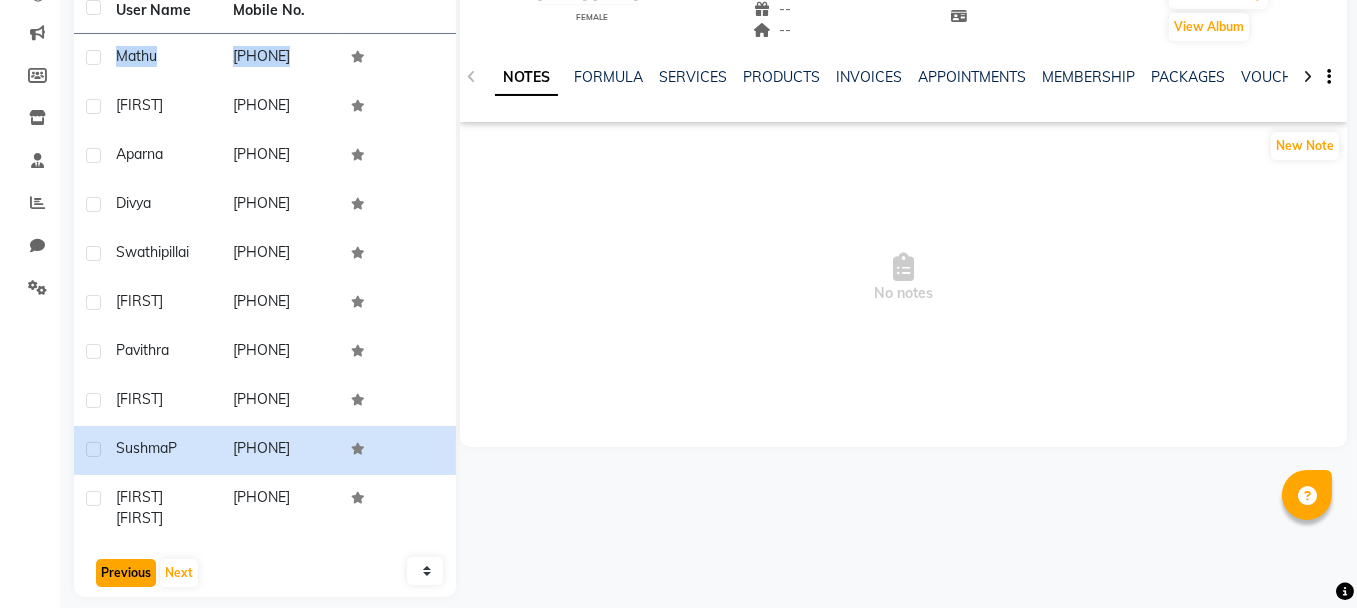 click on "Previous" 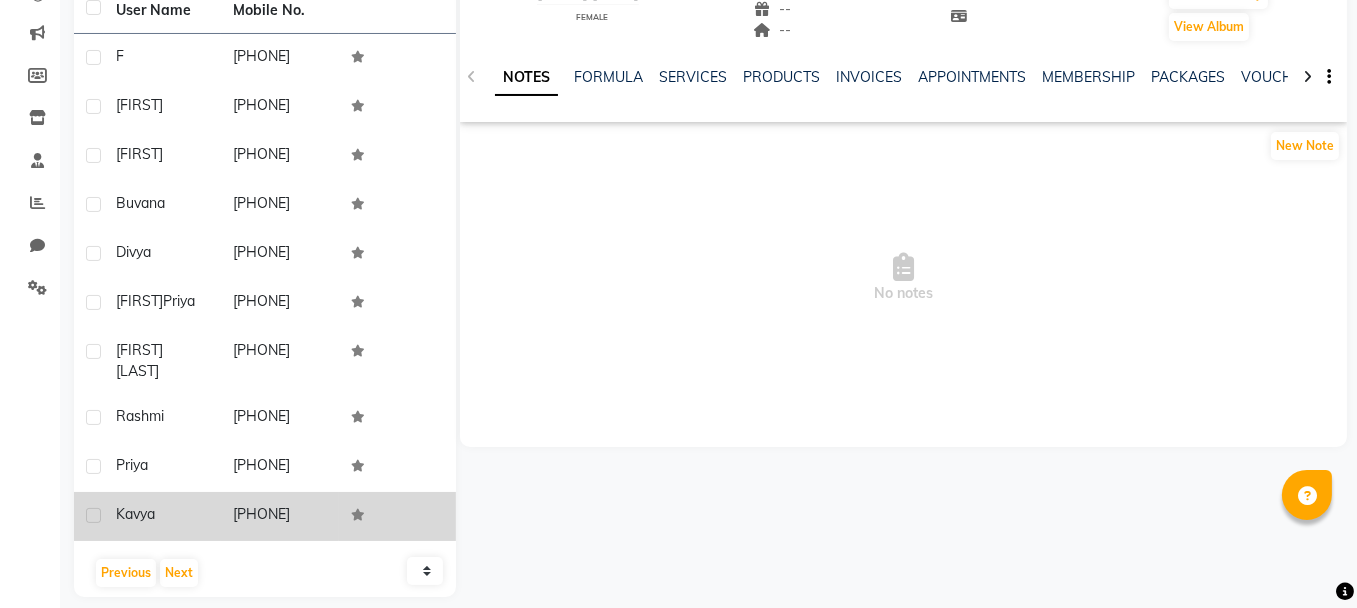 drag, startPoint x: 113, startPoint y: 524, endPoint x: 327, endPoint y: 540, distance: 214.59729 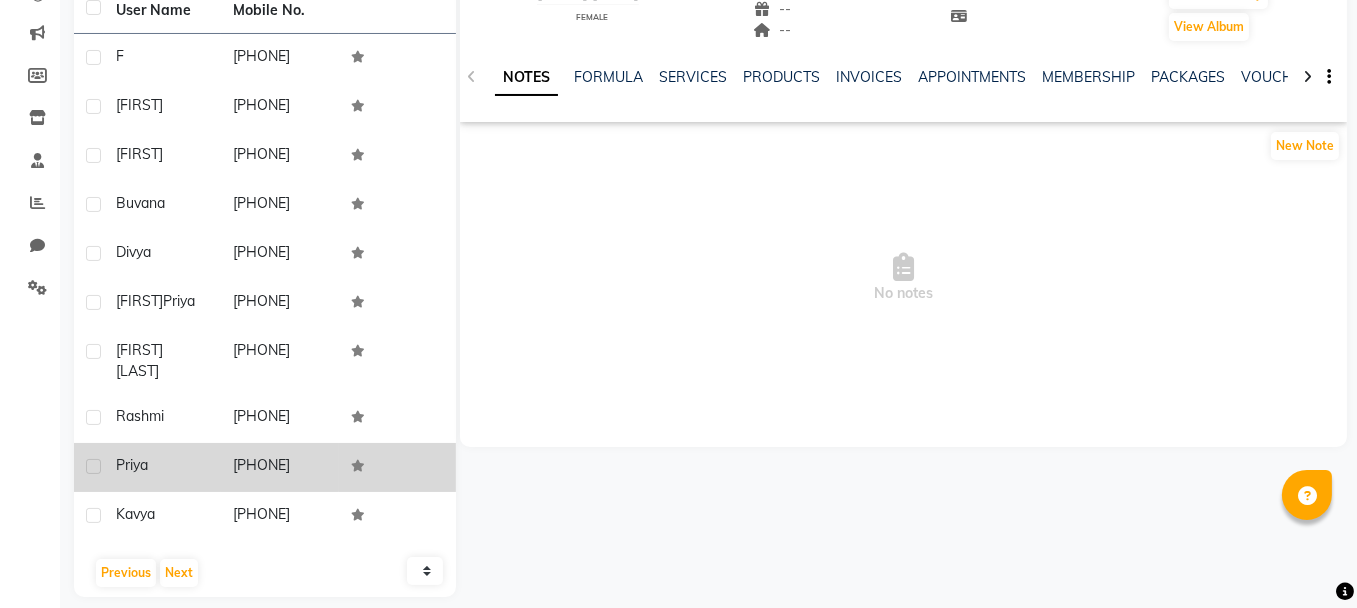 drag, startPoint x: 117, startPoint y: 476, endPoint x: 319, endPoint y: 479, distance: 202.02228 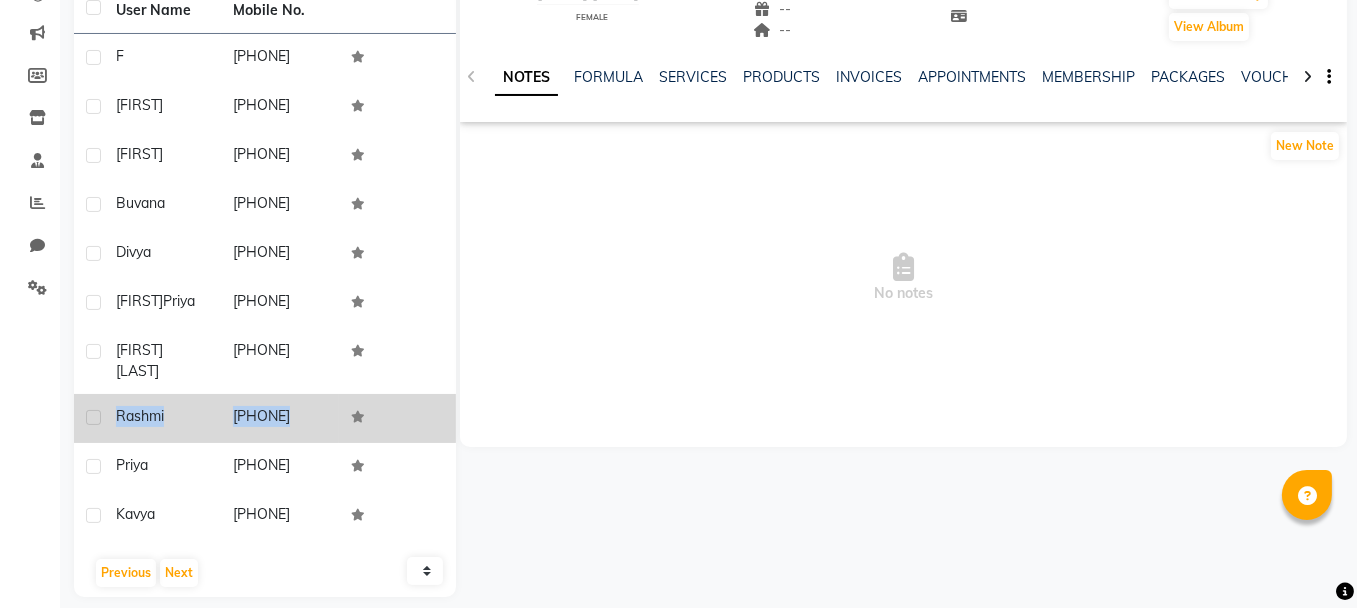 drag, startPoint x: 113, startPoint y: 433, endPoint x: 342, endPoint y: 434, distance: 229.00218 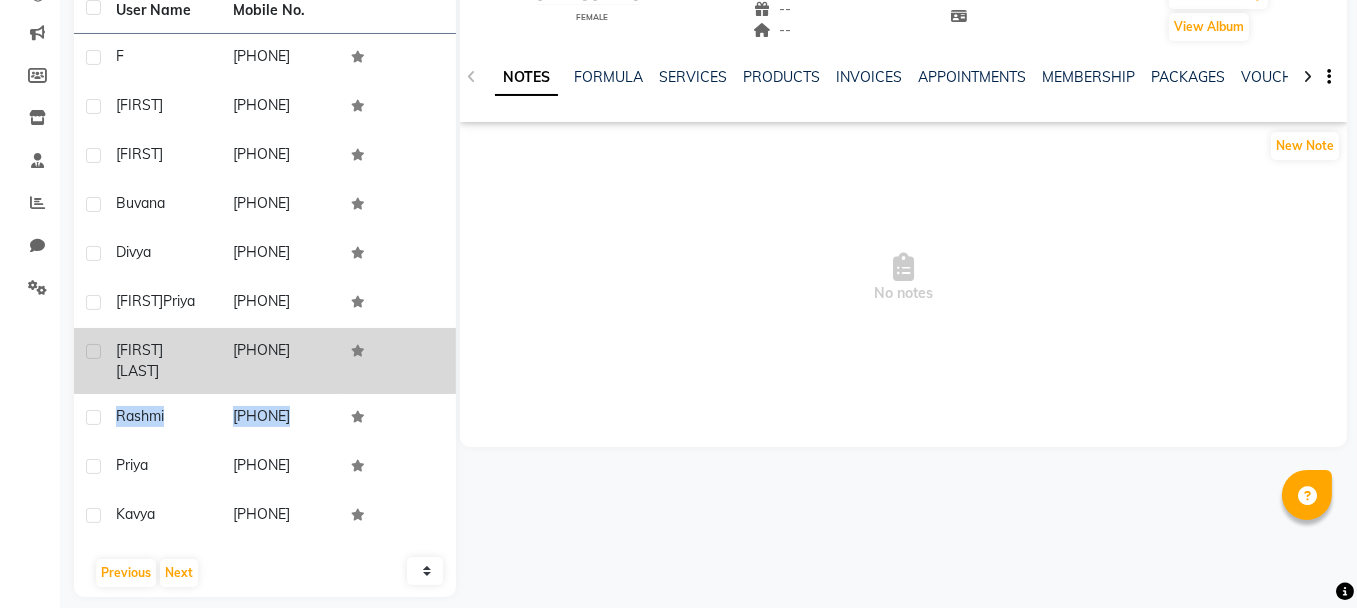 drag, startPoint x: 120, startPoint y: 361, endPoint x: 329, endPoint y: 364, distance: 209.02153 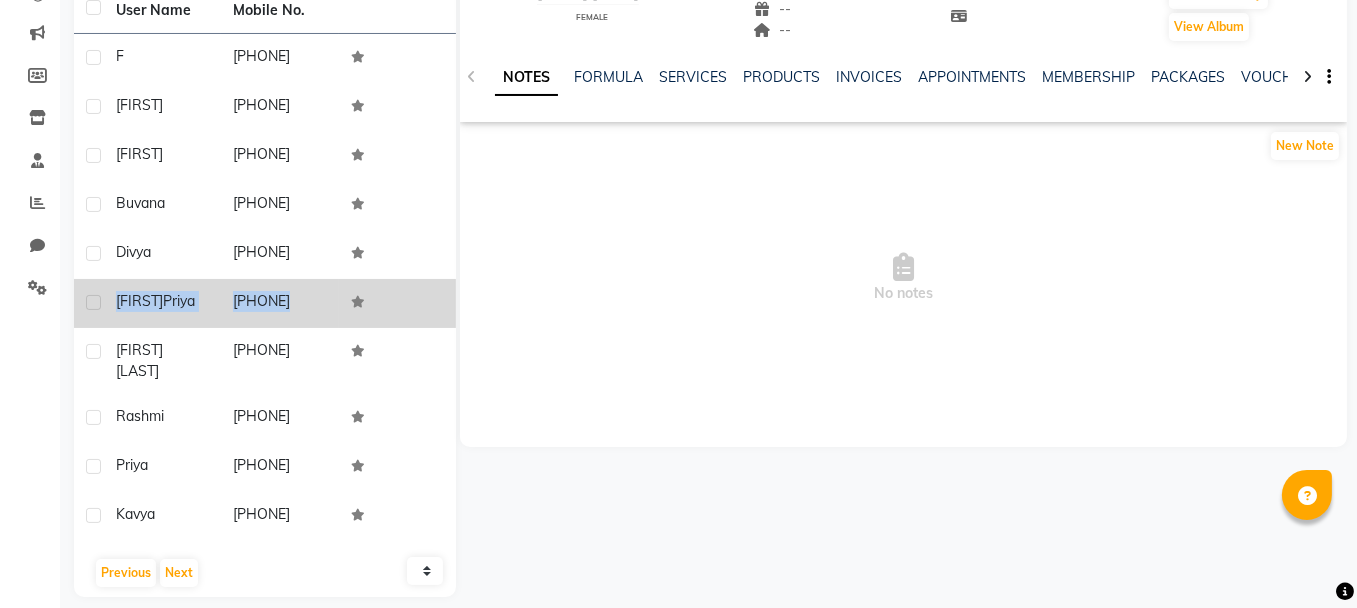 drag, startPoint x: 117, startPoint y: 295, endPoint x: 377, endPoint y: 316, distance: 260.8467 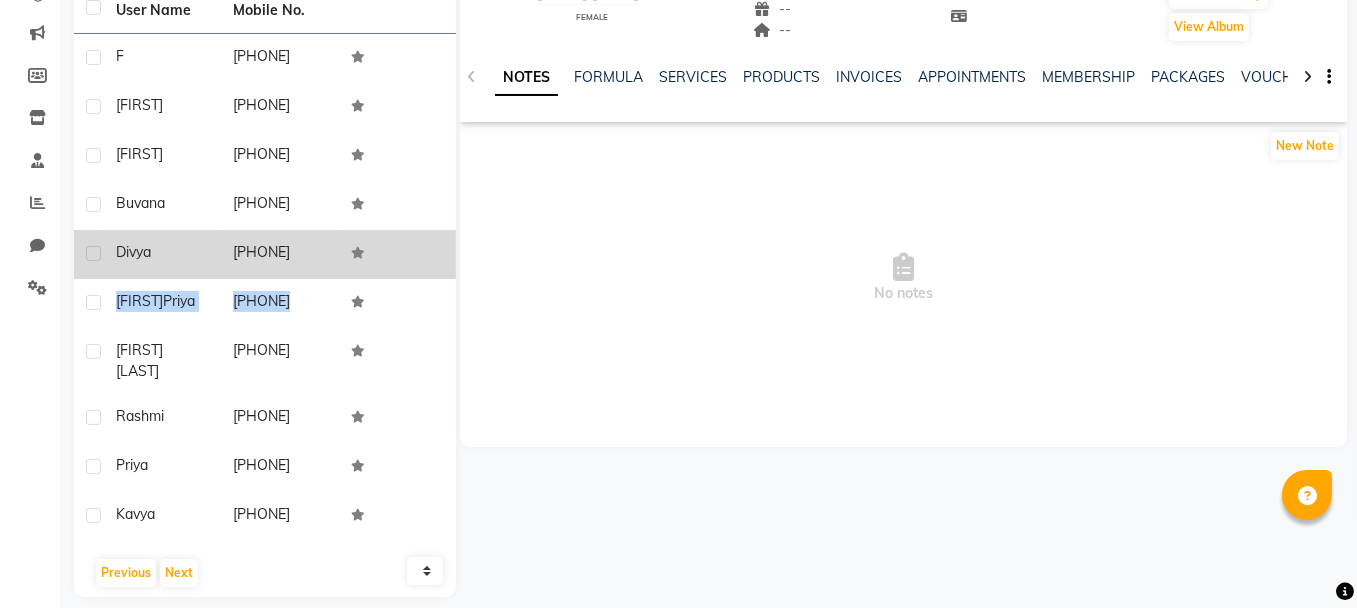 drag, startPoint x: 110, startPoint y: 249, endPoint x: 327, endPoint y: 251, distance: 217.00922 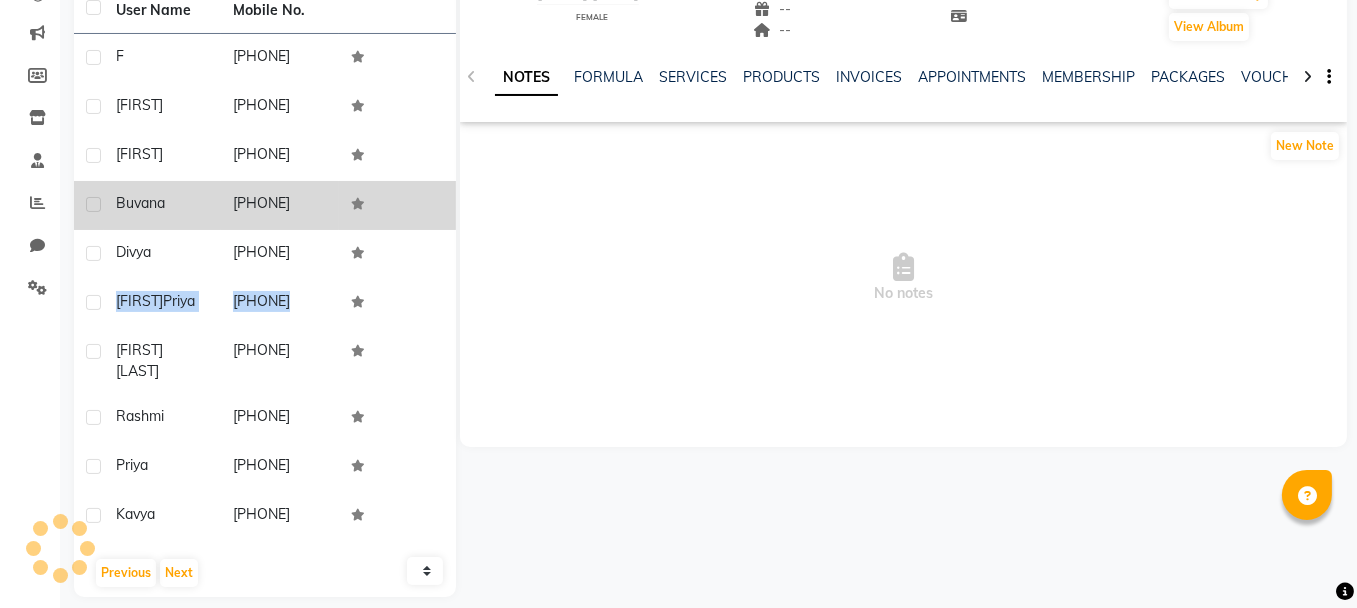 drag, startPoint x: 115, startPoint y: 198, endPoint x: 322, endPoint y: 198, distance: 207 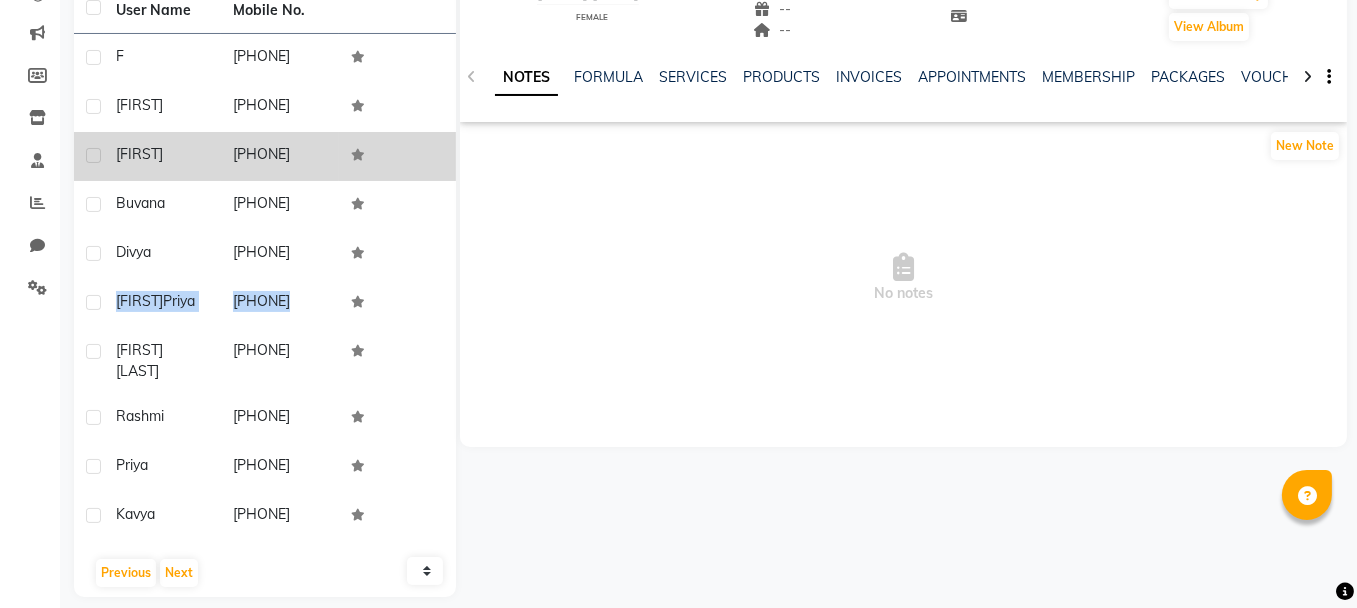 drag, startPoint x: 117, startPoint y: 155, endPoint x: 332, endPoint y: 161, distance: 215.08371 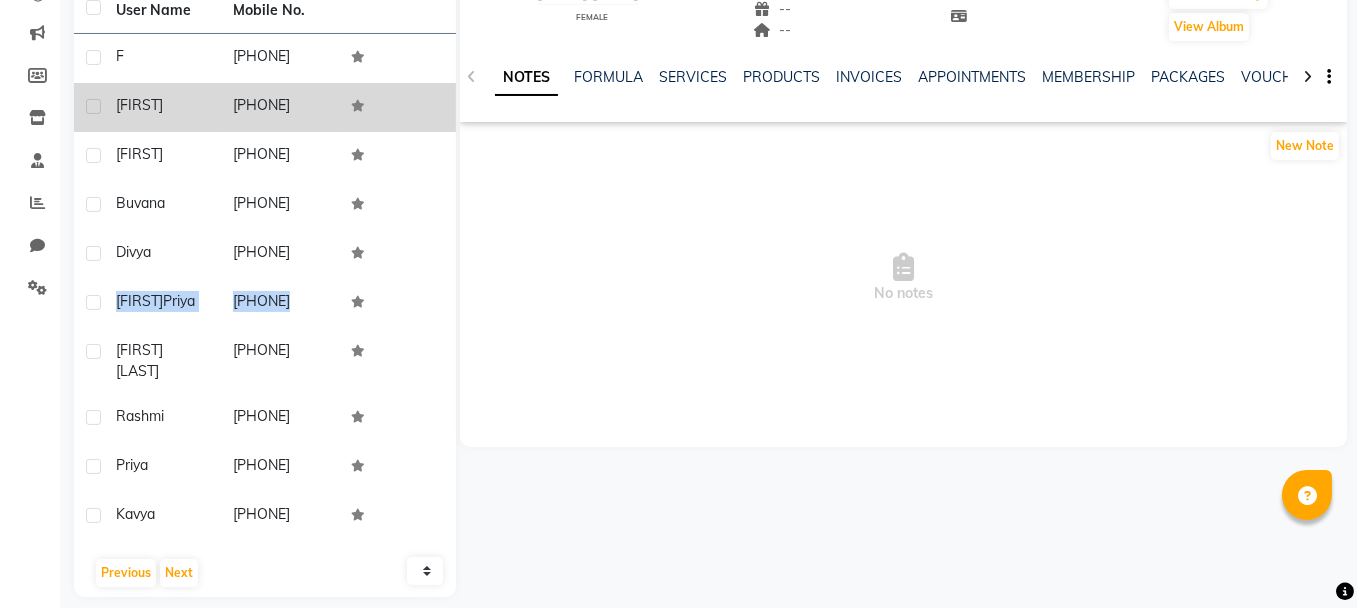 drag, startPoint x: 114, startPoint y: 104, endPoint x: 316, endPoint y: 106, distance: 202.0099 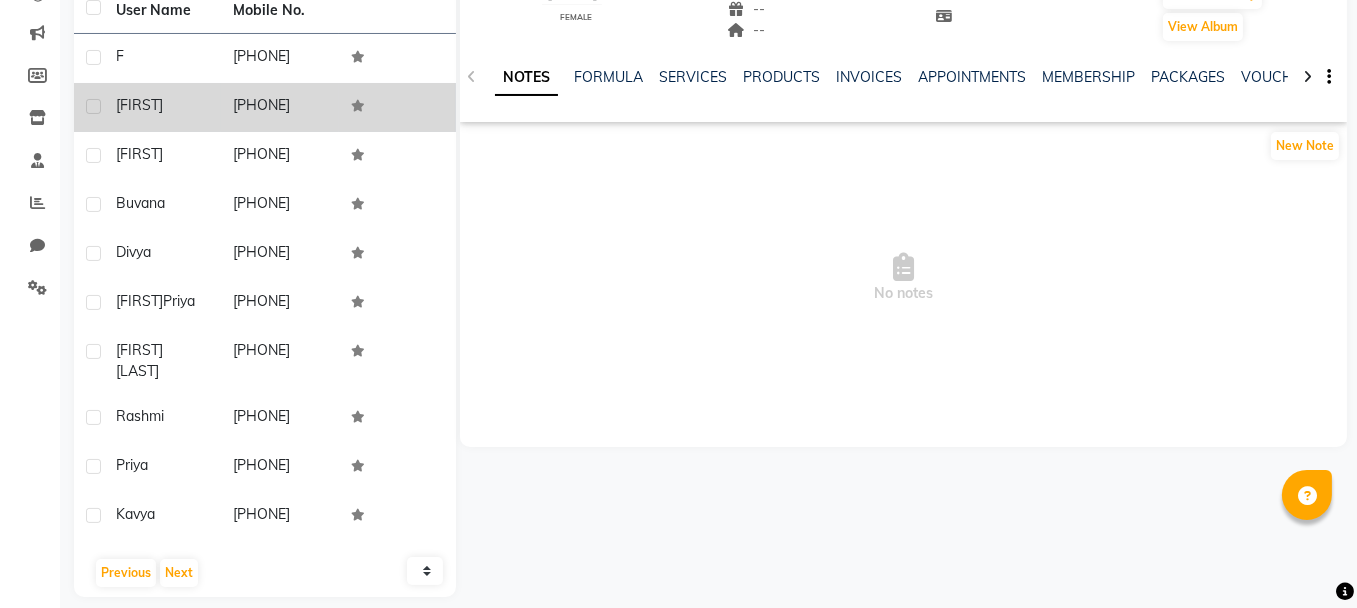 drag, startPoint x: 115, startPoint y: 103, endPoint x: 315, endPoint y: 101, distance: 200.01 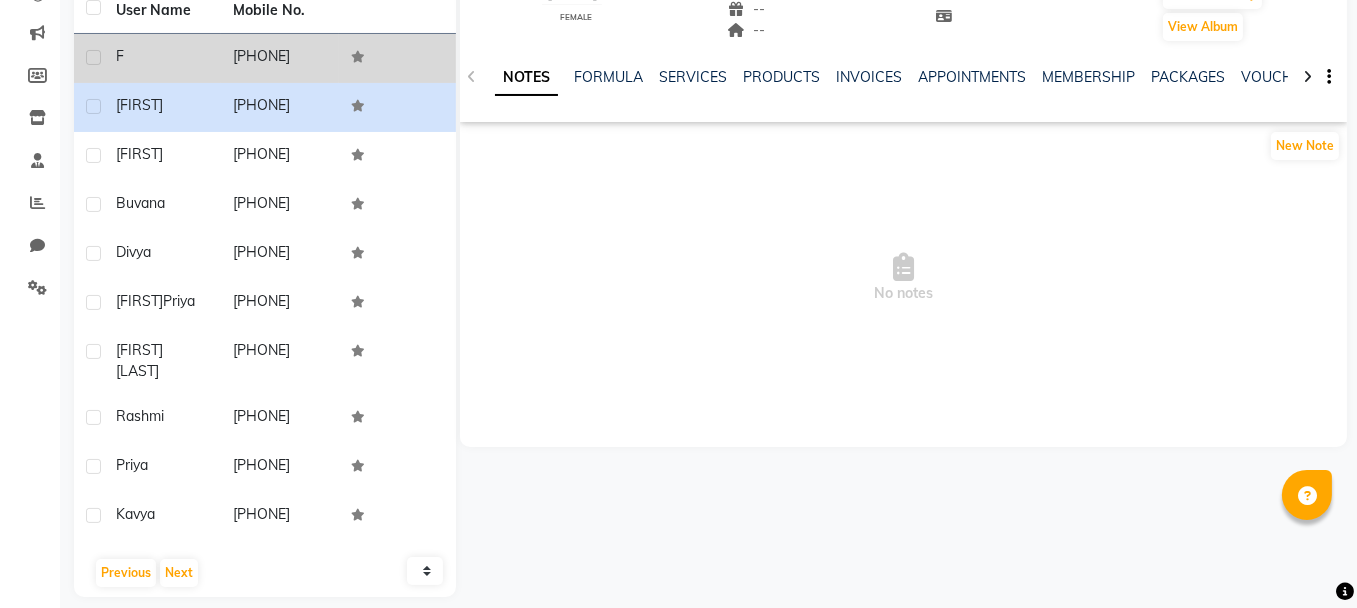 click on "f" 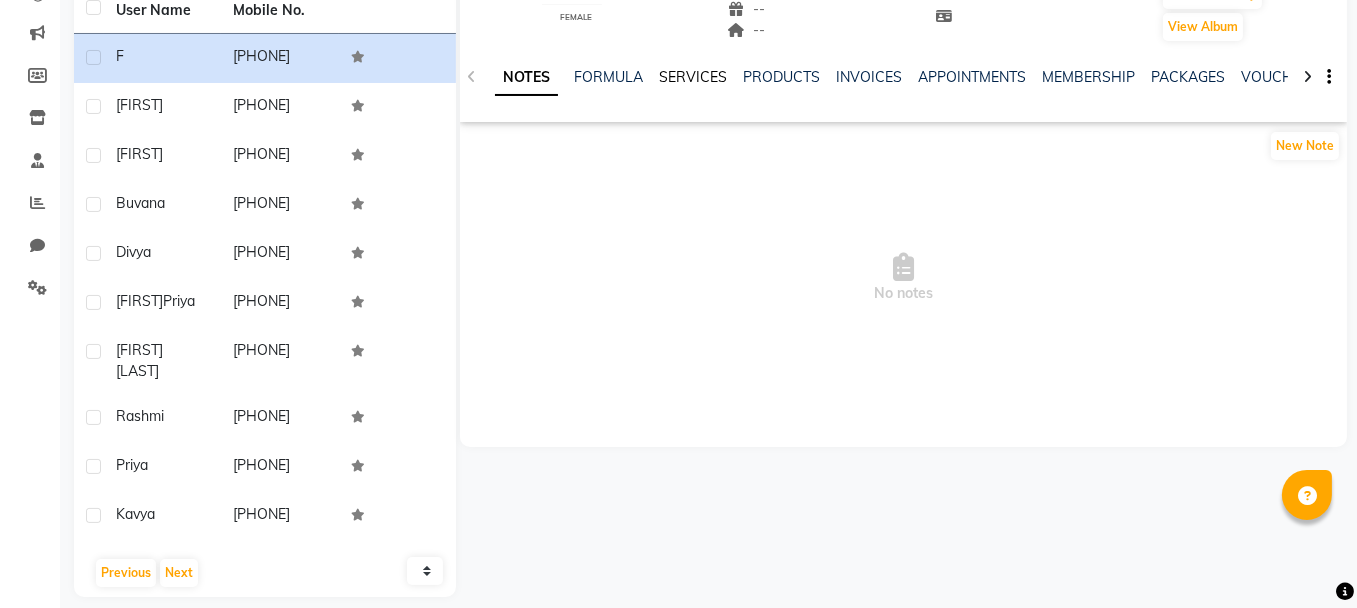 click on "SERVICES" 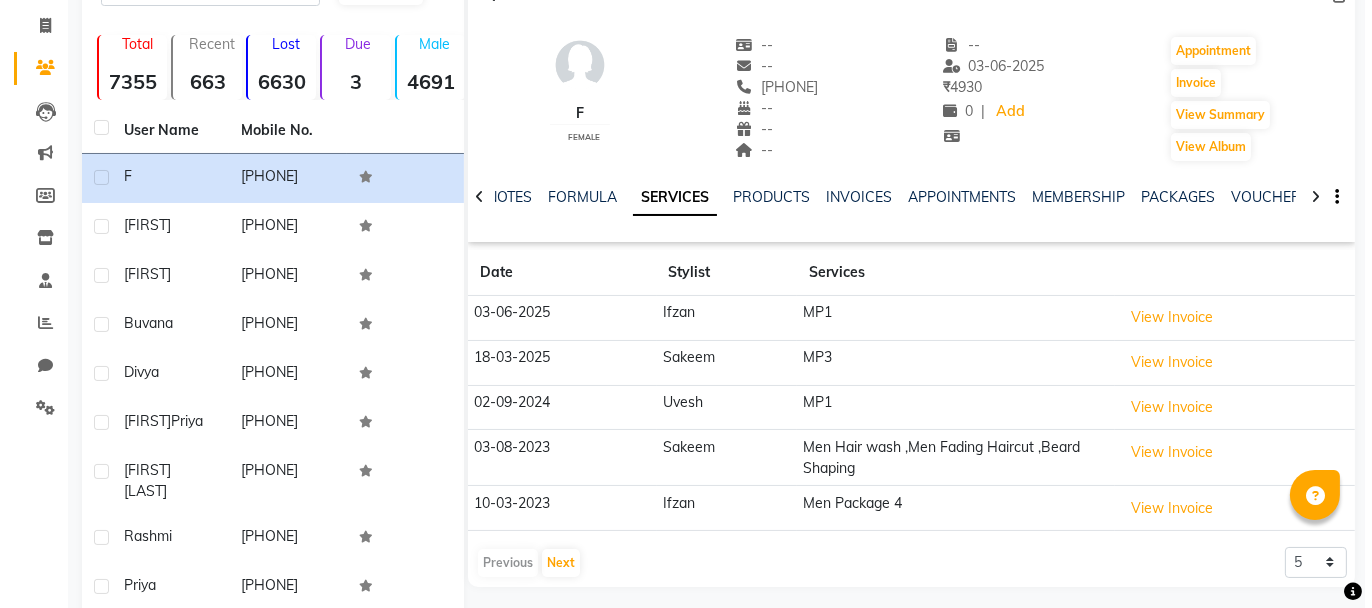 scroll, scrollTop: 80, scrollLeft: 0, axis: vertical 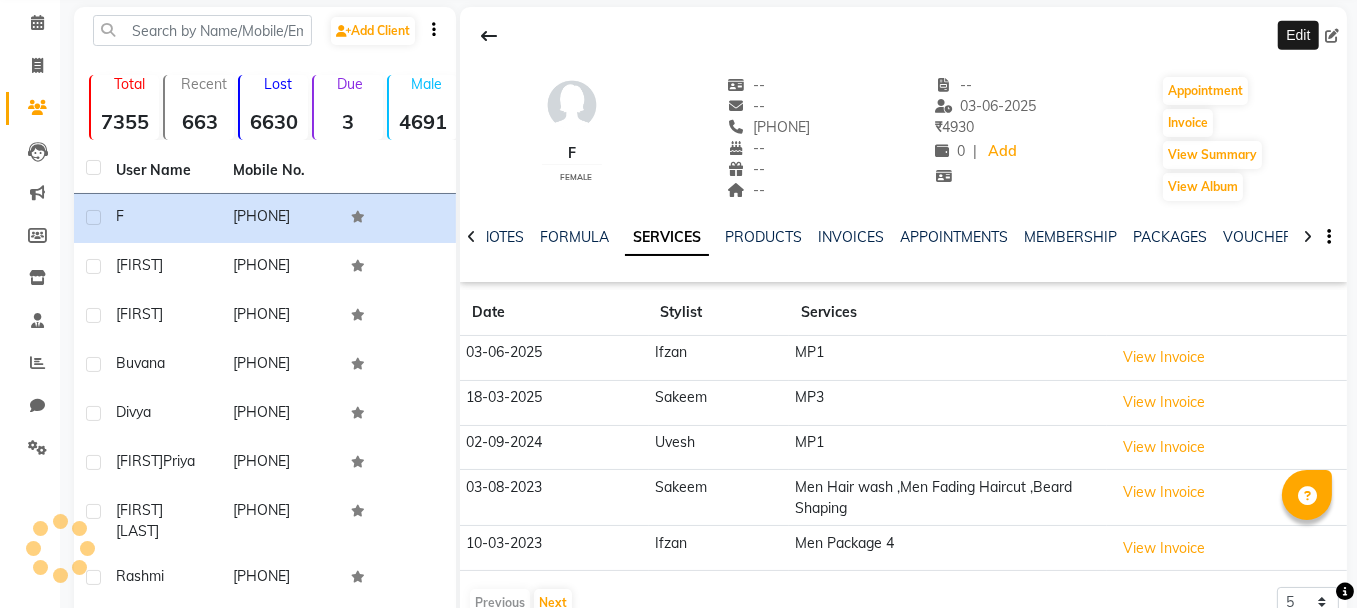 click 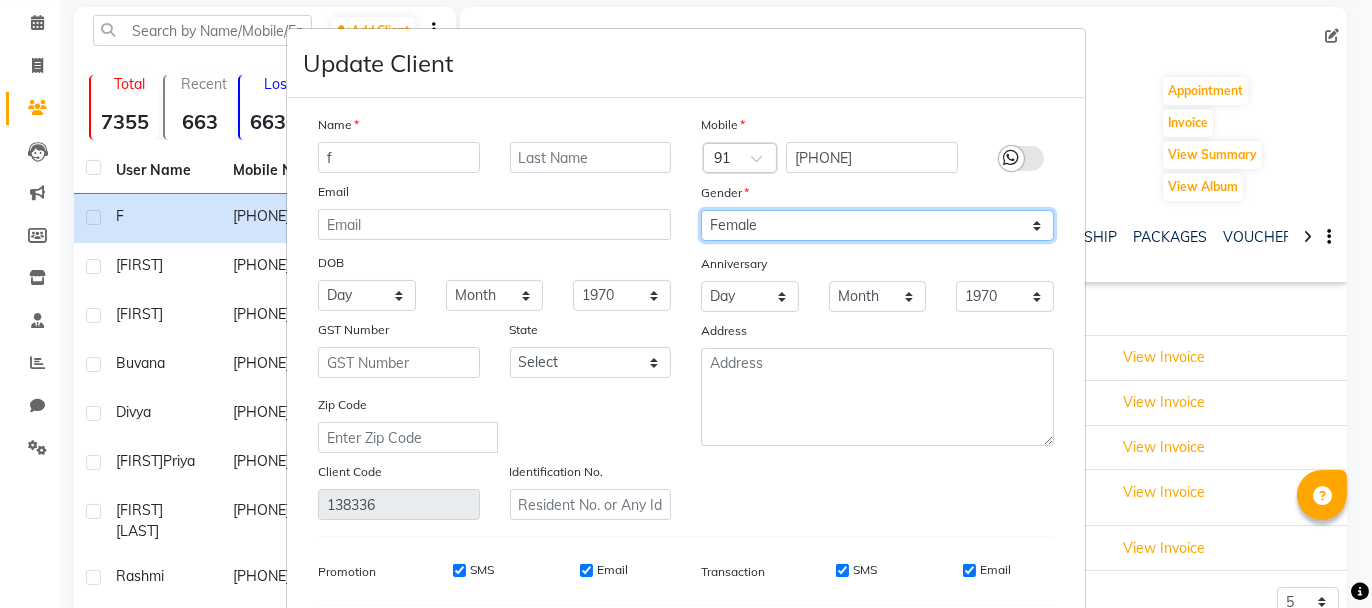 click on "Select Male Female Other Prefer Not To Say" at bounding box center [877, 225] 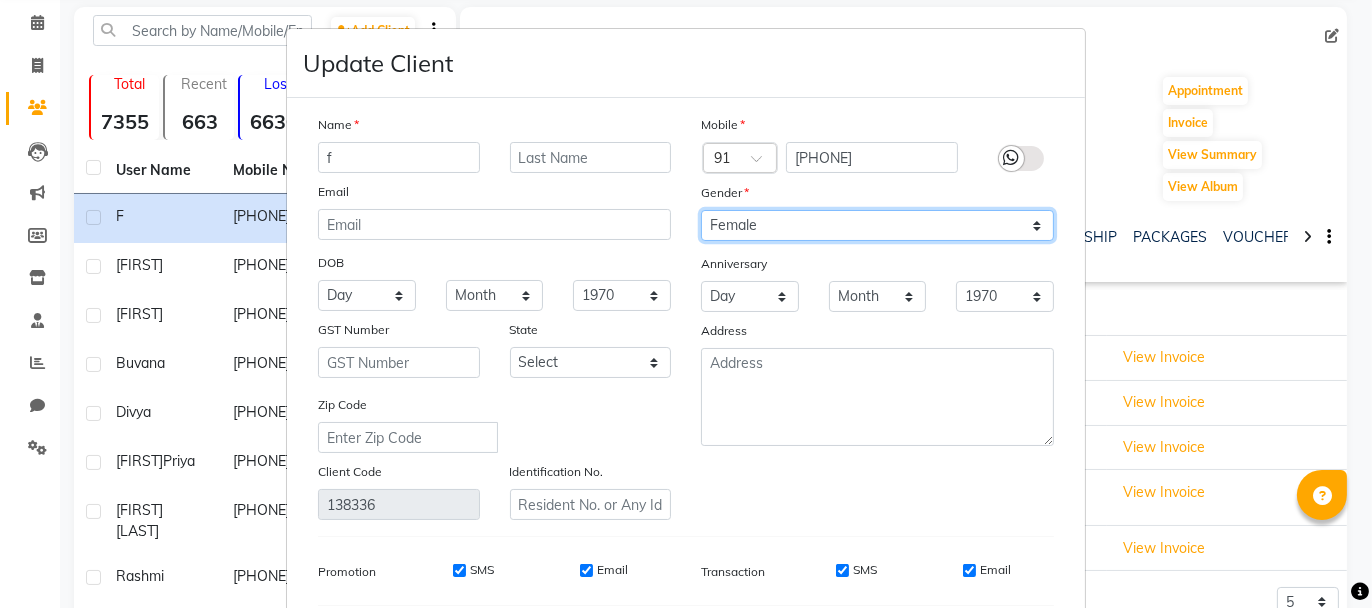 select on "male" 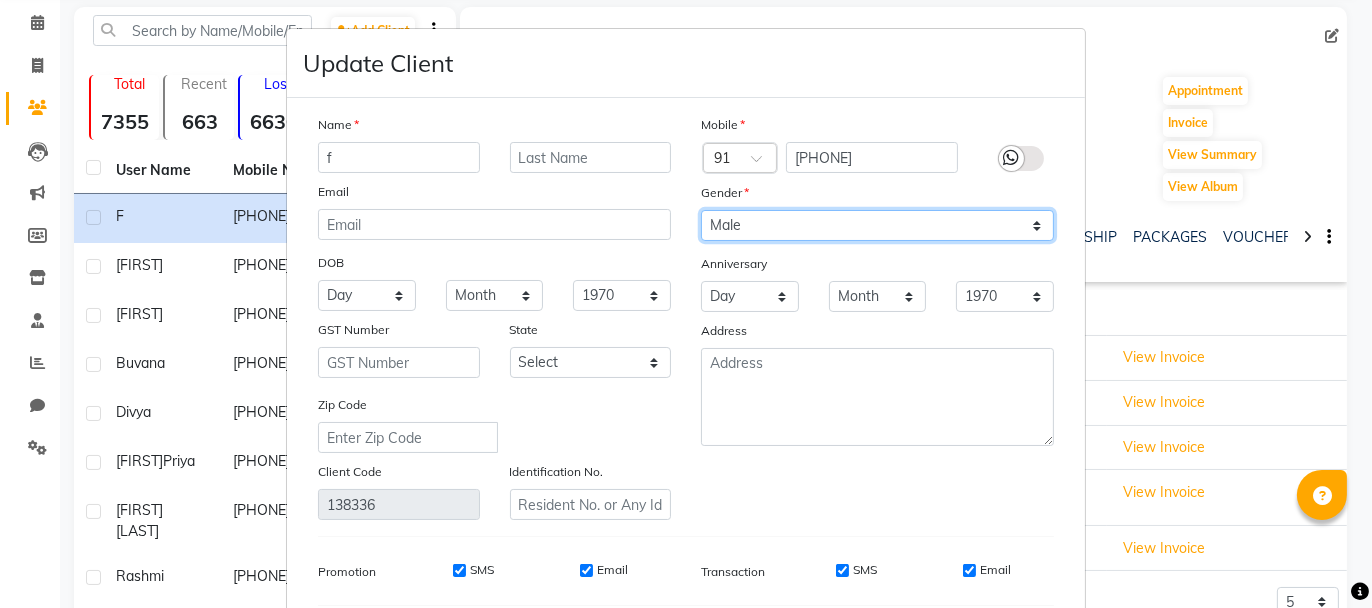 click on "Select Male Female Other Prefer Not To Say" at bounding box center (877, 225) 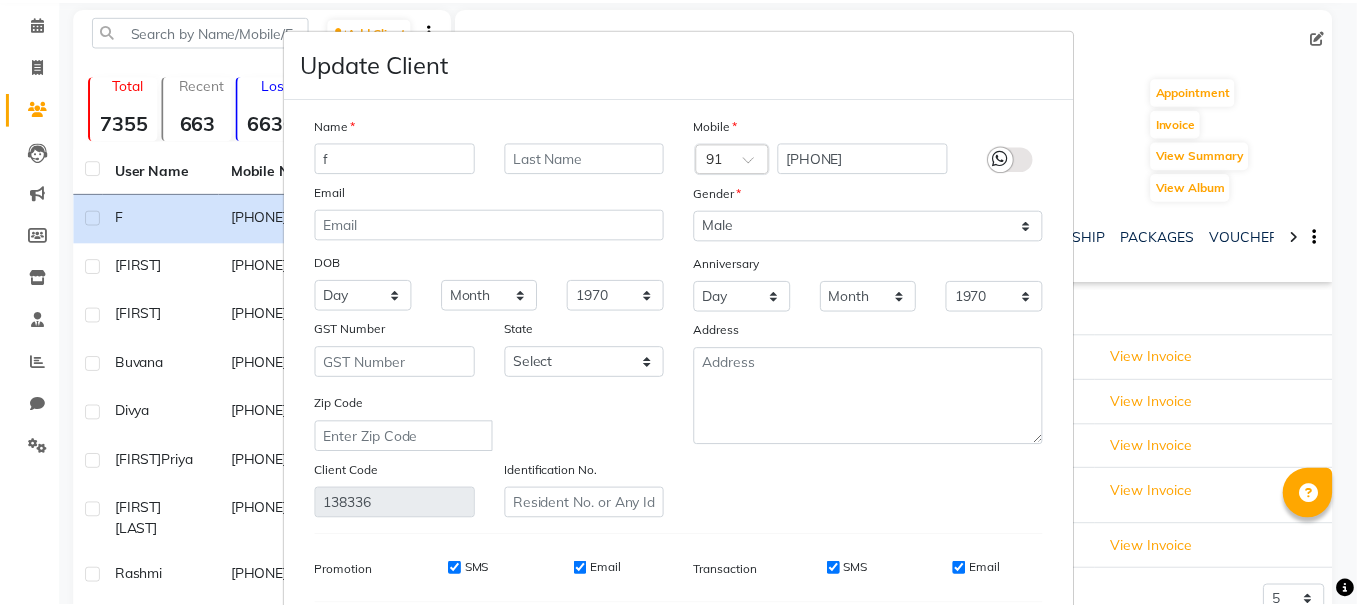 scroll, scrollTop: 277, scrollLeft: 0, axis: vertical 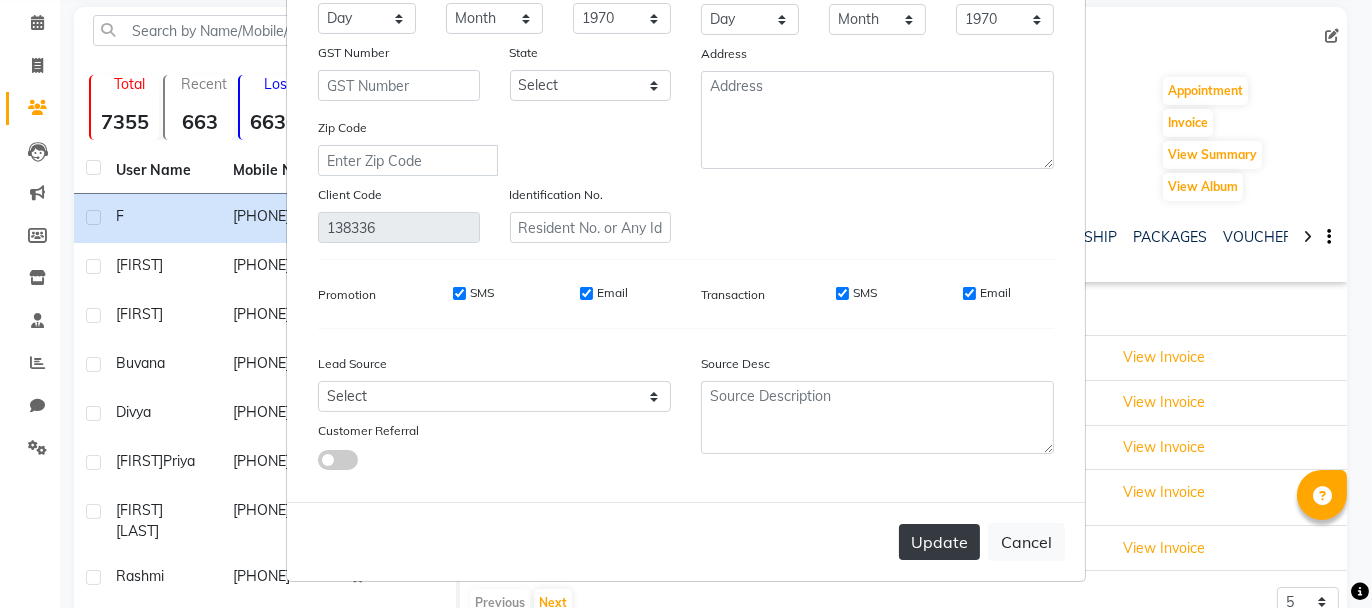 click on "Update" at bounding box center (939, 542) 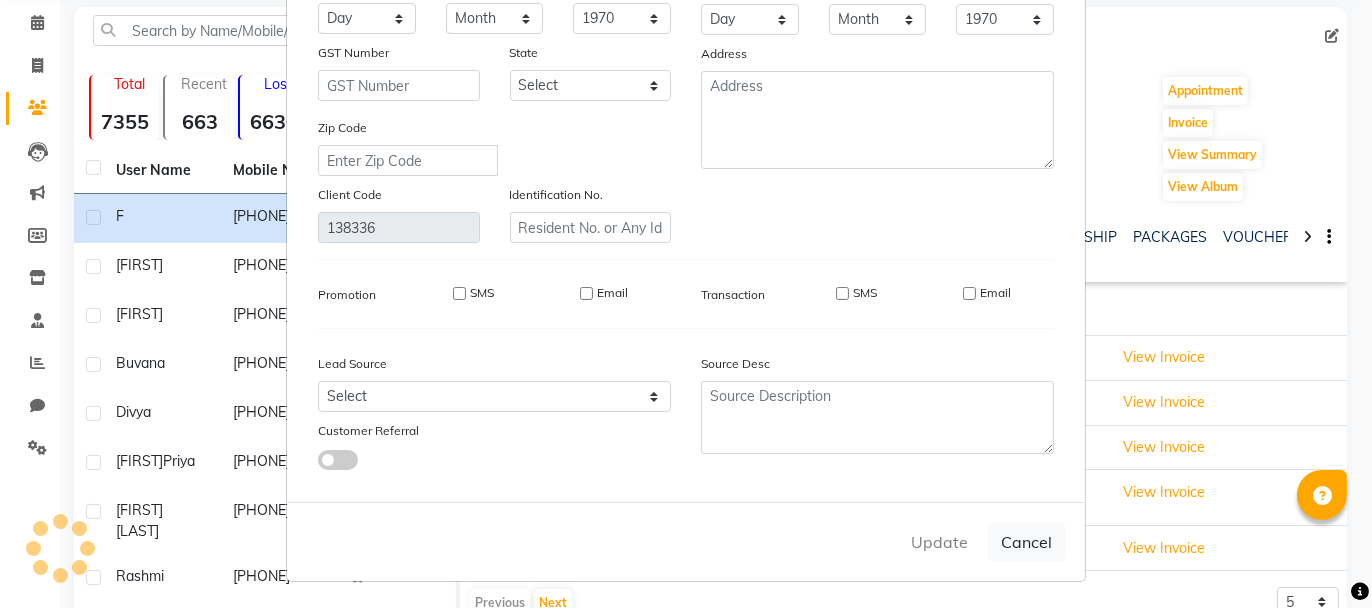 type 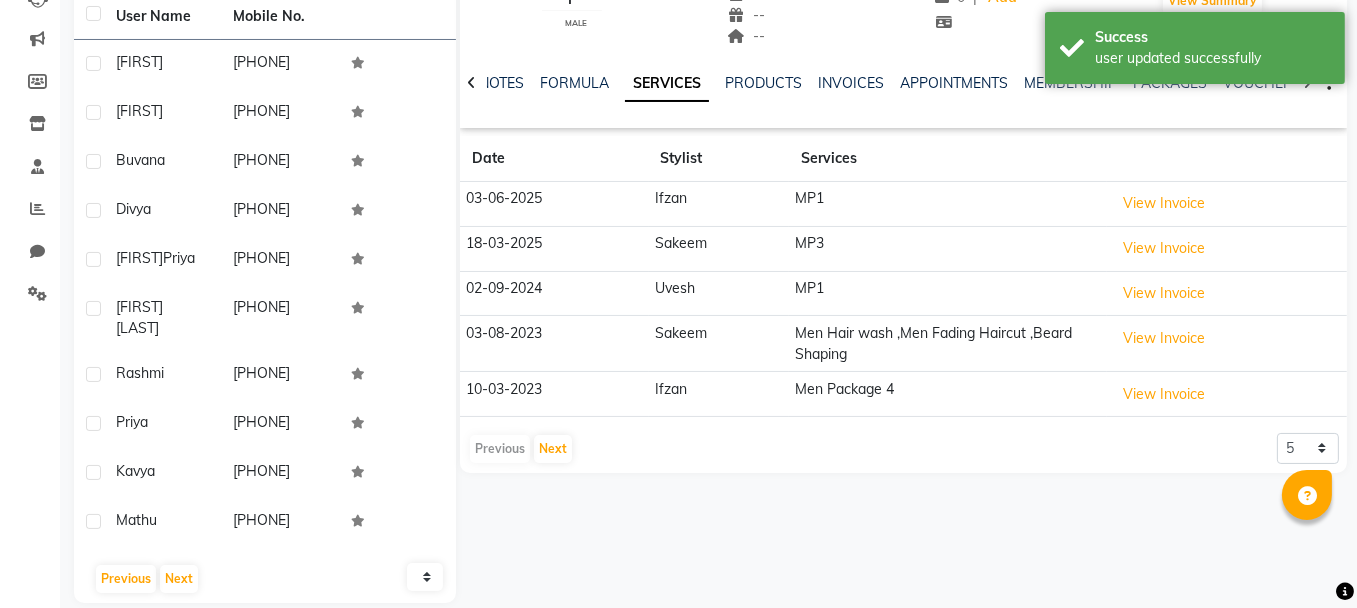scroll, scrollTop: 275, scrollLeft: 0, axis: vertical 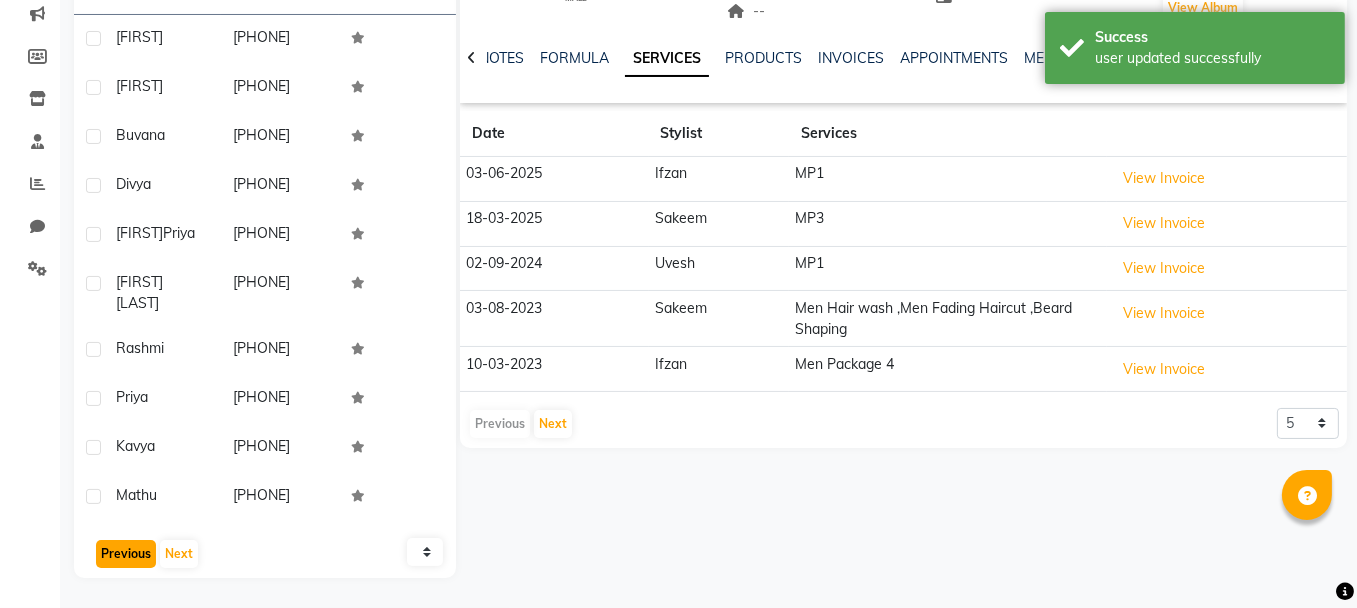click on "Previous" 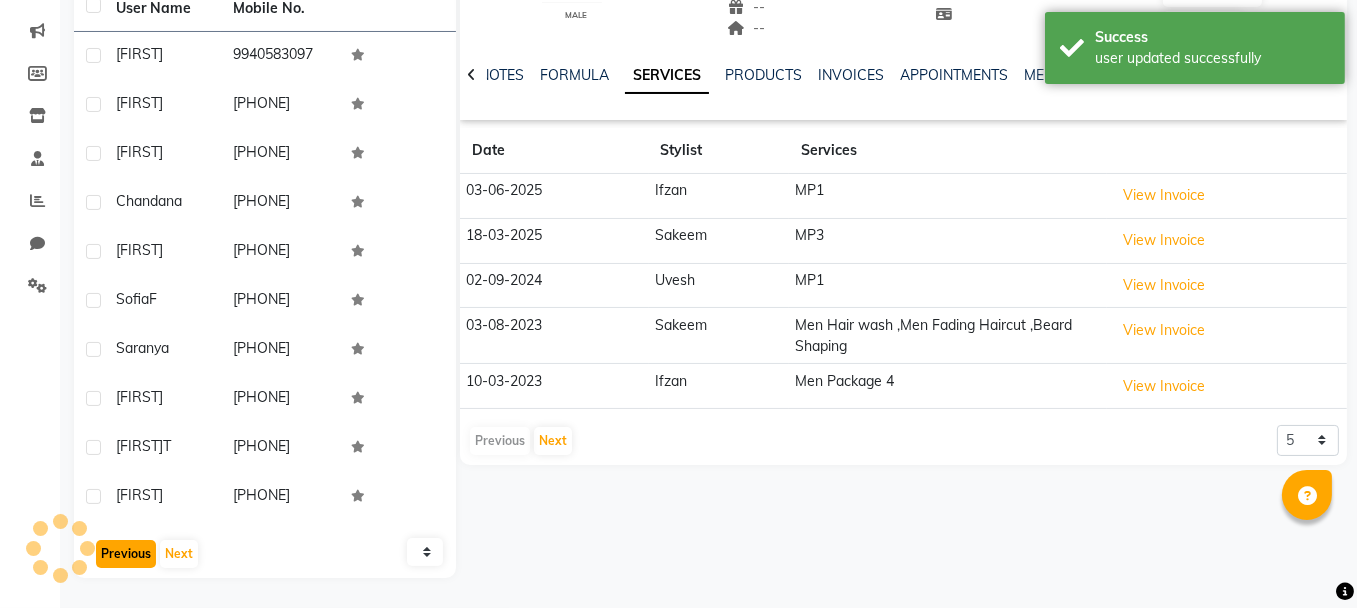 scroll, scrollTop: 240, scrollLeft: 0, axis: vertical 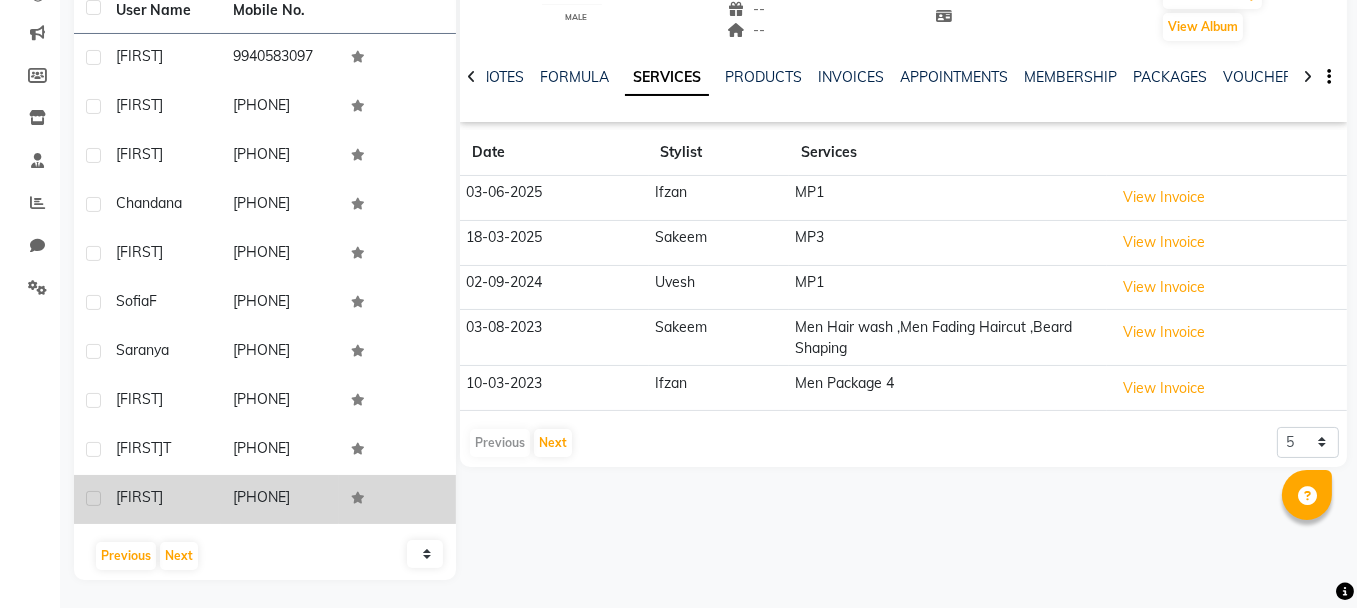 drag, startPoint x: 111, startPoint y: 494, endPoint x: 322, endPoint y: 501, distance: 211.11609 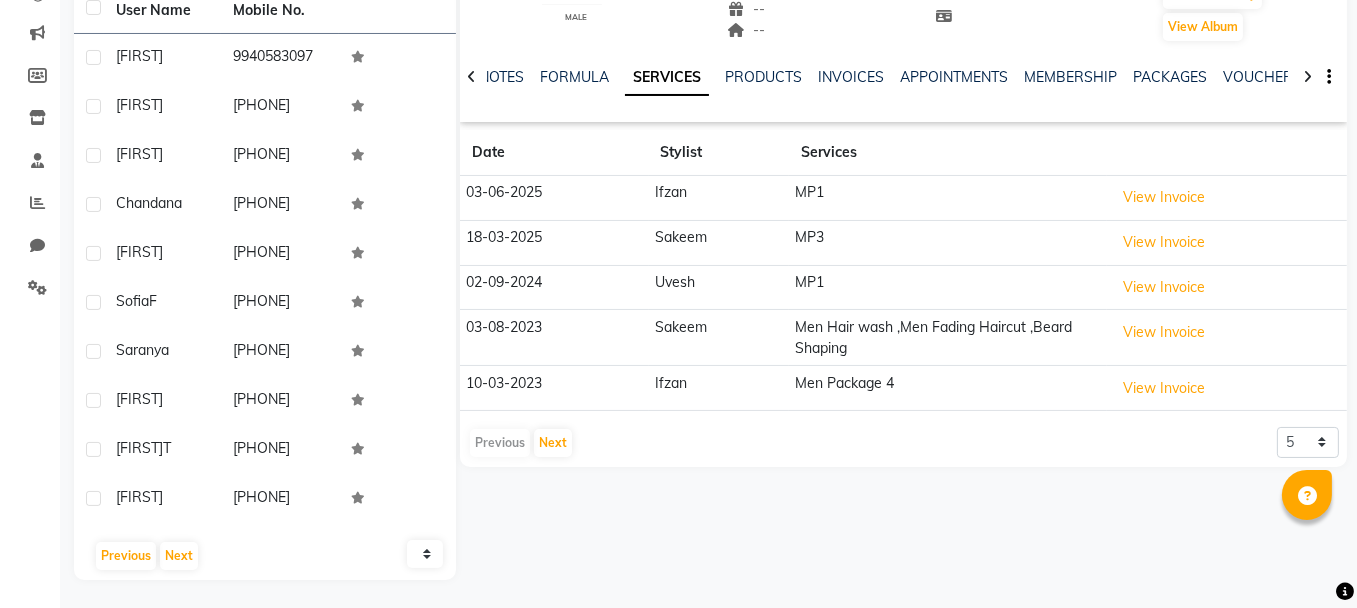 scroll, scrollTop: 0, scrollLeft: 0, axis: both 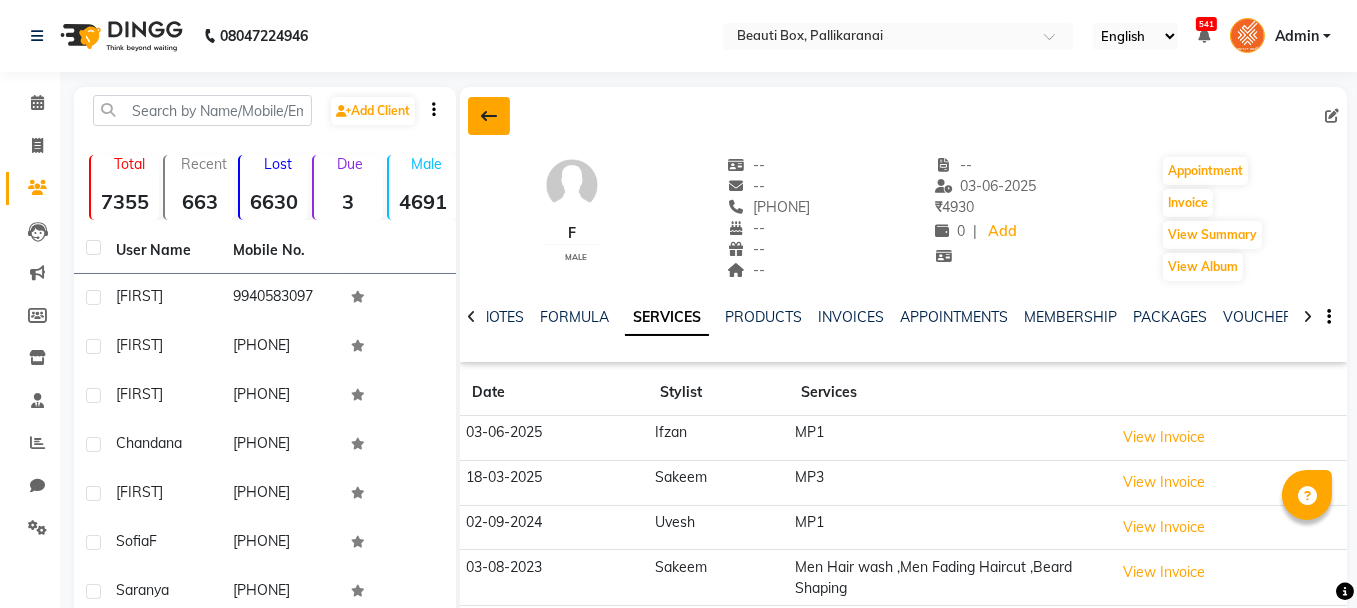 click 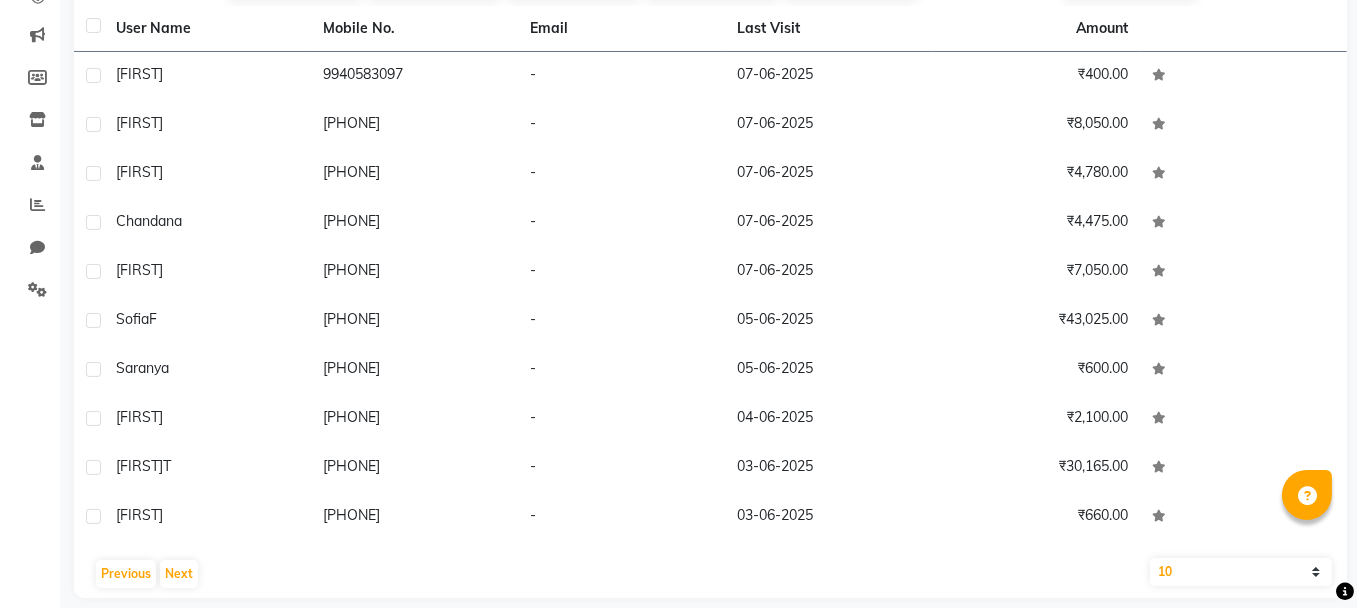 scroll, scrollTop: 257, scrollLeft: 0, axis: vertical 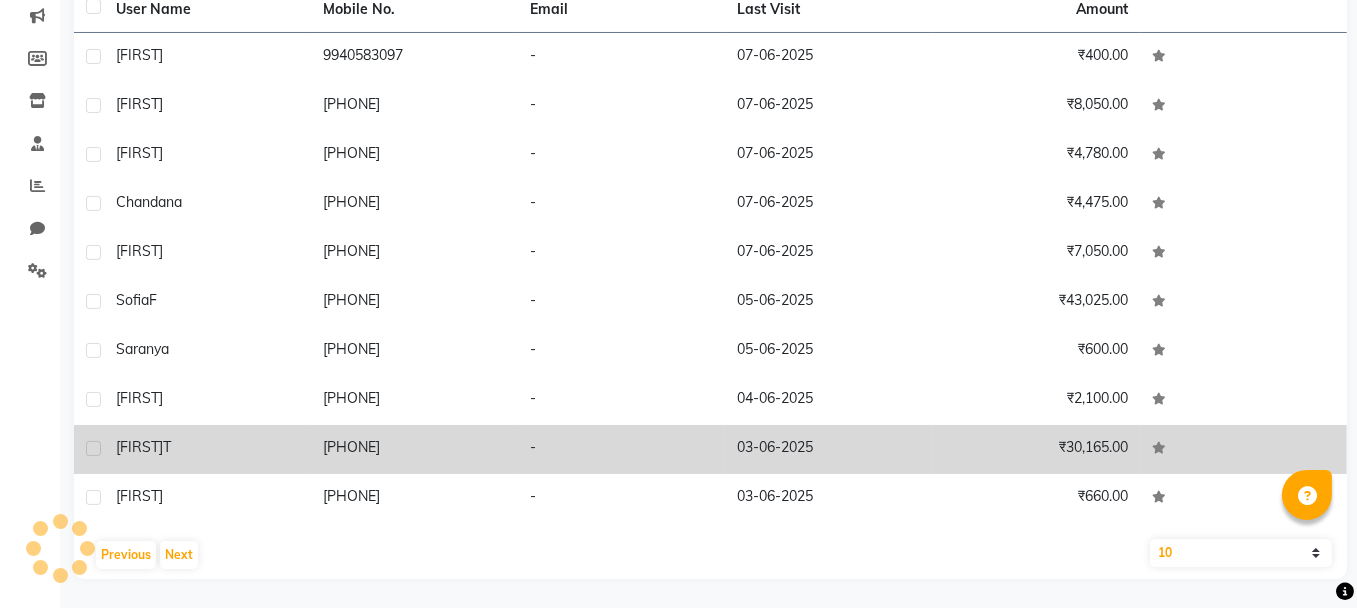 drag, startPoint x: 115, startPoint y: 442, endPoint x: 252, endPoint y: 437, distance: 137.09122 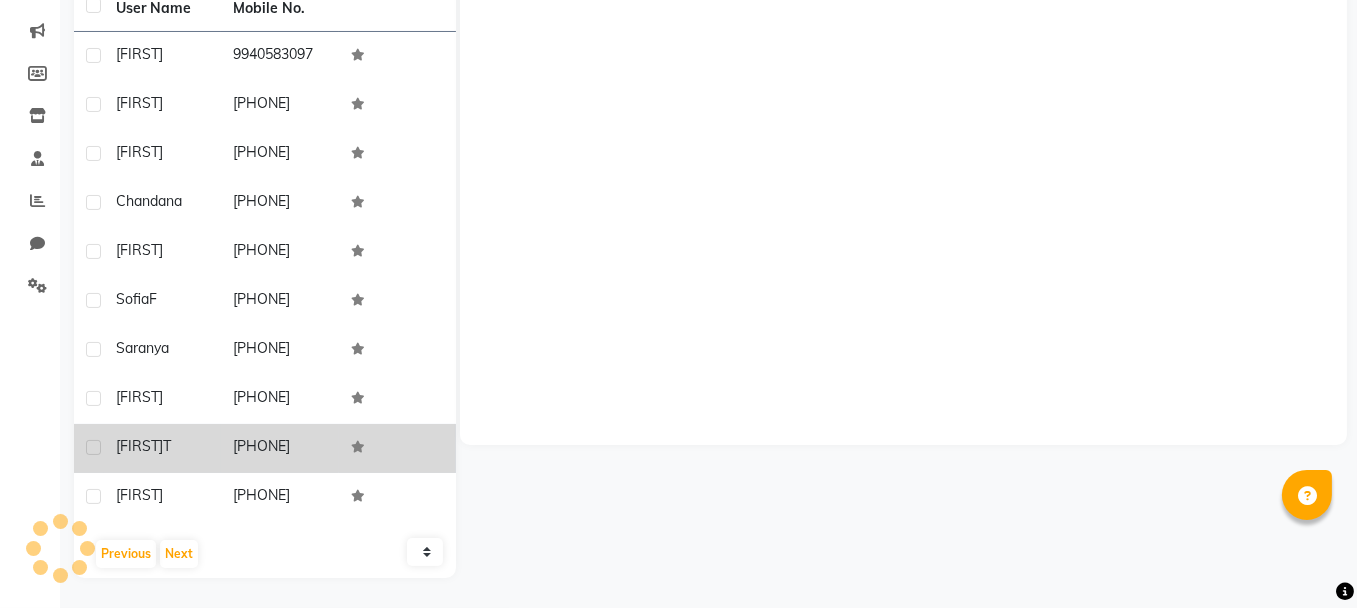 scroll, scrollTop: 240, scrollLeft: 0, axis: vertical 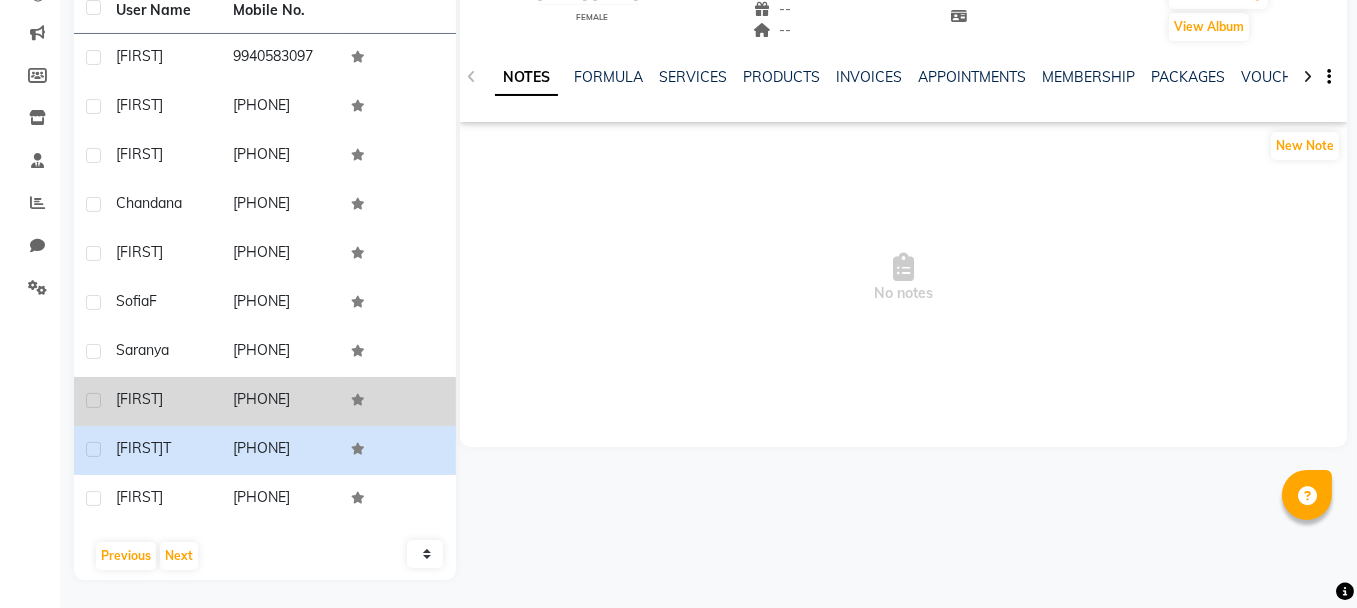 click on "[FIRST]" 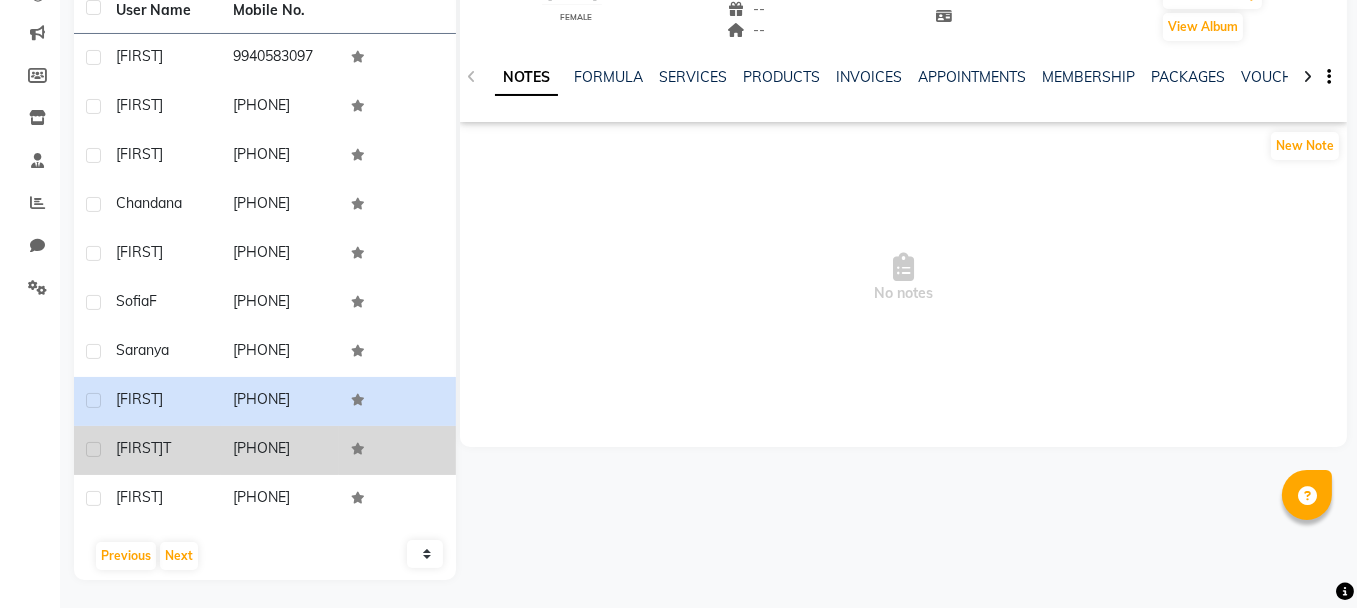drag, startPoint x: 117, startPoint y: 446, endPoint x: 331, endPoint y: 444, distance: 214.00934 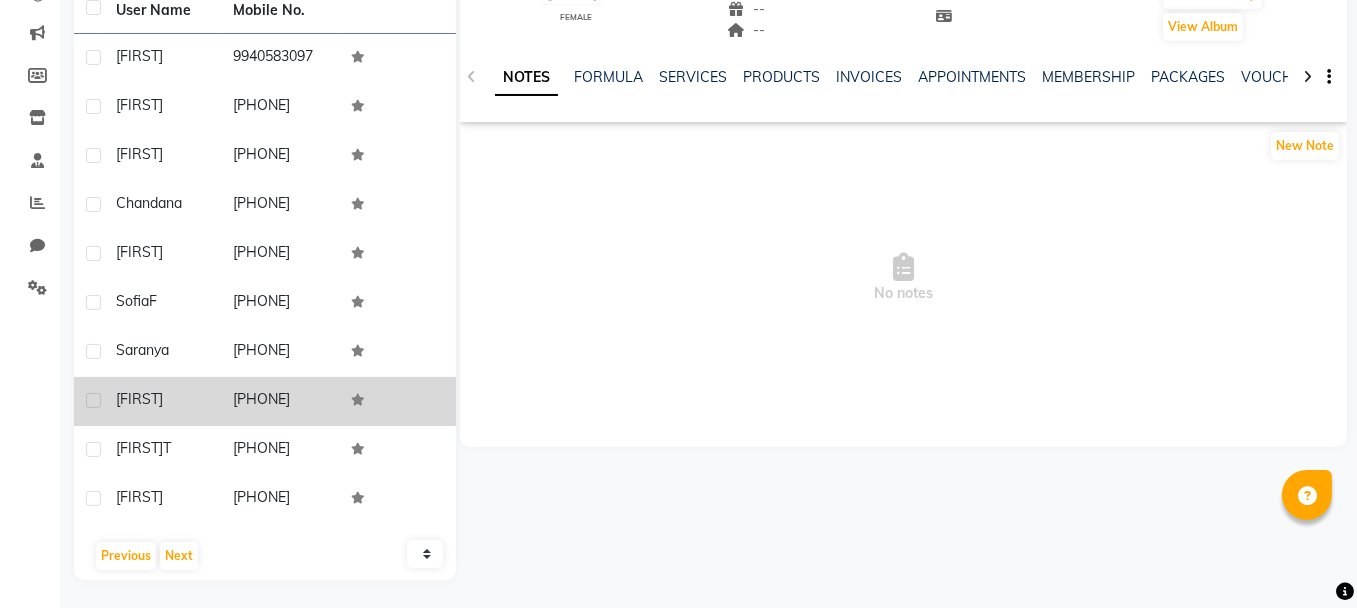 drag, startPoint x: 166, startPoint y: 385, endPoint x: 210, endPoint y: 393, distance: 44.72136 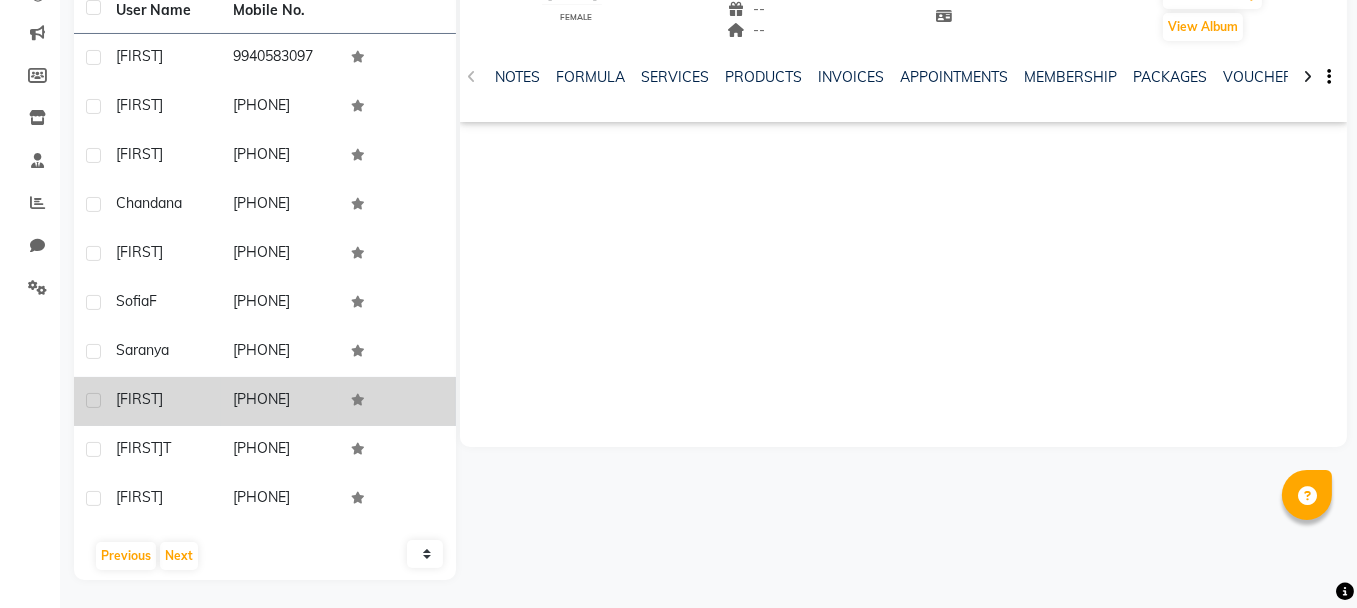 drag, startPoint x: 117, startPoint y: 393, endPoint x: 321, endPoint y: 400, distance: 204.12006 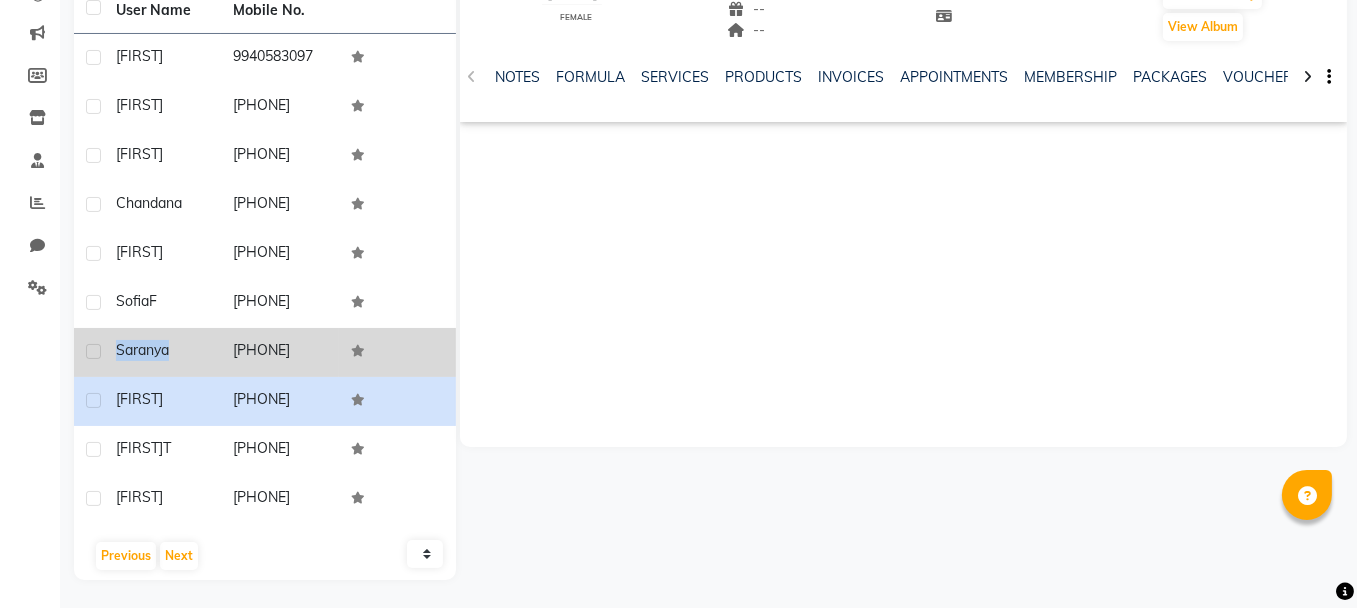 drag, startPoint x: 117, startPoint y: 349, endPoint x: 208, endPoint y: 341, distance: 91.350975 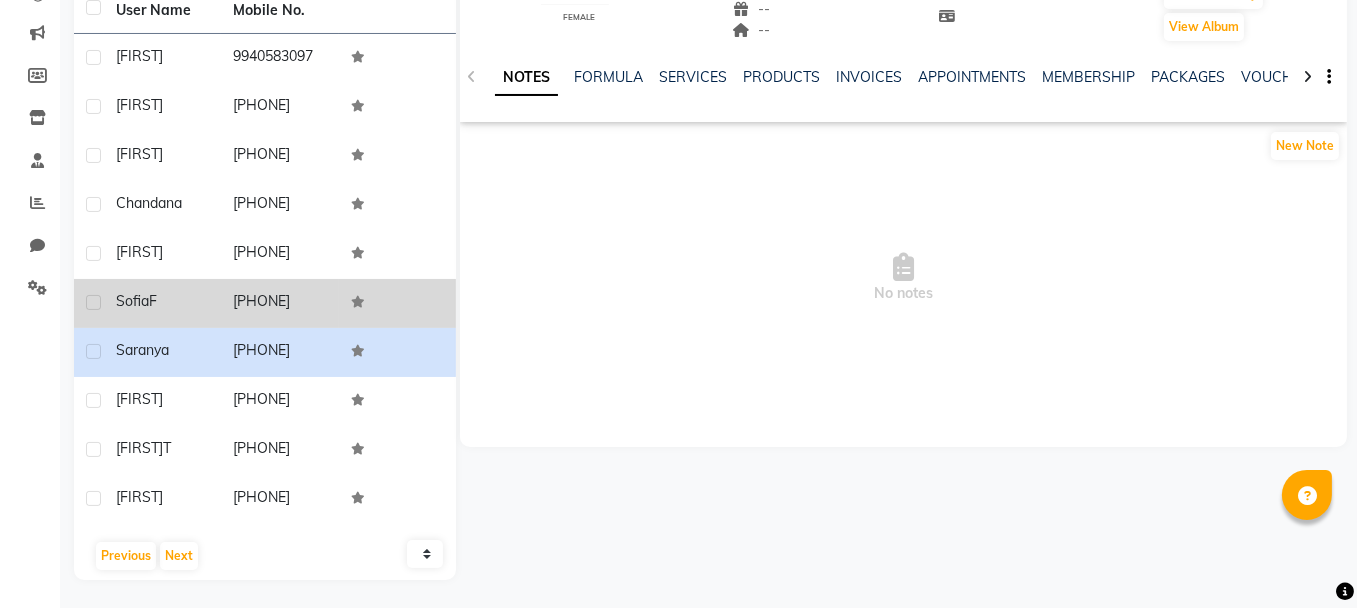 click on "[FIRST] F" 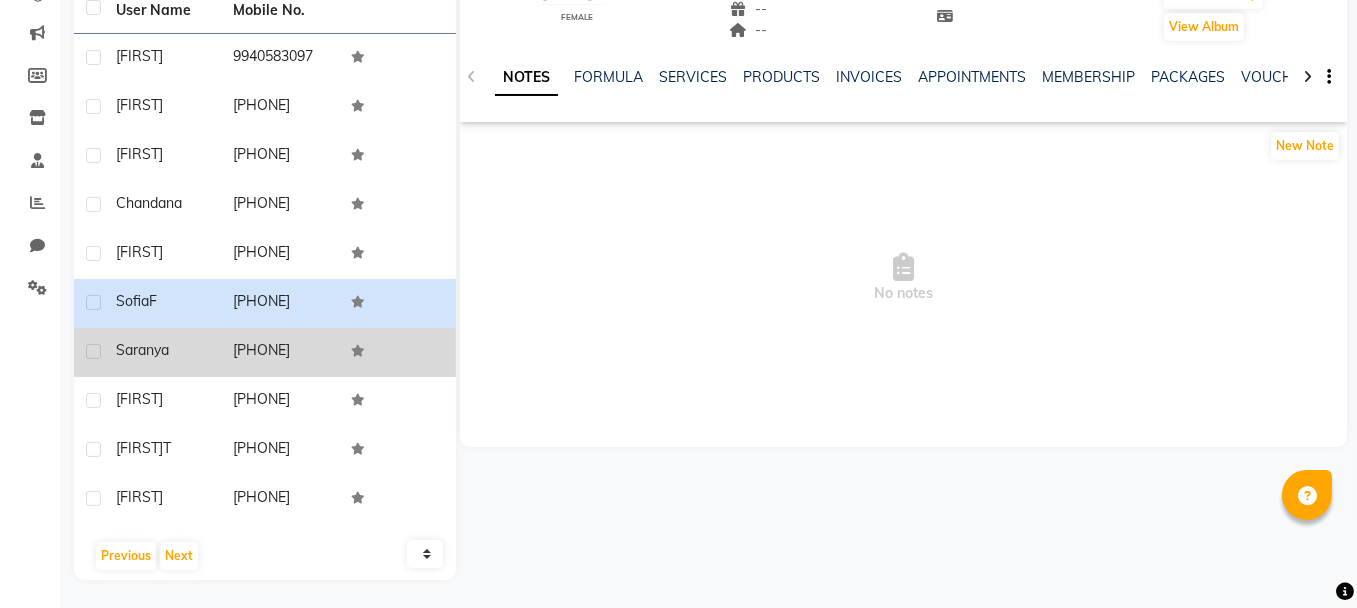 drag, startPoint x: 115, startPoint y: 344, endPoint x: 328, endPoint y: 348, distance: 213.03755 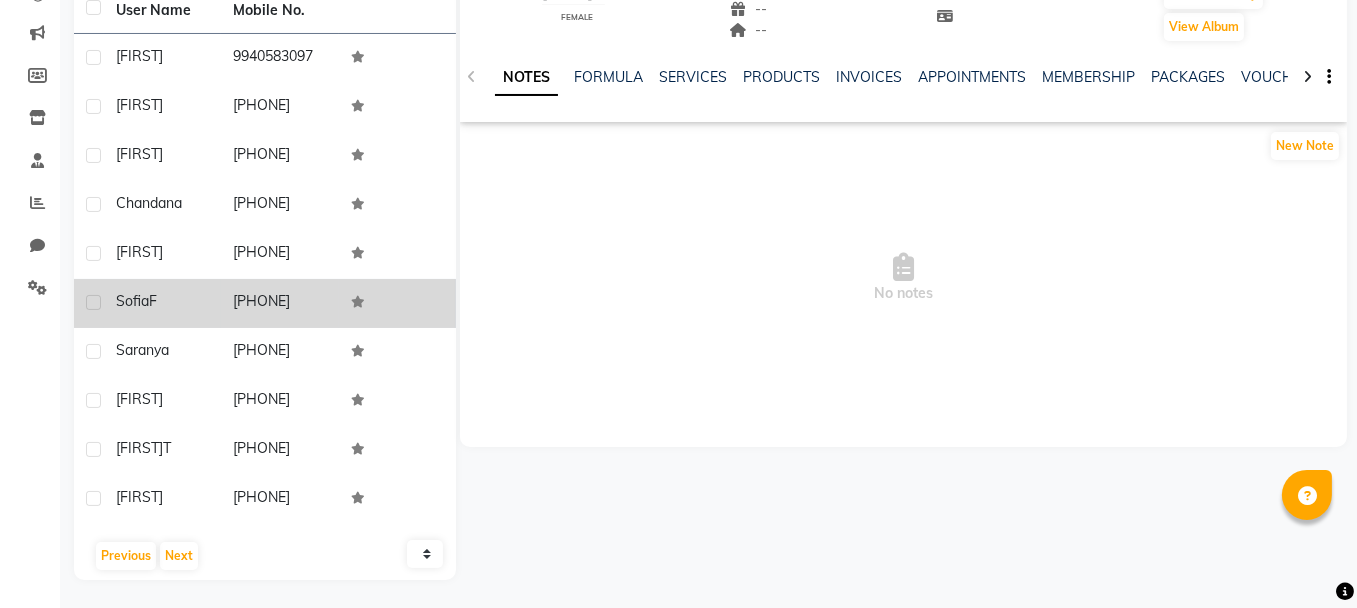 drag, startPoint x: 117, startPoint y: 296, endPoint x: 321, endPoint y: 296, distance: 204 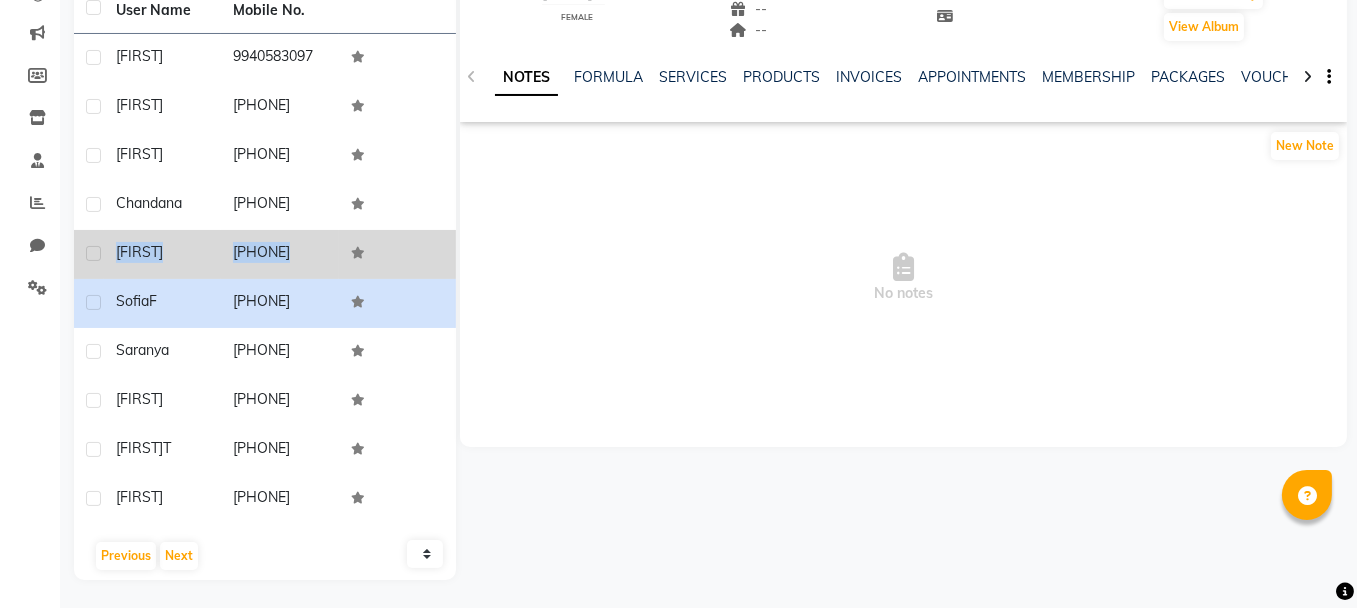 drag, startPoint x: 118, startPoint y: 248, endPoint x: 340, endPoint y: 261, distance: 222.38031 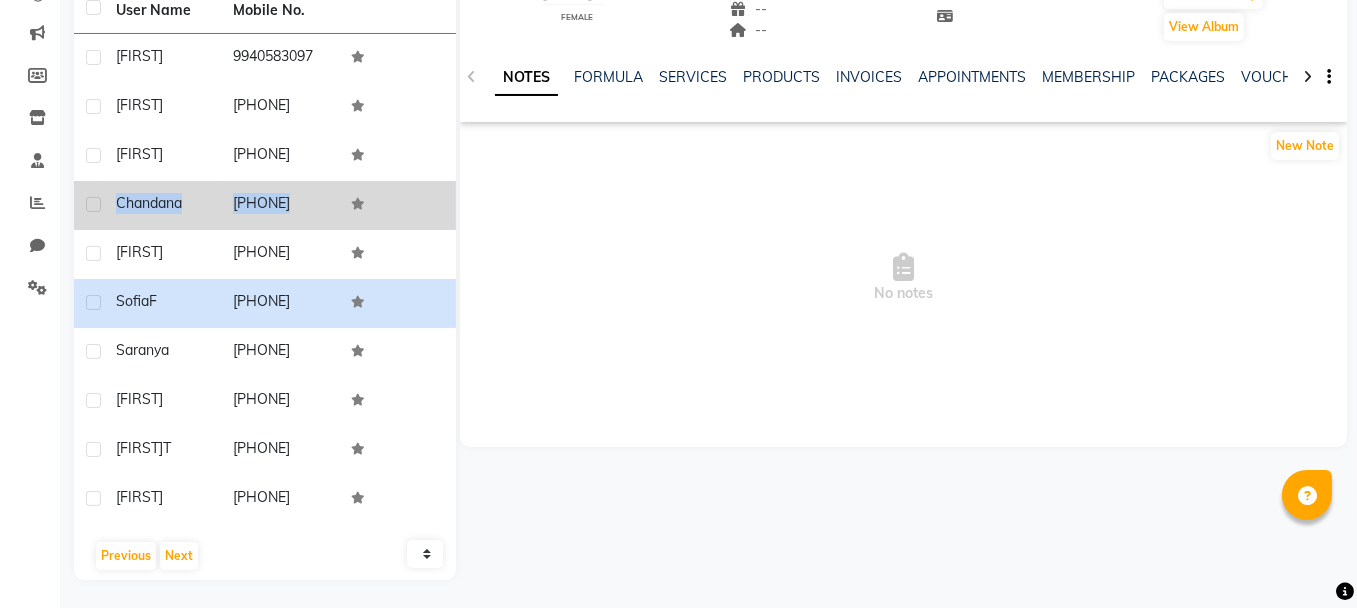 drag, startPoint x: 115, startPoint y: 197, endPoint x: 372, endPoint y: 218, distance: 257.85654 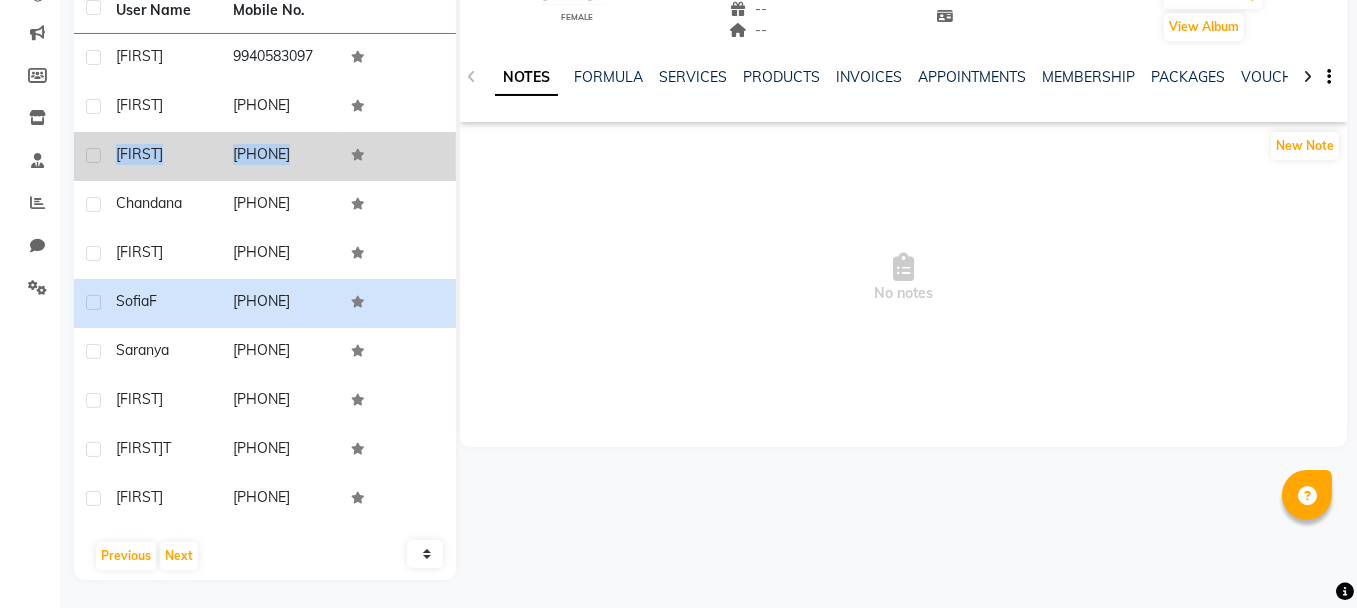 drag, startPoint x: 115, startPoint y: 152, endPoint x: 359, endPoint y: 176, distance: 245.17749 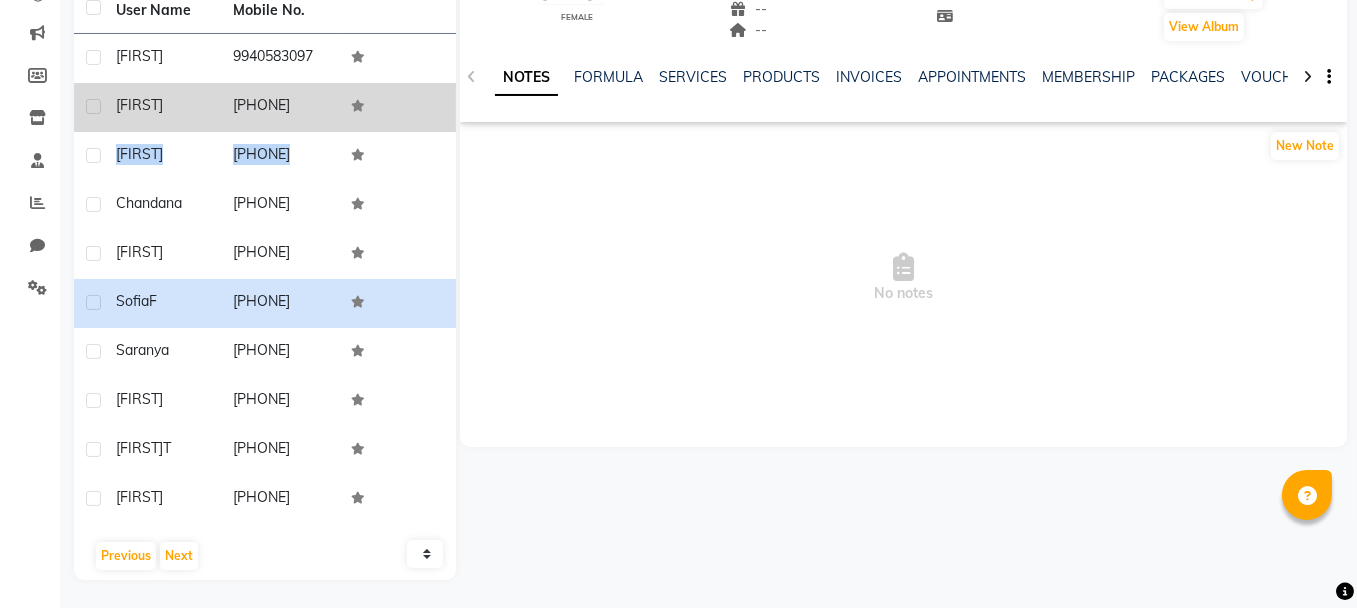 drag, startPoint x: 115, startPoint y: 100, endPoint x: 328, endPoint y: 119, distance: 213.84573 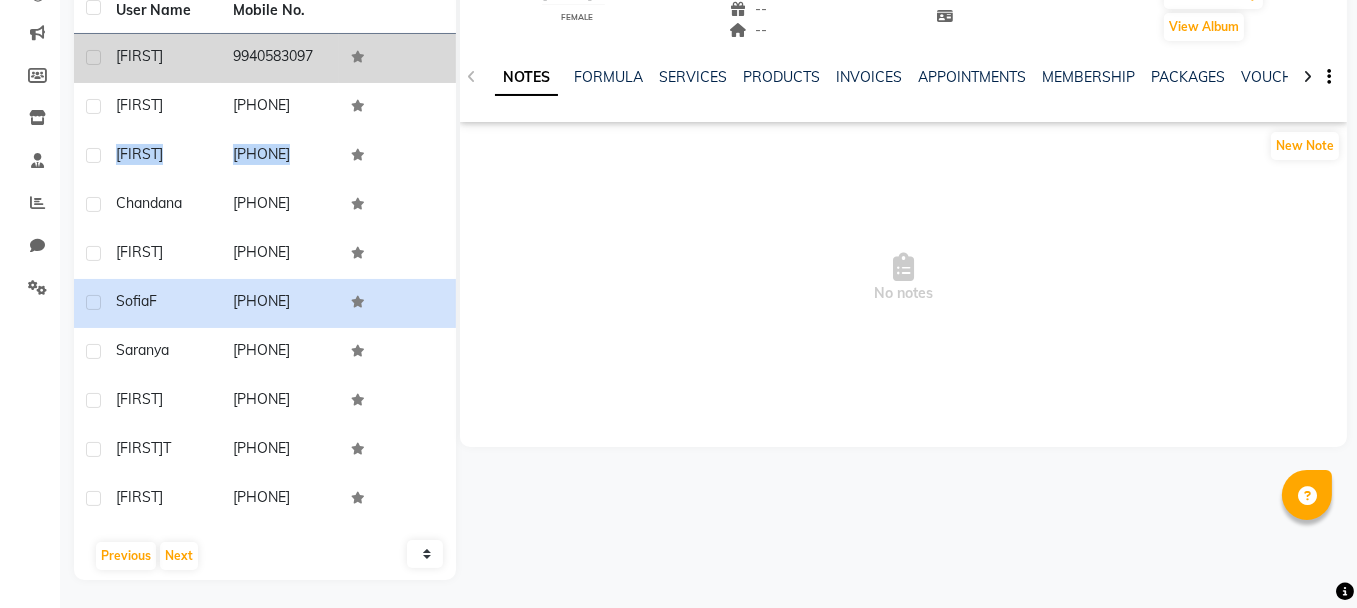 drag, startPoint x: 117, startPoint y: 51, endPoint x: 321, endPoint y: 54, distance: 204.02206 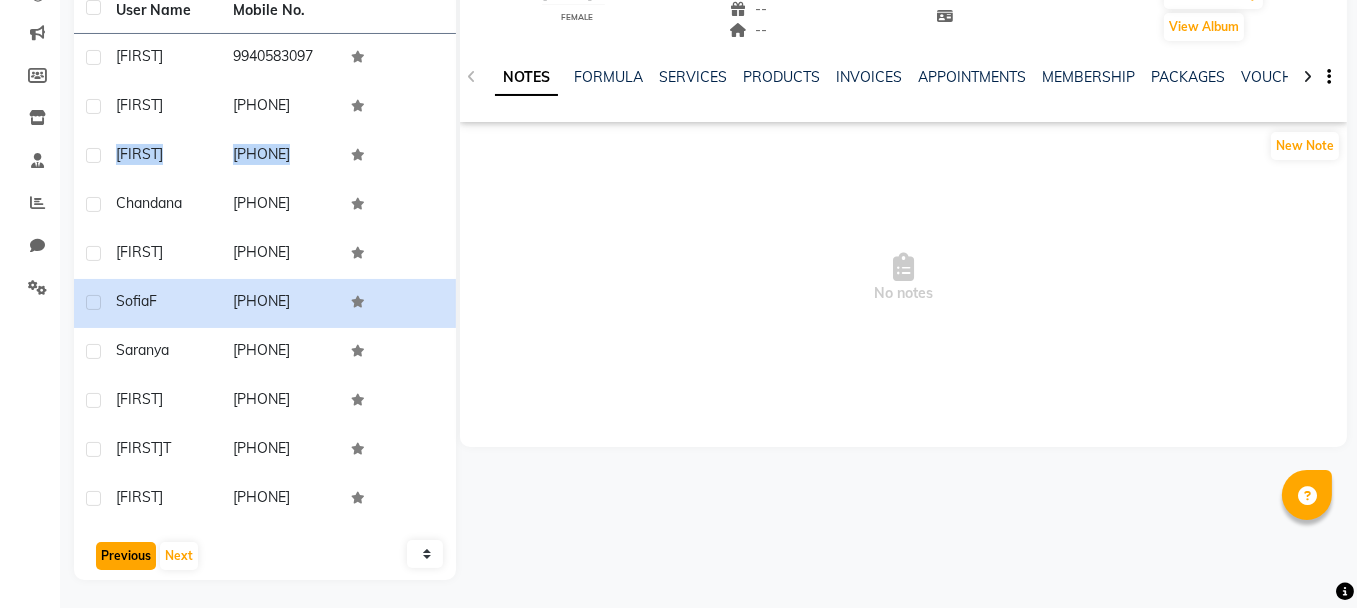 click on "Previous" 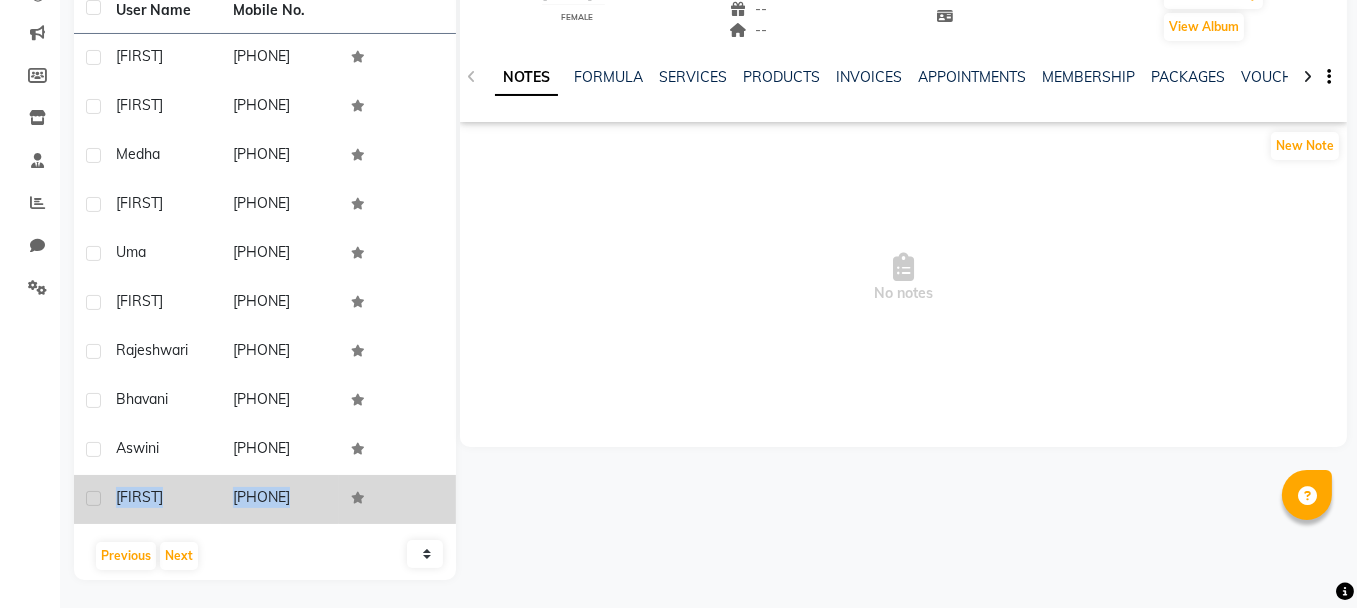 drag, startPoint x: 114, startPoint y: 494, endPoint x: 342, endPoint y: 506, distance: 228.31557 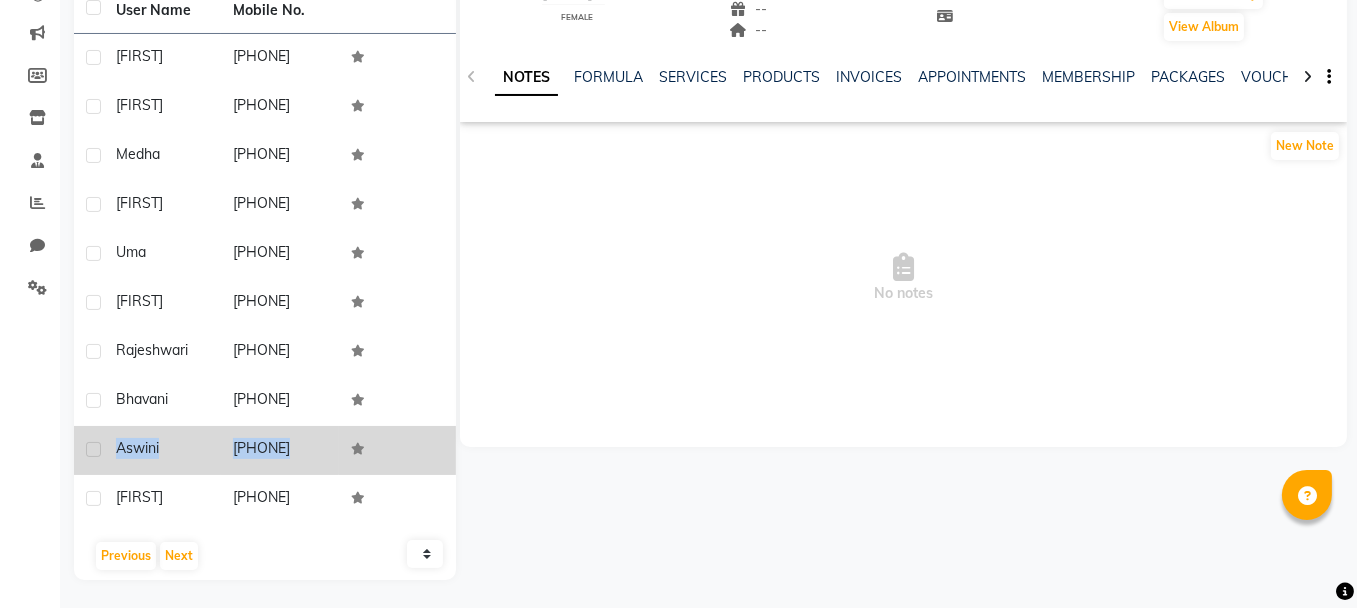 drag, startPoint x: 112, startPoint y: 443, endPoint x: 369, endPoint y: 460, distance: 257.56165 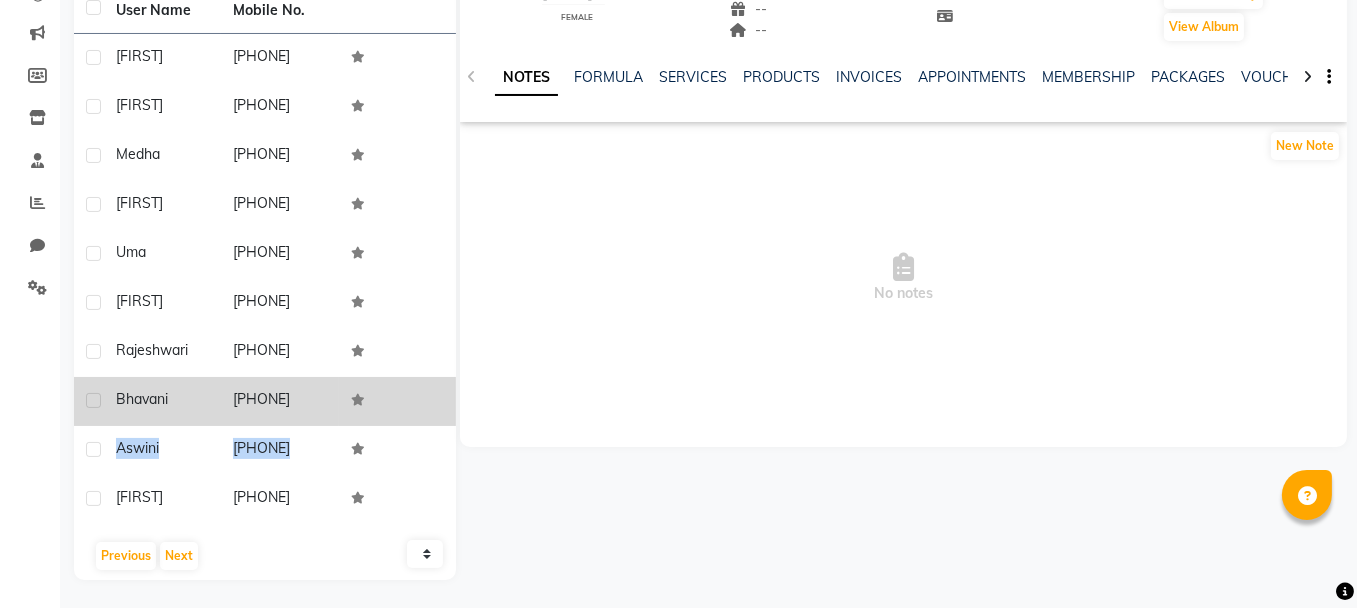 drag, startPoint x: 112, startPoint y: 391, endPoint x: 334, endPoint y: 390, distance: 222.00226 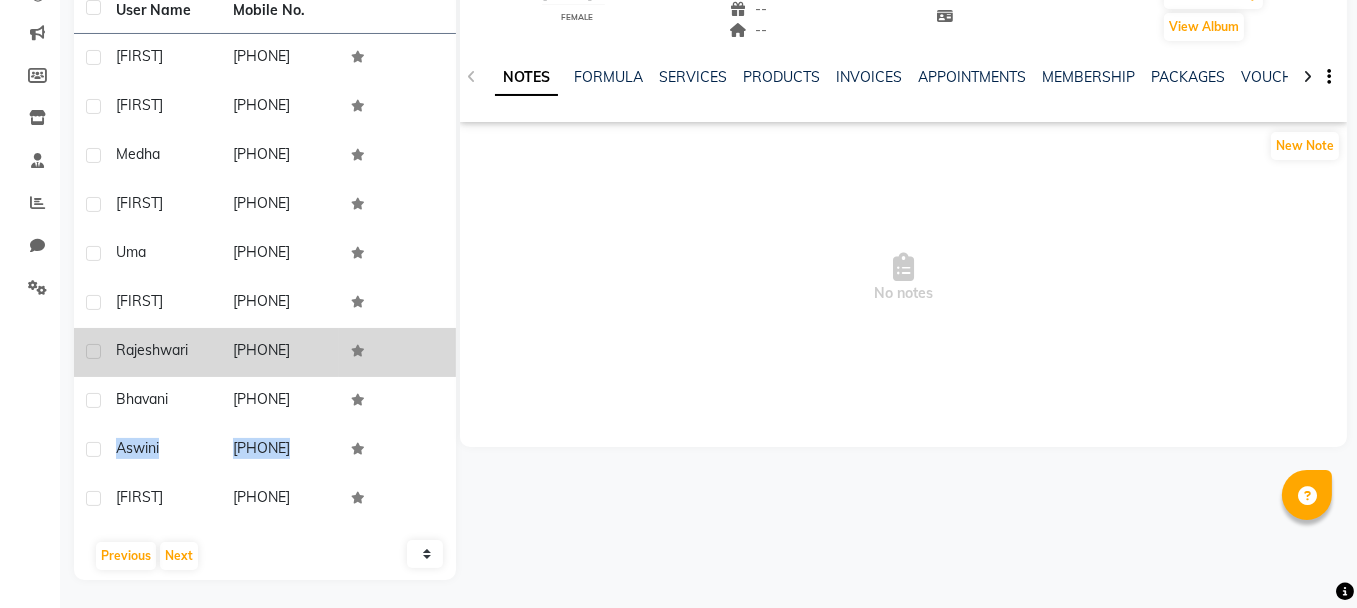 drag, startPoint x: 111, startPoint y: 349, endPoint x: 327, endPoint y: 351, distance: 216.00926 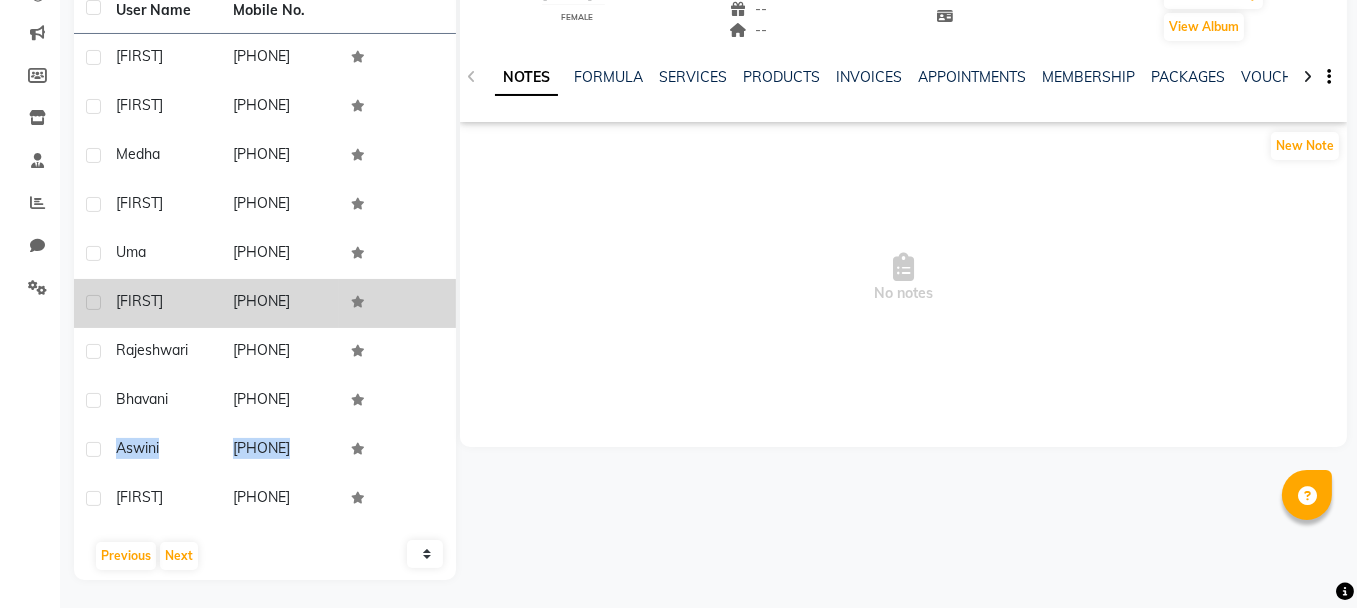 drag, startPoint x: 113, startPoint y: 300, endPoint x: 324, endPoint y: 301, distance: 211.00237 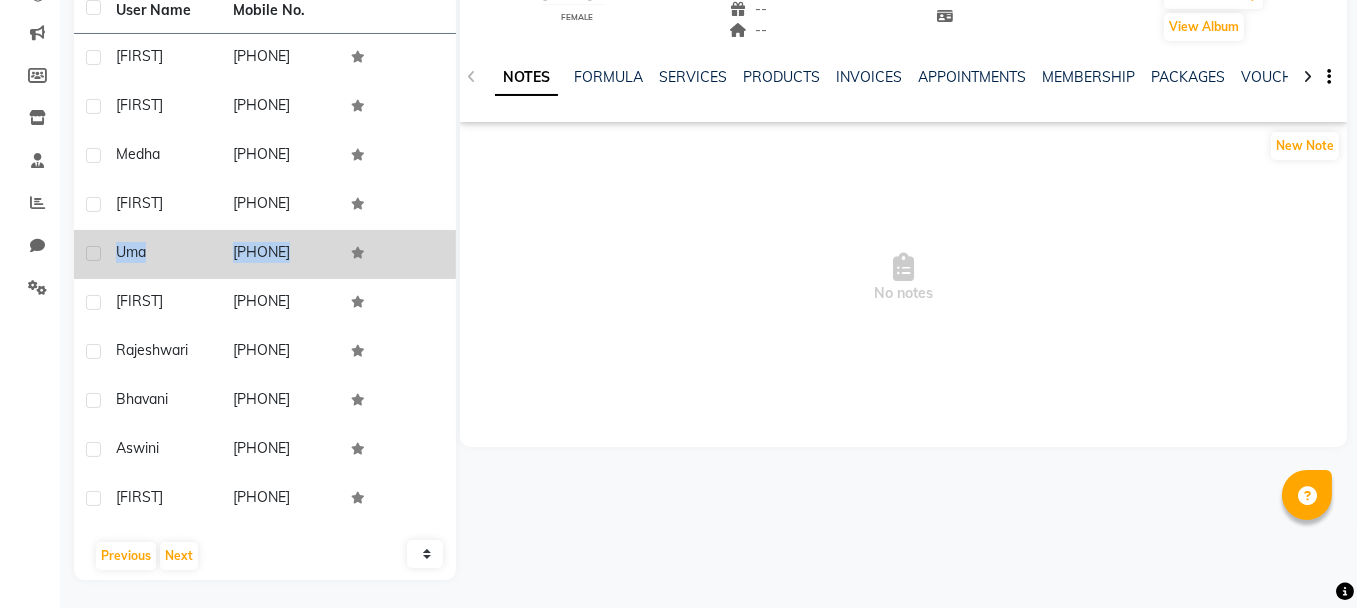 drag, startPoint x: 114, startPoint y: 248, endPoint x: 338, endPoint y: 240, distance: 224.1428 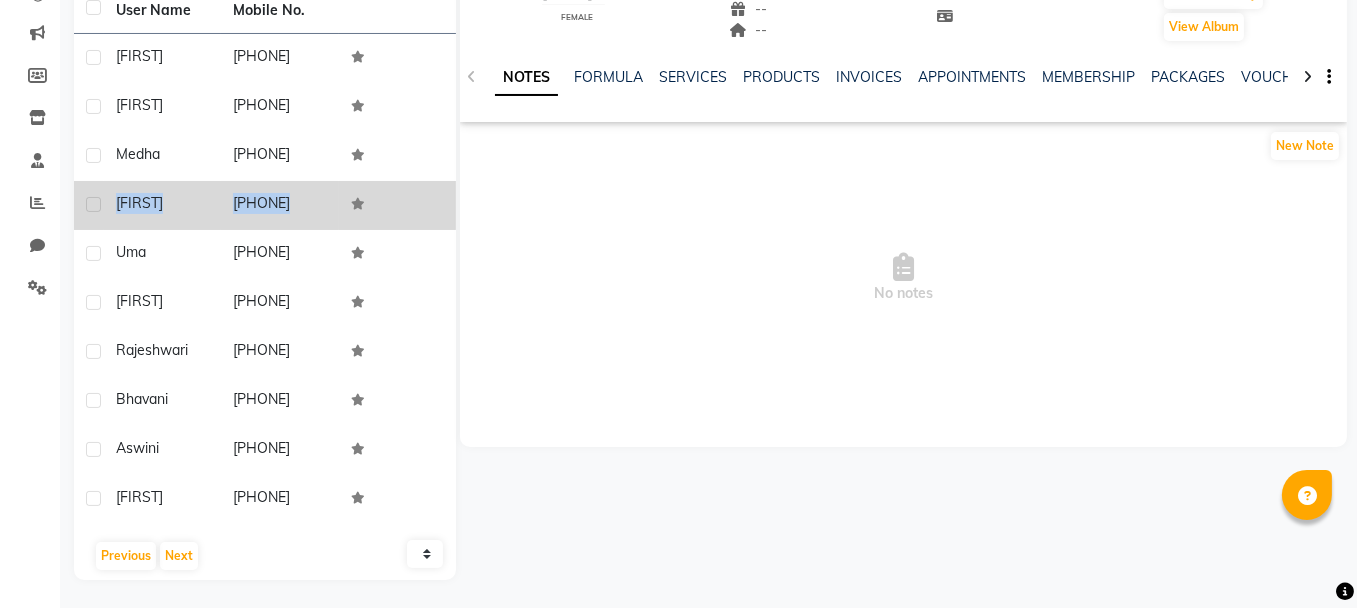 drag, startPoint x: 115, startPoint y: 197, endPoint x: 349, endPoint y: 203, distance: 234.0769 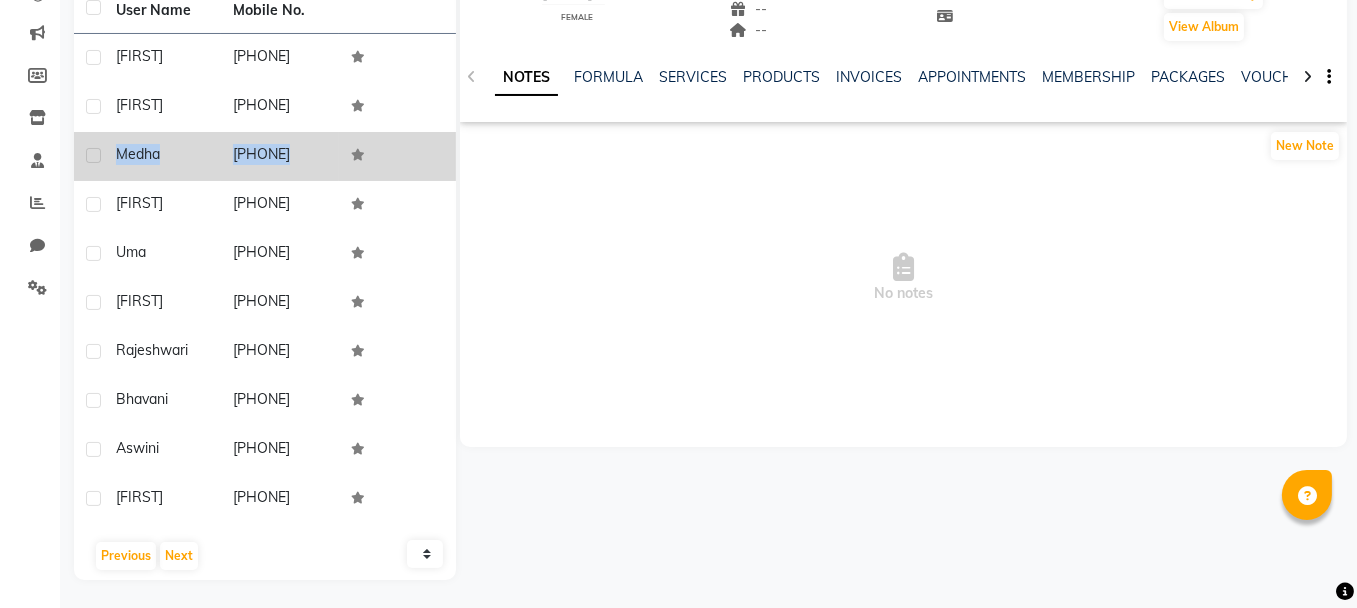 drag, startPoint x: 112, startPoint y: 146, endPoint x: 342, endPoint y: 144, distance: 230.0087 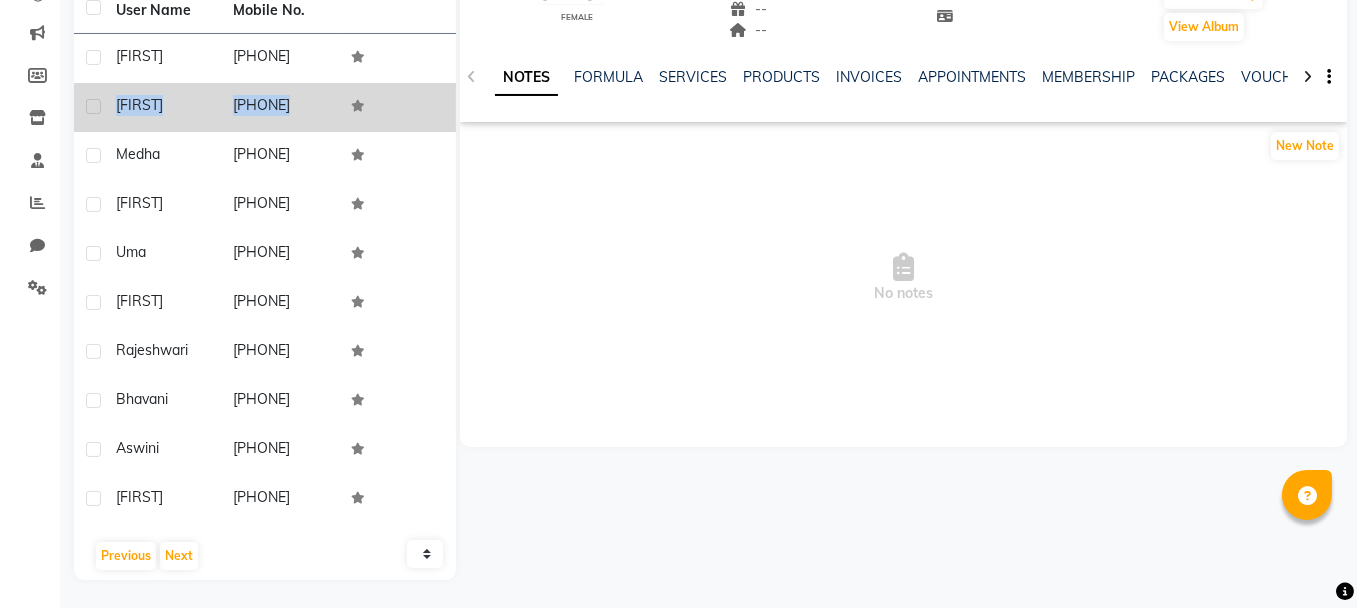 drag, startPoint x: 116, startPoint y: 101, endPoint x: 359, endPoint y: 109, distance: 243.13165 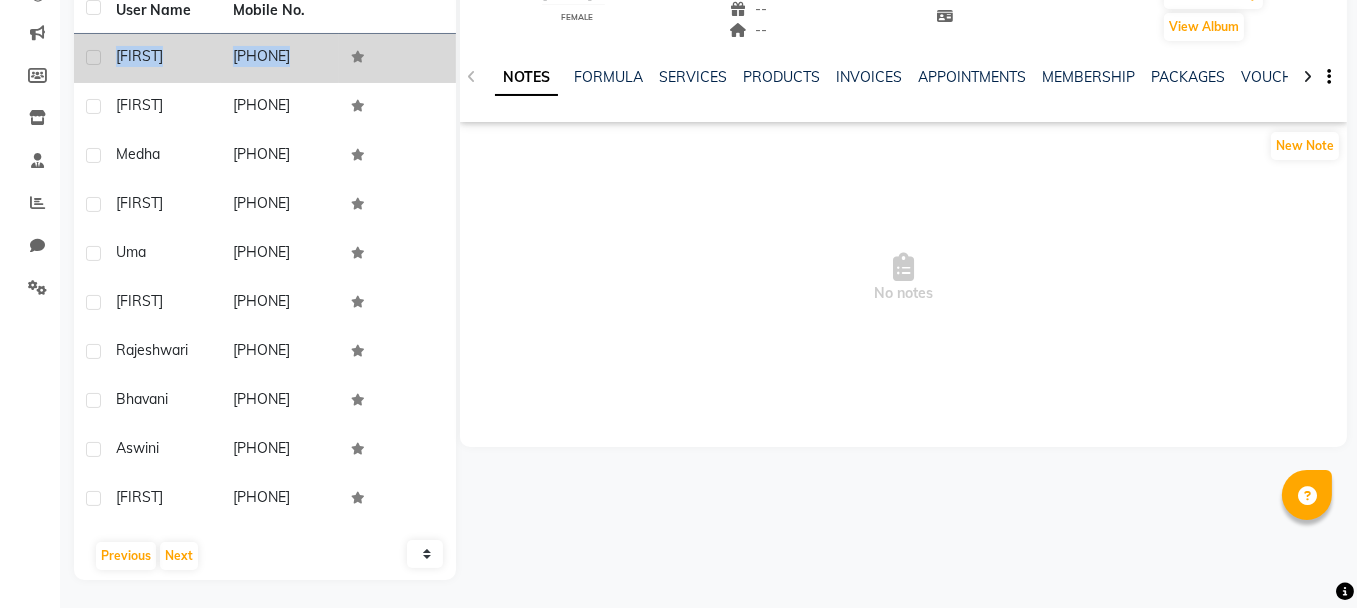 drag, startPoint x: 117, startPoint y: 56, endPoint x: 376, endPoint y: 62, distance: 259.0695 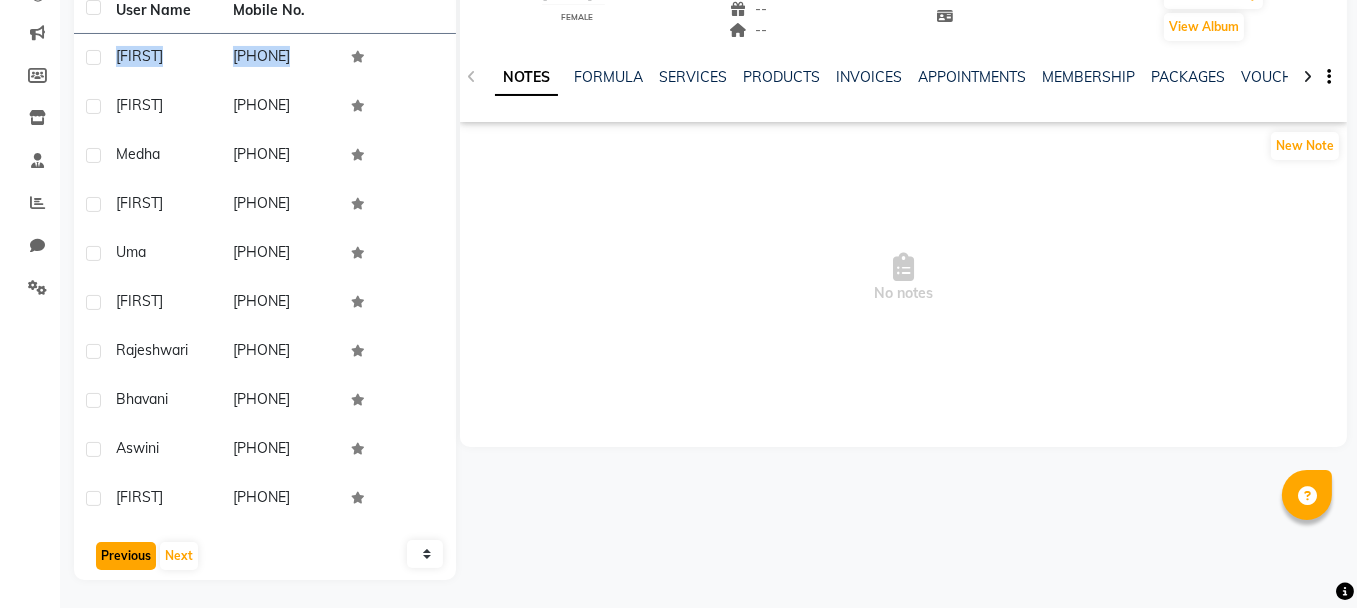 click on "Previous" 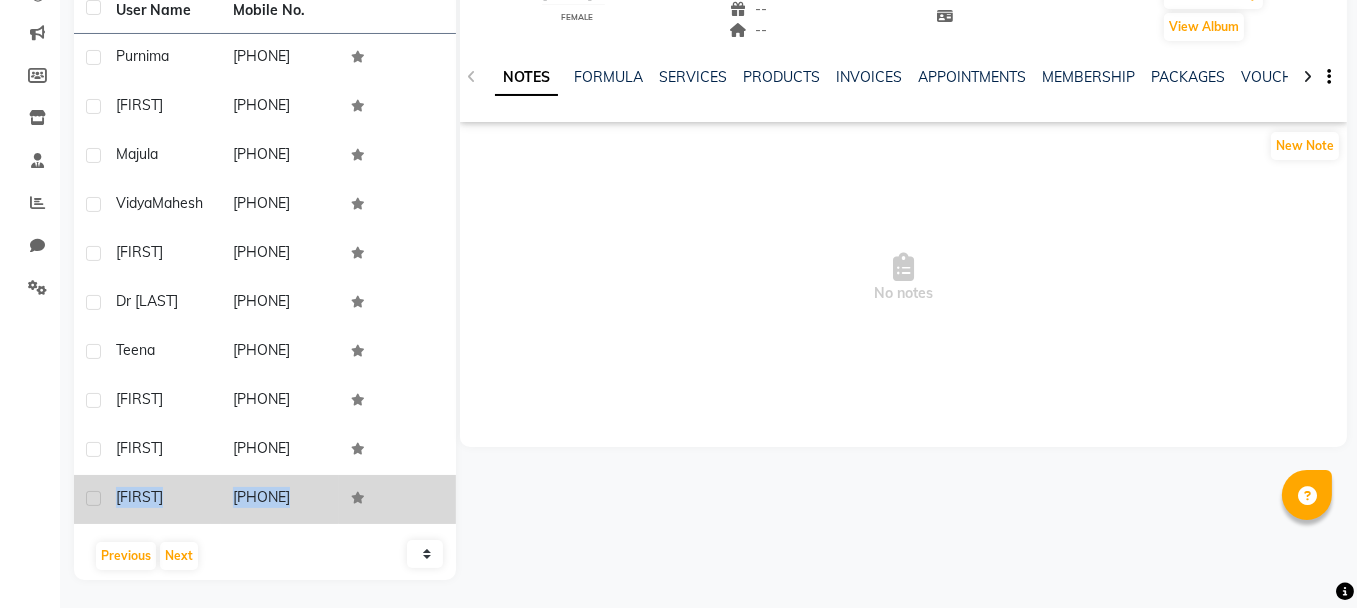 drag, startPoint x: 117, startPoint y: 488, endPoint x: 367, endPoint y: 474, distance: 250.3917 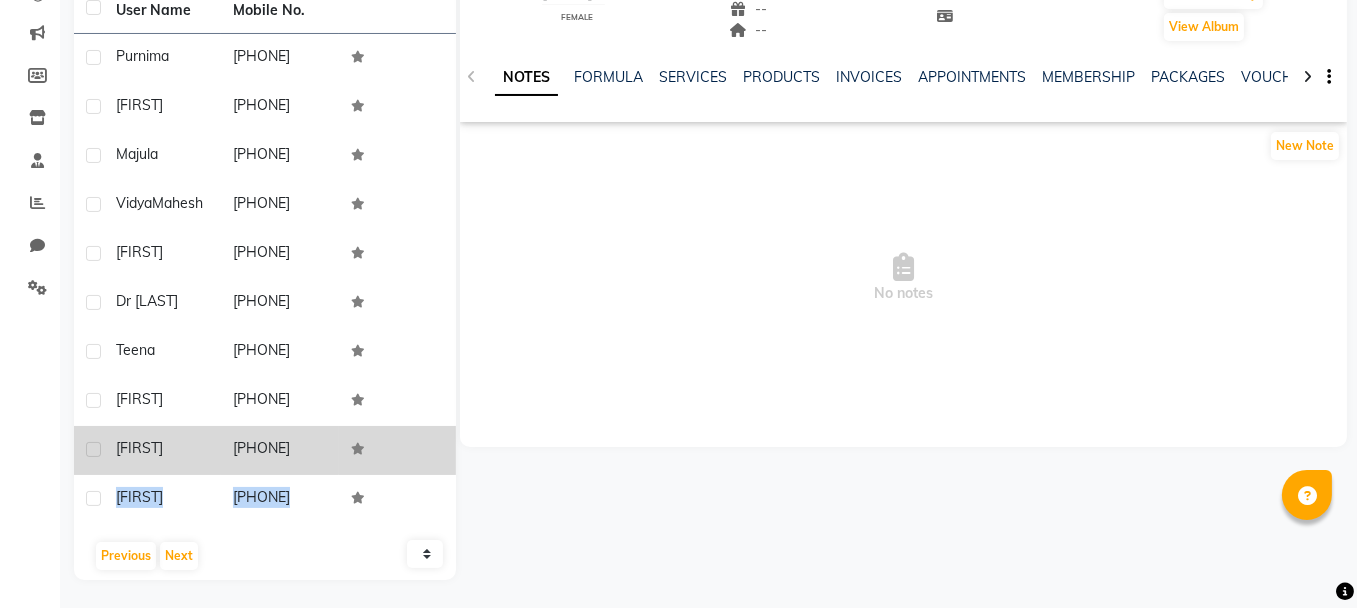 drag, startPoint x: 115, startPoint y: 444, endPoint x: 327, endPoint y: 451, distance: 212.11554 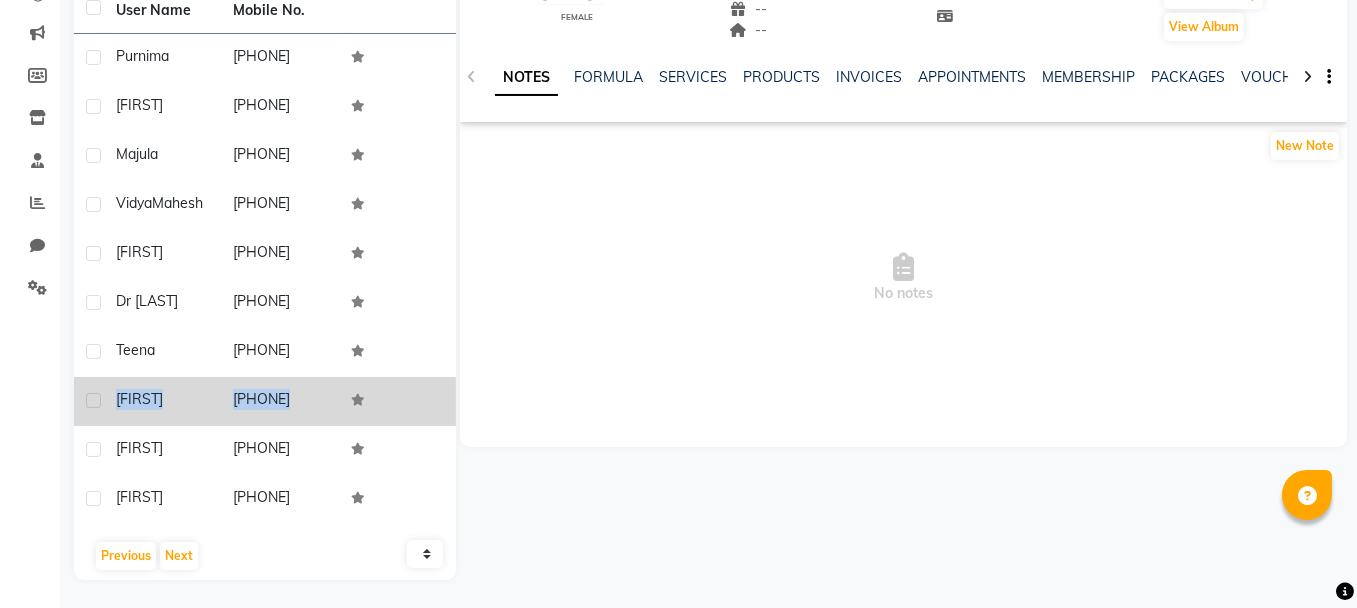 drag, startPoint x: 111, startPoint y: 396, endPoint x: 357, endPoint y: 397, distance: 246.00203 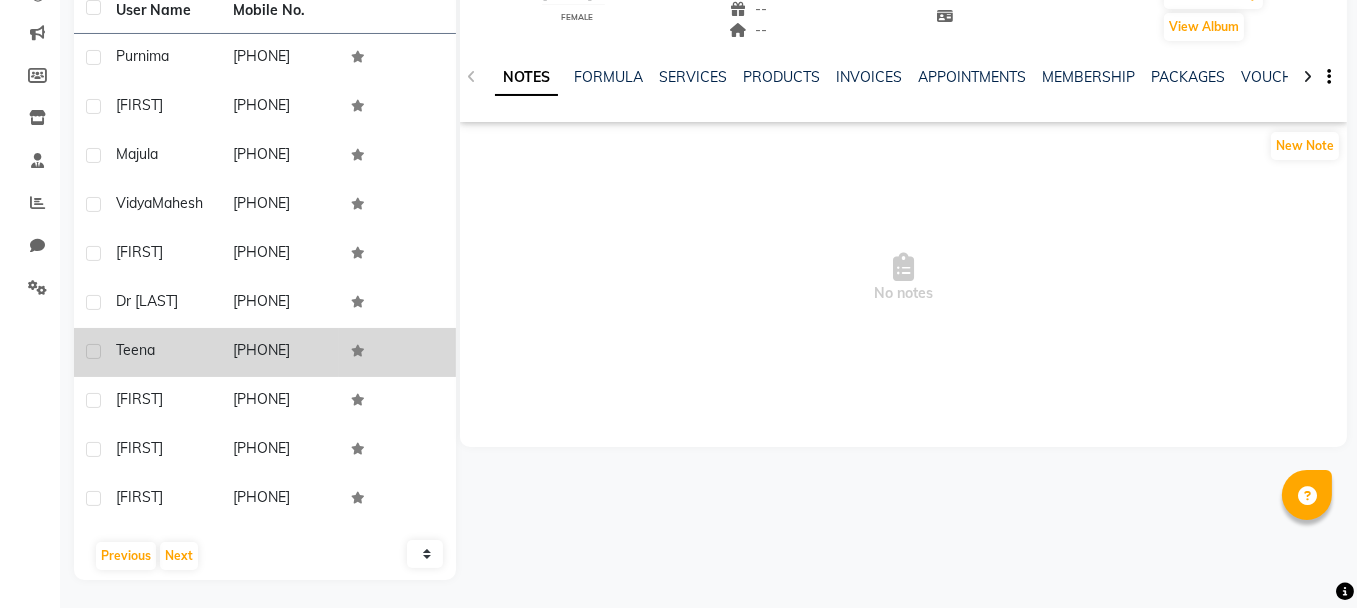 drag, startPoint x: 111, startPoint y: 344, endPoint x: 124, endPoint y: 344, distance: 13 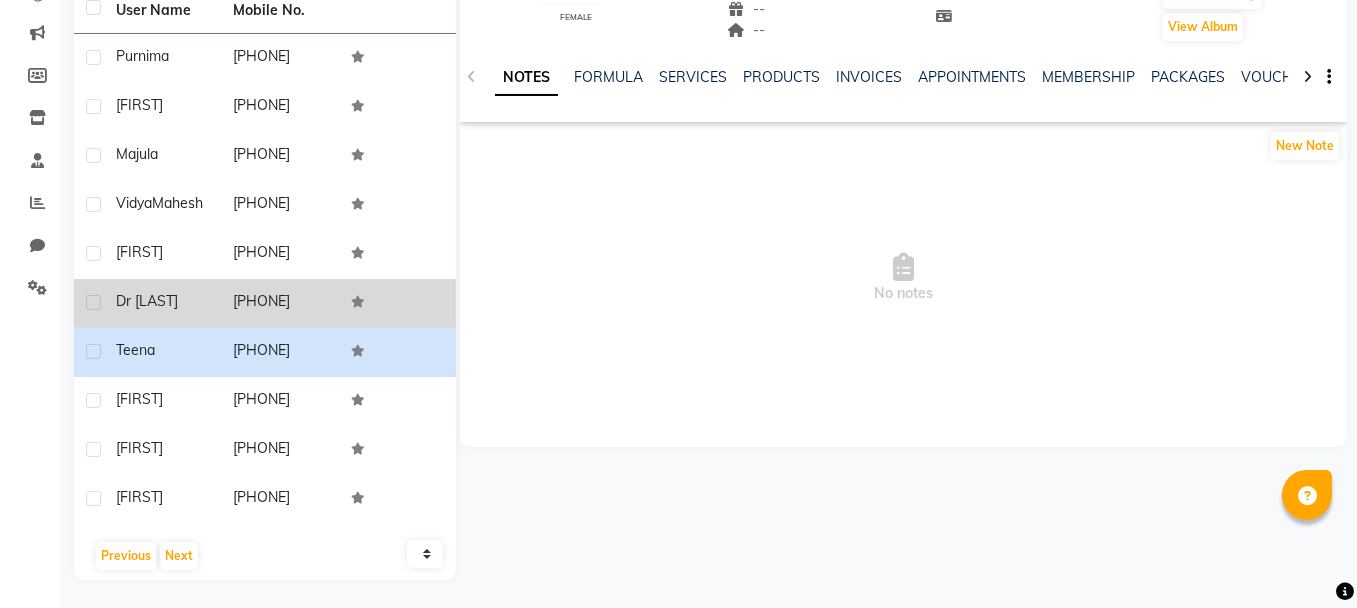 click on "Dr [LAST]" 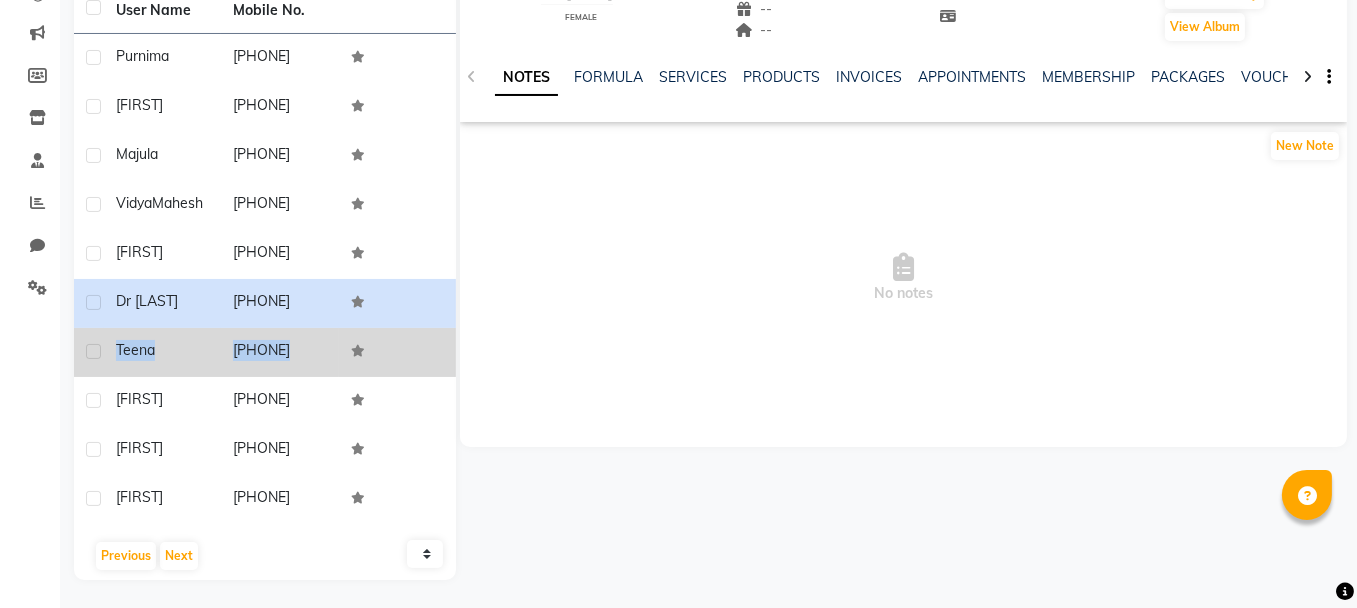 drag, startPoint x: 115, startPoint y: 345, endPoint x: 348, endPoint y: 359, distance: 233.42023 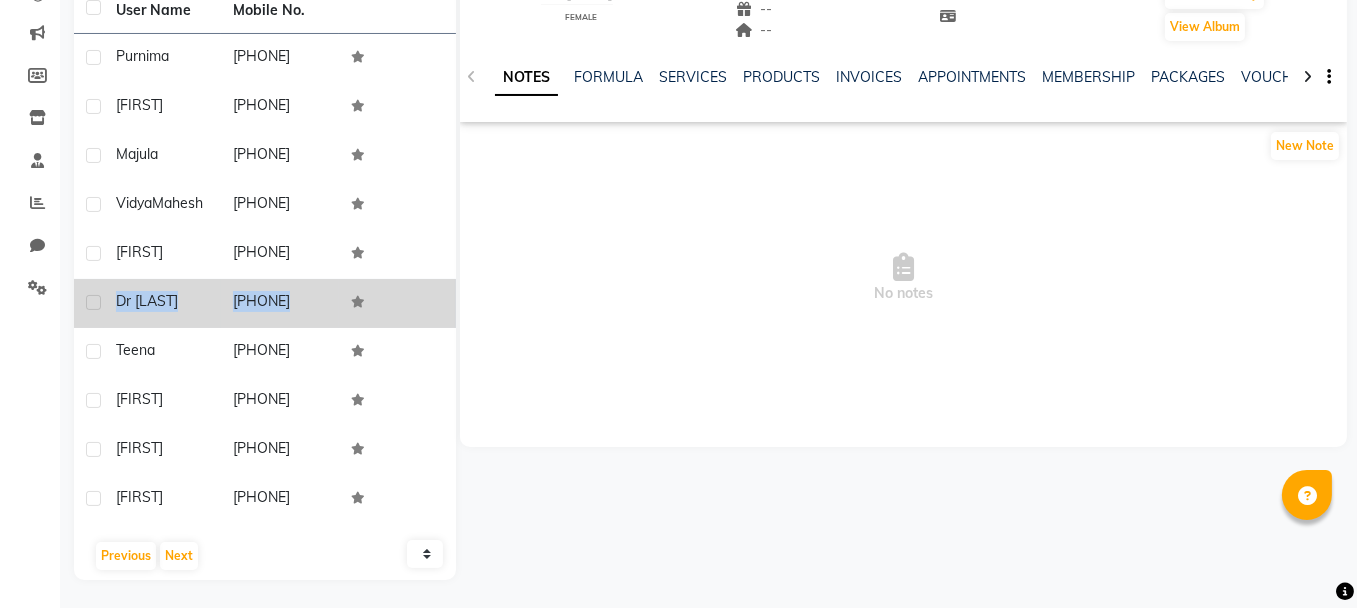 drag, startPoint x: 112, startPoint y: 299, endPoint x: 373, endPoint y: 300, distance: 261.00192 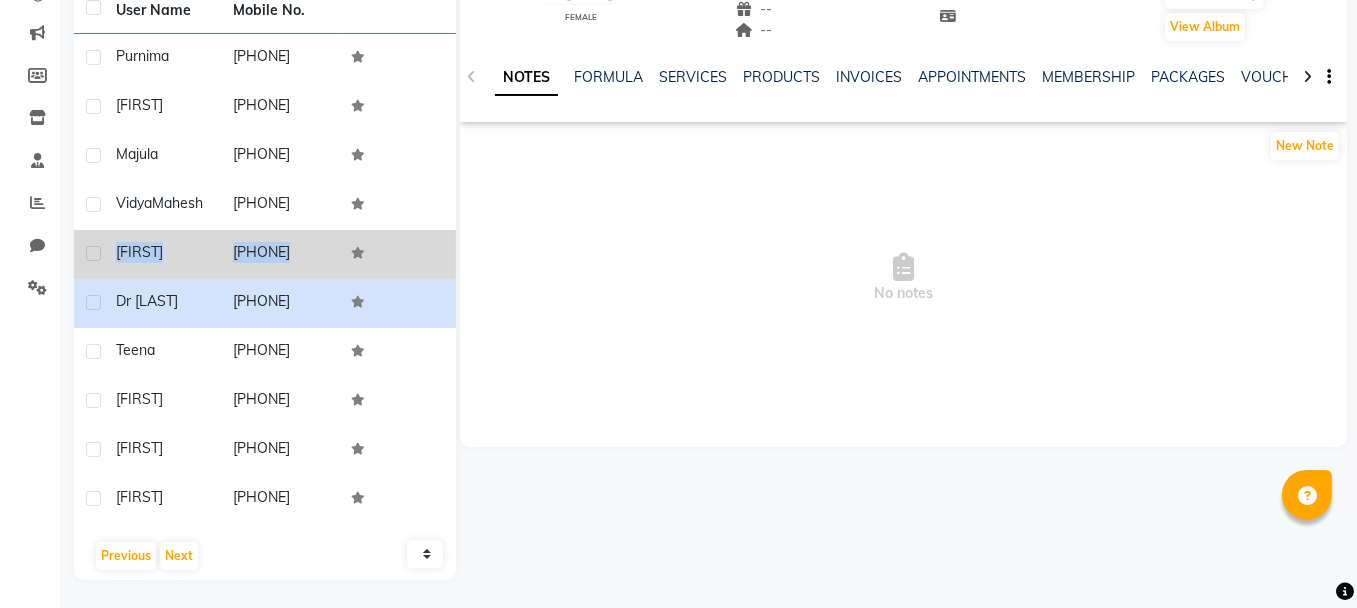 drag, startPoint x: 115, startPoint y: 247, endPoint x: 360, endPoint y: 256, distance: 245.16525 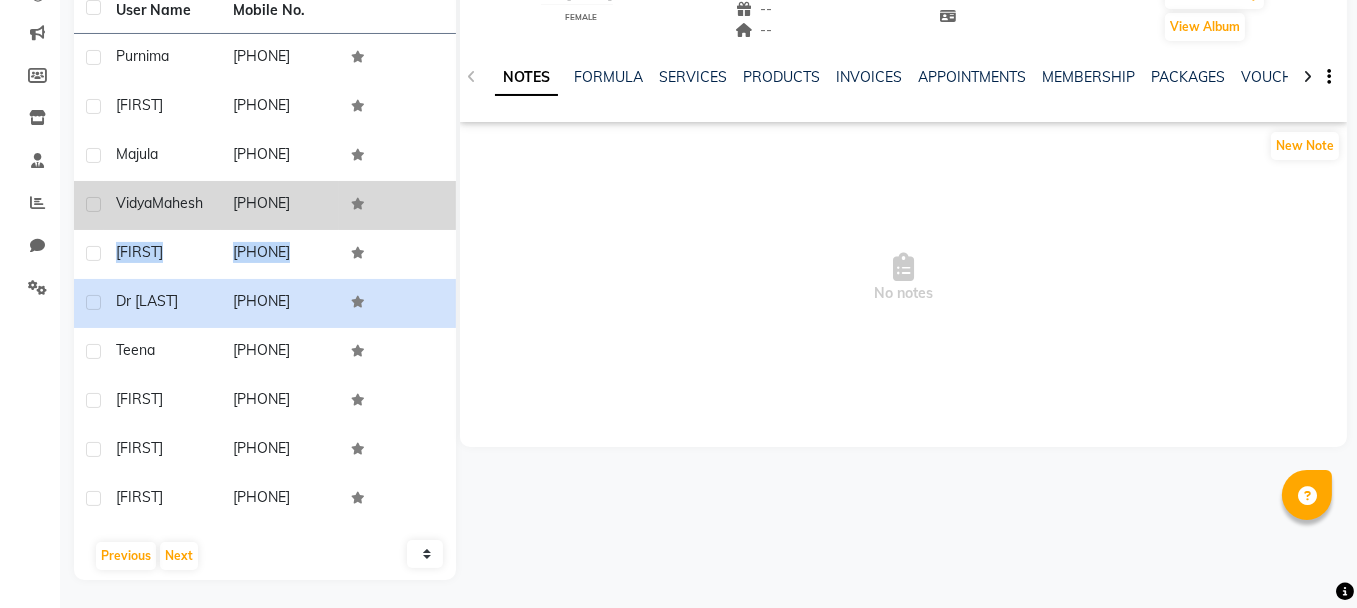 drag, startPoint x: 115, startPoint y: 197, endPoint x: 320, endPoint y: 199, distance: 205.00975 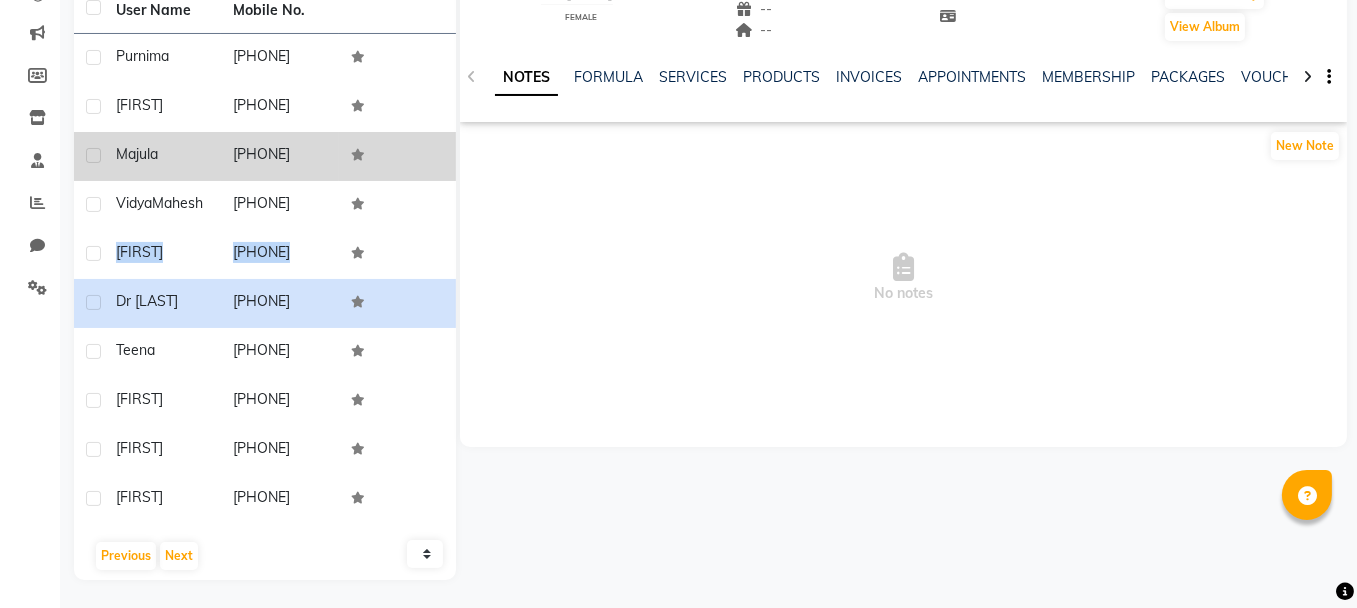drag, startPoint x: 112, startPoint y: 148, endPoint x: 331, endPoint y: 156, distance: 219.14607 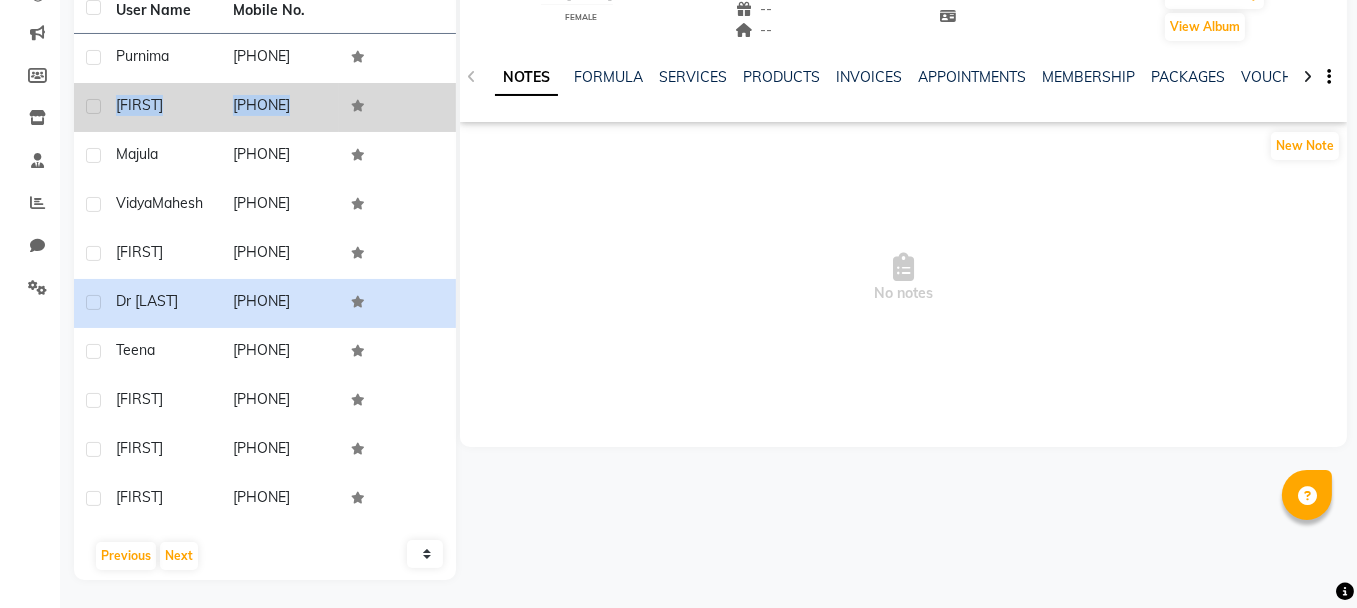 drag, startPoint x: 115, startPoint y: 102, endPoint x: 360, endPoint y: 107, distance: 245.05101 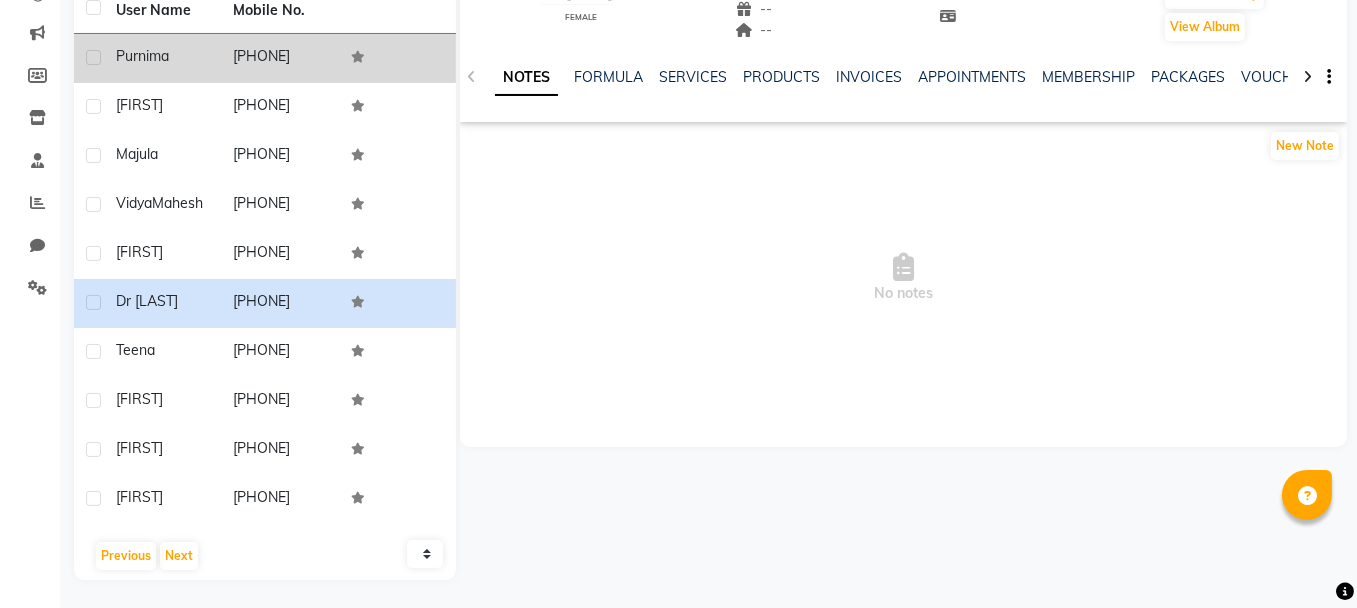 click on "Purnima" 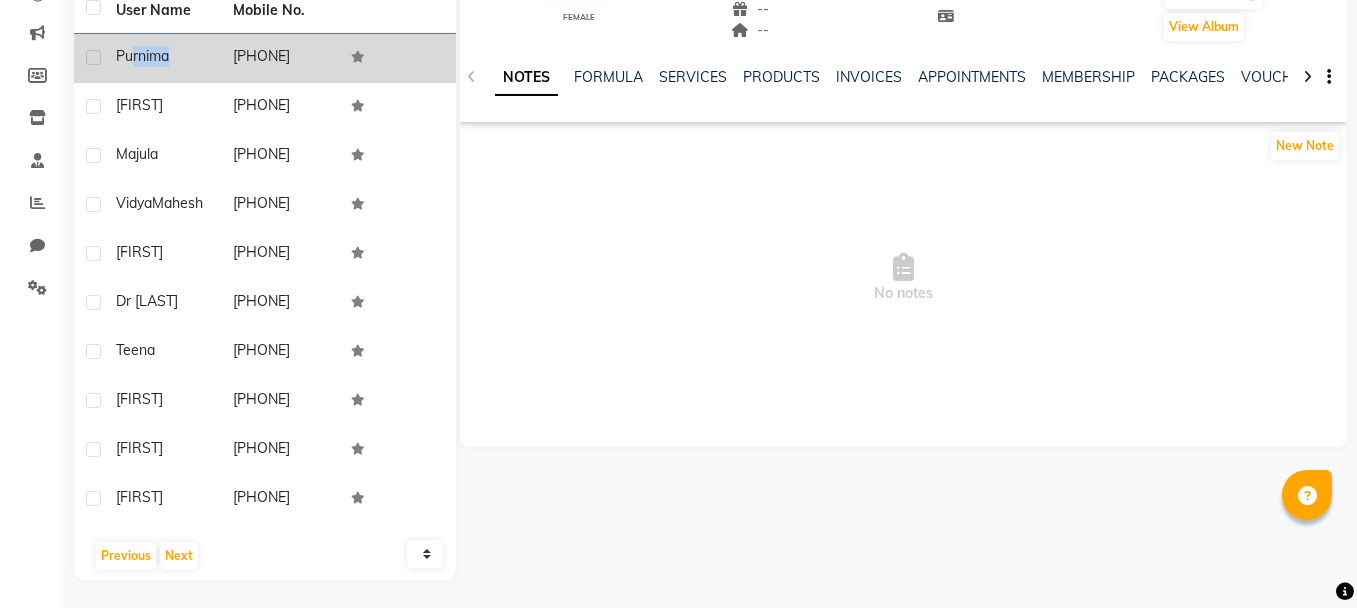 drag, startPoint x: 132, startPoint y: 50, endPoint x: 232, endPoint y: 53, distance: 100.04499 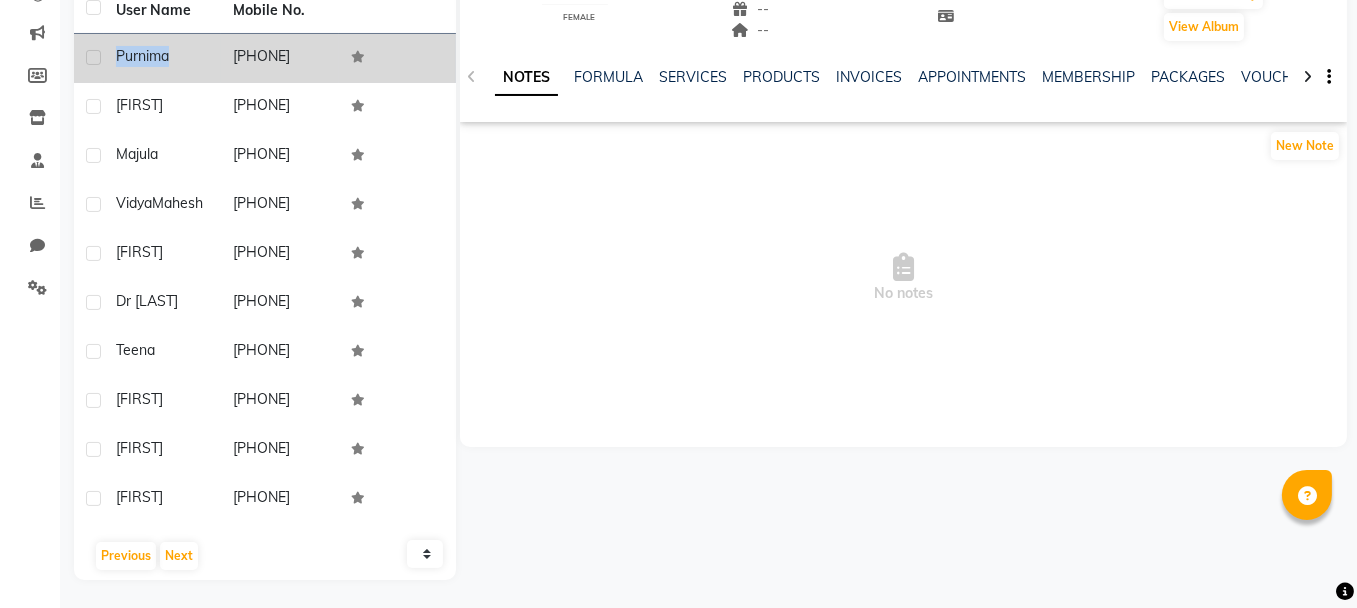 drag, startPoint x: 113, startPoint y: 50, endPoint x: 226, endPoint y: 49, distance: 113.004425 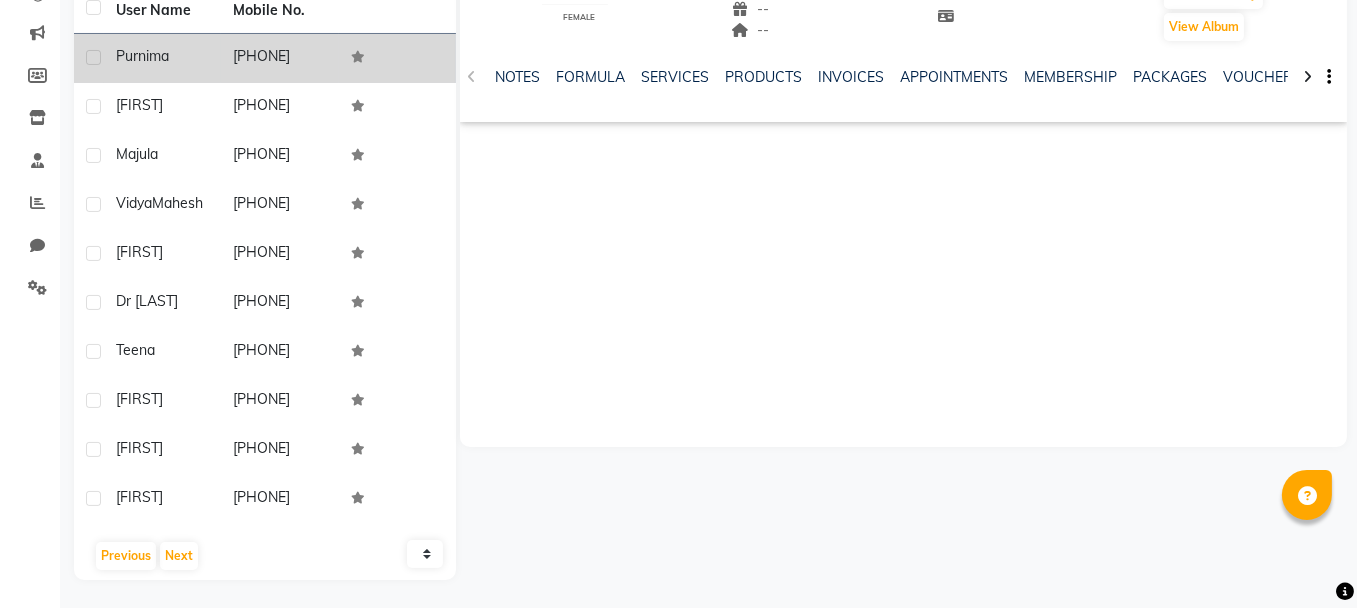 drag, startPoint x: 112, startPoint y: 52, endPoint x: 318, endPoint y: 55, distance: 206.02185 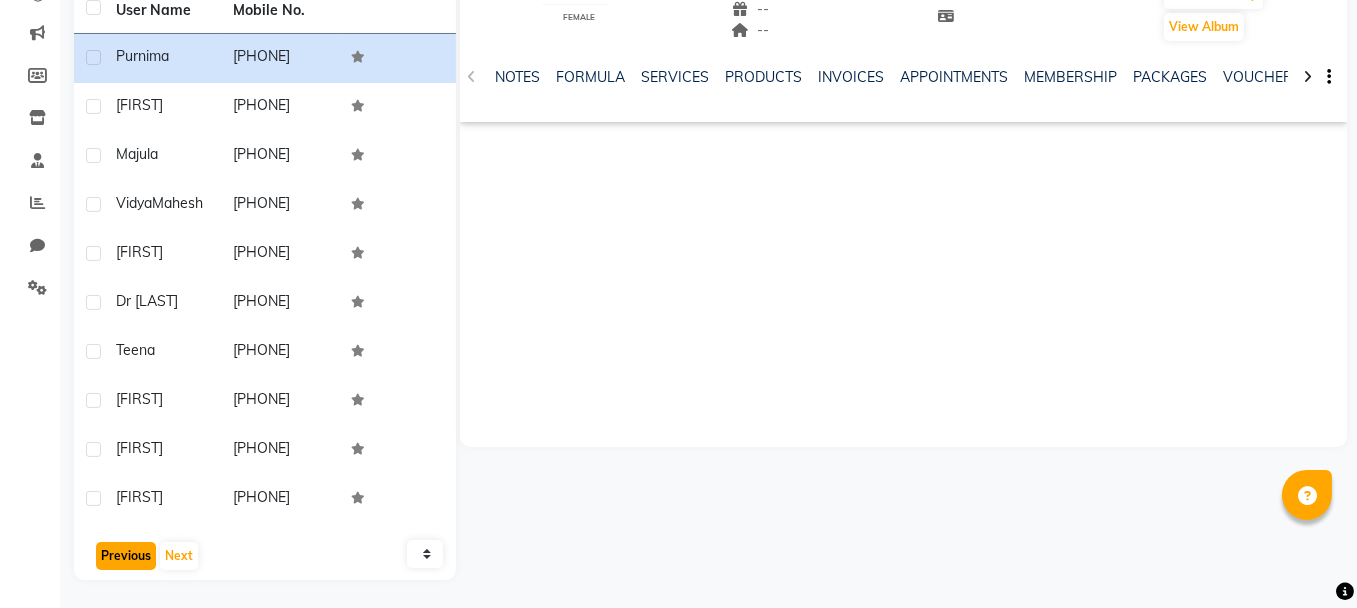 click on "Previous" 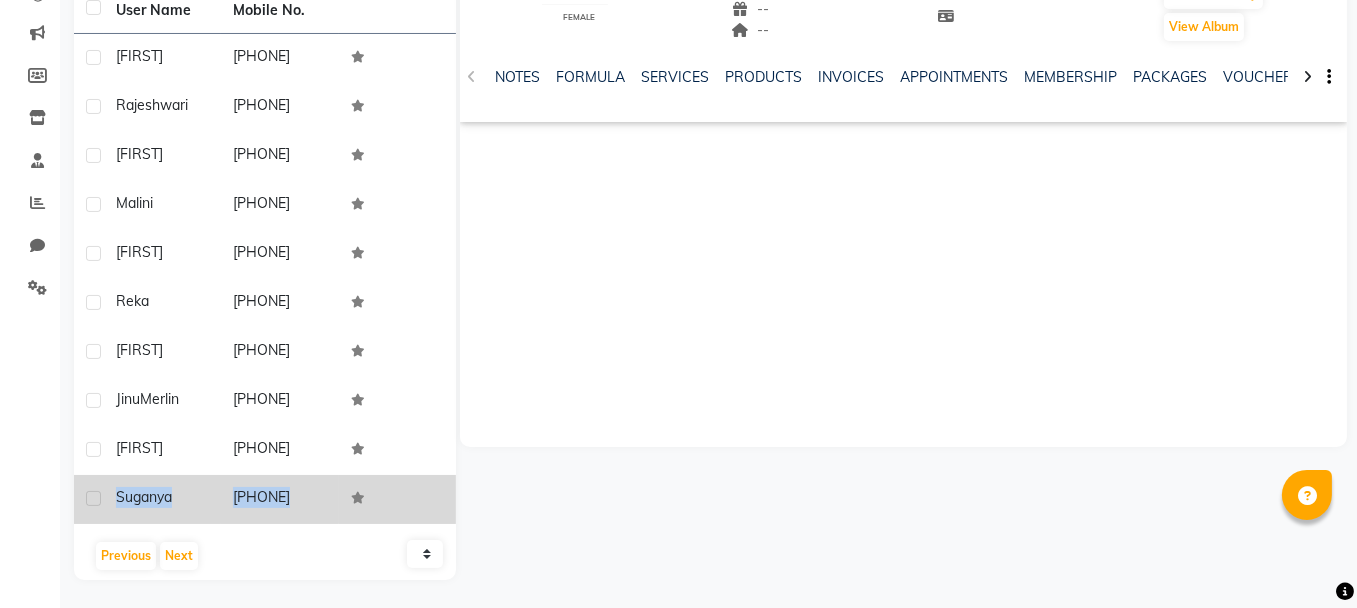 drag, startPoint x: 112, startPoint y: 494, endPoint x: 377, endPoint y: 494, distance: 265 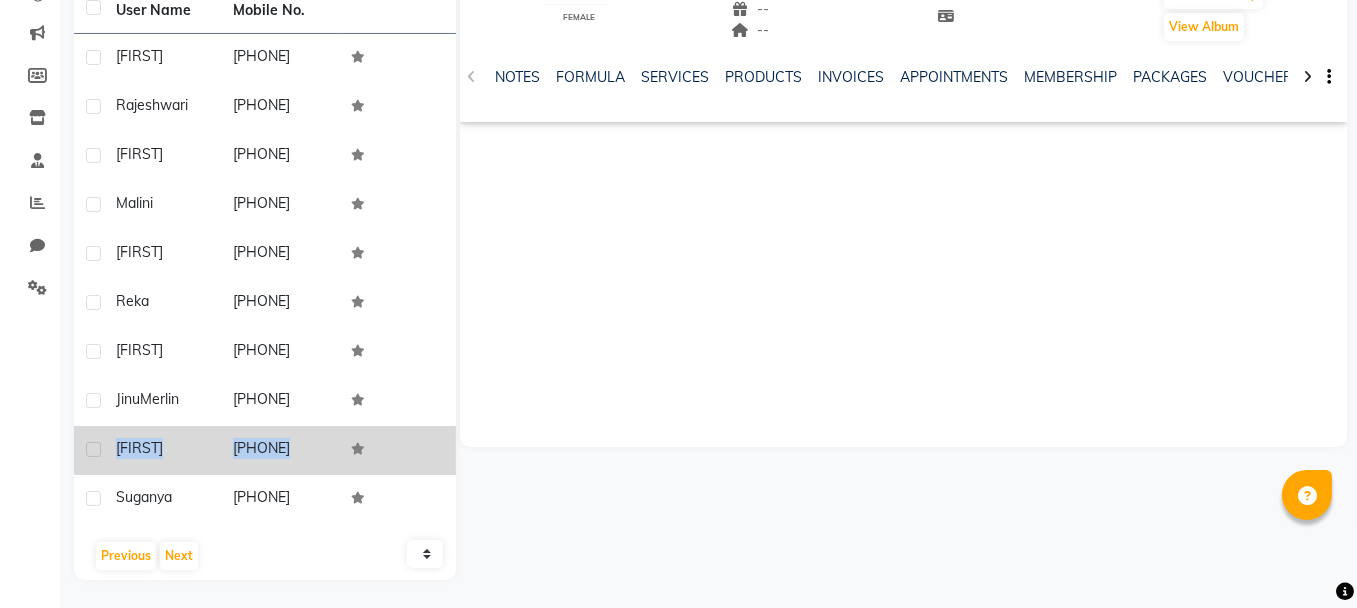 drag, startPoint x: 115, startPoint y: 444, endPoint x: 351, endPoint y: 446, distance: 236.00847 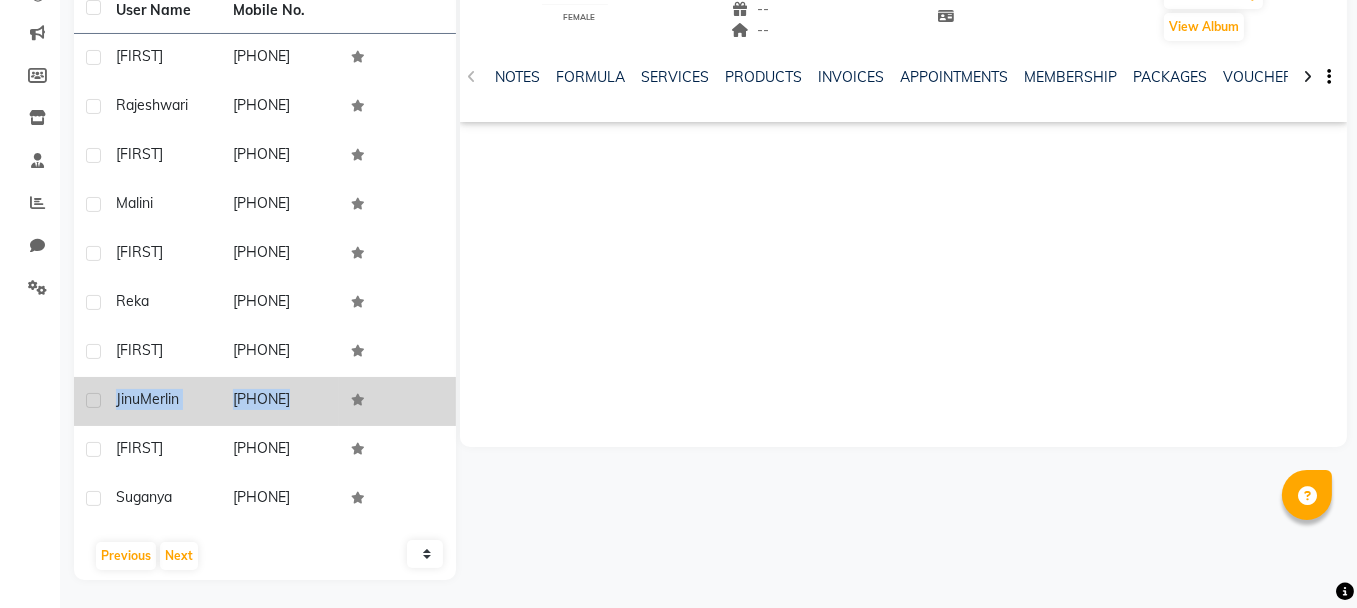 drag, startPoint x: 115, startPoint y: 396, endPoint x: 338, endPoint y: 410, distance: 223.43903 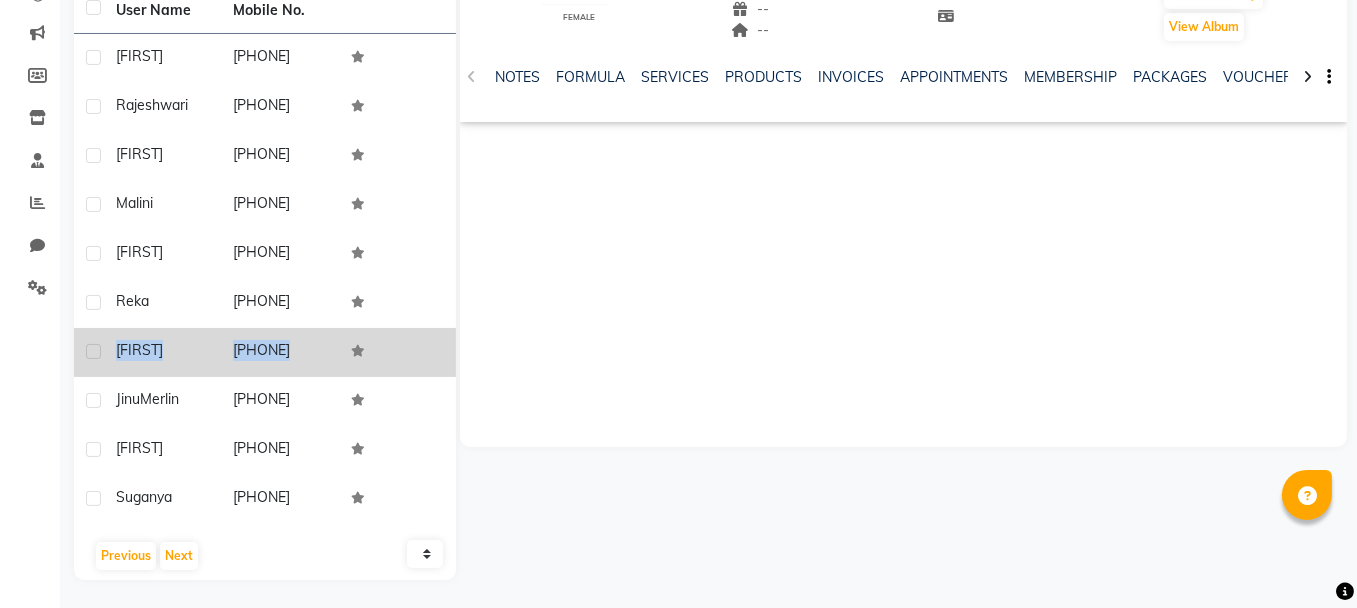 drag, startPoint x: 115, startPoint y: 344, endPoint x: 355, endPoint y: 350, distance: 240.07498 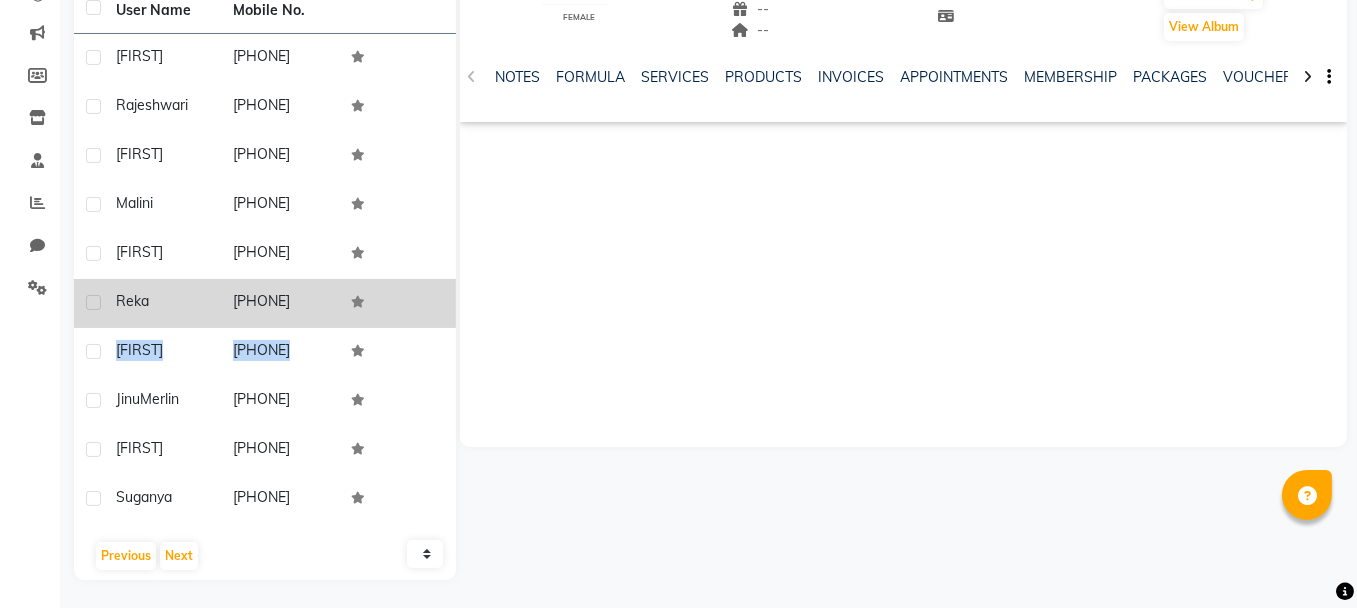 drag, startPoint x: 117, startPoint y: 299, endPoint x: 335, endPoint y: 306, distance: 218.11235 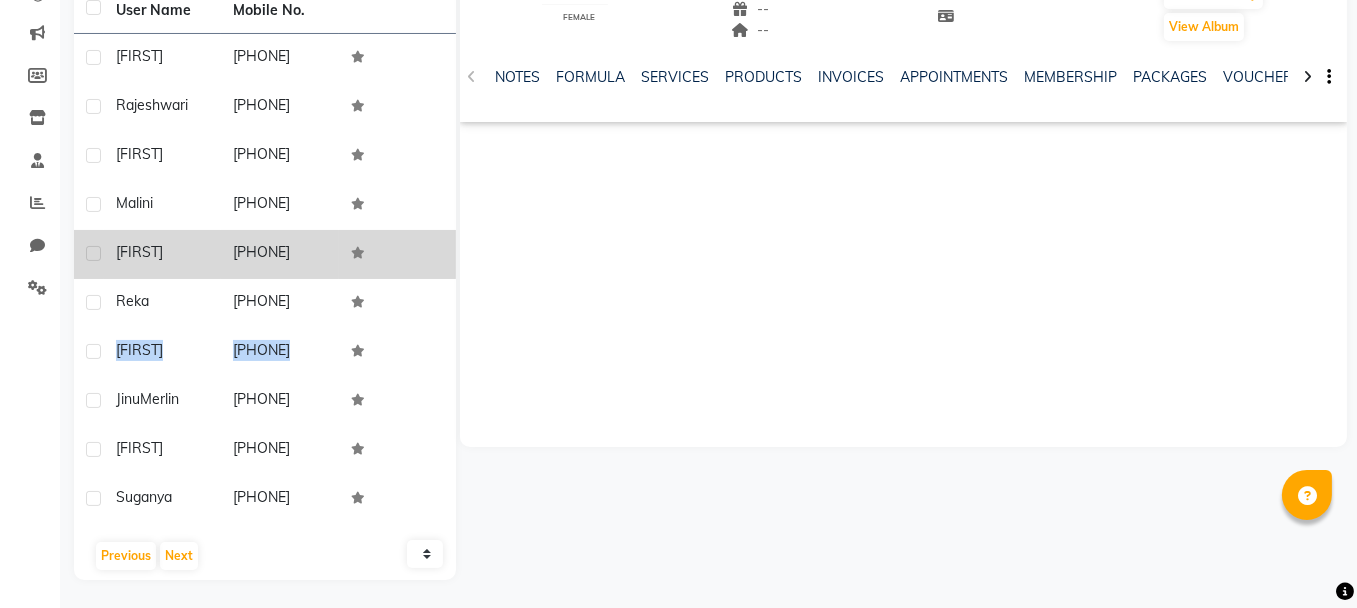 drag, startPoint x: 118, startPoint y: 249, endPoint x: 327, endPoint y: 251, distance: 209.00957 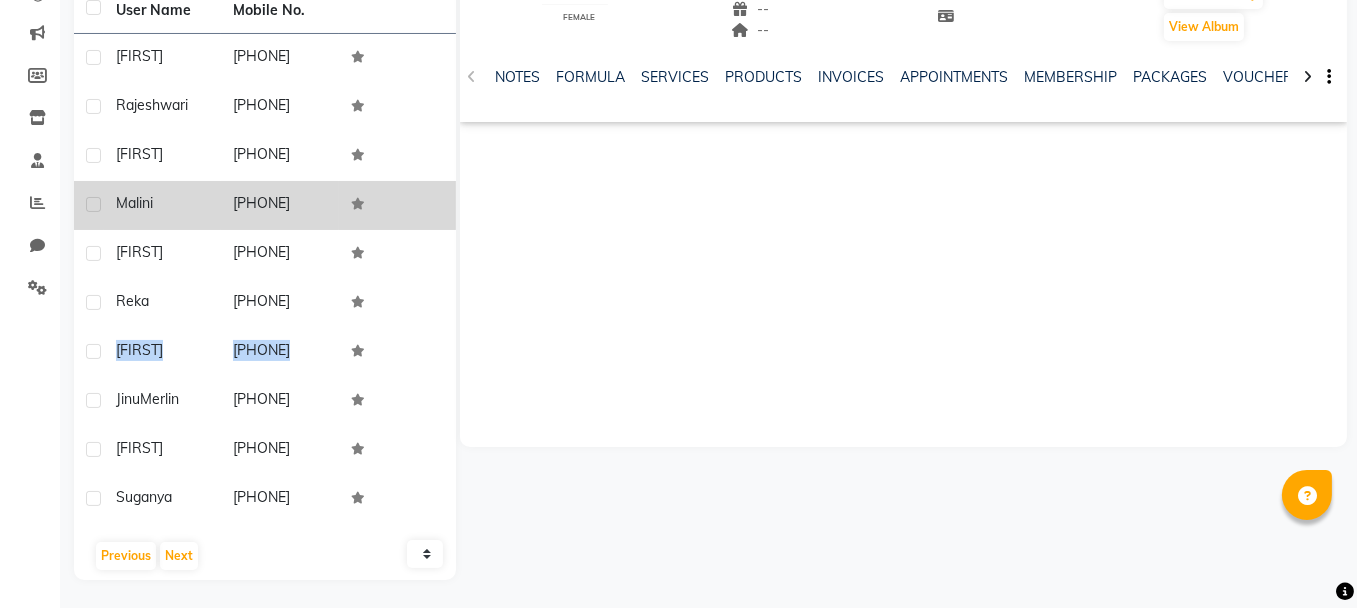 drag, startPoint x: 115, startPoint y: 196, endPoint x: 332, endPoint y: 209, distance: 217.38905 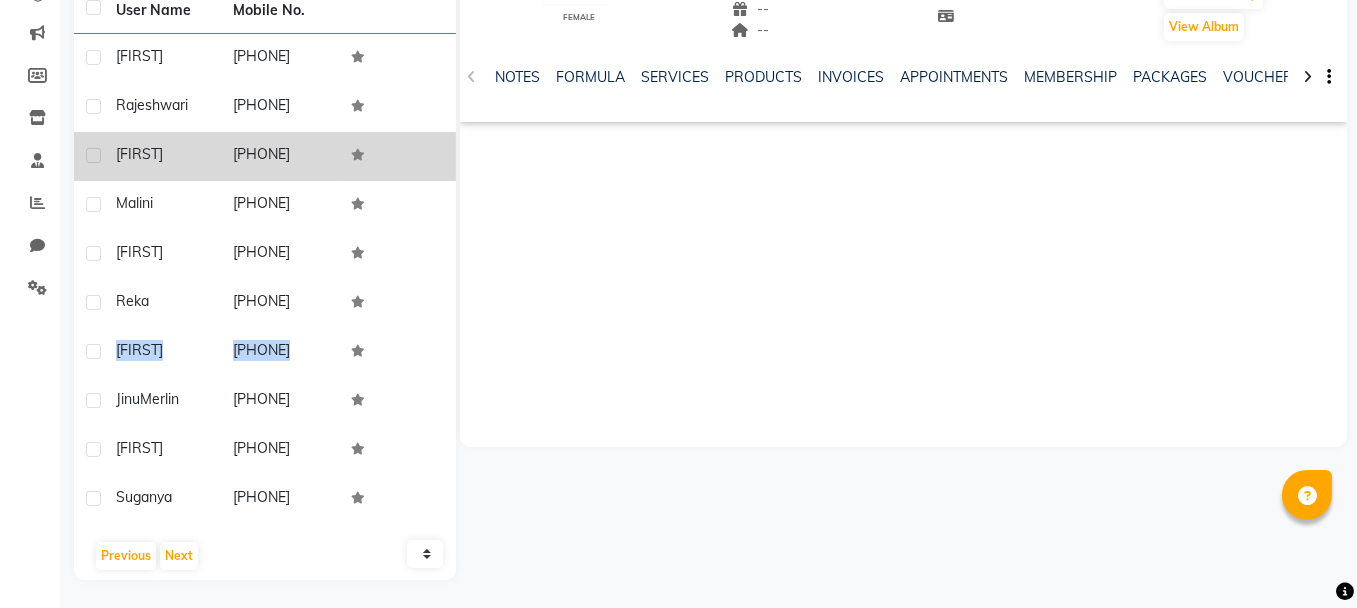 drag, startPoint x: 115, startPoint y: 151, endPoint x: 337, endPoint y: 163, distance: 222.32408 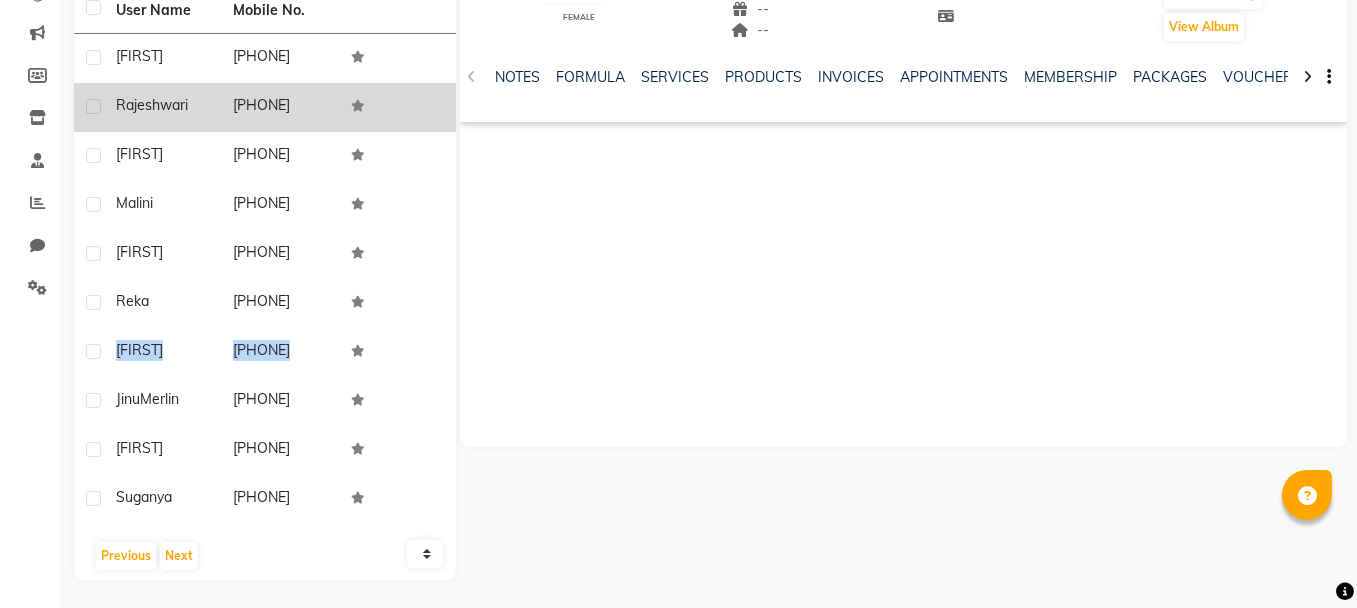drag, startPoint x: 113, startPoint y: 99, endPoint x: 327, endPoint y: 109, distance: 214.23352 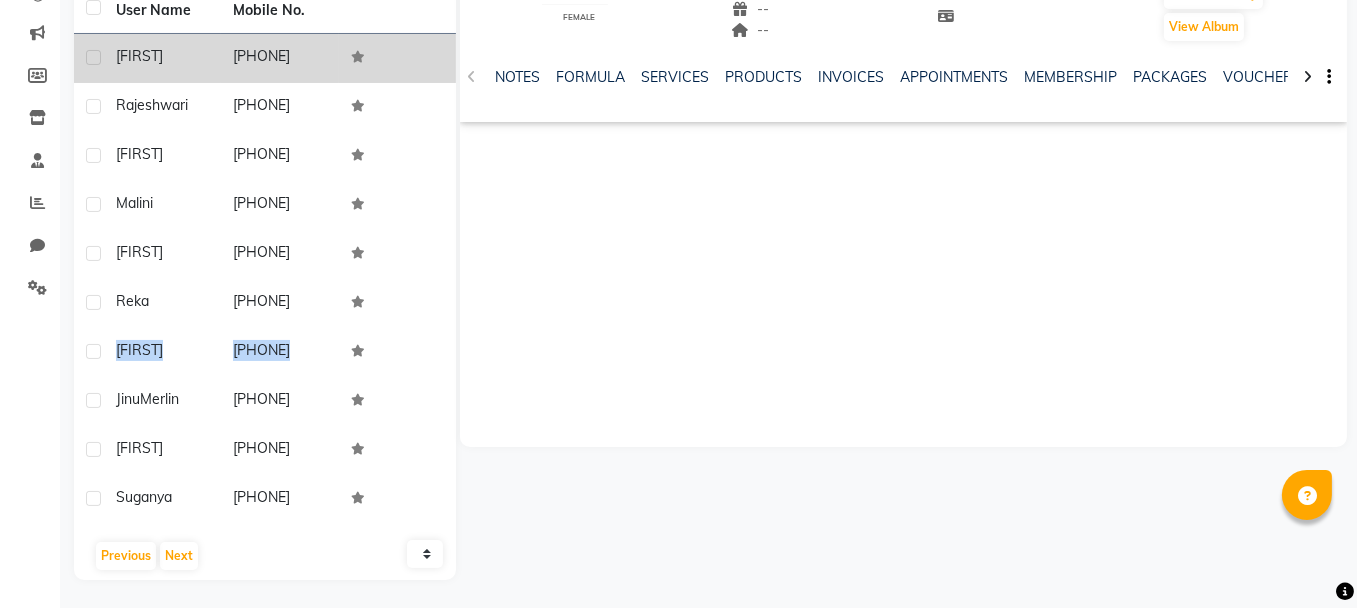 drag, startPoint x: 112, startPoint y: 51, endPoint x: 310, endPoint y: 58, distance: 198.1237 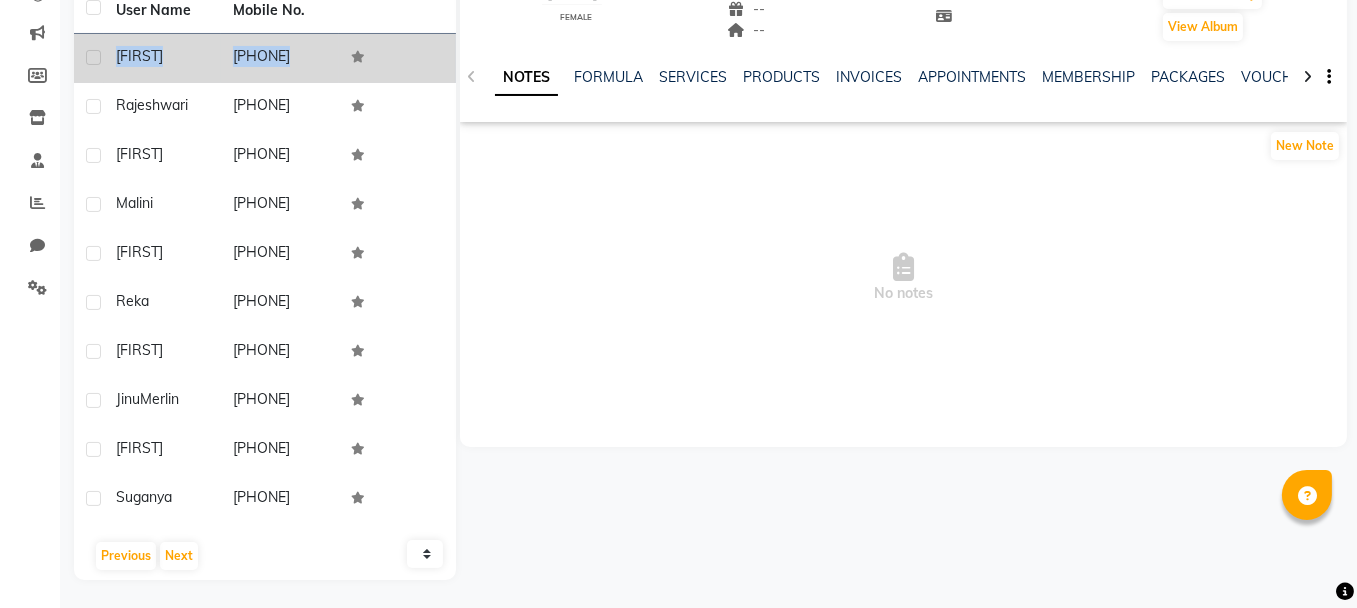 drag, startPoint x: 116, startPoint y: 51, endPoint x: 355, endPoint y: 57, distance: 239.0753 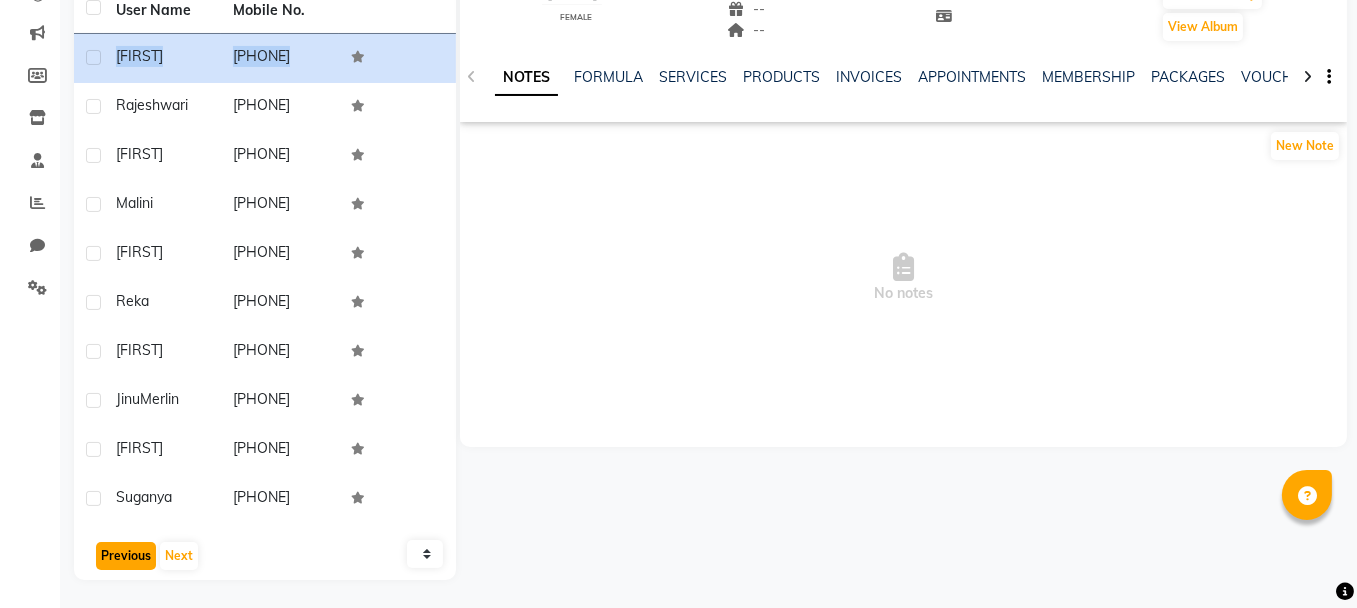 click on "Previous" 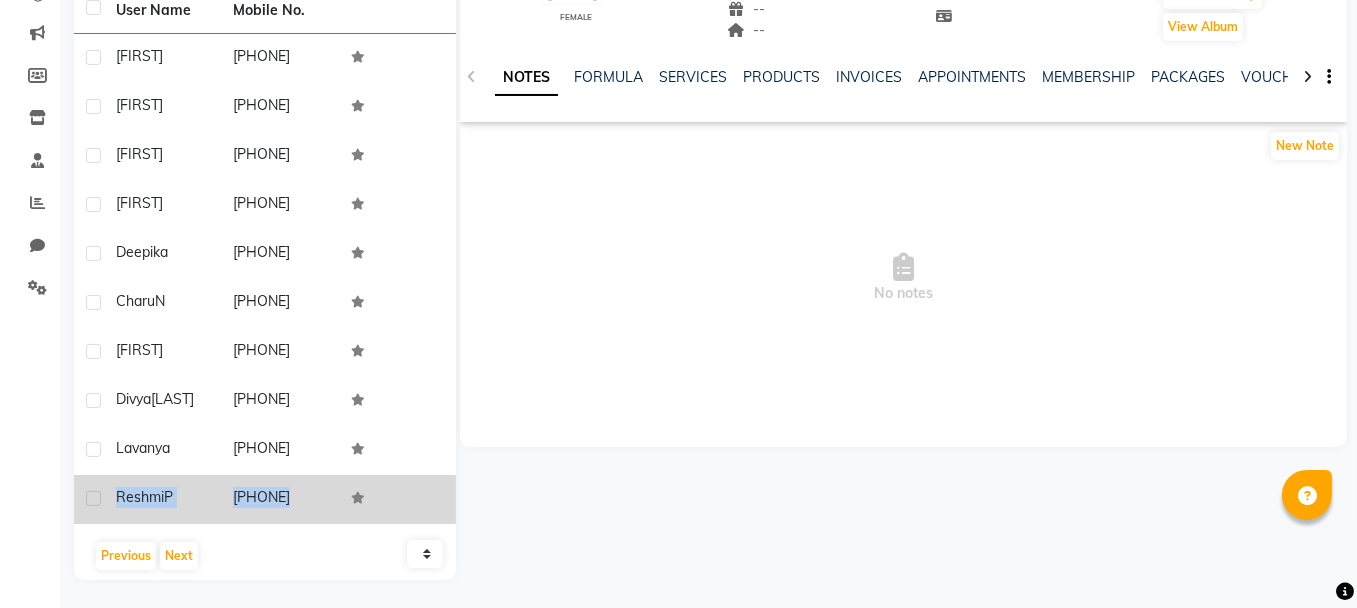 drag, startPoint x: 113, startPoint y: 516, endPoint x: 356, endPoint y: 516, distance: 243 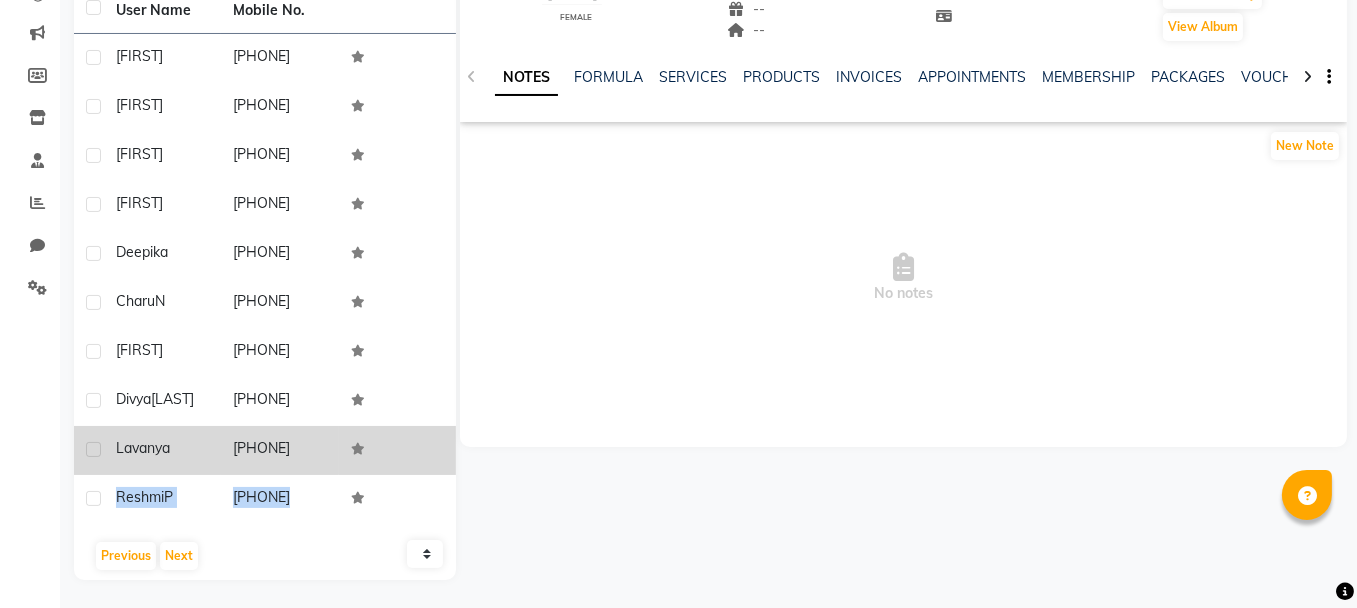 drag, startPoint x: 116, startPoint y: 464, endPoint x: 335, endPoint y: 459, distance: 219.05707 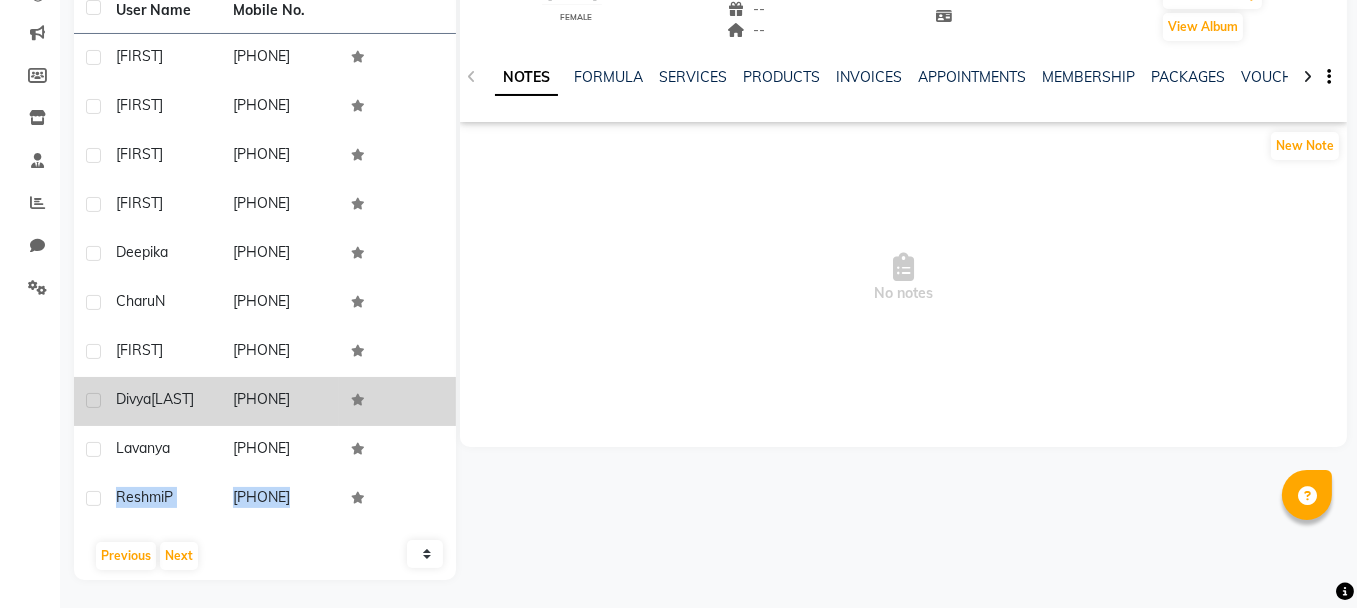 drag, startPoint x: 117, startPoint y: 393, endPoint x: 327, endPoint y: 408, distance: 210.53503 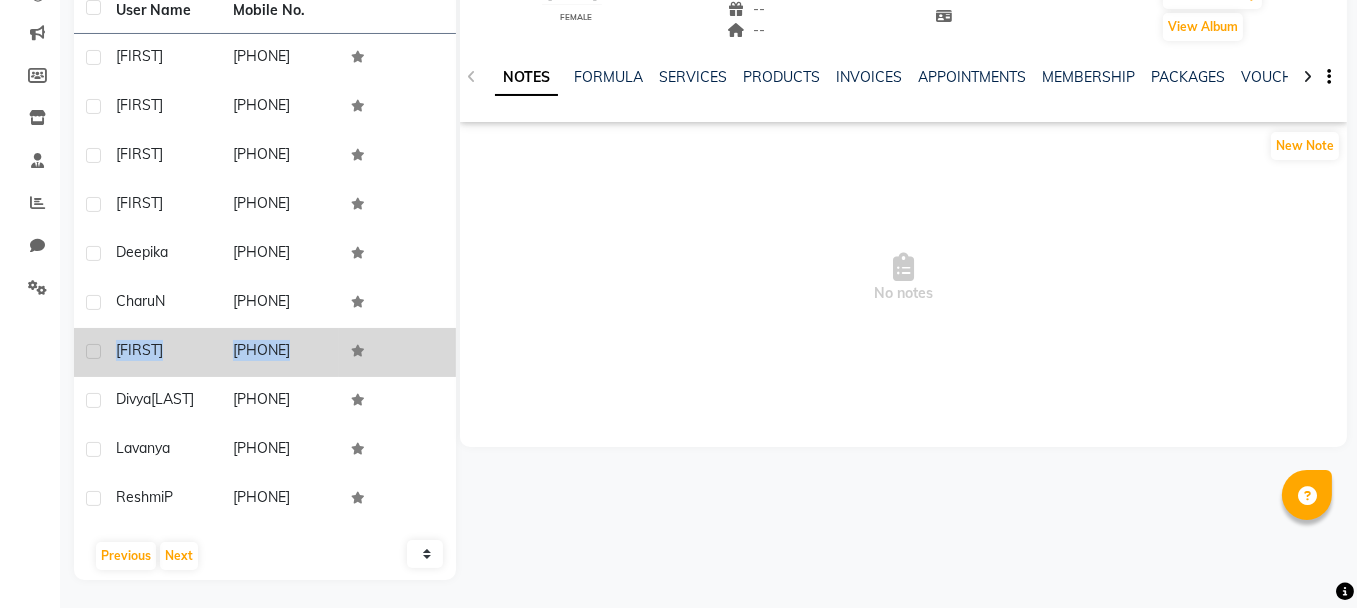 drag, startPoint x: 118, startPoint y: 346, endPoint x: 341, endPoint y: 344, distance: 223.00897 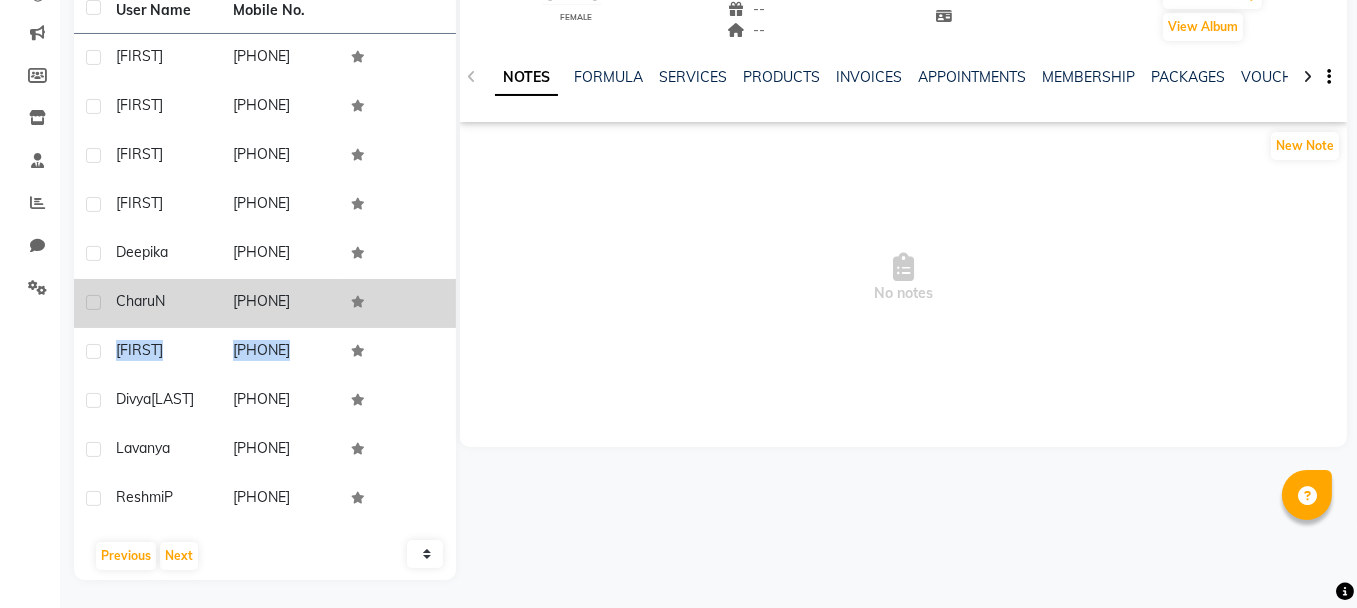 drag, startPoint x: 114, startPoint y: 294, endPoint x: 332, endPoint y: 292, distance: 218.00917 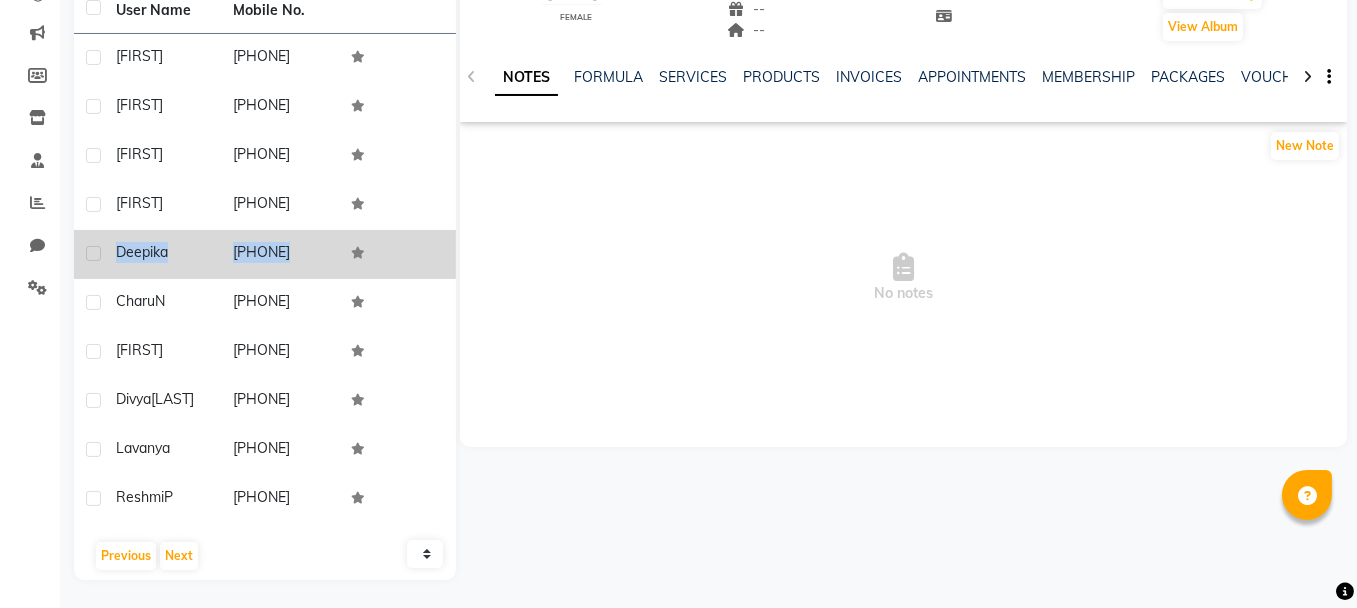 drag, startPoint x: 115, startPoint y: 249, endPoint x: 368, endPoint y: 248, distance: 253.00198 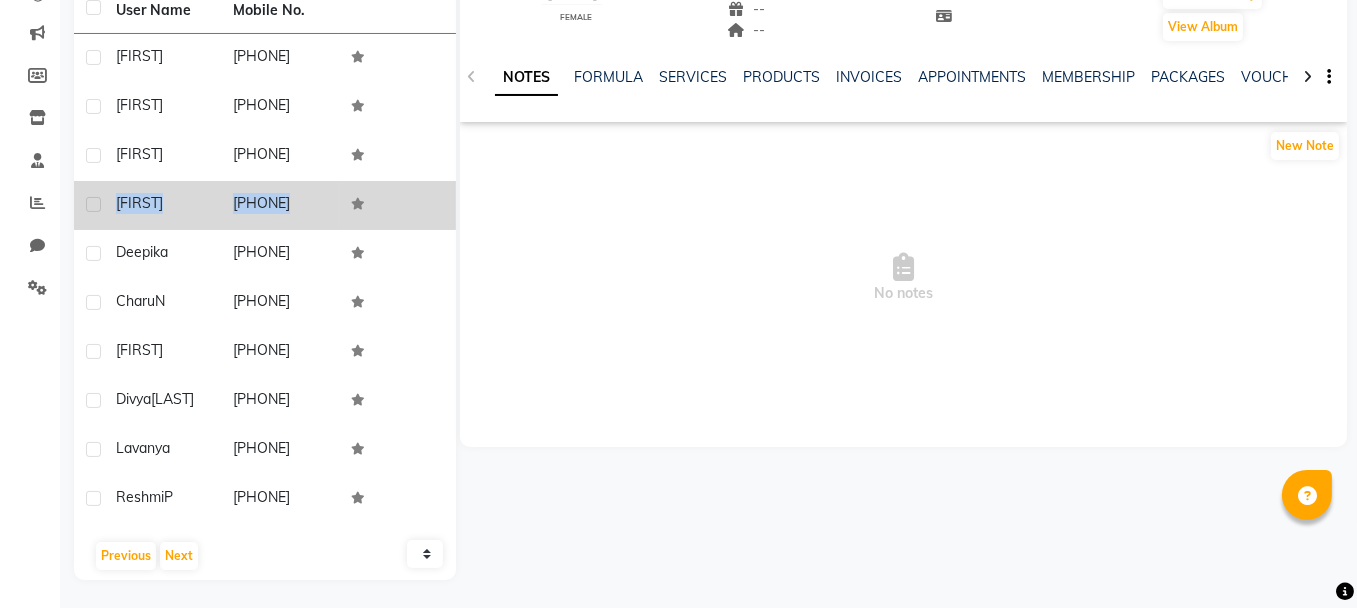 drag, startPoint x: 115, startPoint y: 201, endPoint x: 346, endPoint y: 207, distance: 231.07791 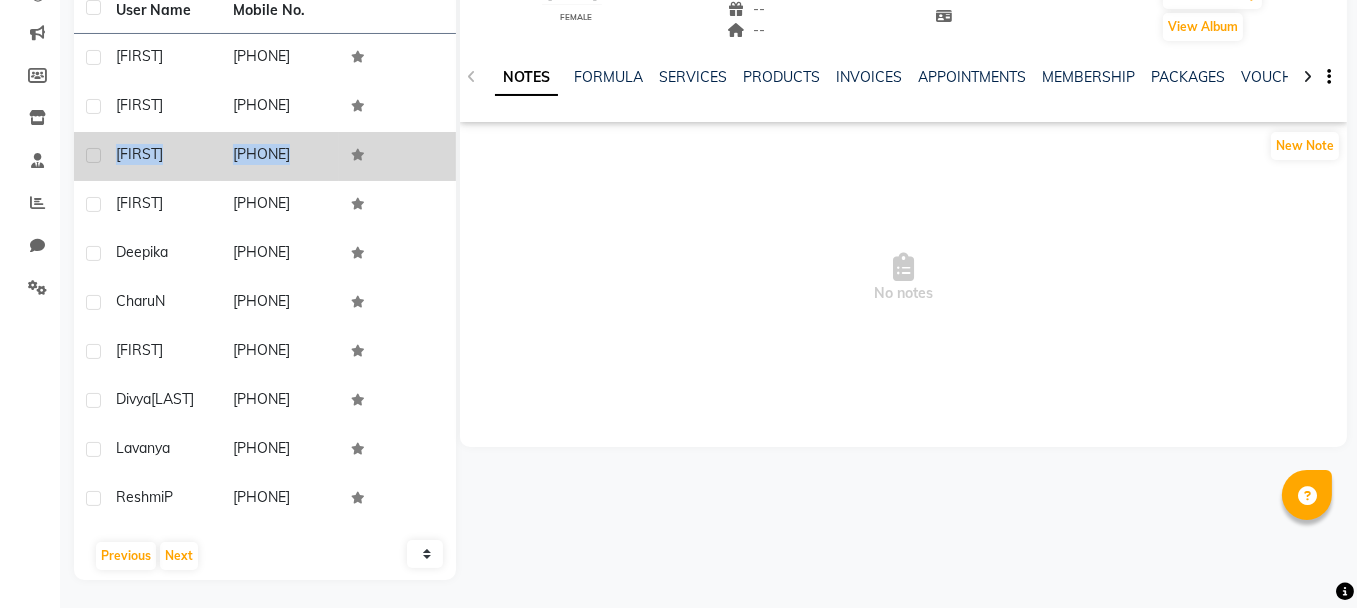drag, startPoint x: 115, startPoint y: 144, endPoint x: 347, endPoint y: 151, distance: 232.10558 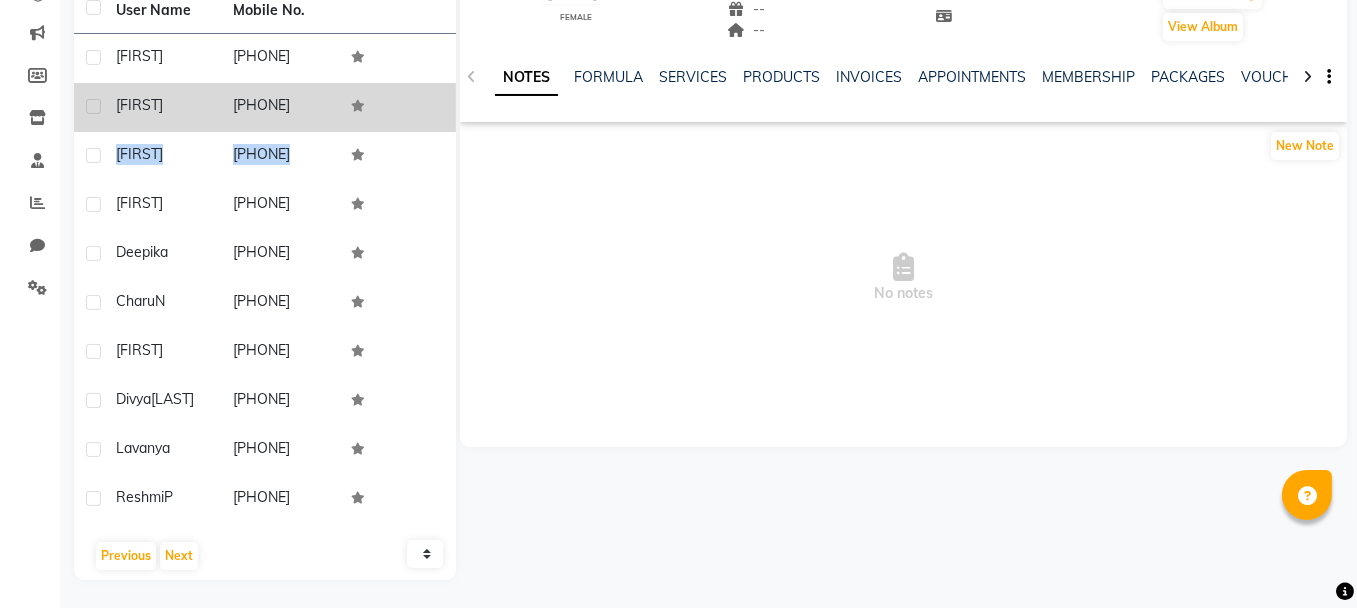 drag, startPoint x: 112, startPoint y: 103, endPoint x: 322, endPoint y: 115, distance: 210.34258 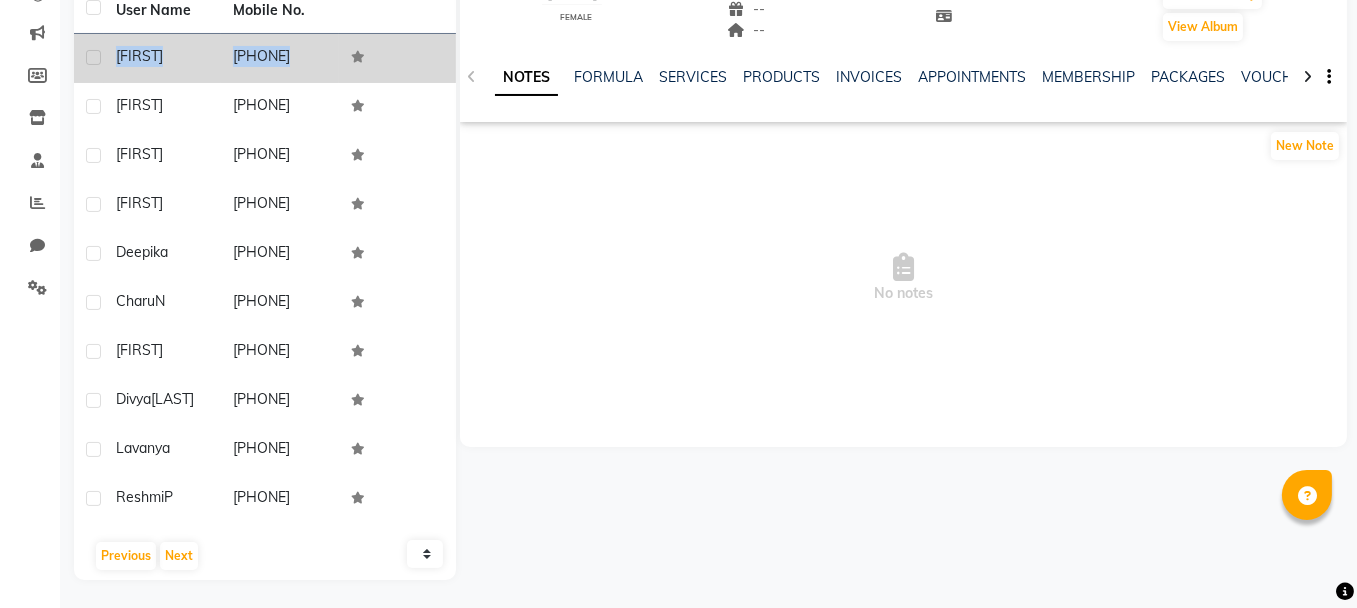 drag, startPoint x: 112, startPoint y: 50, endPoint x: 345, endPoint y: 53, distance: 233.01932 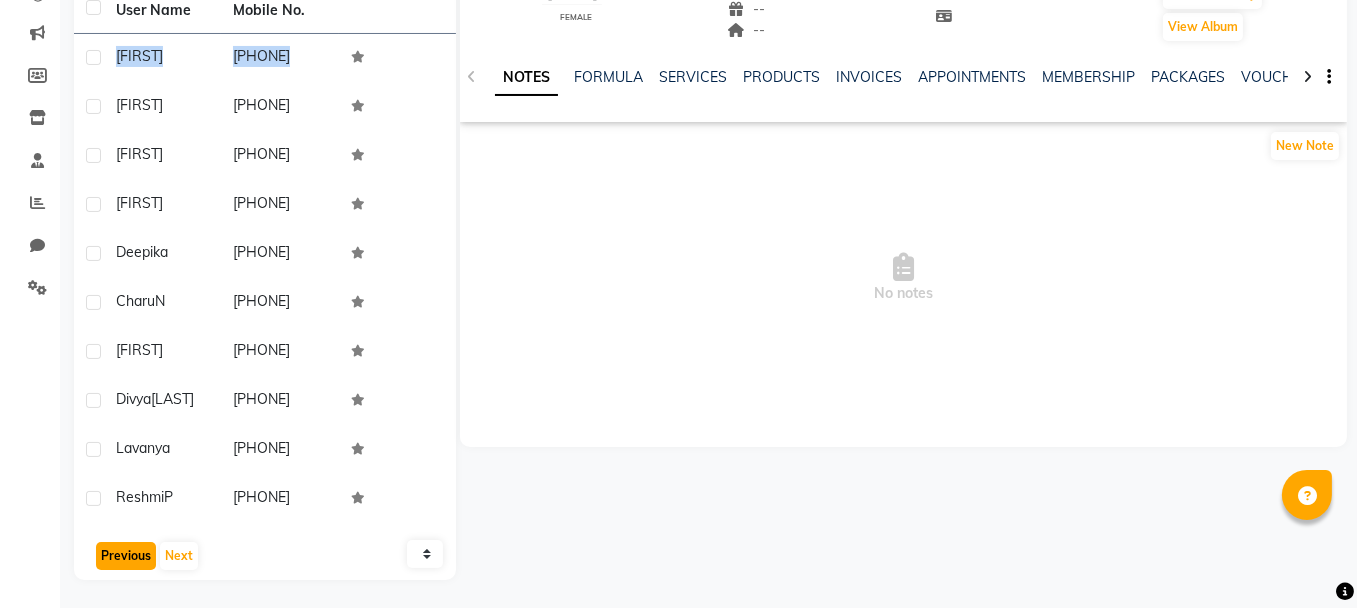 click on "Previous" 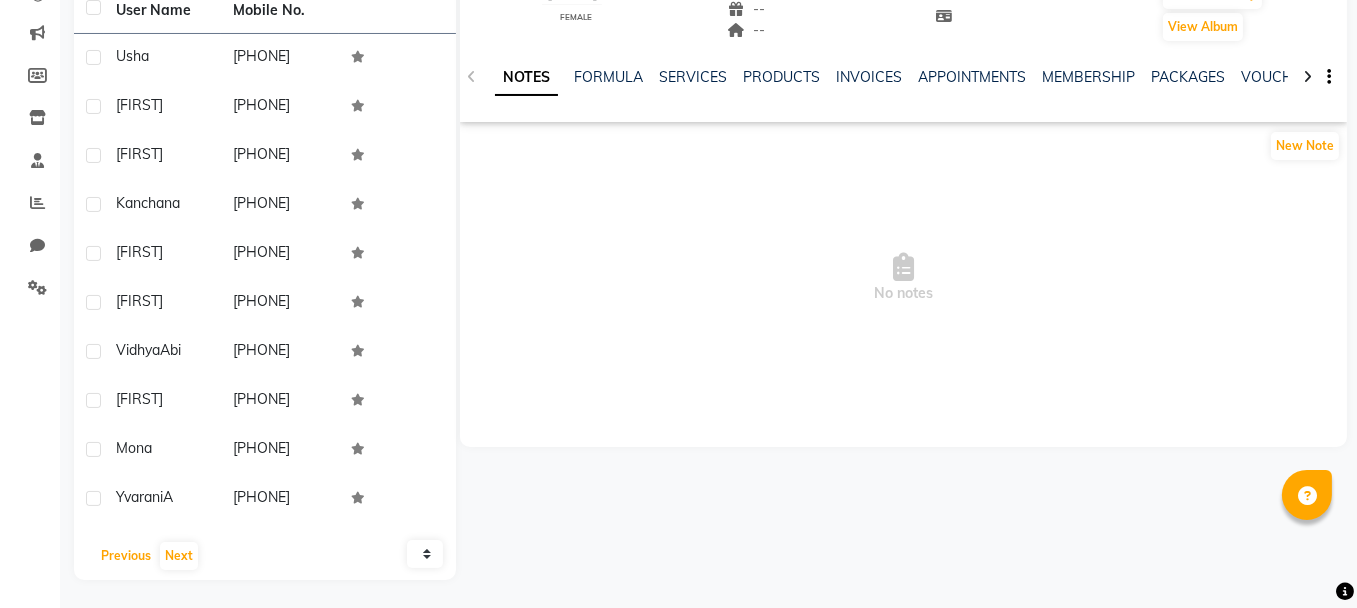 scroll, scrollTop: 0, scrollLeft: 0, axis: both 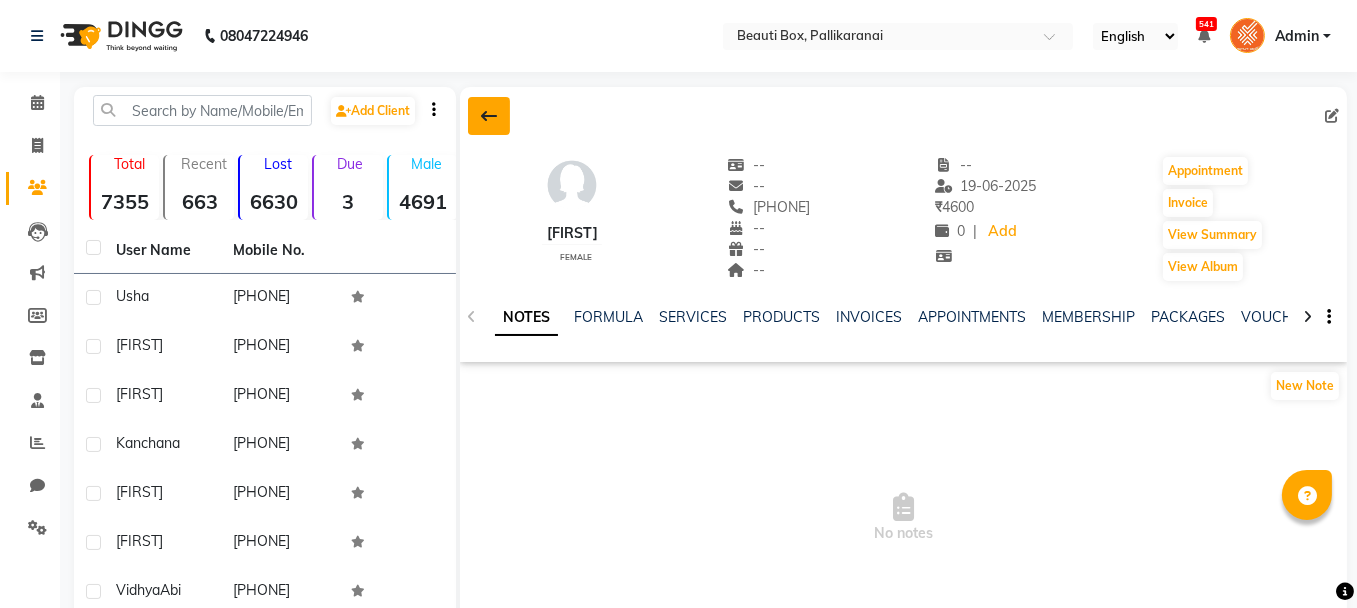 click 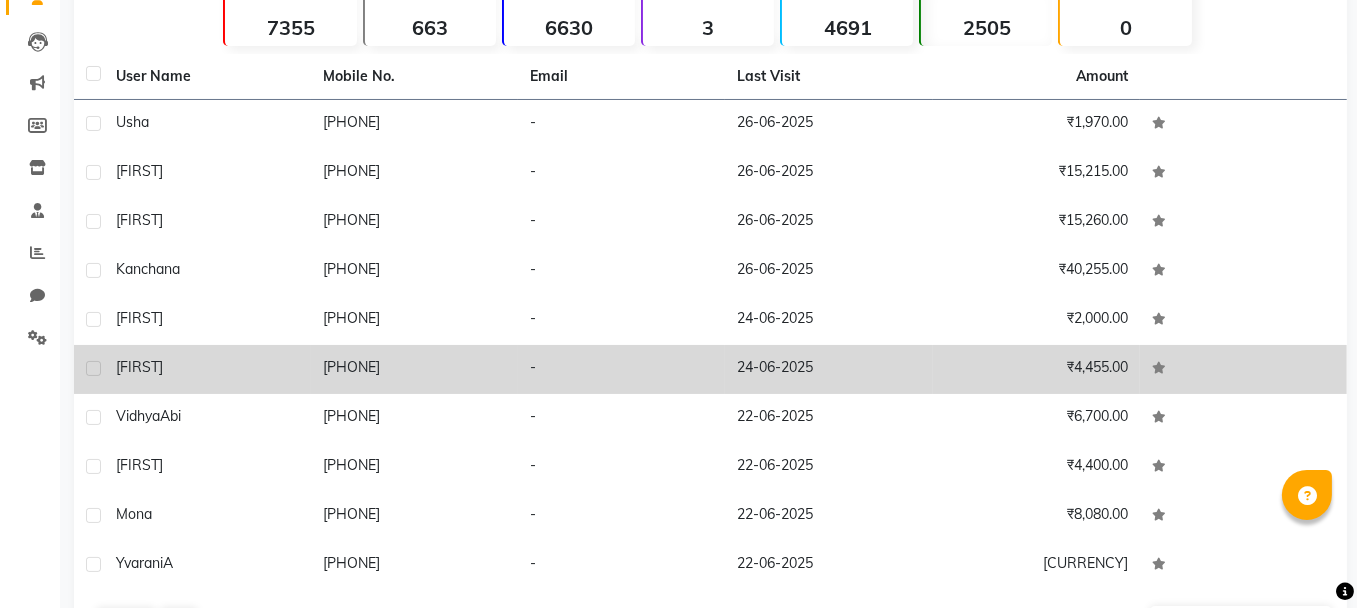 scroll, scrollTop: 257, scrollLeft: 0, axis: vertical 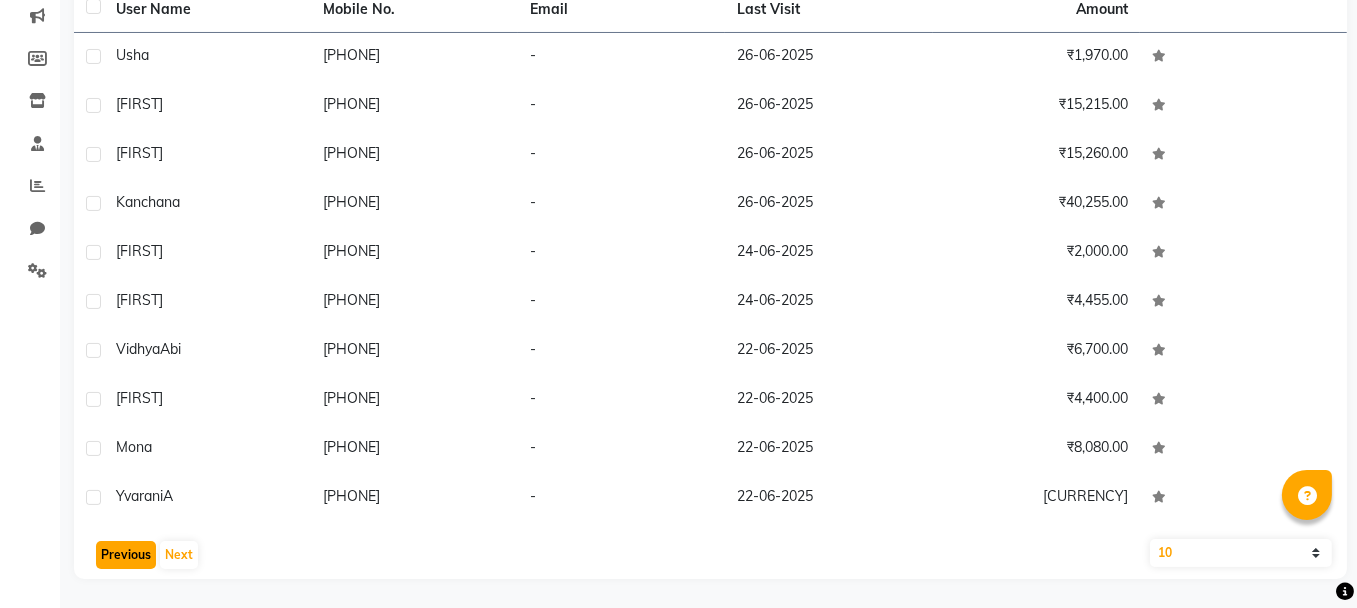 click on "Previous" 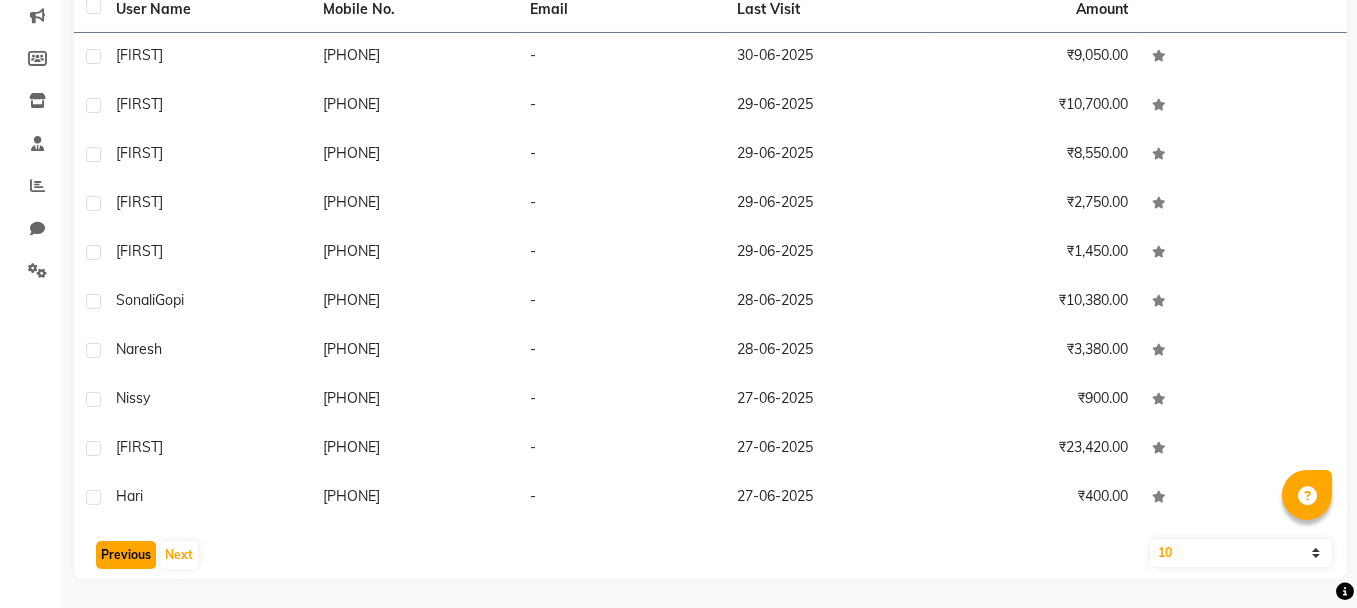 click on "Previous" 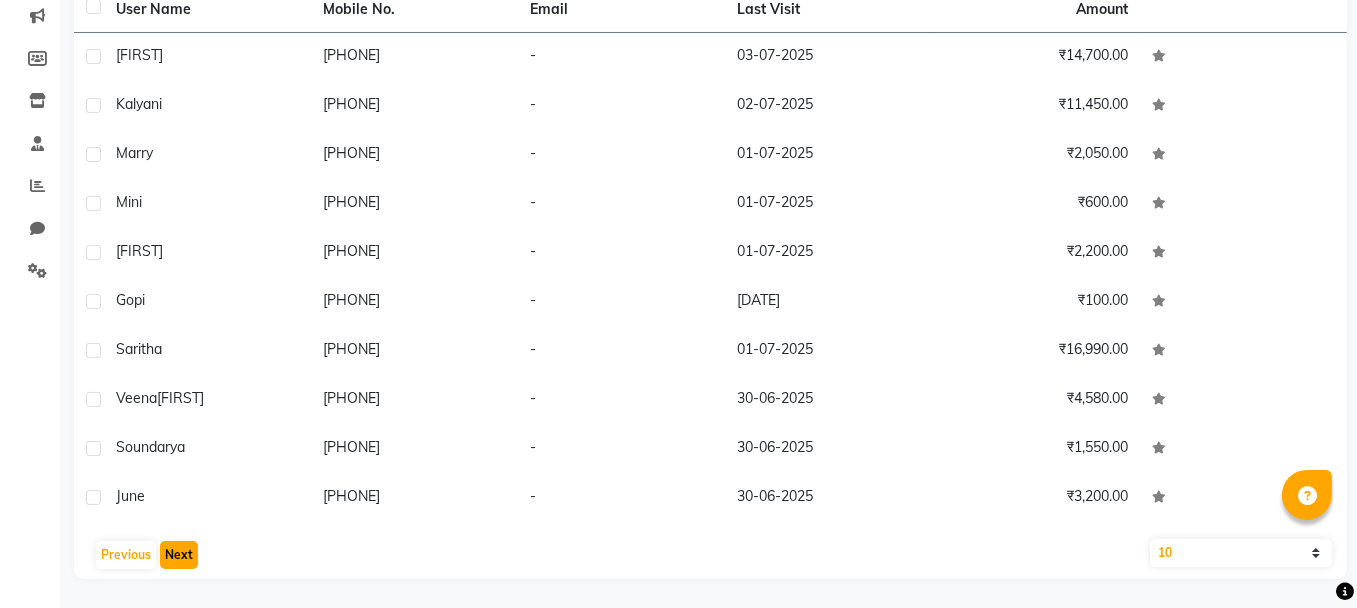 click on "Next" 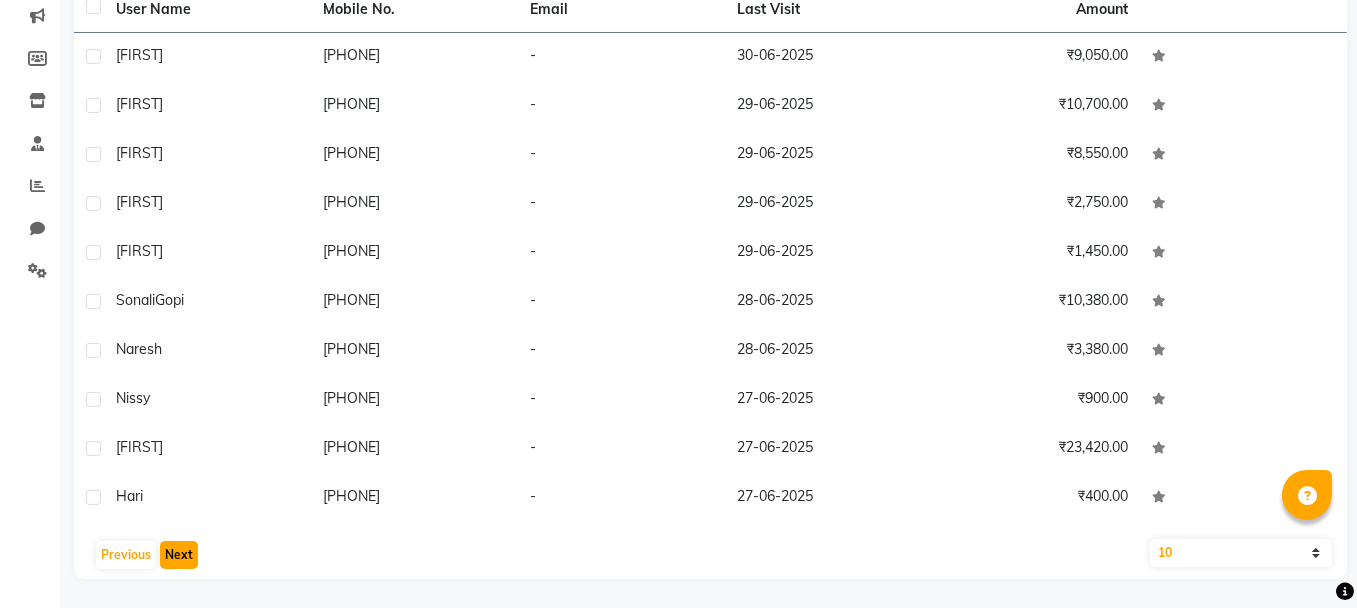 click on "Next" 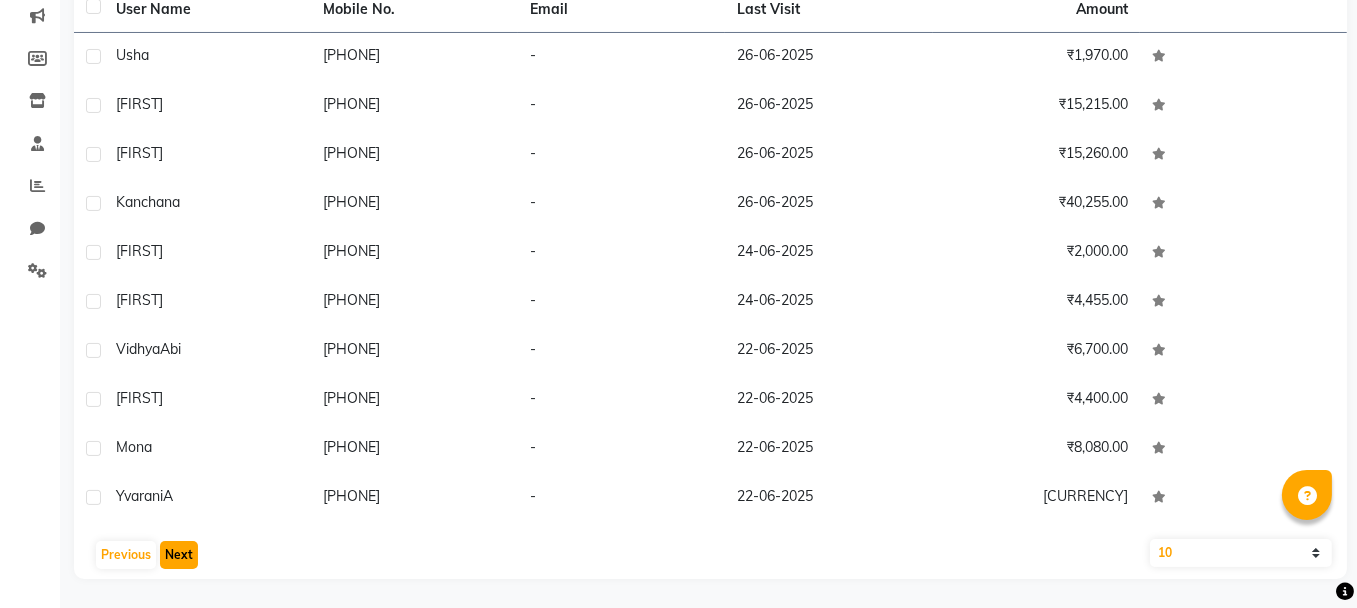click on "Next" 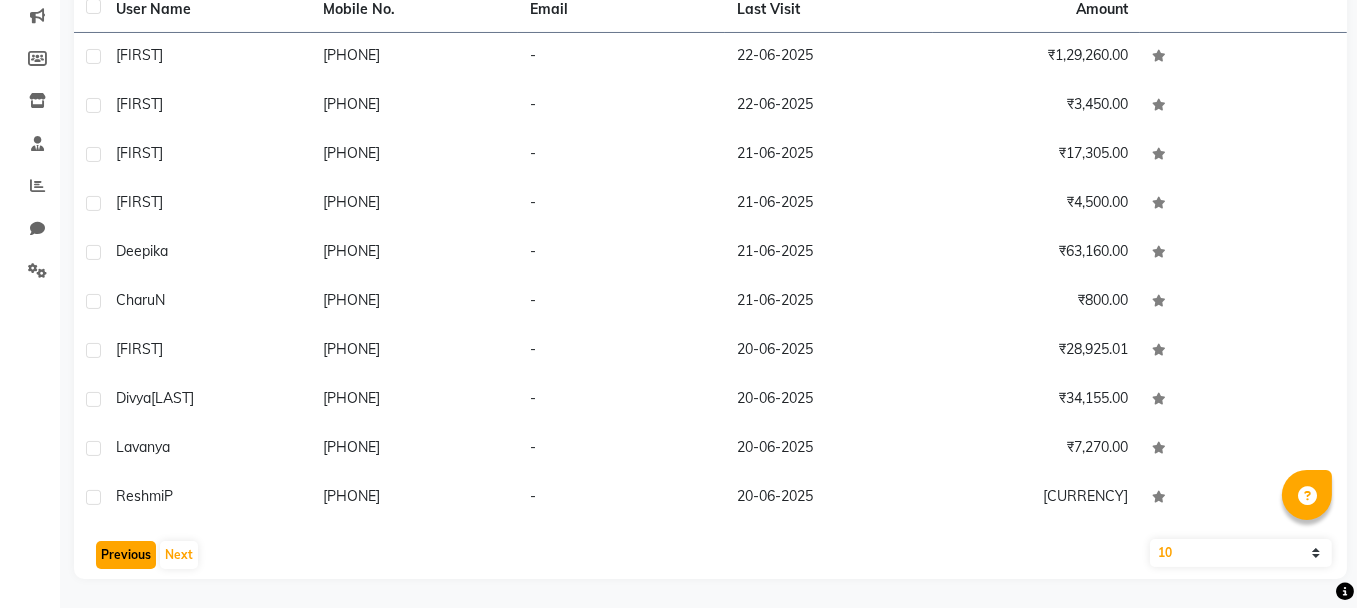 click on "Previous" 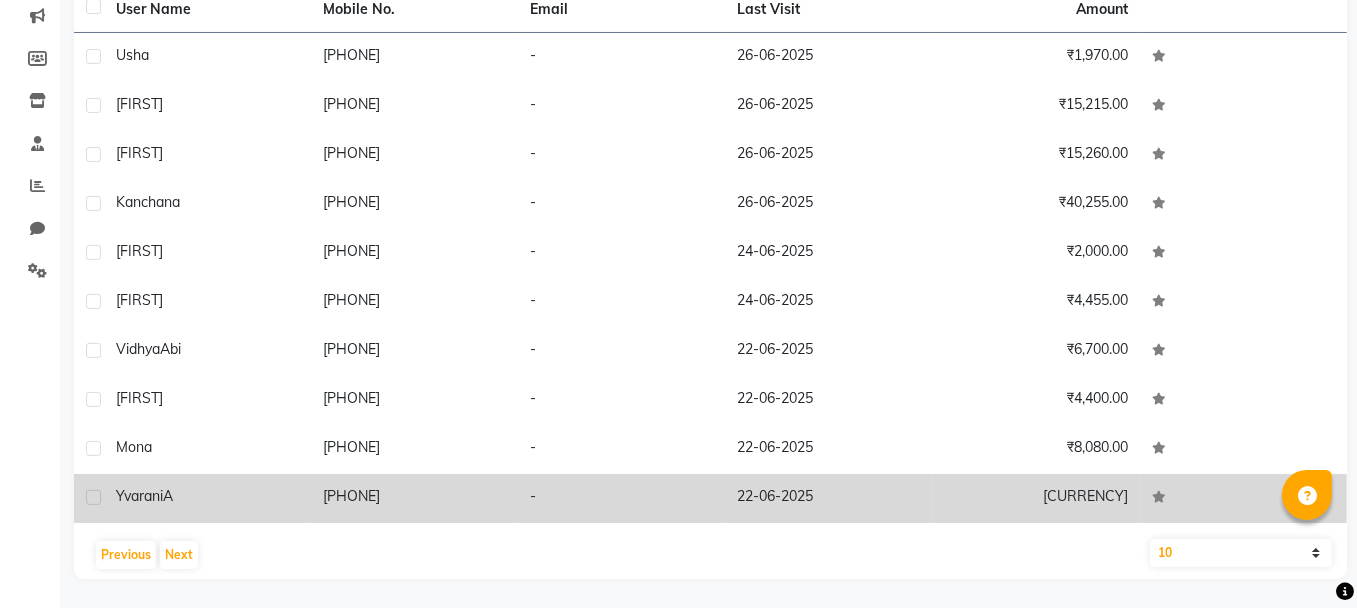 drag, startPoint x: 117, startPoint y: 494, endPoint x: 437, endPoint y: 492, distance: 320.00626 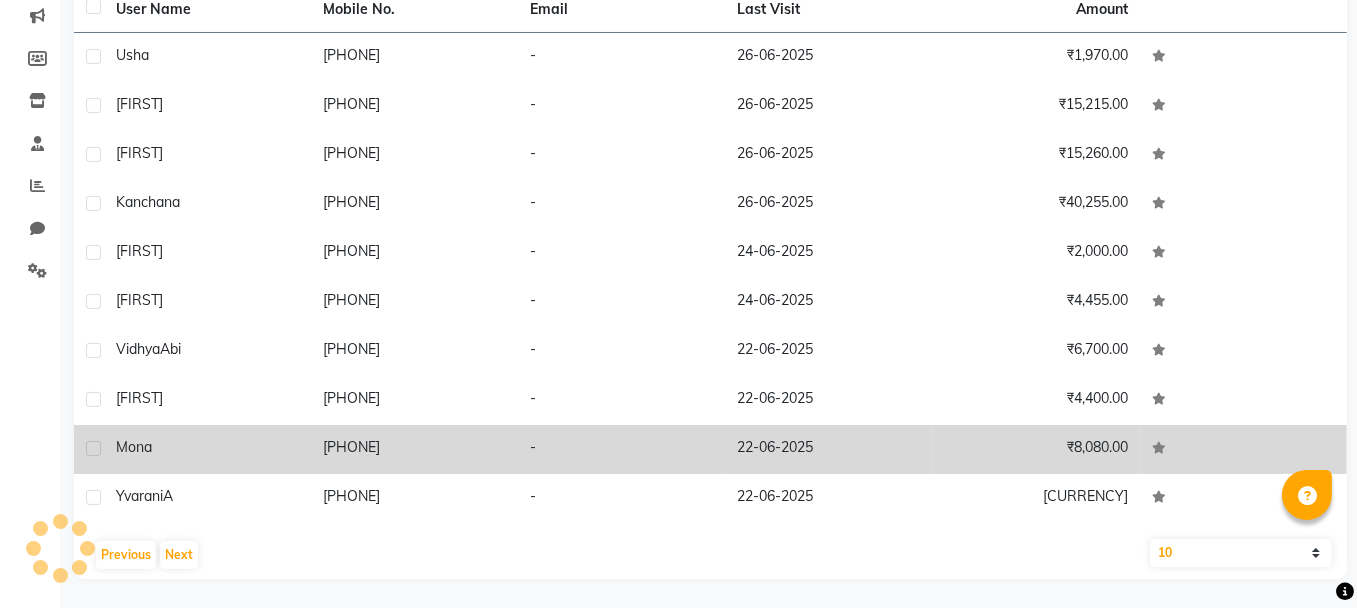 drag, startPoint x: 112, startPoint y: 444, endPoint x: 407, endPoint y: 453, distance: 295.13727 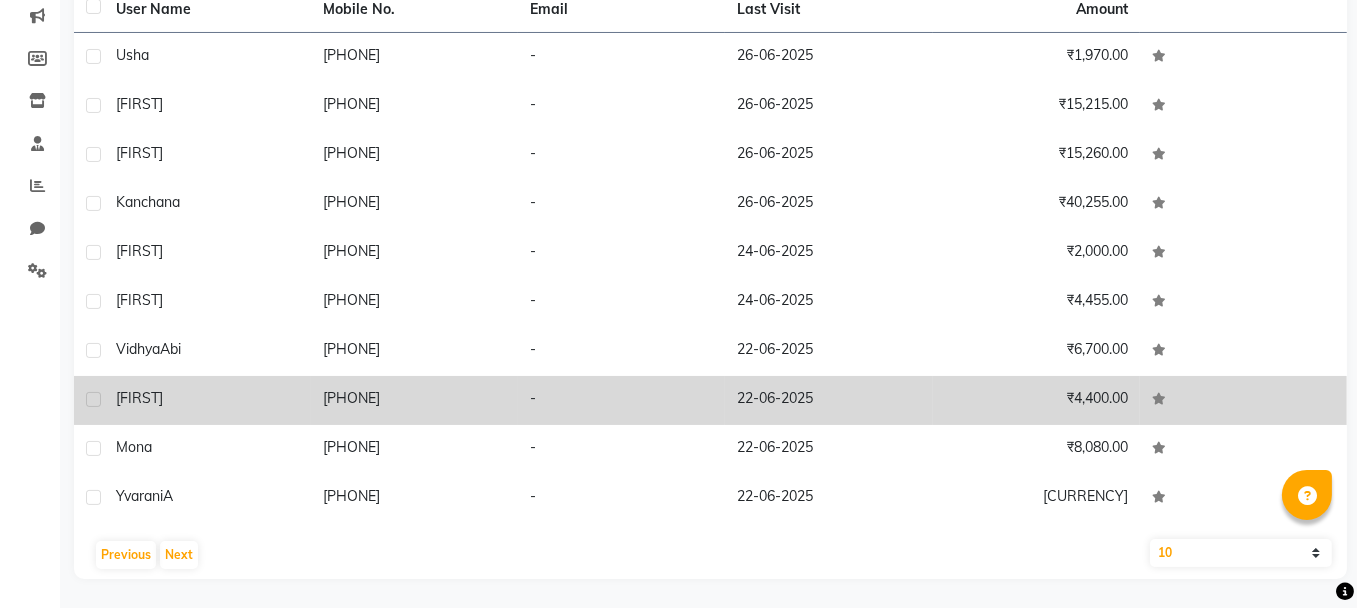 drag, startPoint x: 114, startPoint y: 393, endPoint x: 450, endPoint y: 409, distance: 336.38074 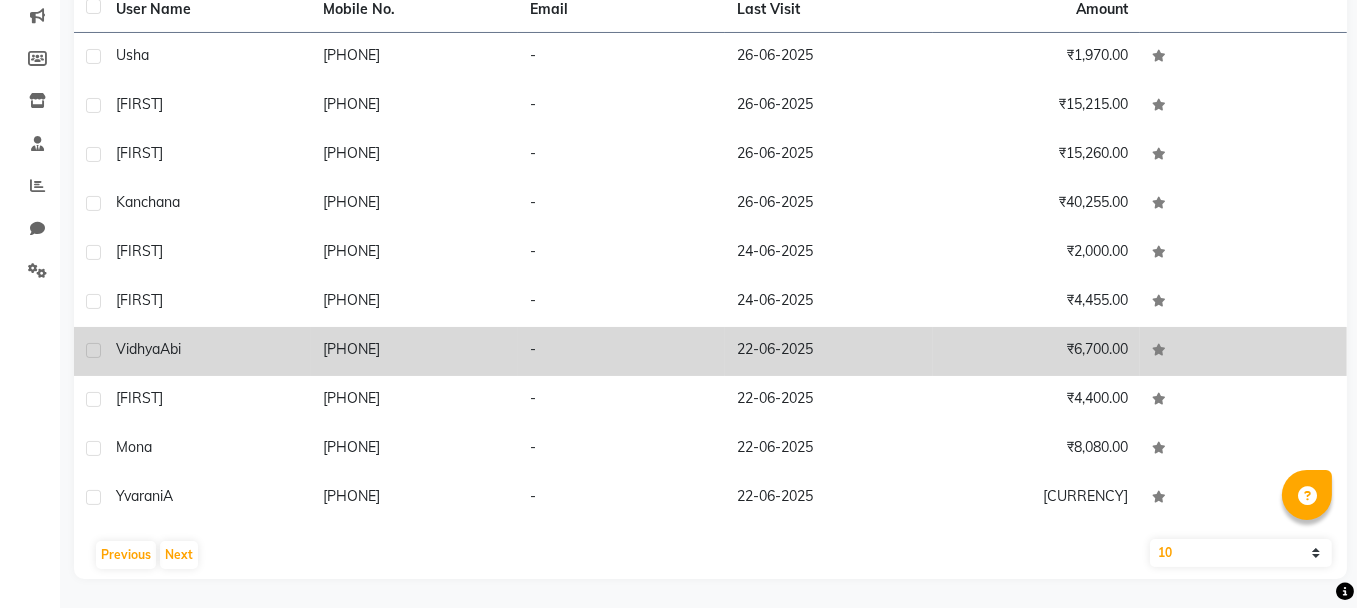 drag, startPoint x: 117, startPoint y: 347, endPoint x: 430, endPoint y: 360, distance: 313.26987 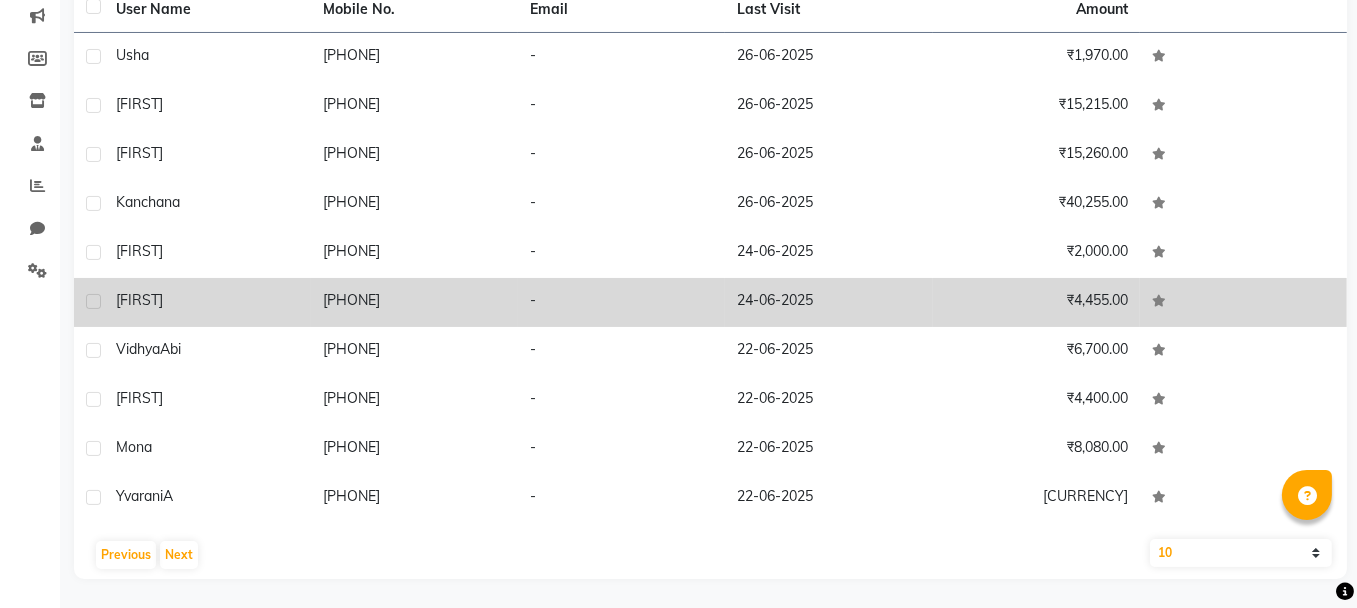 drag, startPoint x: 115, startPoint y: 303, endPoint x: 447, endPoint y: 314, distance: 332.1822 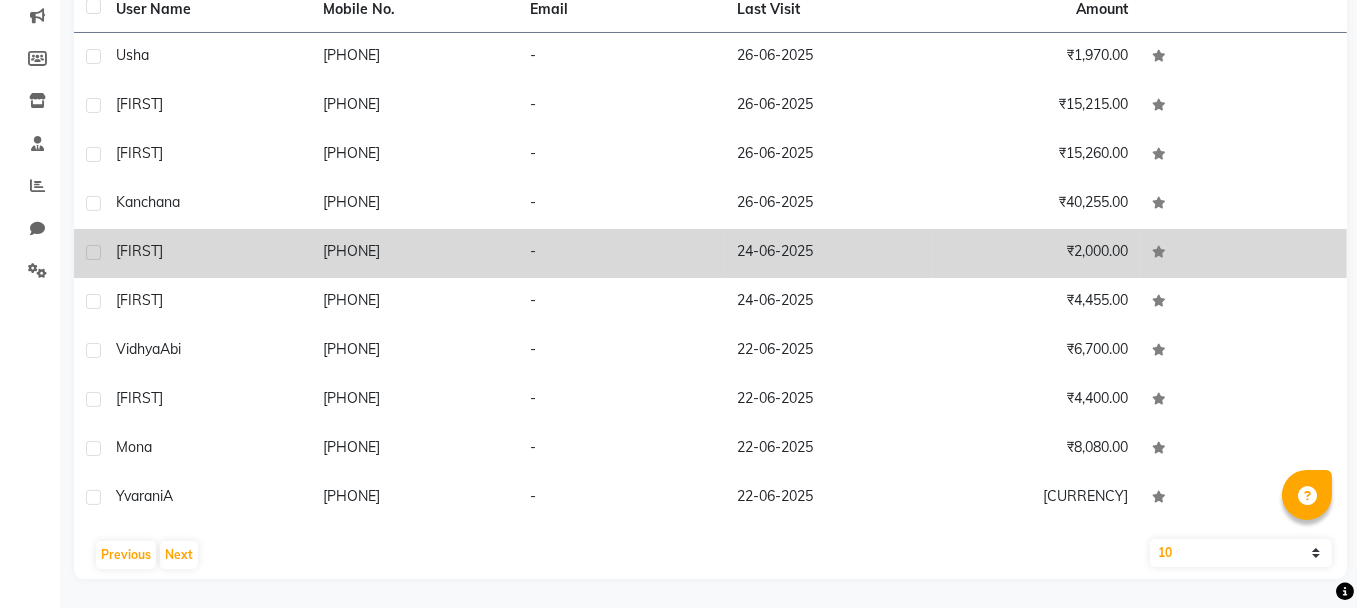 drag, startPoint x: 117, startPoint y: 247, endPoint x: 456, endPoint y: 266, distance: 339.53204 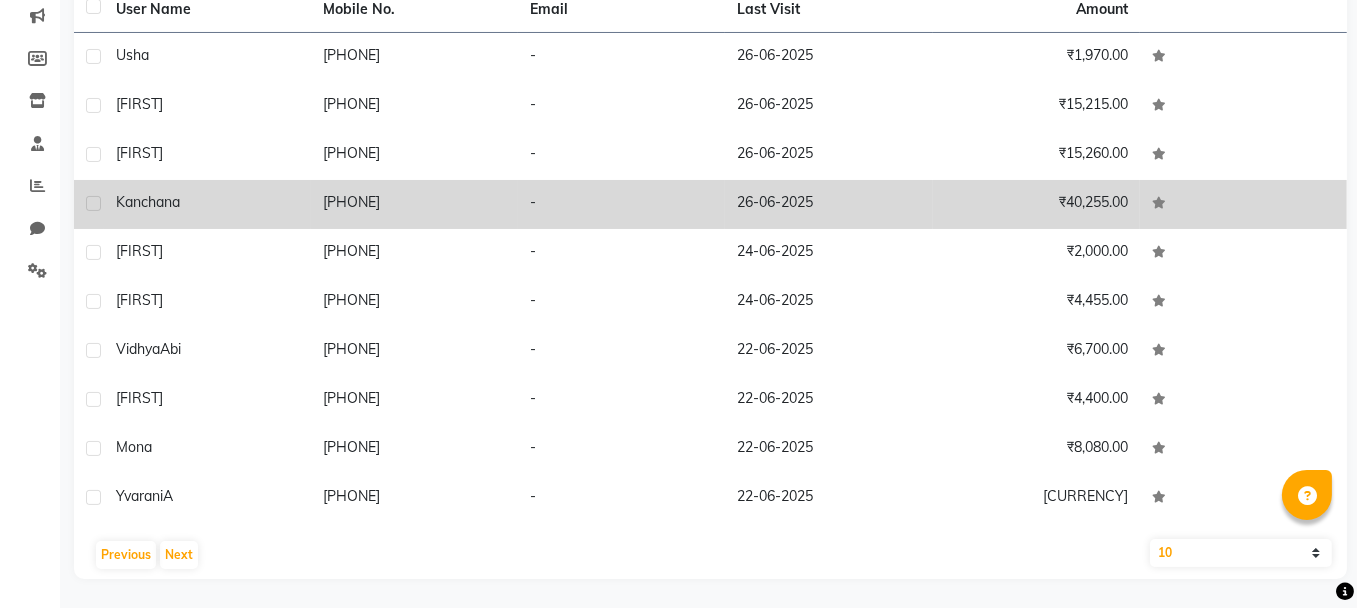 drag, startPoint x: 114, startPoint y: 199, endPoint x: 440, endPoint y: 197, distance: 326.00613 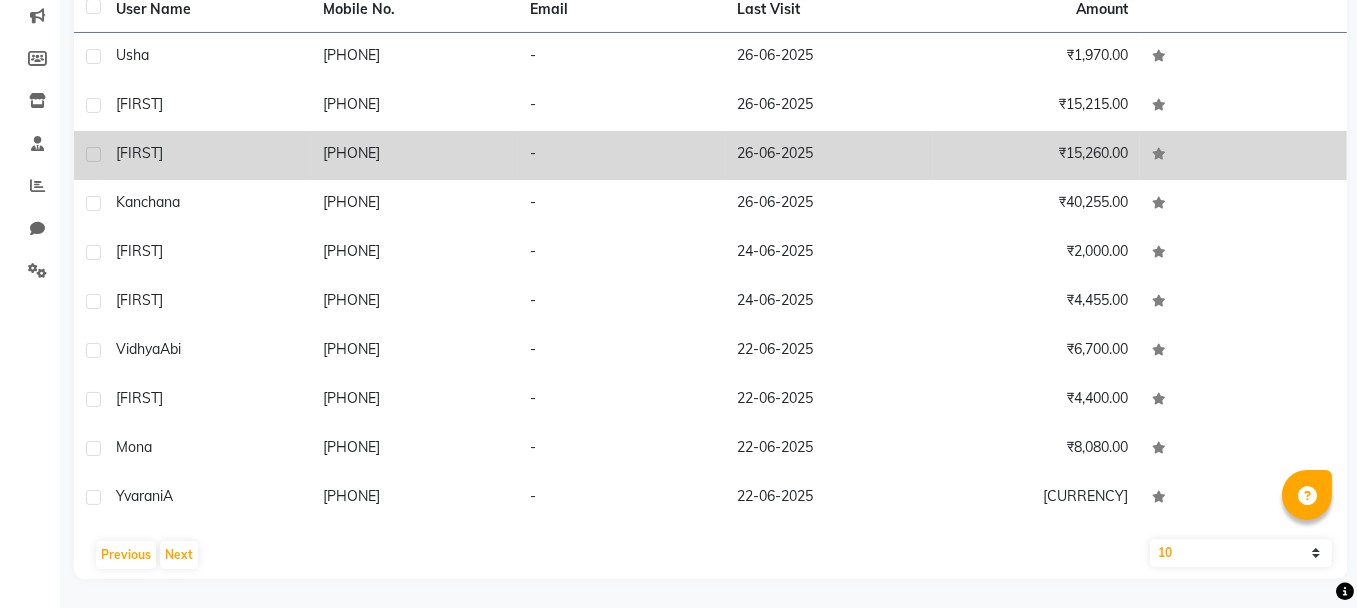 drag, startPoint x: 112, startPoint y: 149, endPoint x: 430, endPoint y: 164, distance: 318.35358 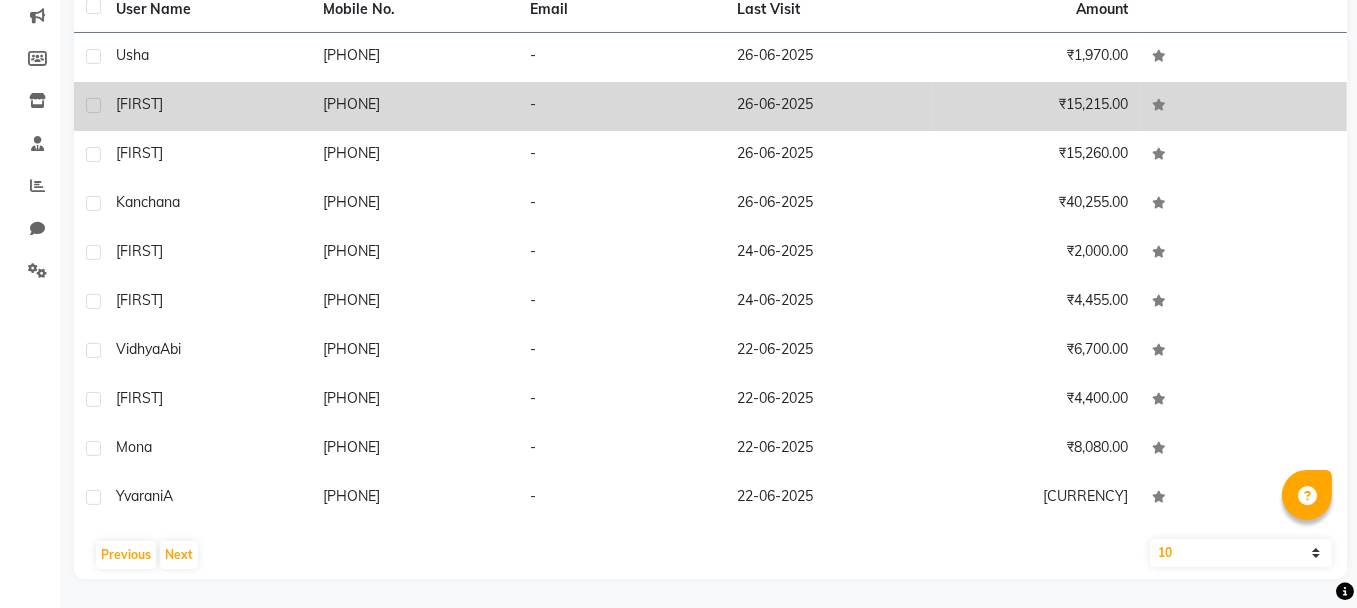 drag, startPoint x: 118, startPoint y: 100, endPoint x: 436, endPoint y: 103, distance: 318.01416 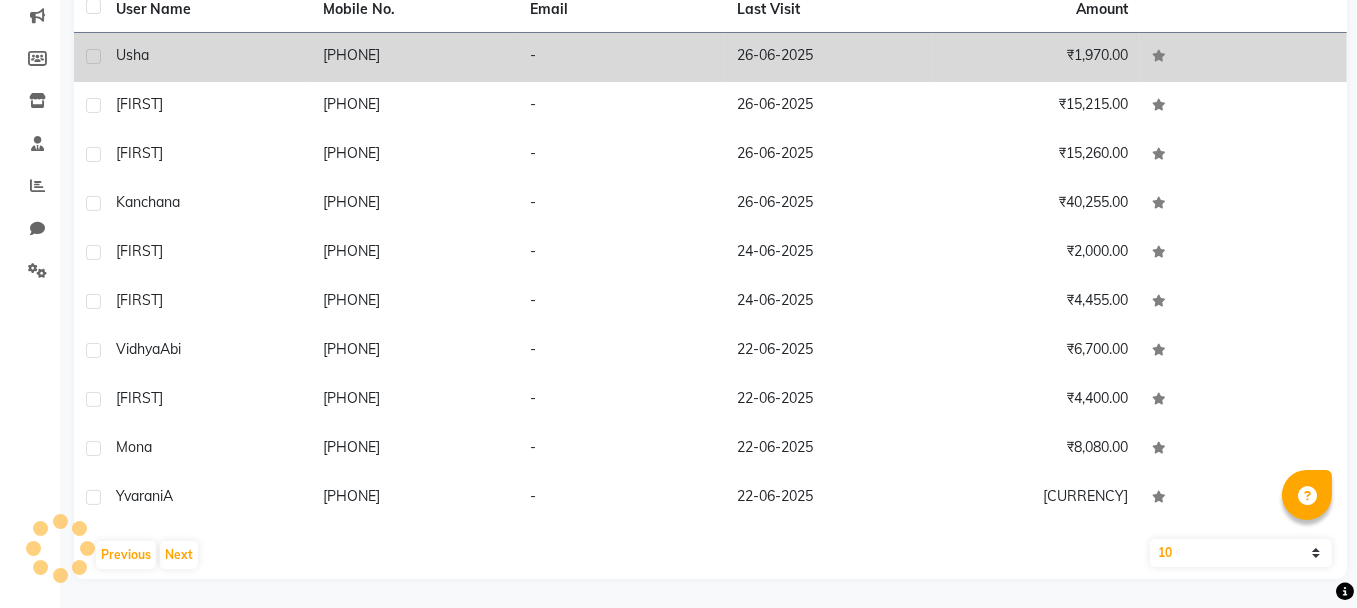 drag, startPoint x: 114, startPoint y: 51, endPoint x: 462, endPoint y: 59, distance: 348.09195 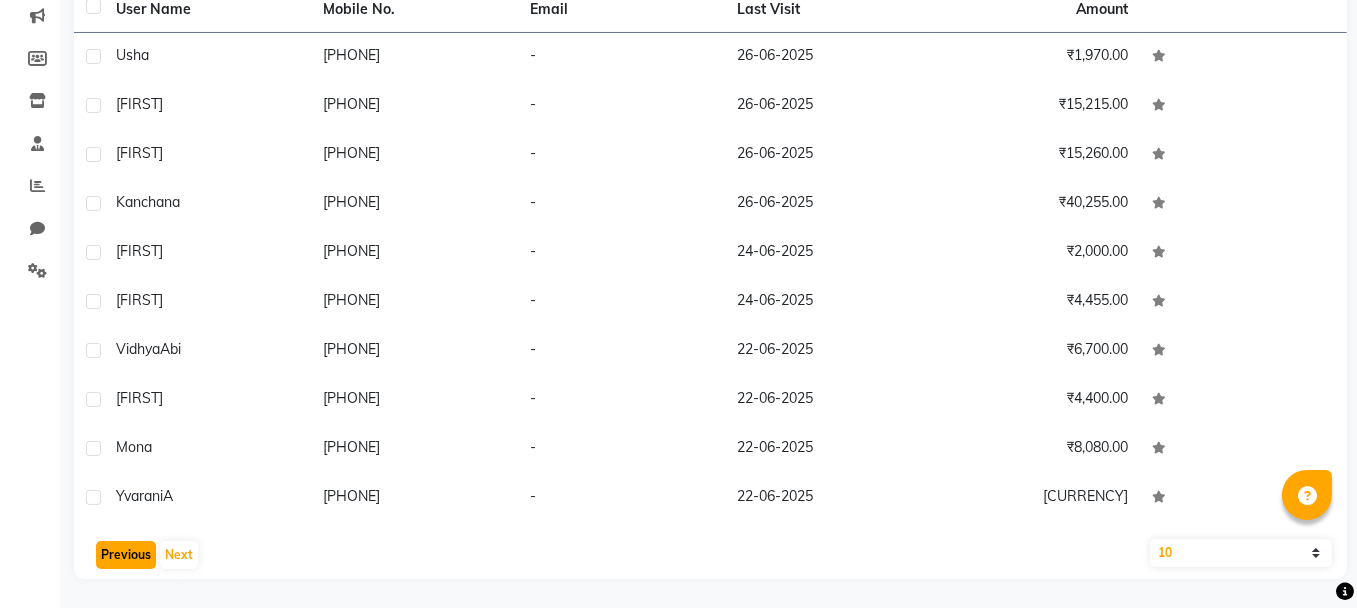 click on "Previous" 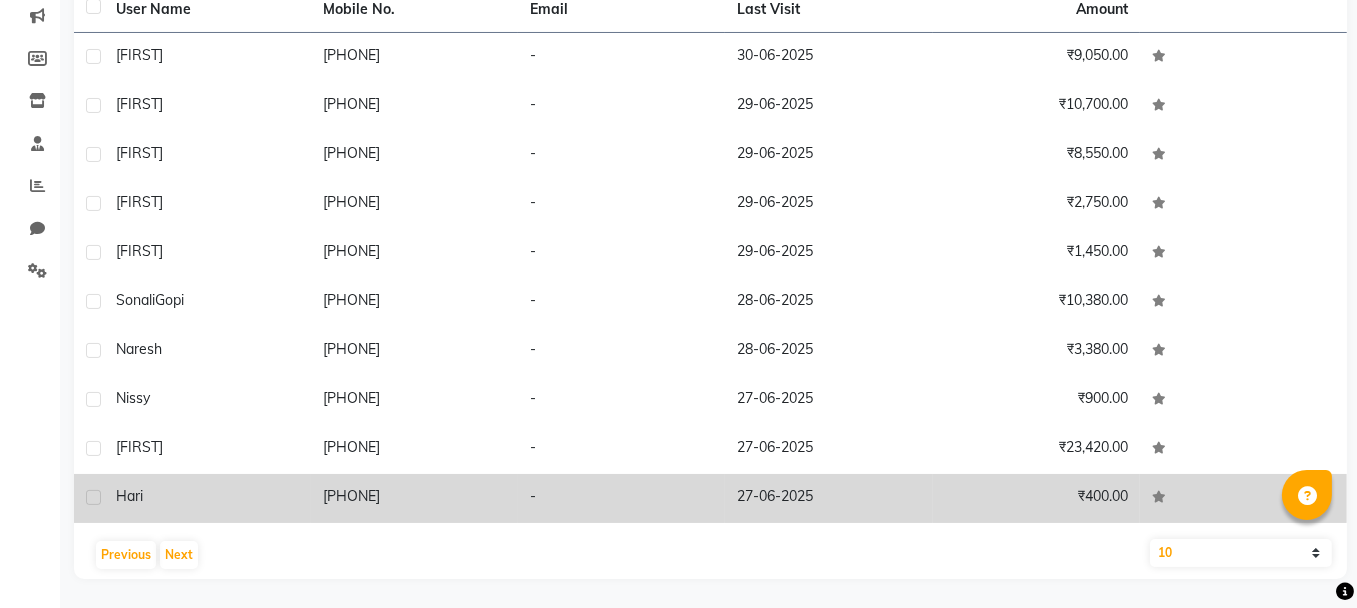 drag, startPoint x: 113, startPoint y: 494, endPoint x: 452, endPoint y: 490, distance: 339.0236 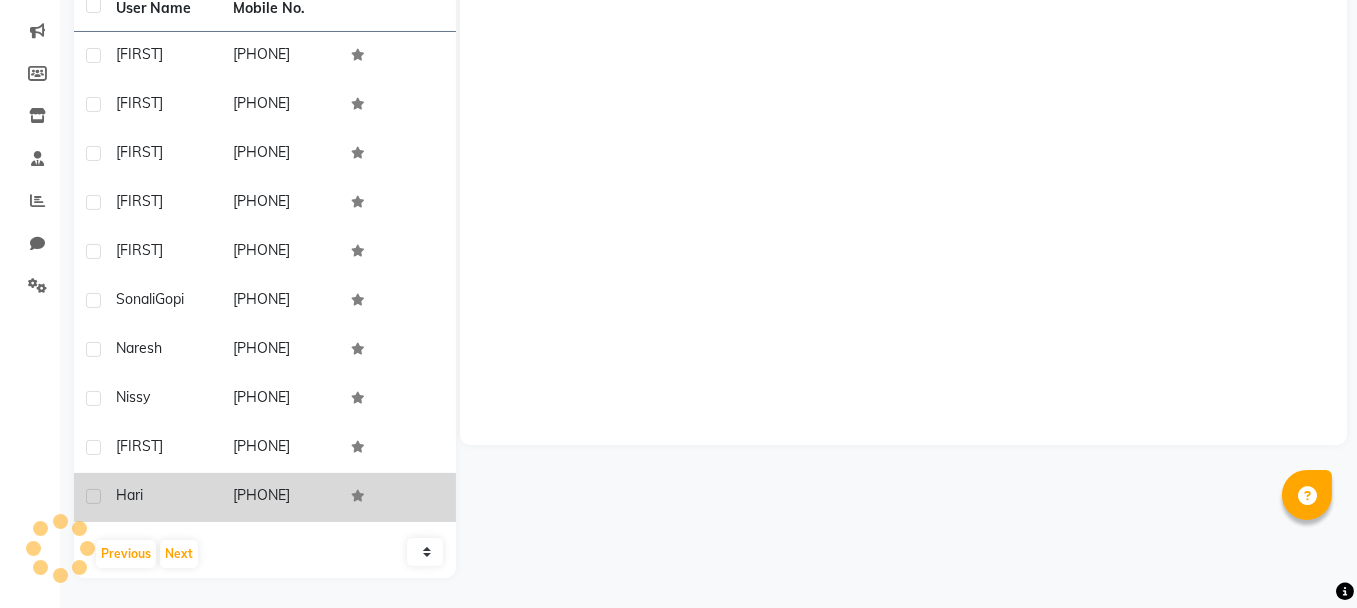 scroll, scrollTop: 240, scrollLeft: 0, axis: vertical 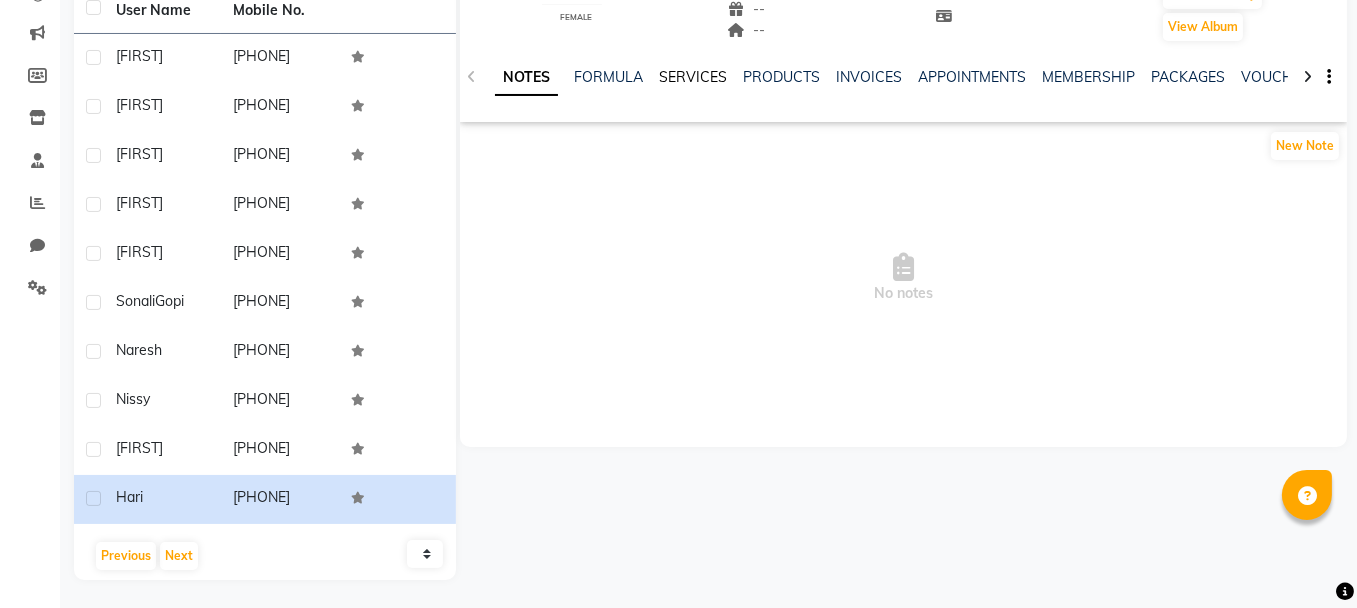click on "SERVICES" 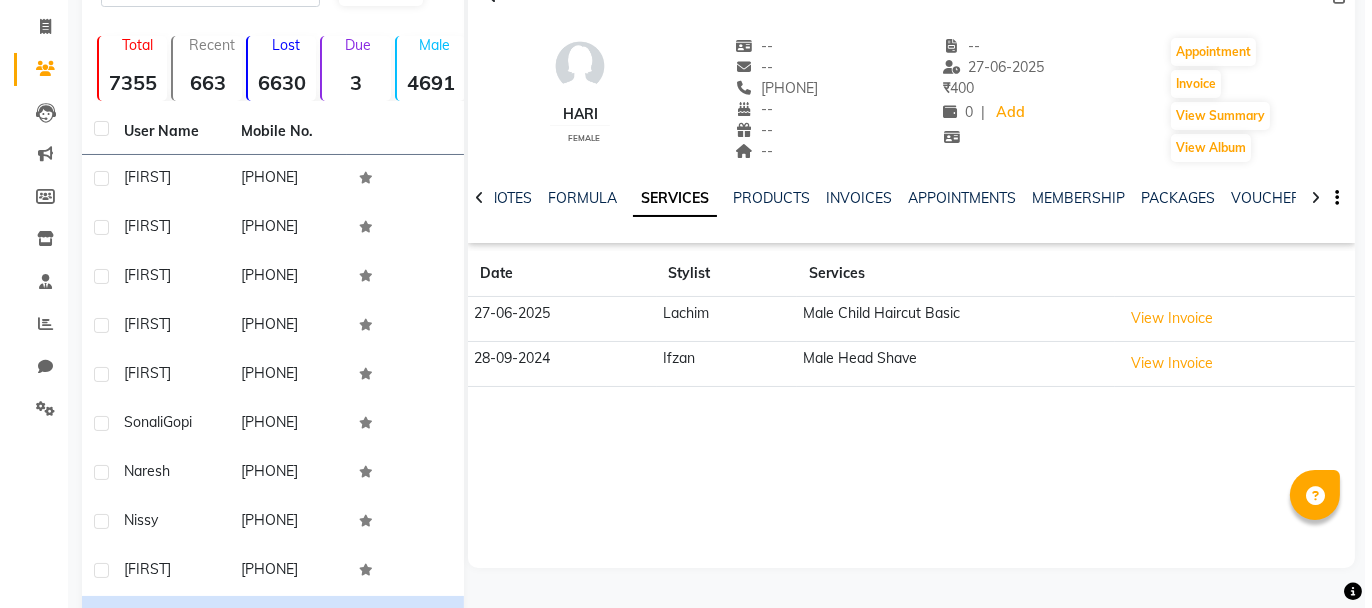 scroll, scrollTop: 40, scrollLeft: 0, axis: vertical 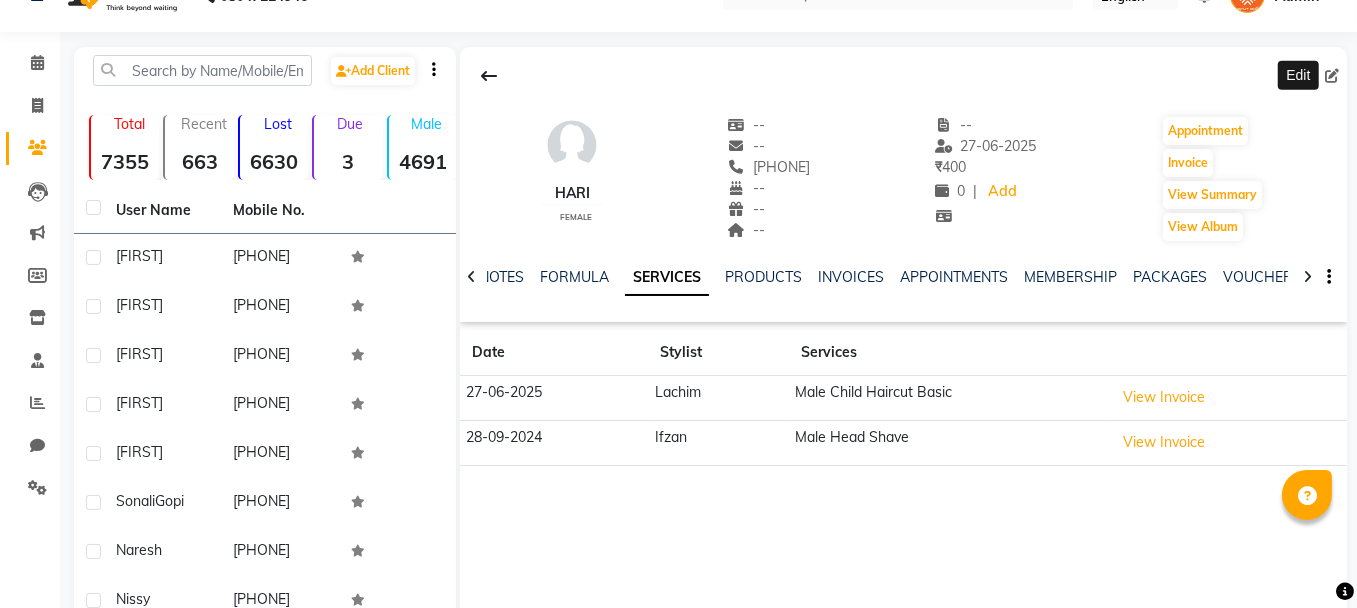 click 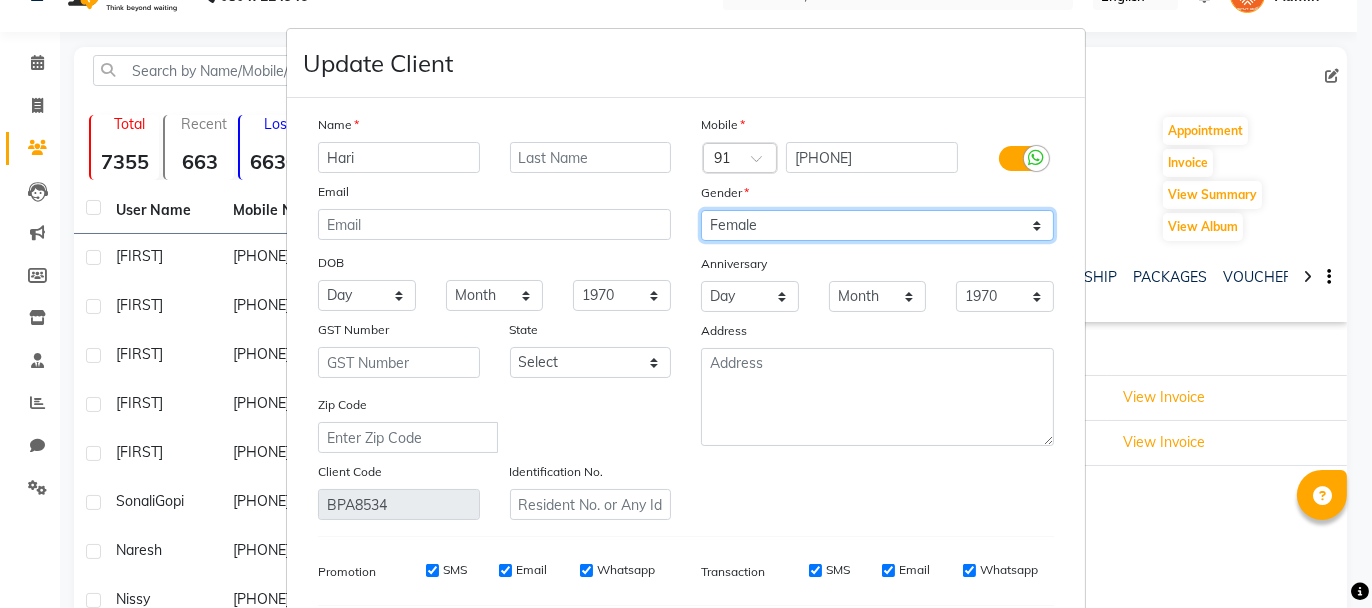 click on "Select Male Female Other Prefer Not To Say" at bounding box center (877, 225) 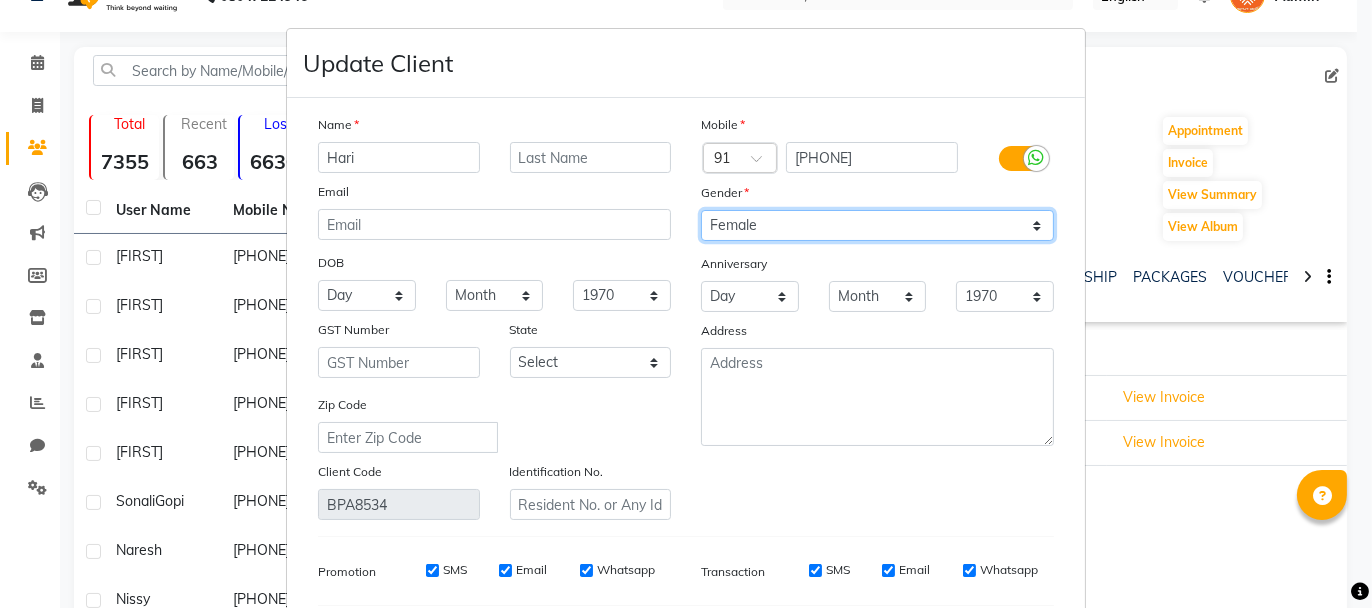select on "male" 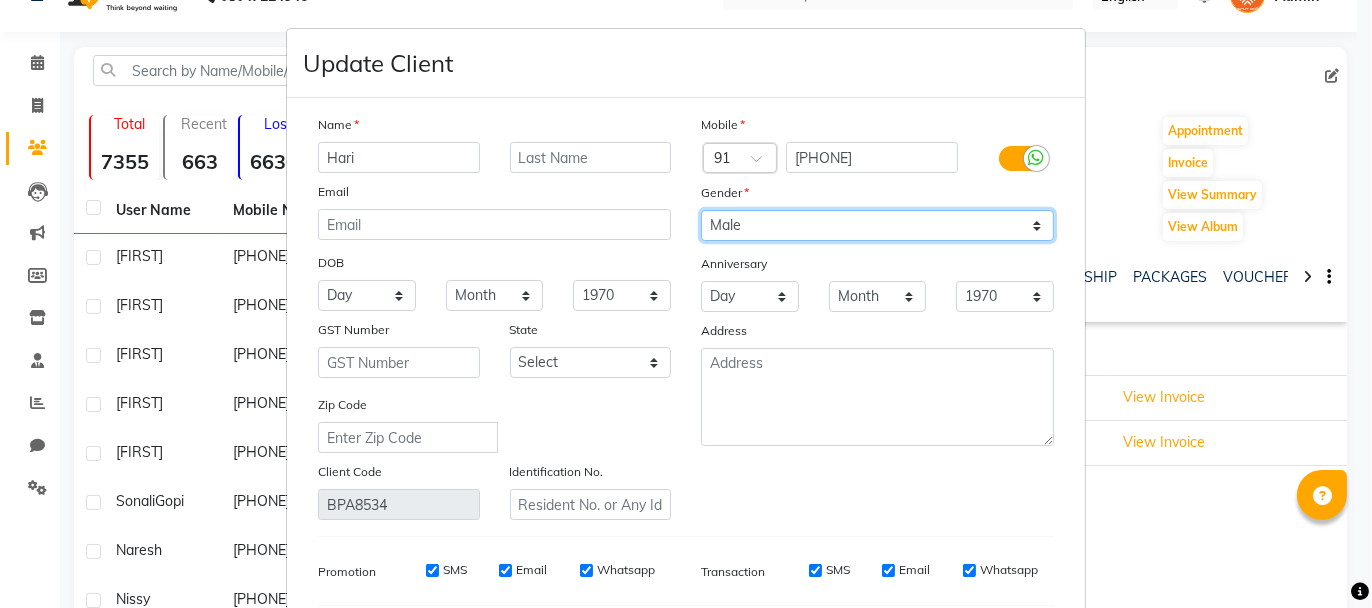 click on "Select Male Female Other Prefer Not To Say" at bounding box center [877, 225] 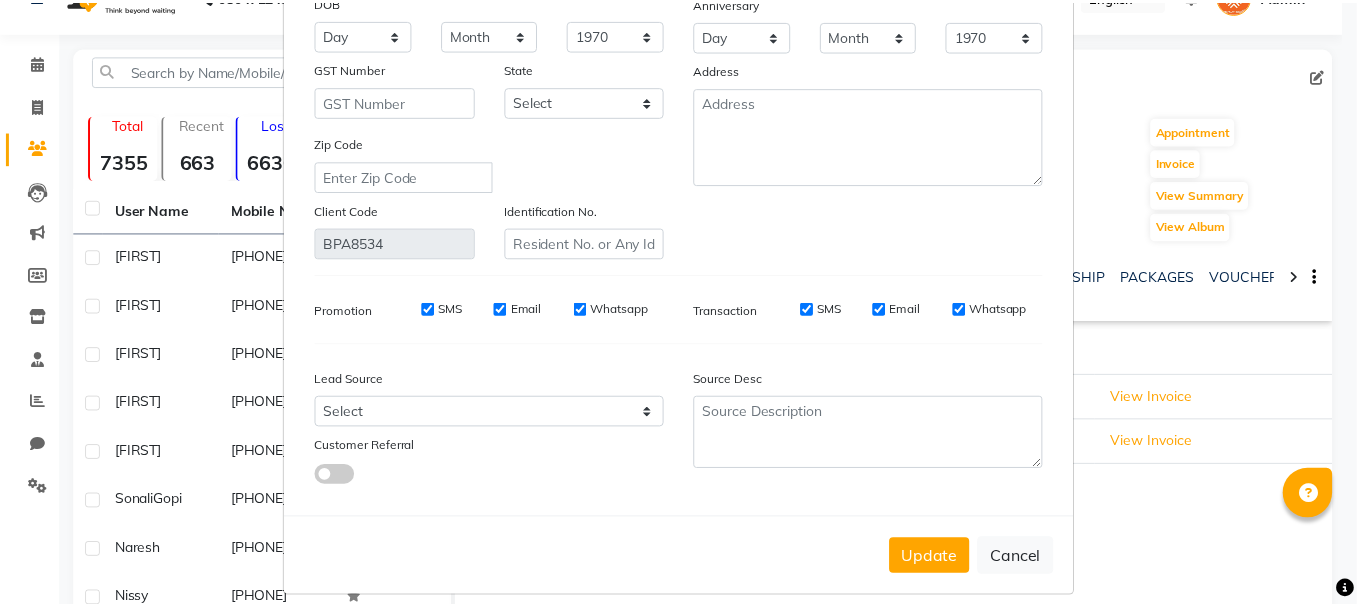 scroll, scrollTop: 277, scrollLeft: 0, axis: vertical 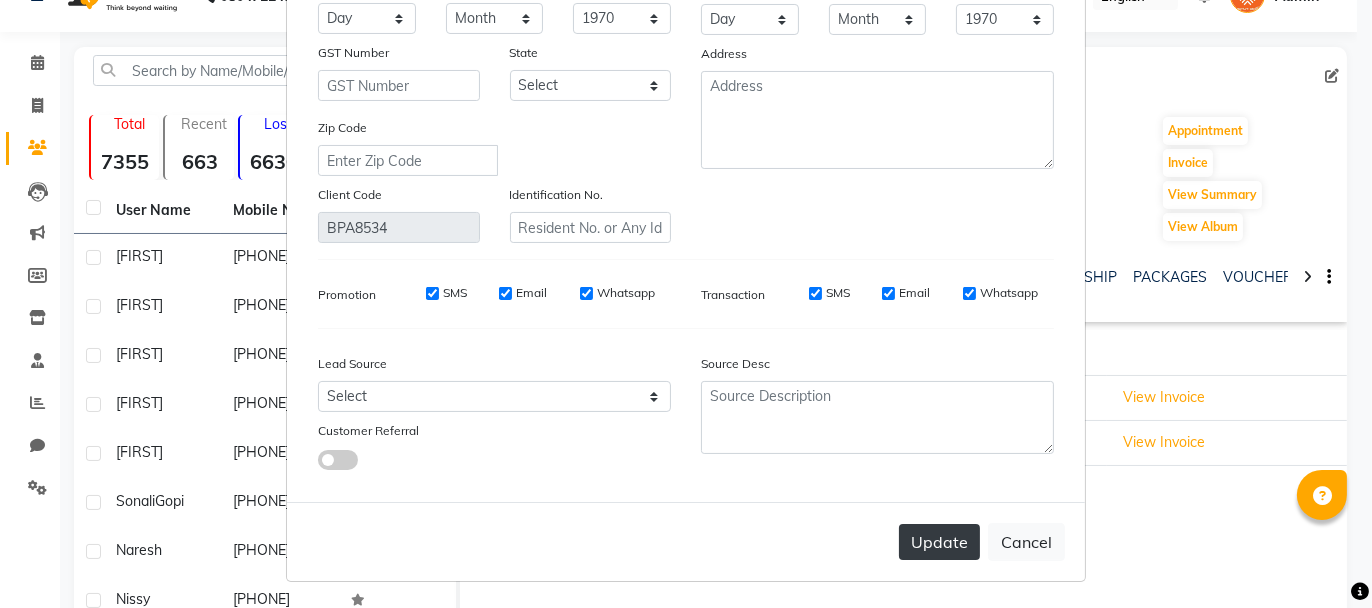 click on "Update" at bounding box center [939, 542] 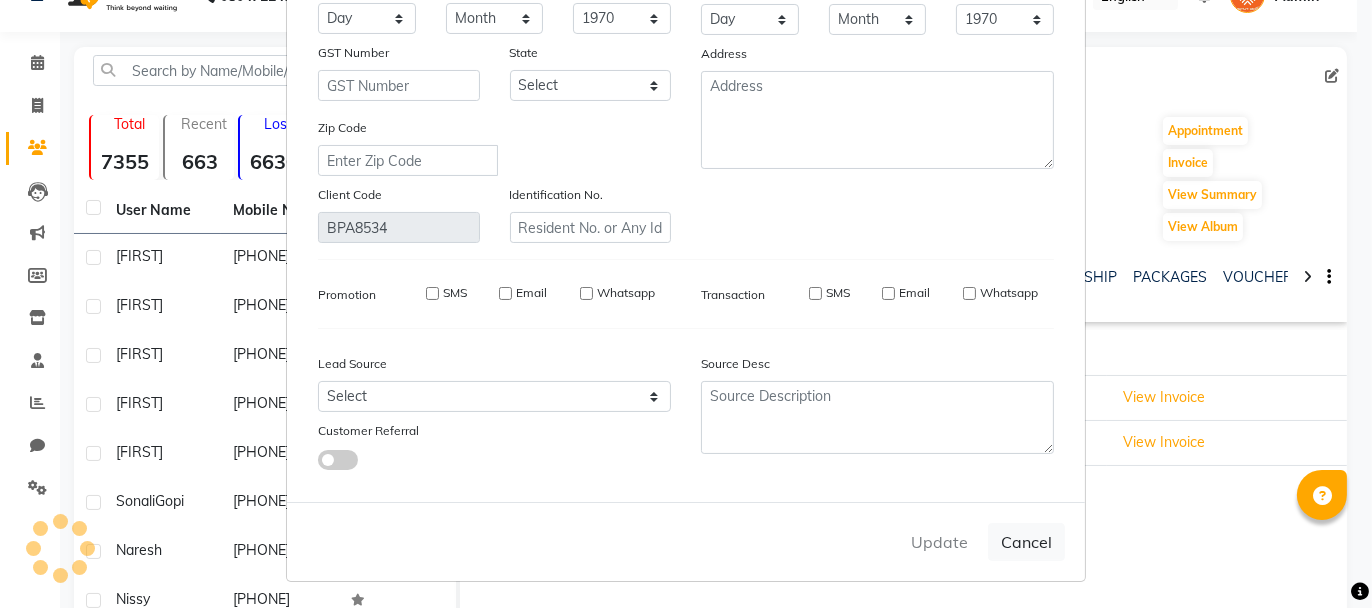 type 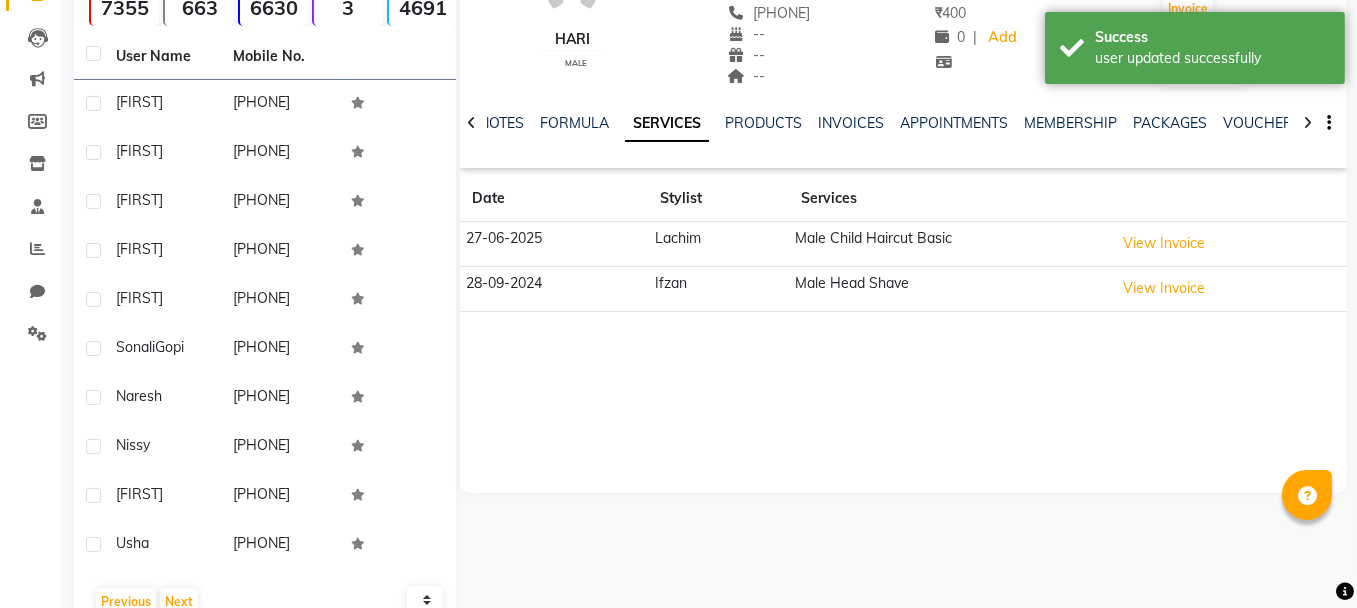 scroll, scrollTop: 240, scrollLeft: 0, axis: vertical 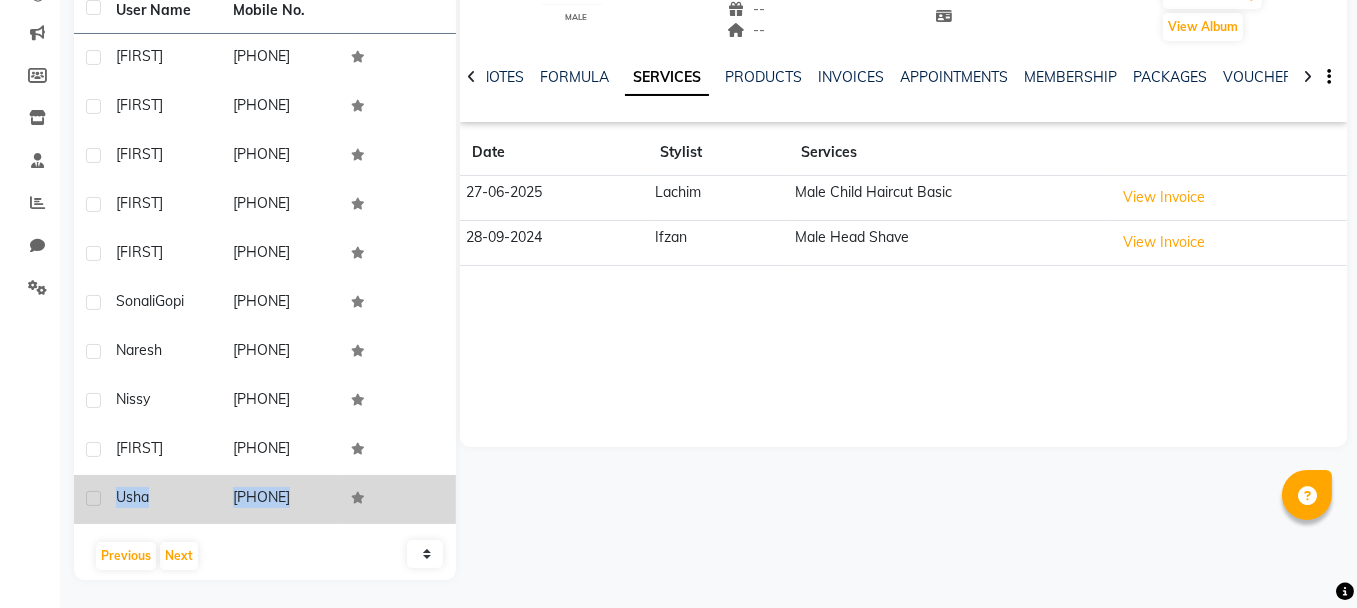 drag, startPoint x: 114, startPoint y: 492, endPoint x: 352, endPoint y: 489, distance: 238.0189 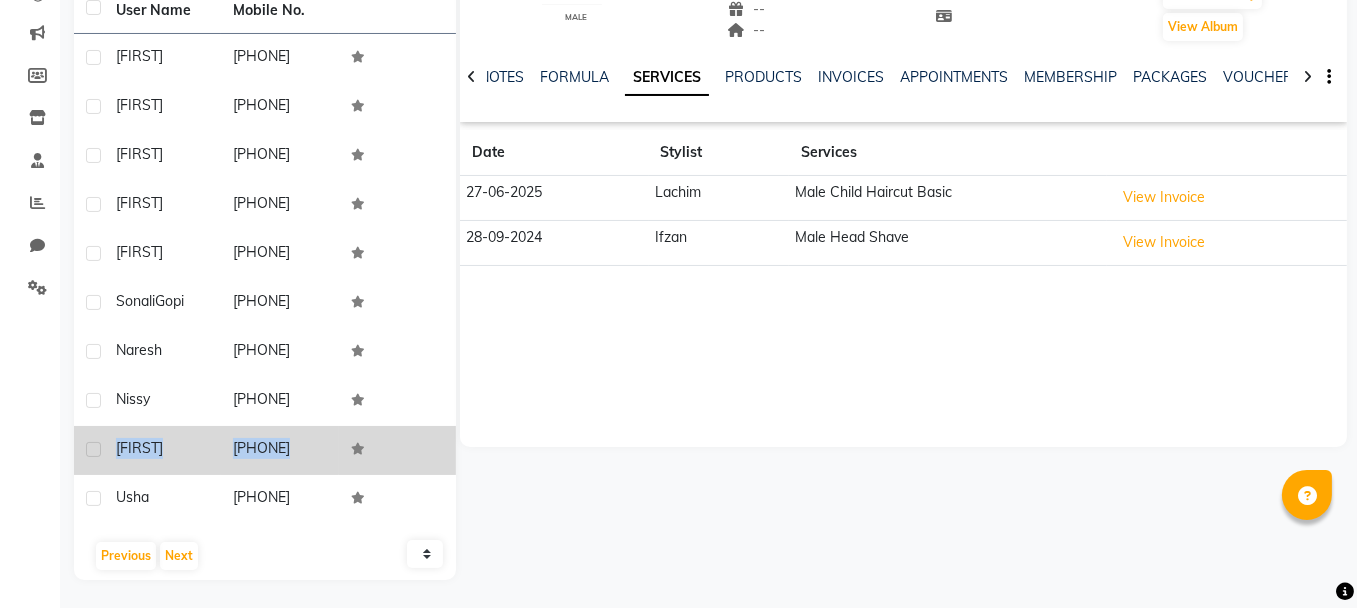 drag, startPoint x: 112, startPoint y: 446, endPoint x: 346, endPoint y: 457, distance: 234.2584 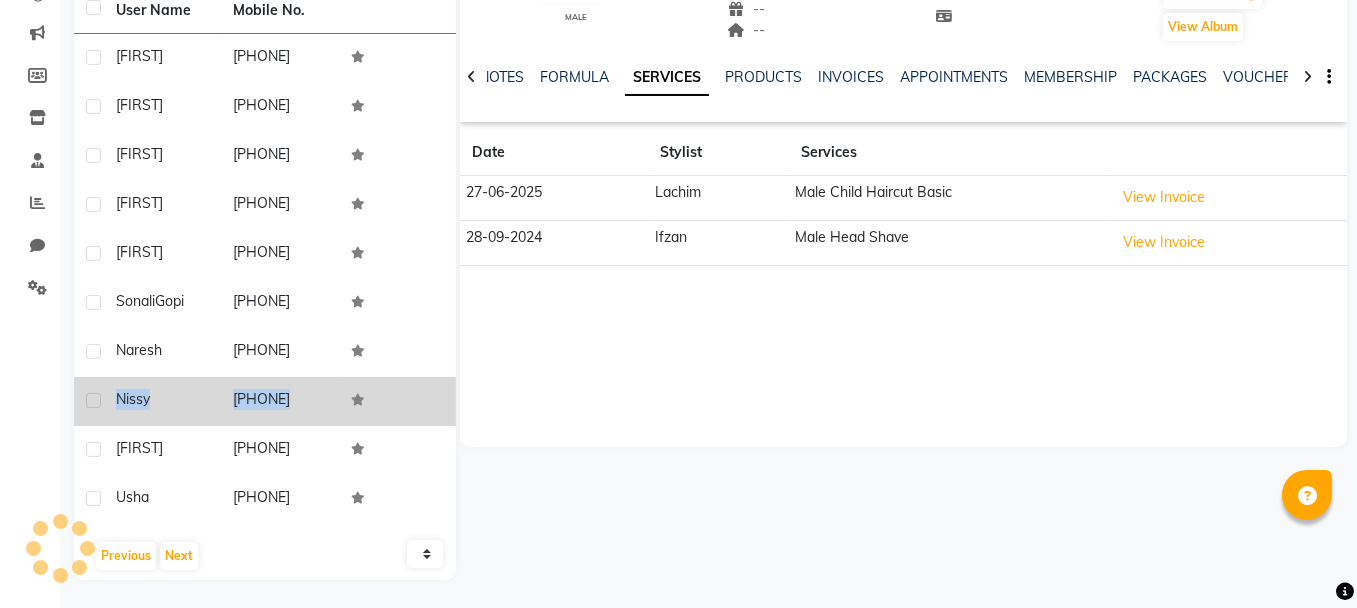 drag, startPoint x: 111, startPoint y: 396, endPoint x: 358, endPoint y: 398, distance: 247.0081 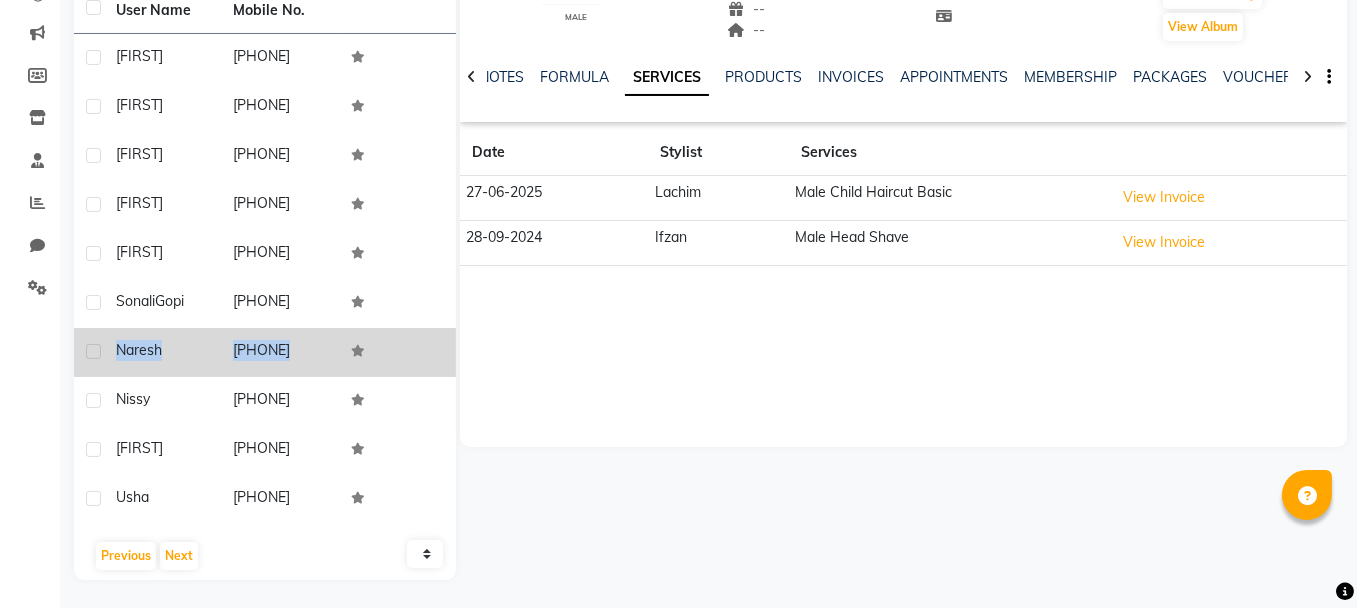 drag, startPoint x: 115, startPoint y: 346, endPoint x: 350, endPoint y: 336, distance: 235.21268 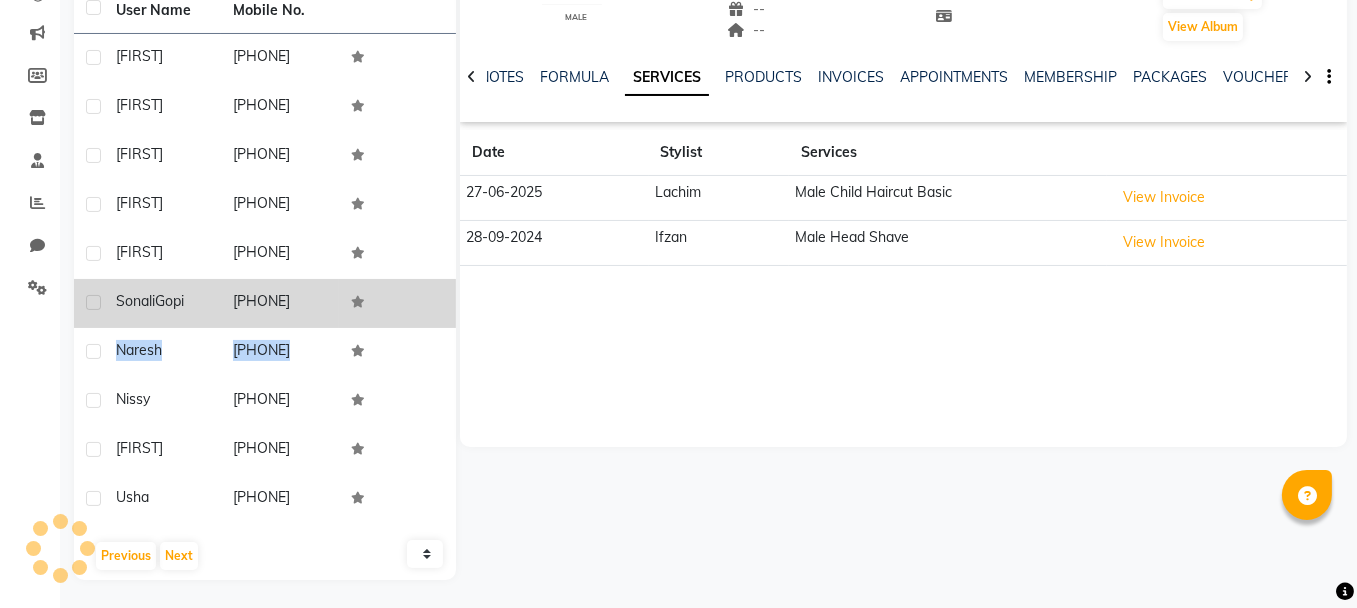 drag, startPoint x: 114, startPoint y: 294, endPoint x: 332, endPoint y: 286, distance: 218.14674 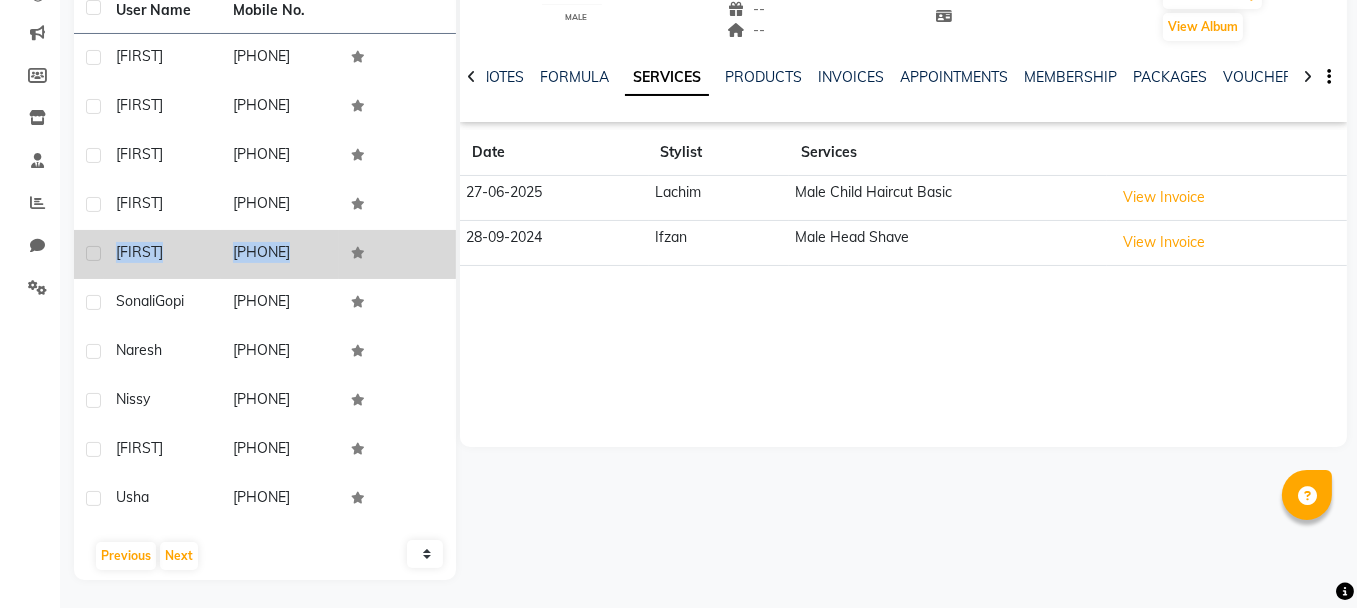 drag, startPoint x: 115, startPoint y: 248, endPoint x: 375, endPoint y: 251, distance: 260.0173 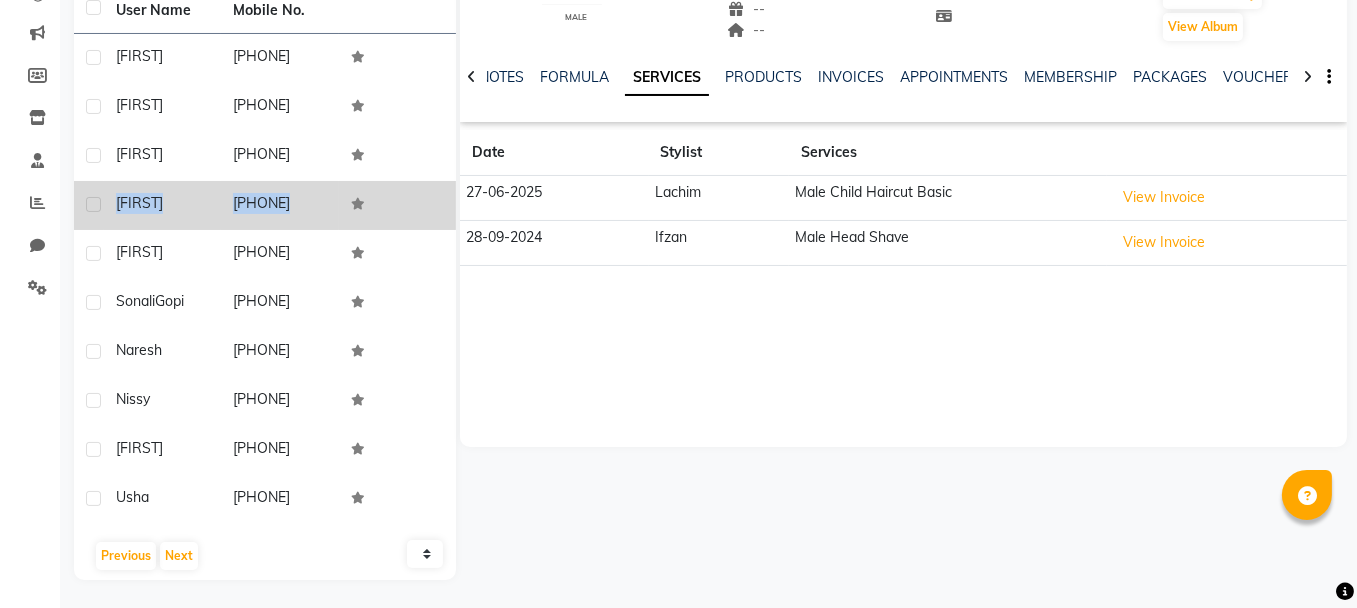 drag, startPoint x: 115, startPoint y: 199, endPoint x: 360, endPoint y: 198, distance: 245.00204 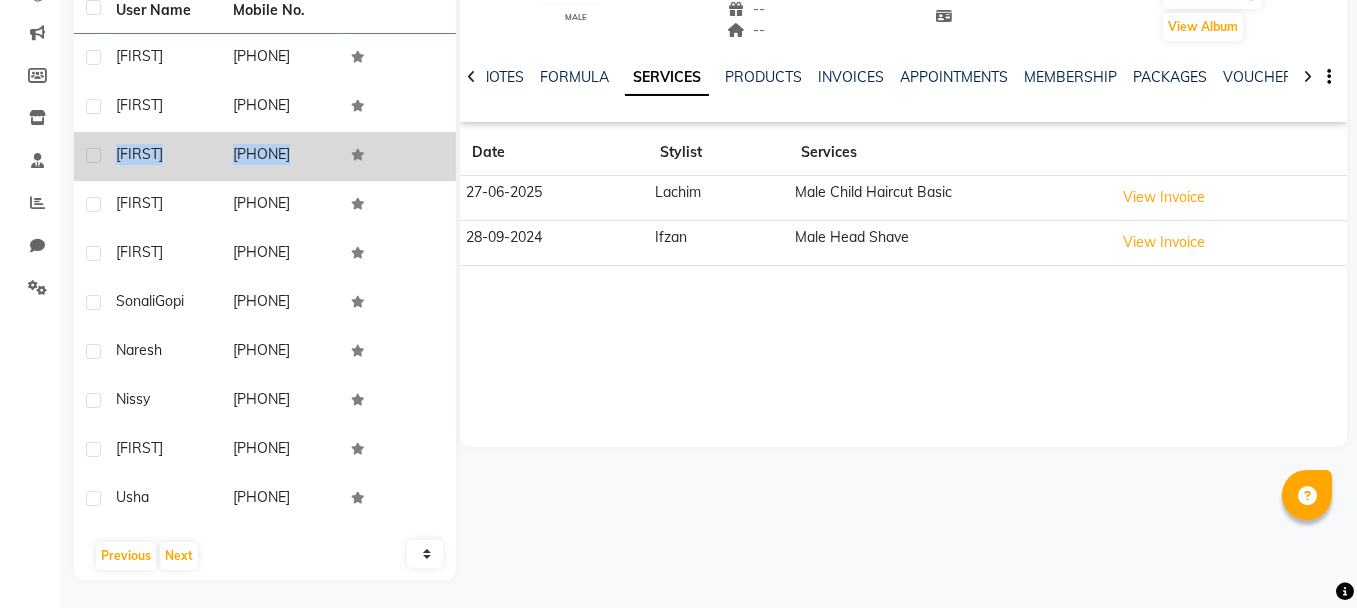 drag, startPoint x: 115, startPoint y: 153, endPoint x: 352, endPoint y: 146, distance: 237.10335 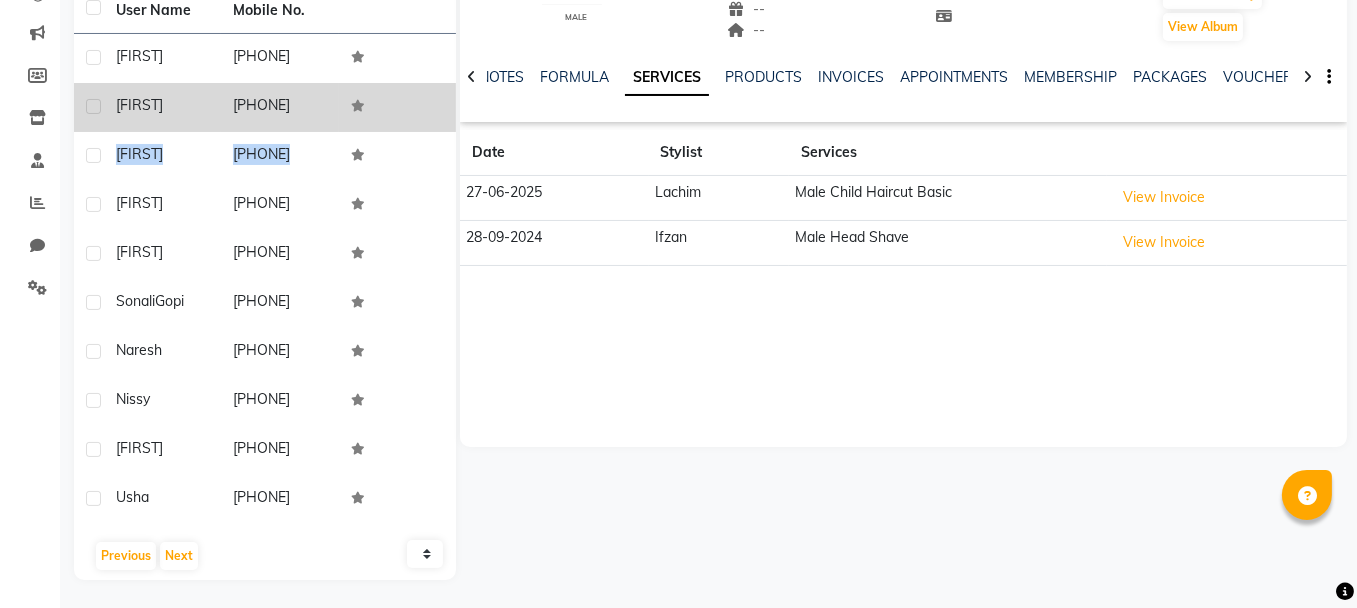 drag, startPoint x: 111, startPoint y: 98, endPoint x: 337, endPoint y: 97, distance: 226.00221 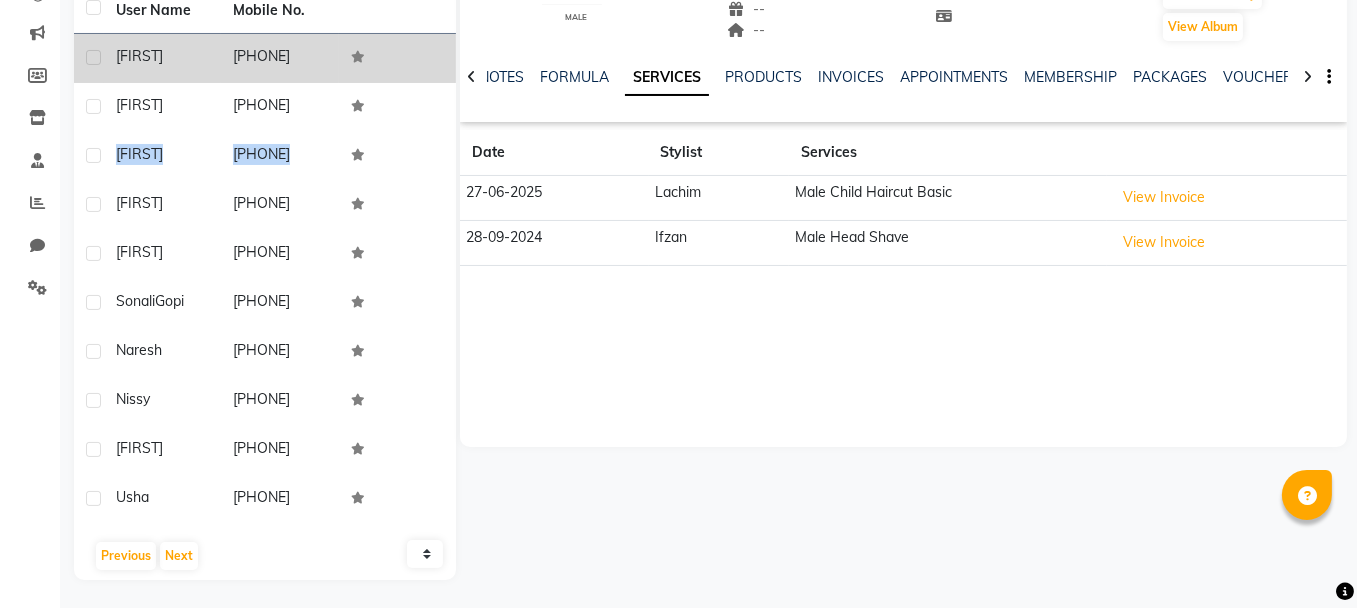drag, startPoint x: 114, startPoint y: 50, endPoint x: 337, endPoint y: 60, distance: 223.2241 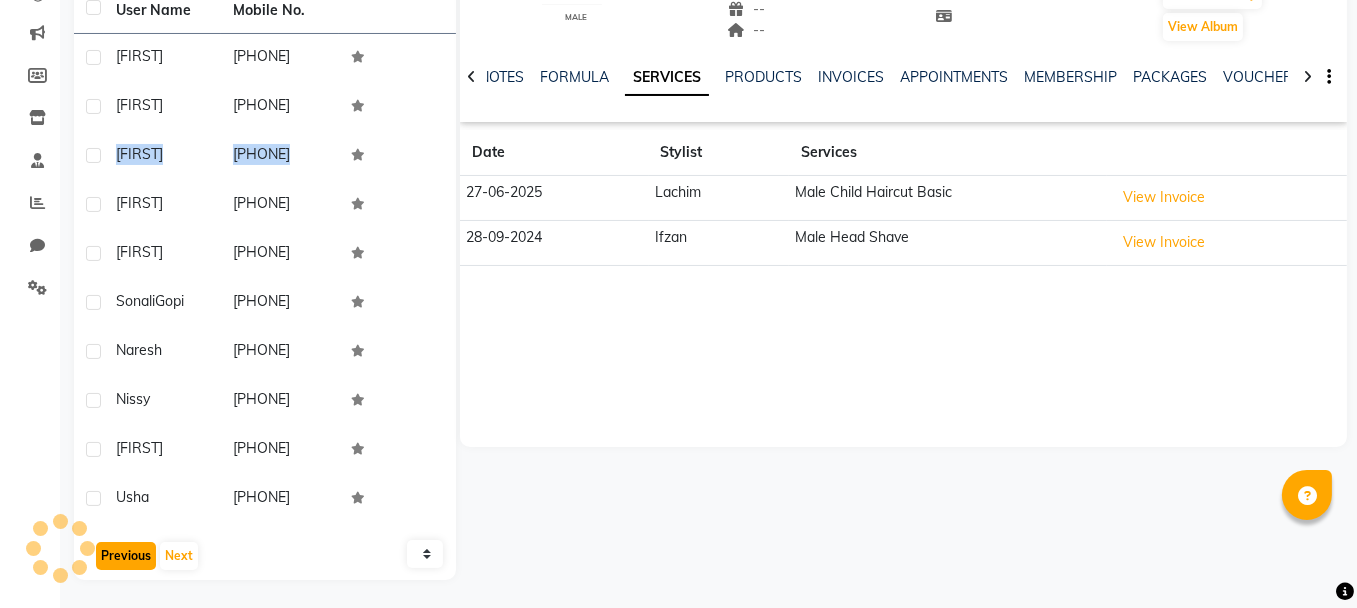 click on "Previous" 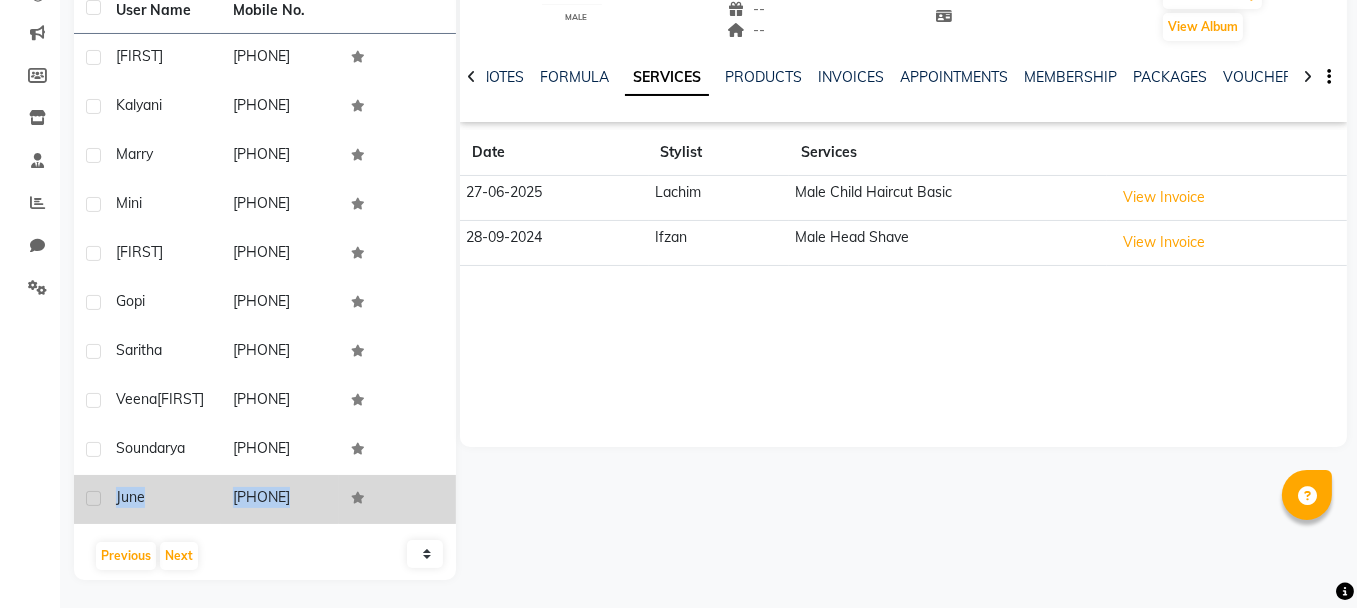 drag, startPoint x: 117, startPoint y: 534, endPoint x: 357, endPoint y: 532, distance: 240.00833 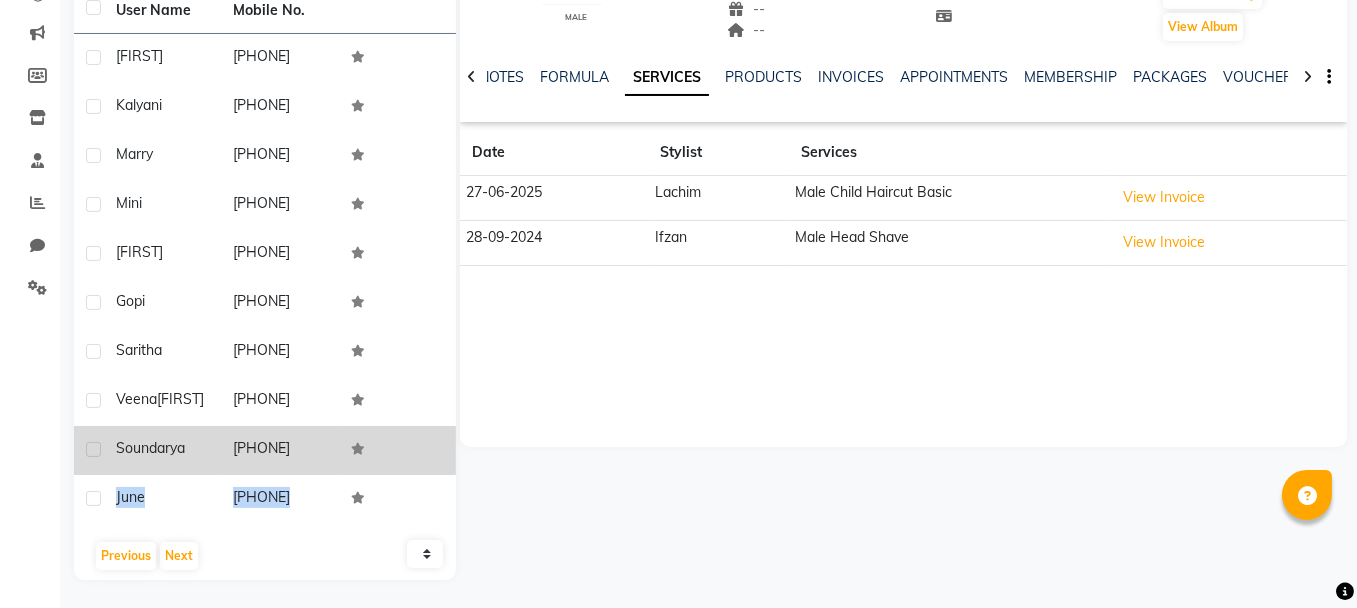drag, startPoint x: 114, startPoint y: 484, endPoint x: 328, endPoint y: 479, distance: 214.05841 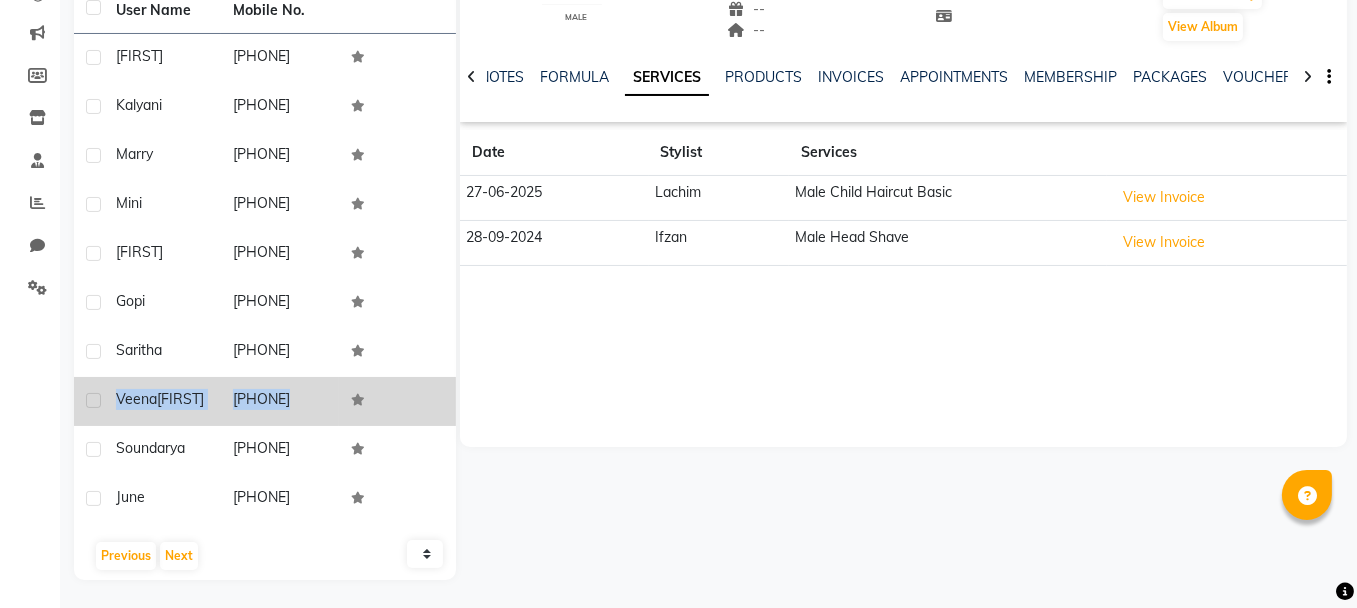 drag, startPoint x: 111, startPoint y: 393, endPoint x: 345, endPoint y: 404, distance: 234.2584 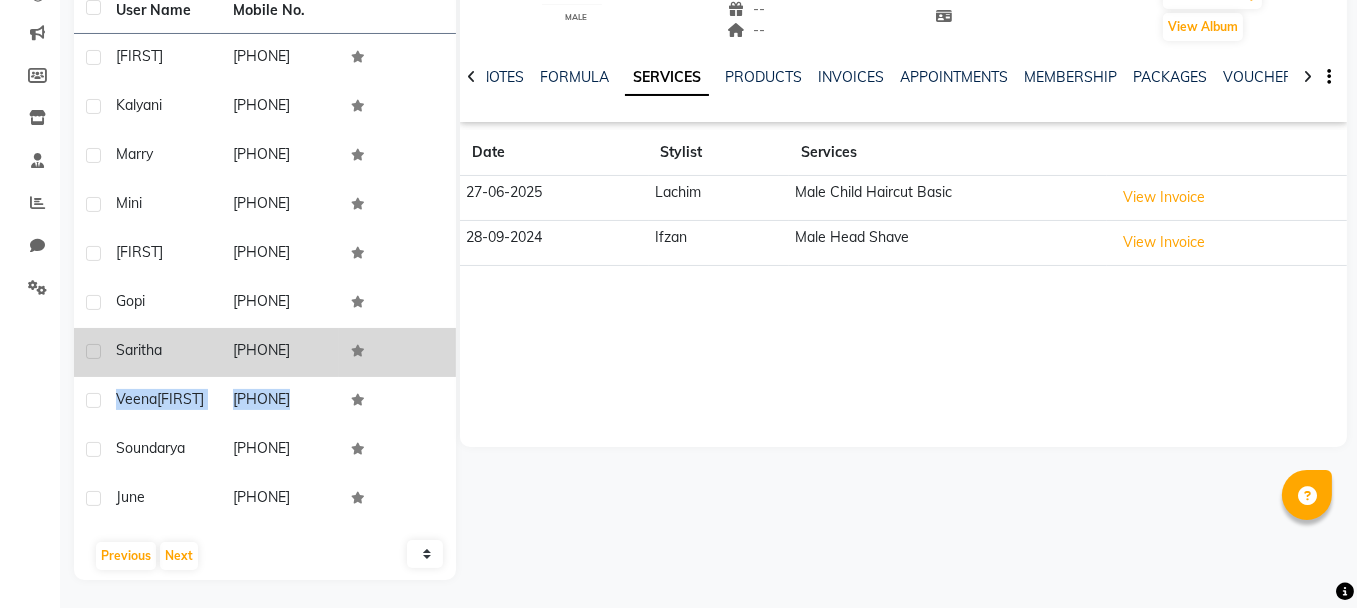 drag, startPoint x: 114, startPoint y: 347, endPoint x: 307, endPoint y: 342, distance: 193.06476 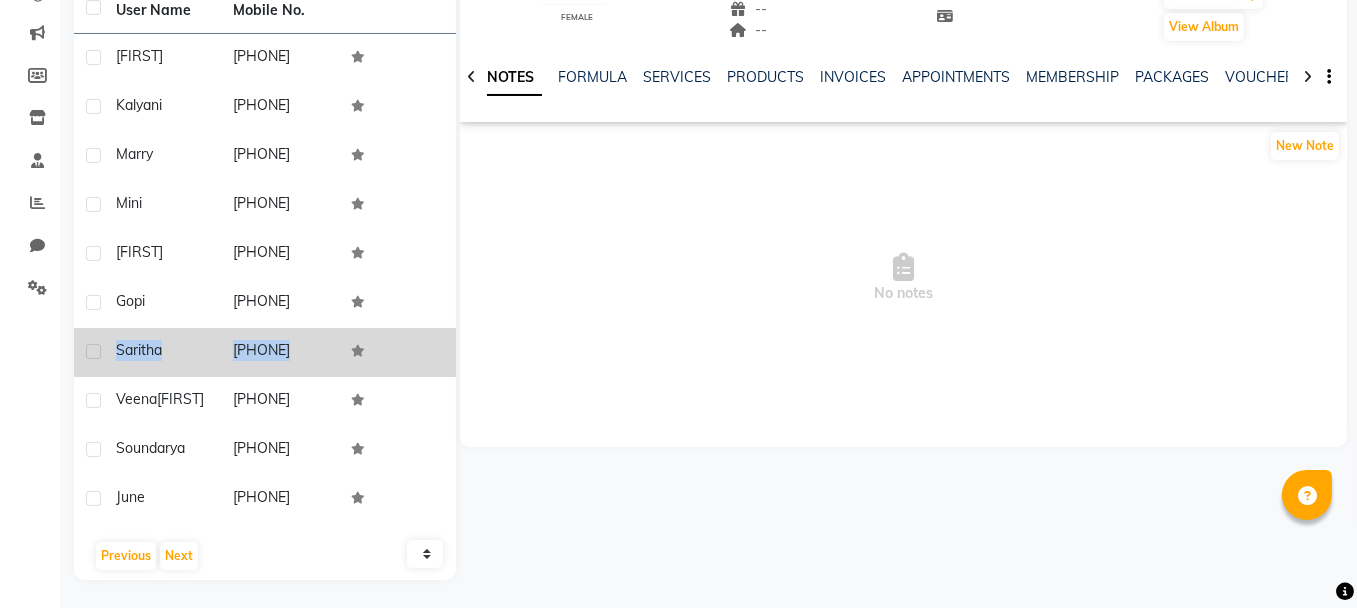drag, startPoint x: 114, startPoint y: 342, endPoint x: 351, endPoint y: 348, distance: 237.07594 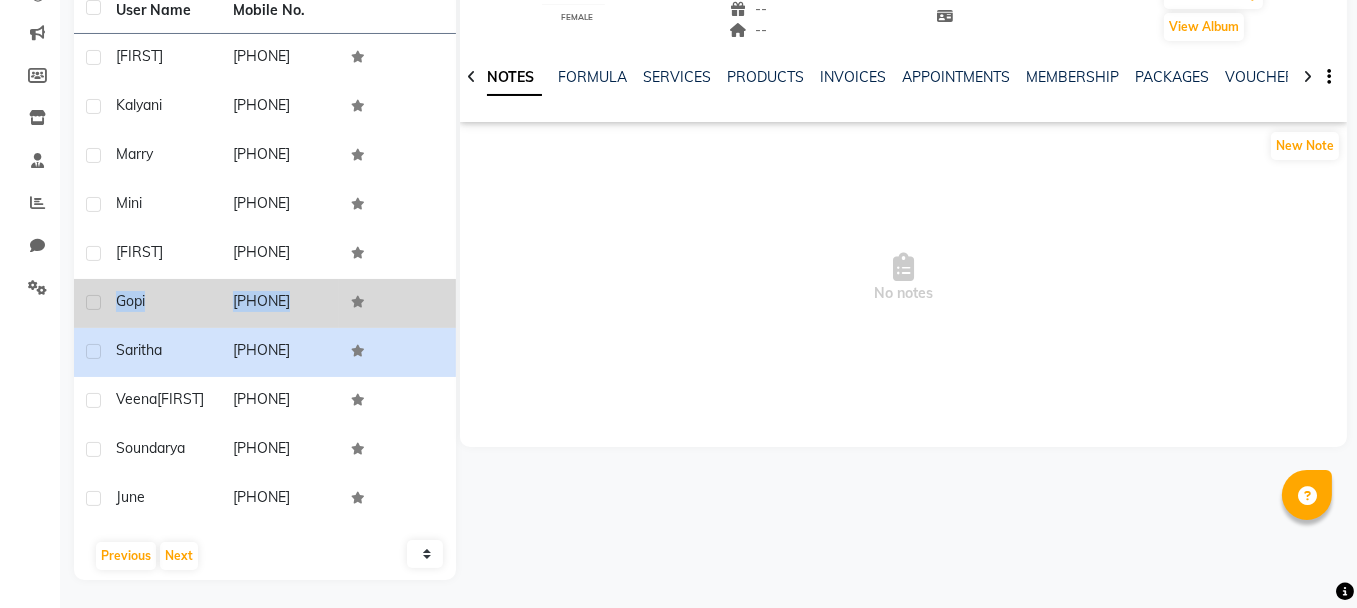 drag, startPoint x: 117, startPoint y: 296, endPoint x: 352, endPoint y: 284, distance: 235.30618 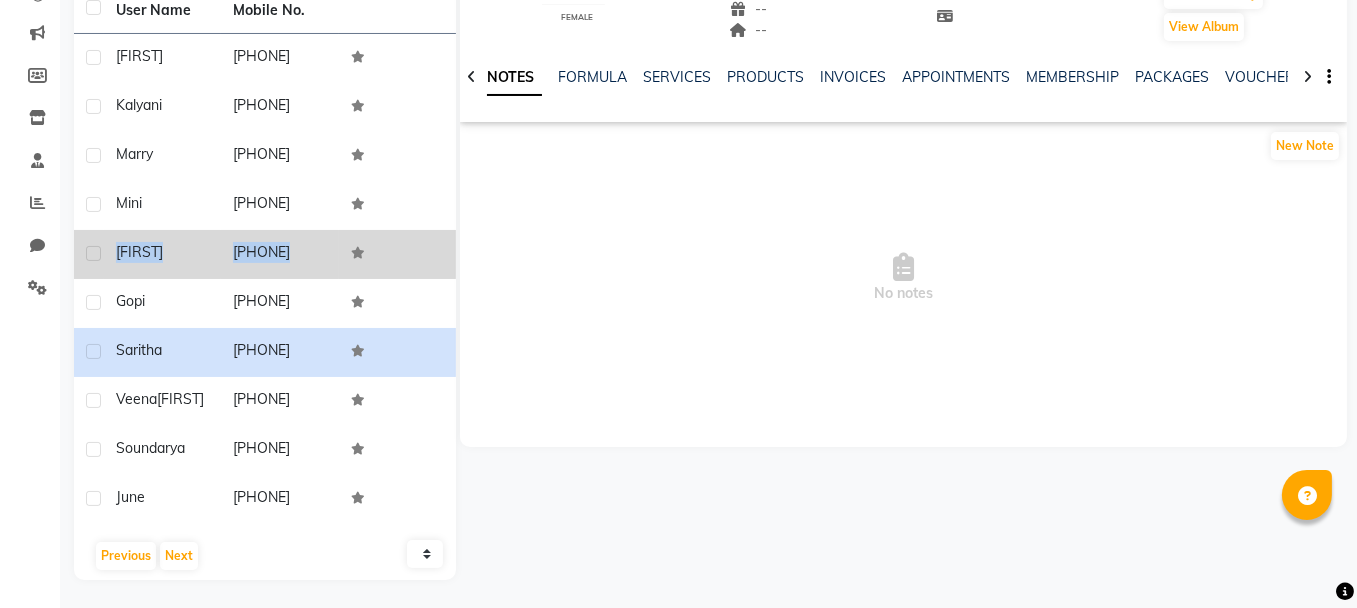 drag, startPoint x: 112, startPoint y: 247, endPoint x: 351, endPoint y: 254, distance: 239.1025 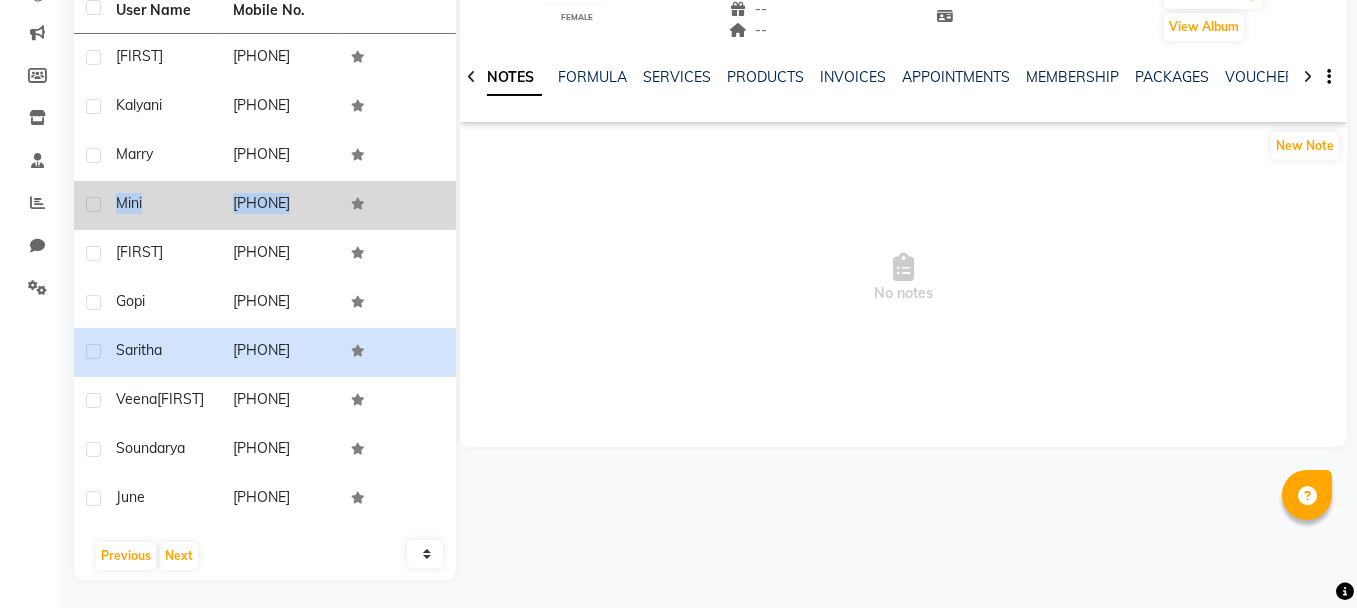 drag, startPoint x: 117, startPoint y: 199, endPoint x: 355, endPoint y: 212, distance: 238.35478 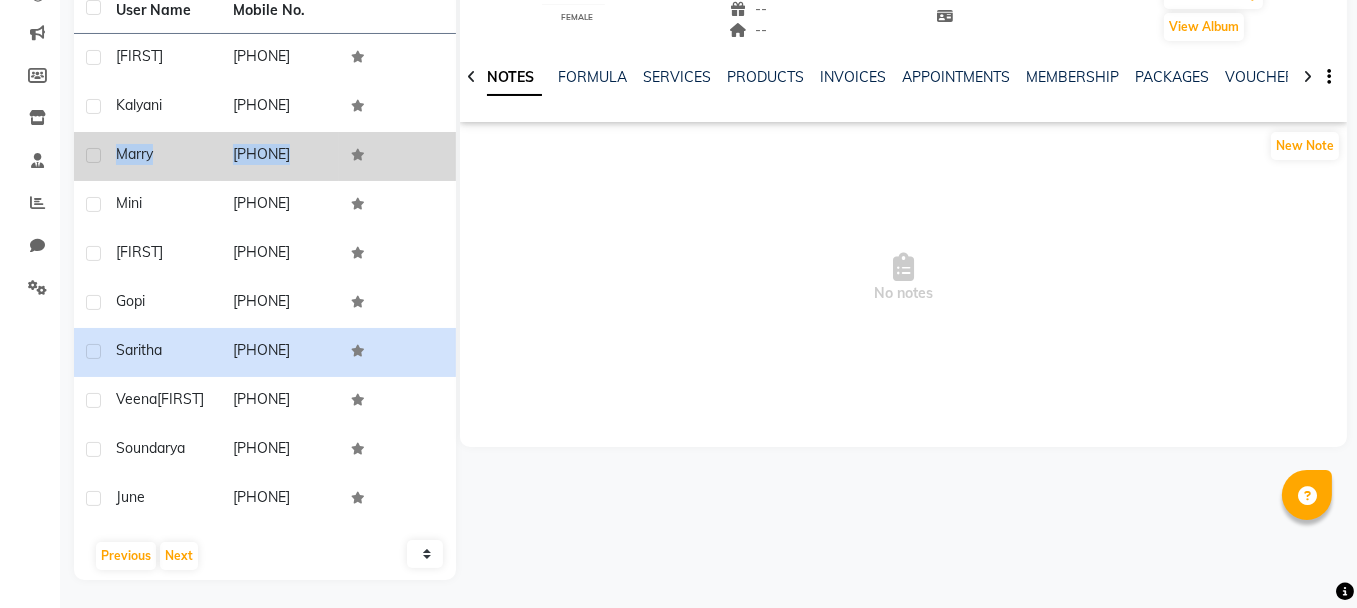 drag, startPoint x: 115, startPoint y: 149, endPoint x: 370, endPoint y: 154, distance: 255.04901 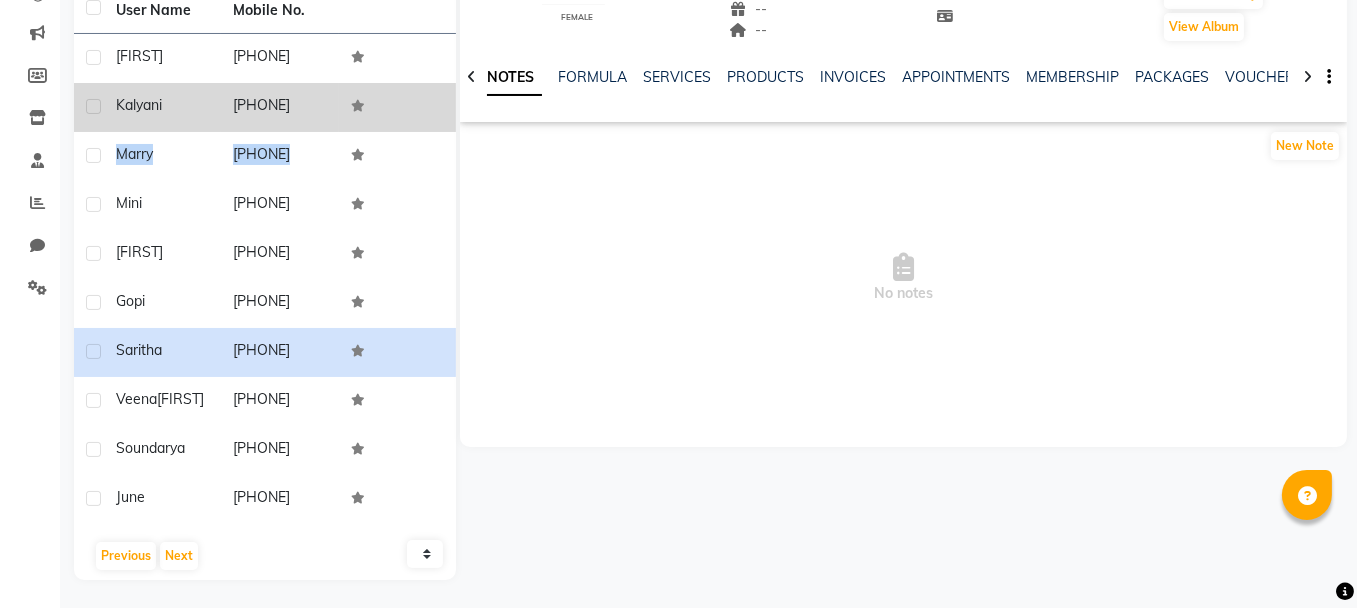 drag, startPoint x: 114, startPoint y: 101, endPoint x: 335, endPoint y: 103, distance: 221.00905 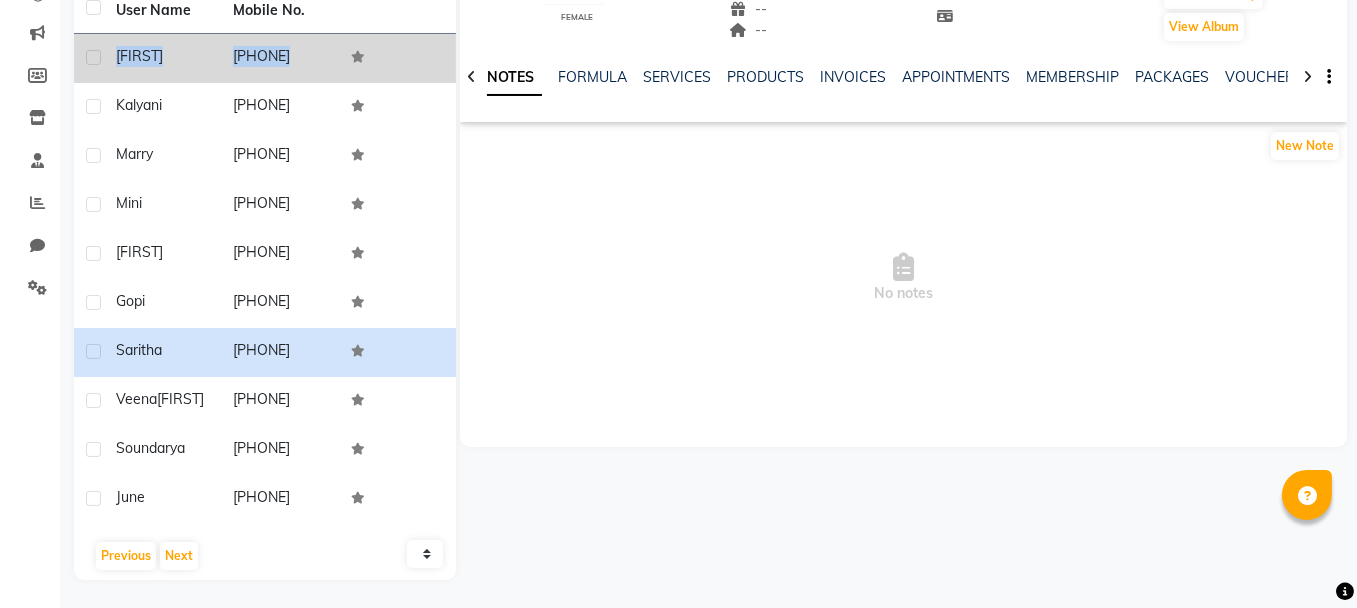 drag, startPoint x: 116, startPoint y: 49, endPoint x: 341, endPoint y: 49, distance: 225 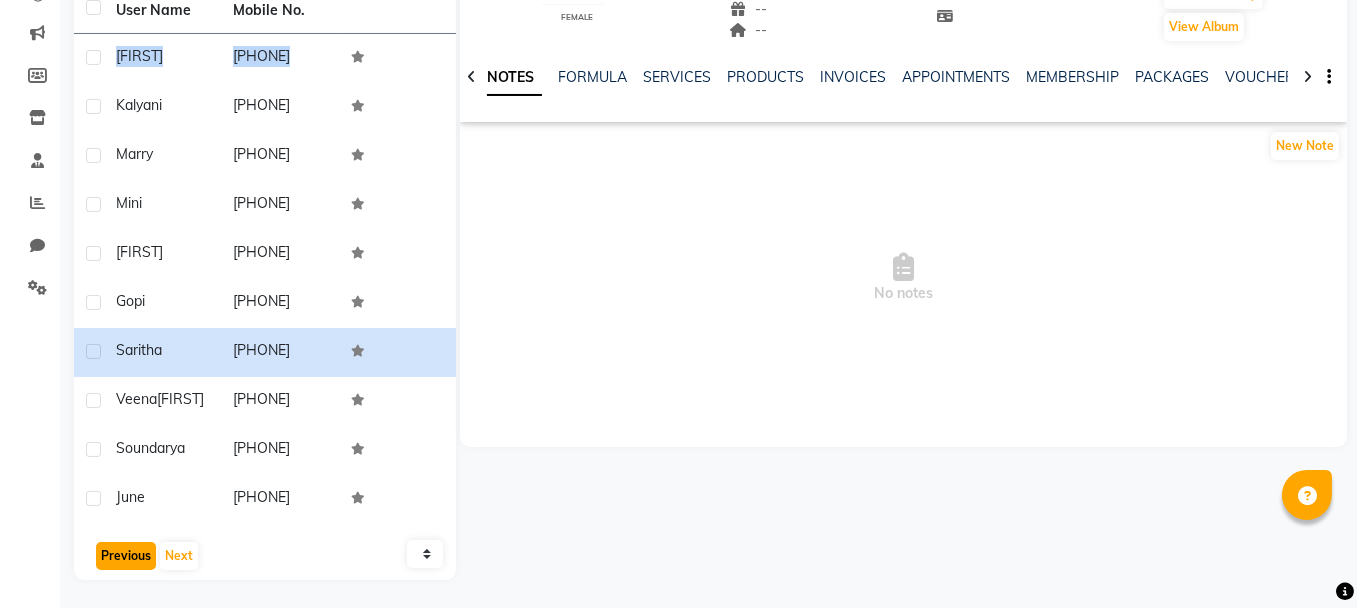 click on "Previous" 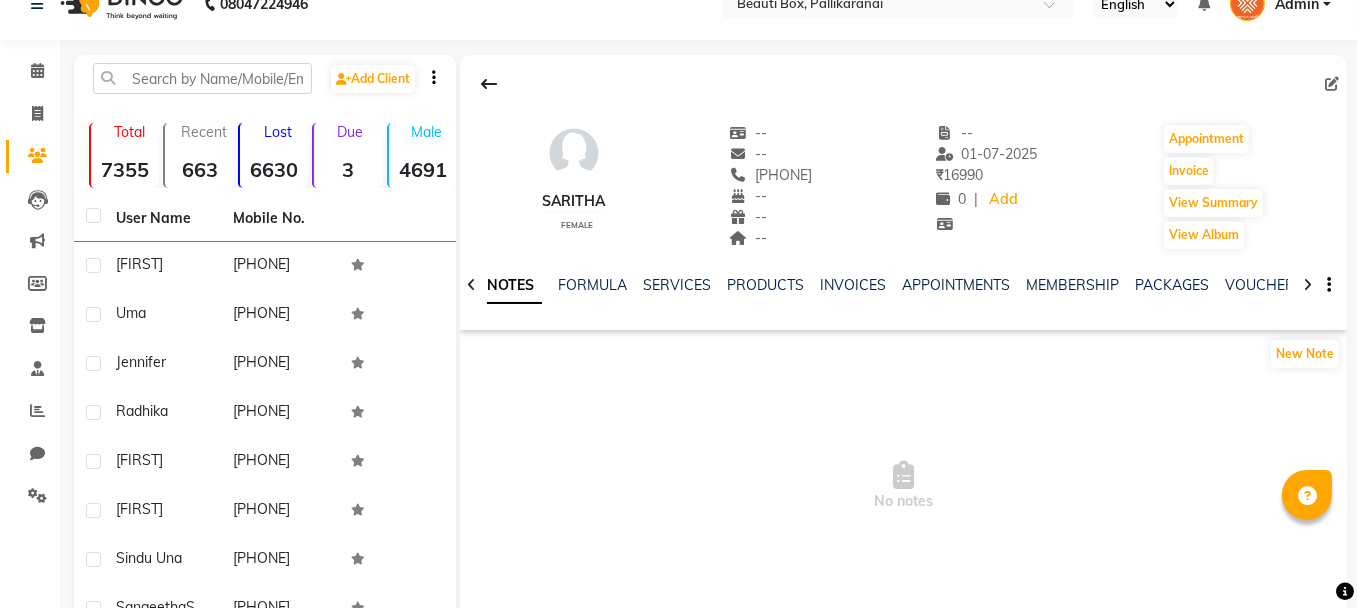 scroll, scrollTop: 0, scrollLeft: 0, axis: both 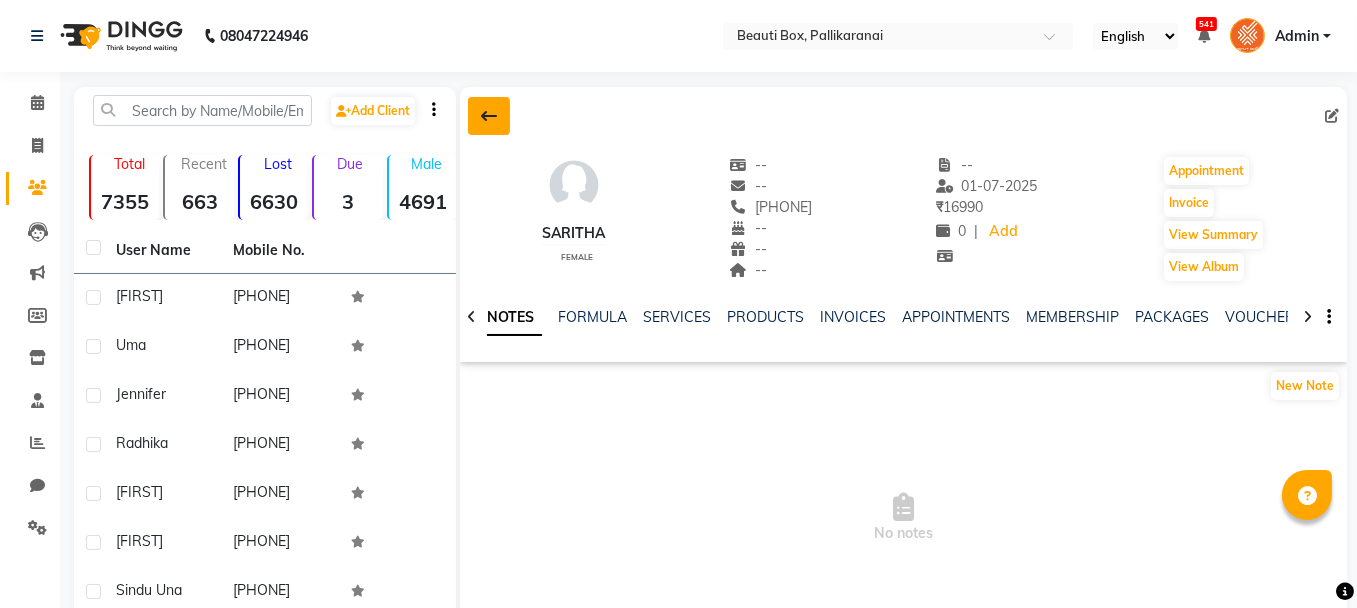 click 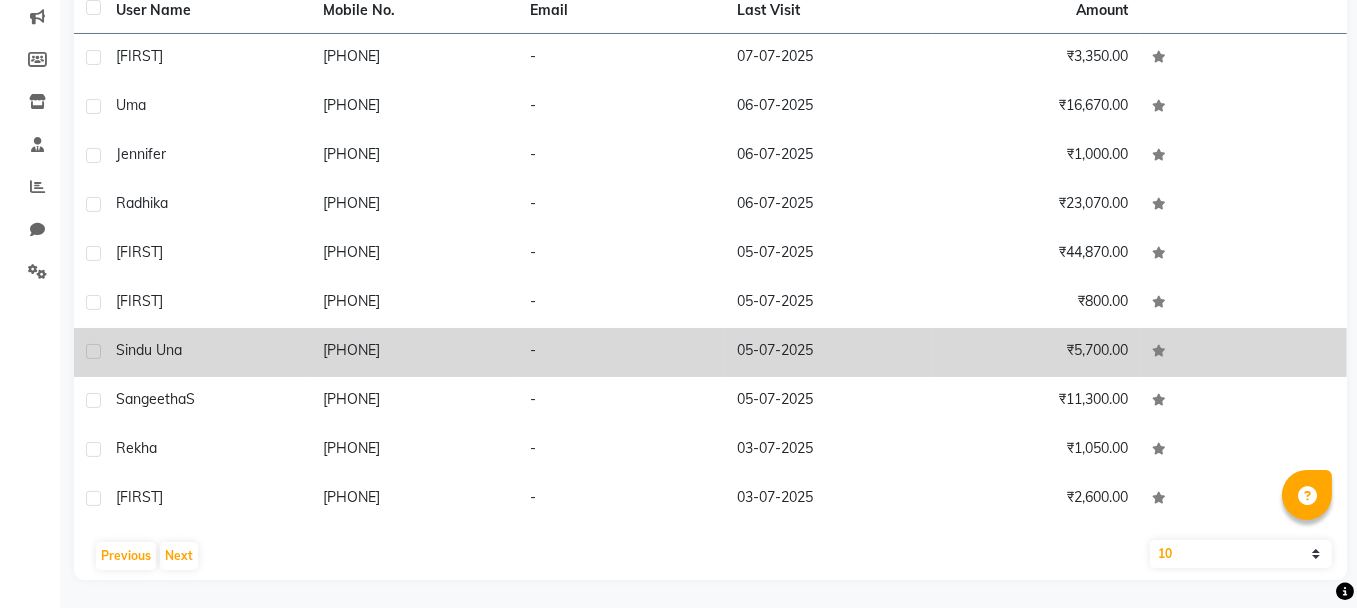 scroll, scrollTop: 257, scrollLeft: 0, axis: vertical 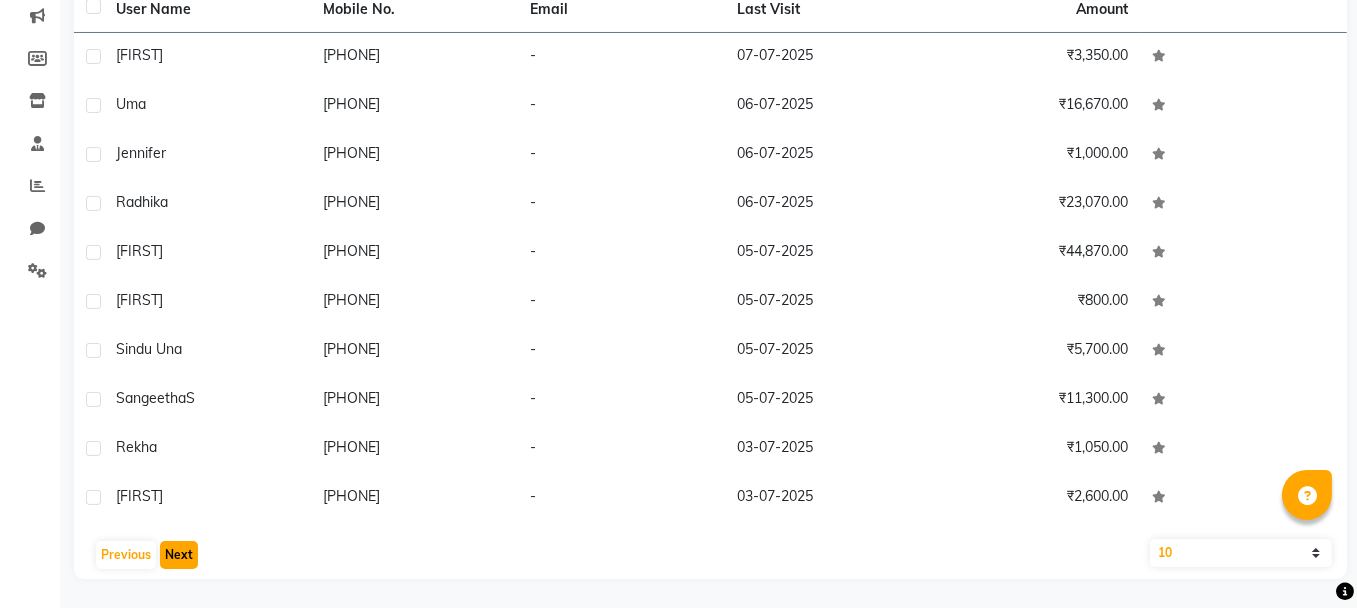 click on "Next" 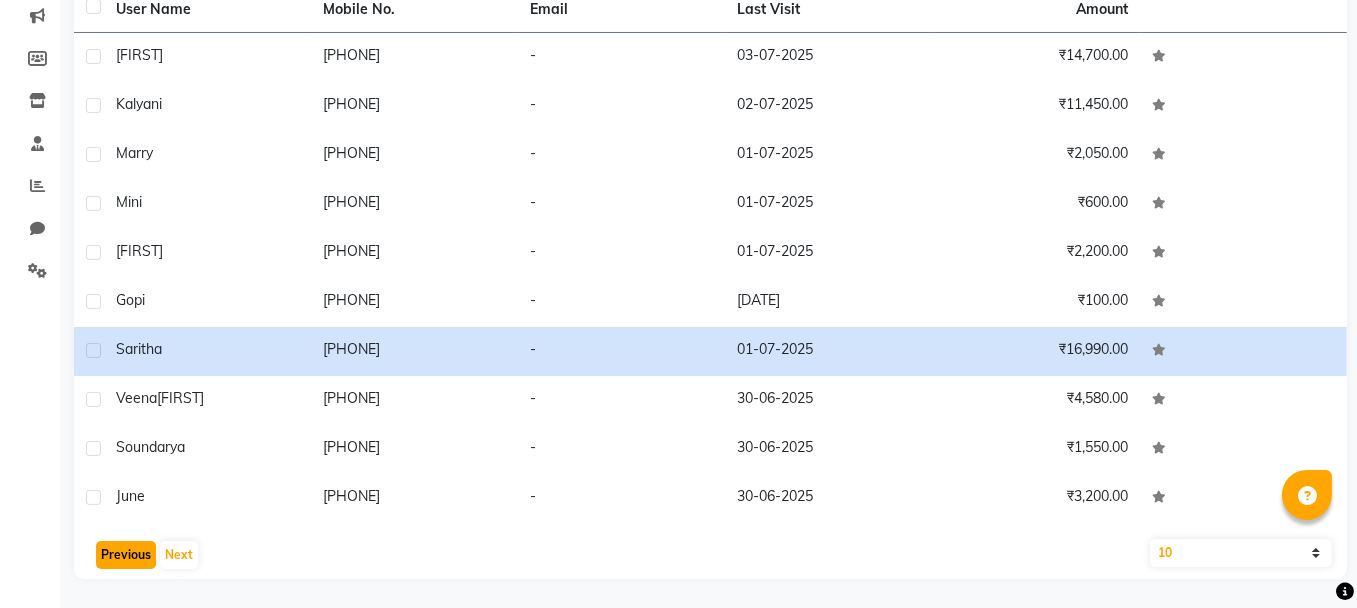 click on "Previous" 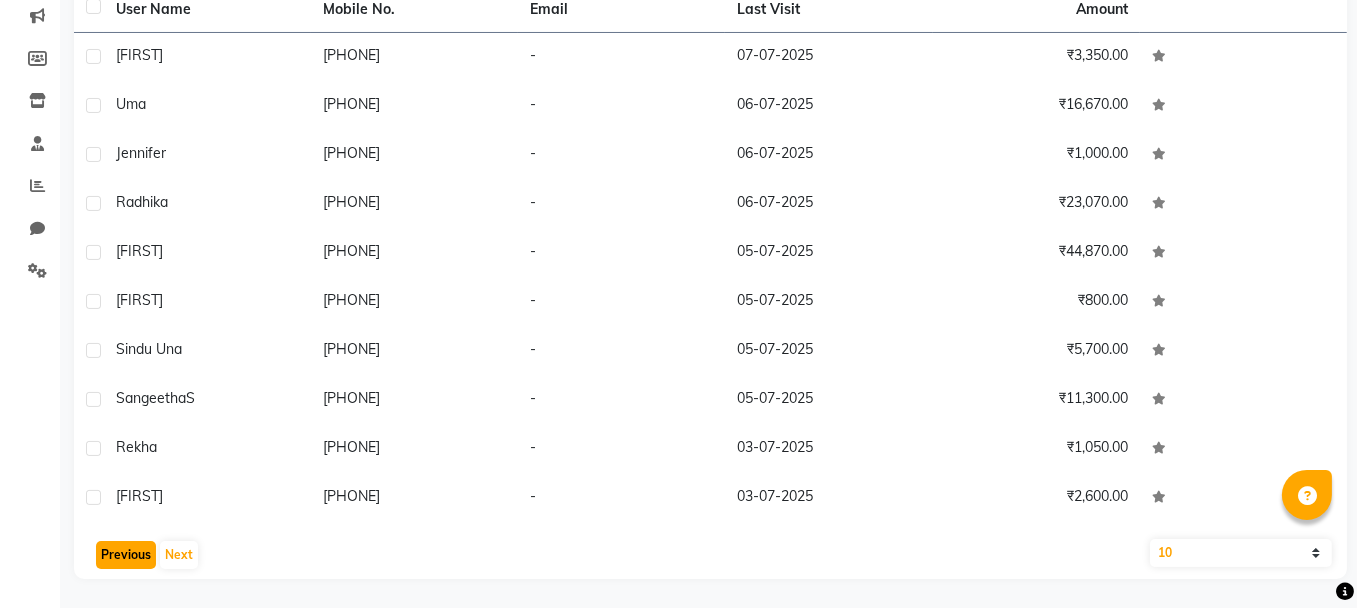 click on "Previous" 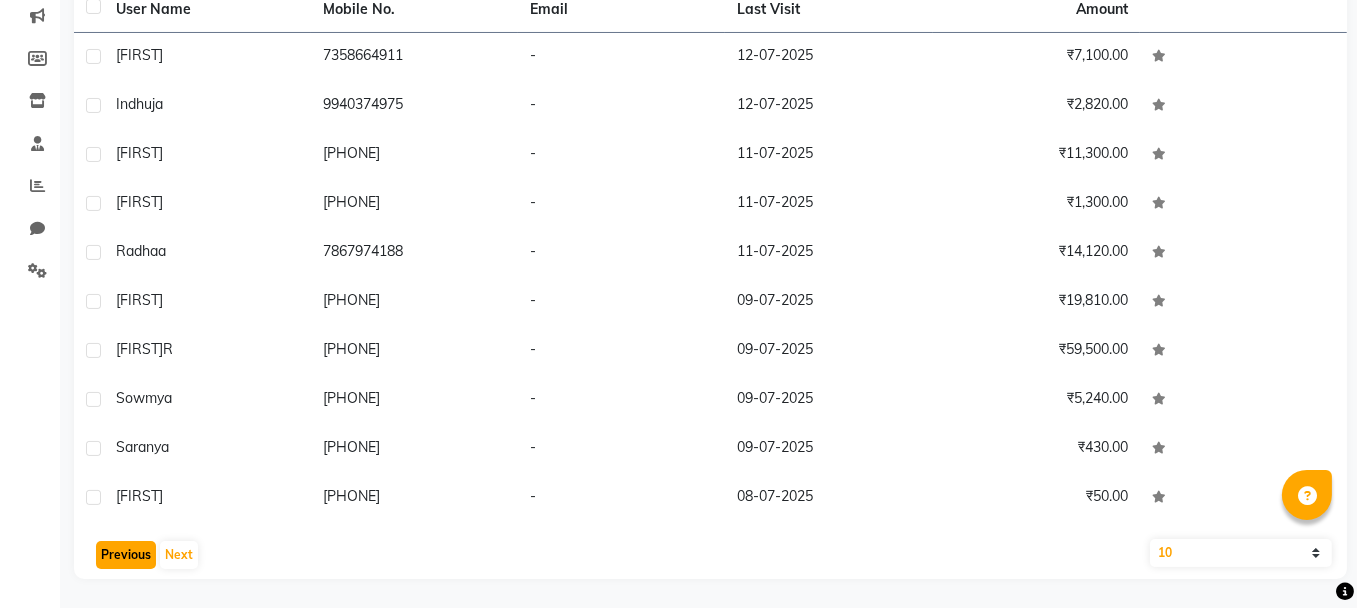 click on "Previous" 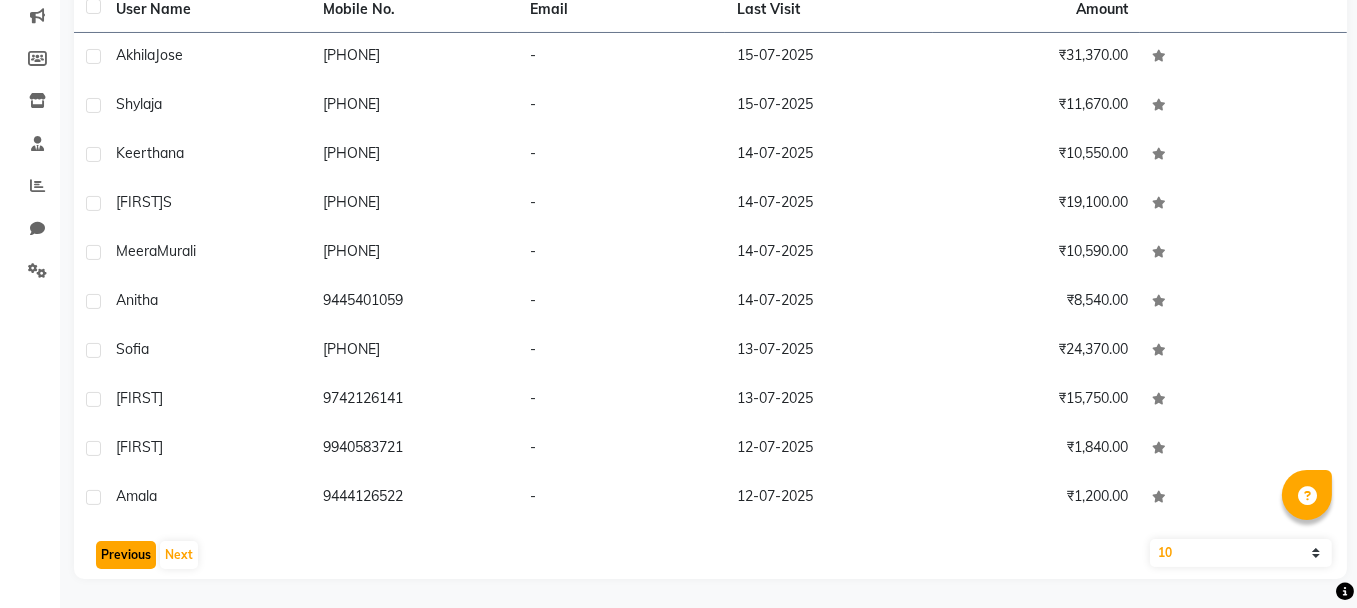click on "Previous" 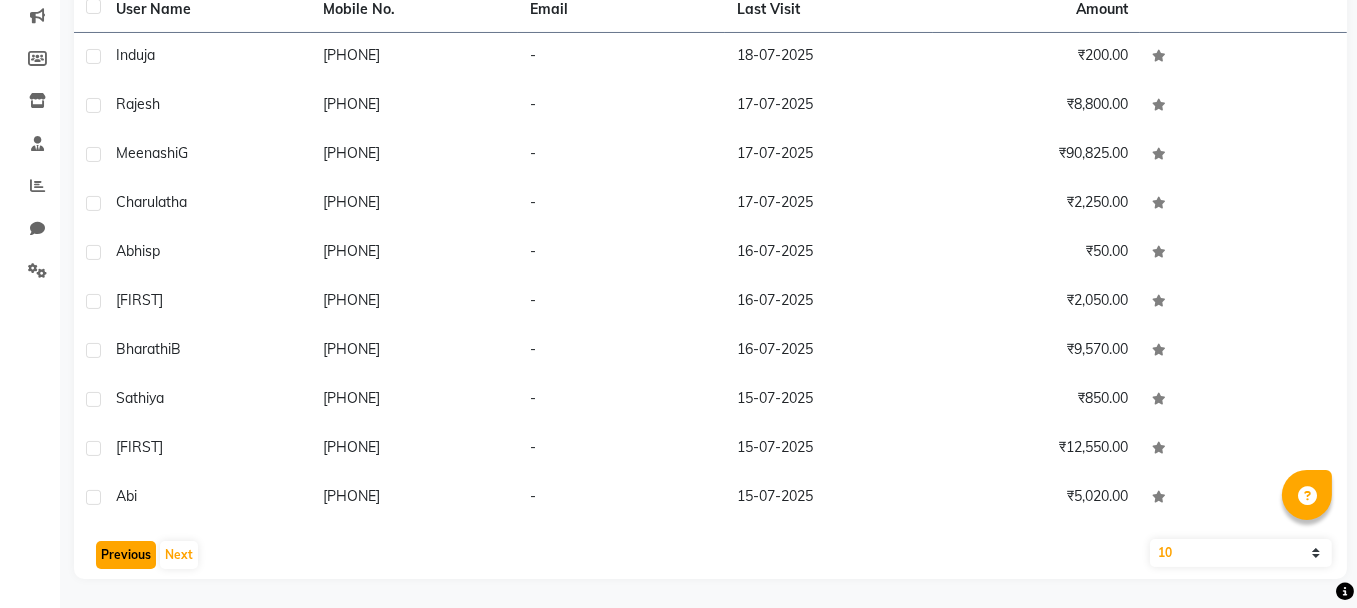 click on "Previous" 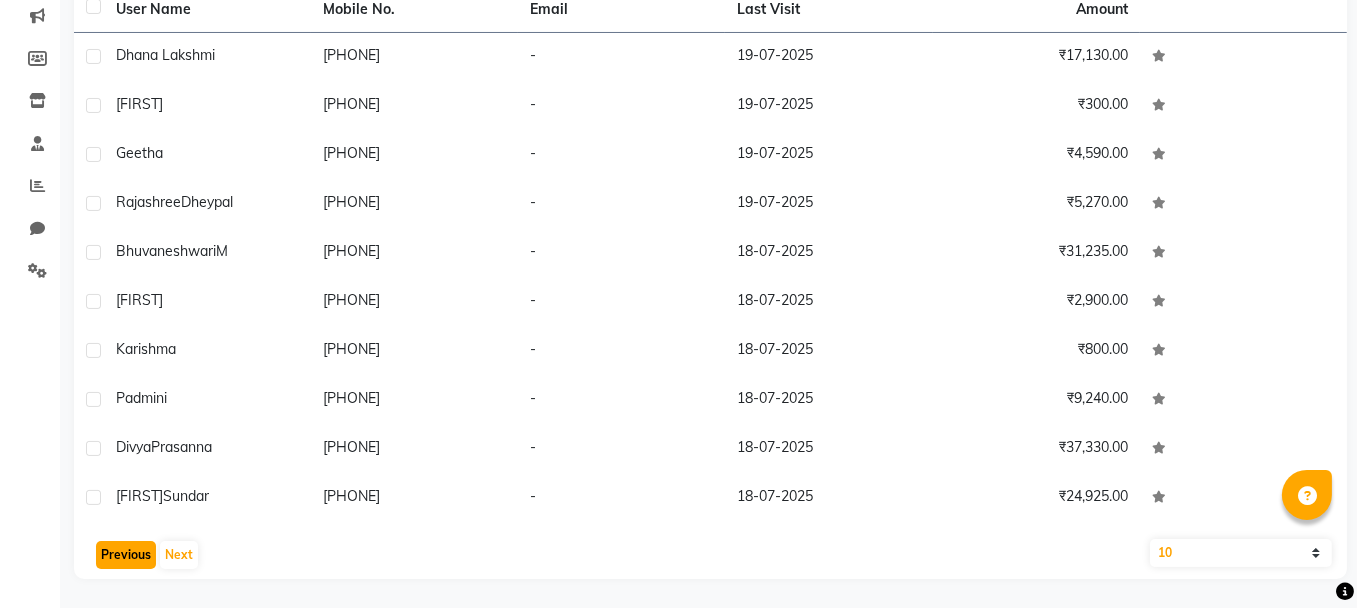 click on "Previous" 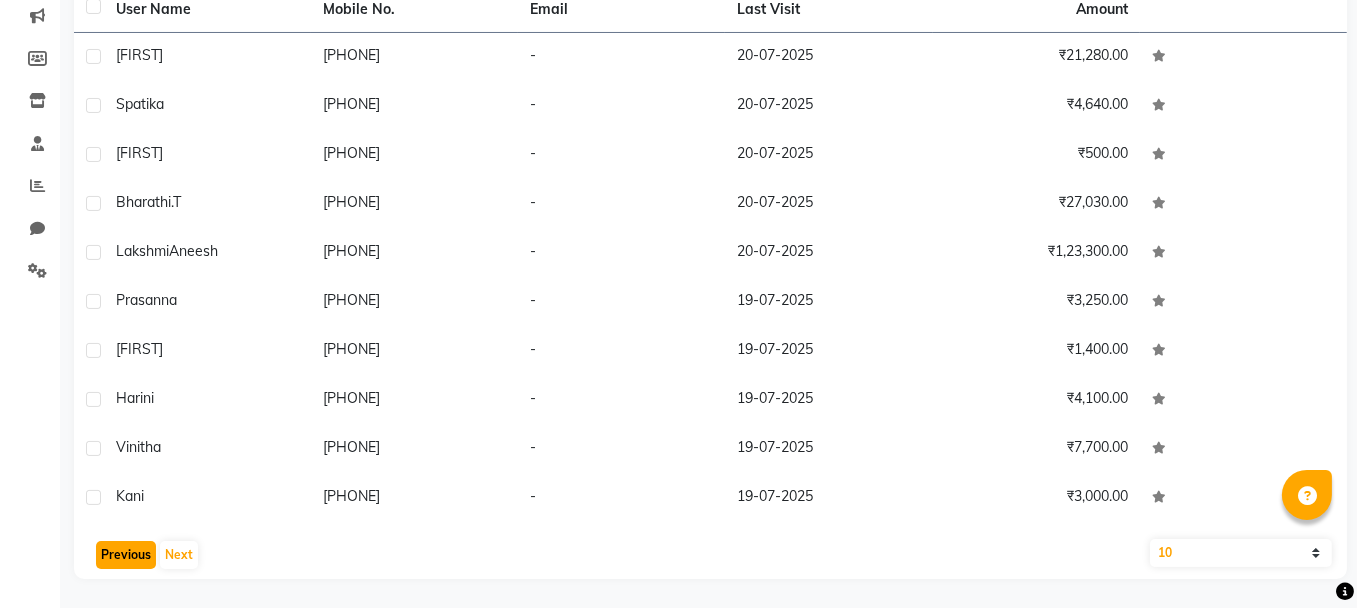 click on "Previous" 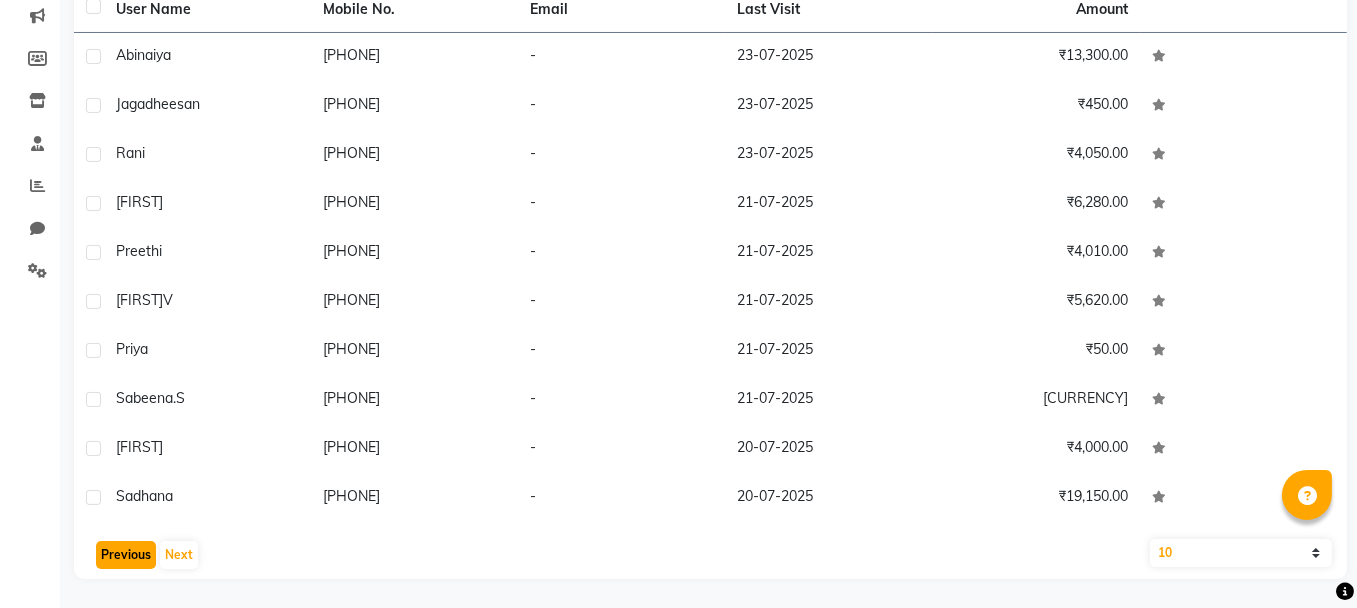 click on "Previous" 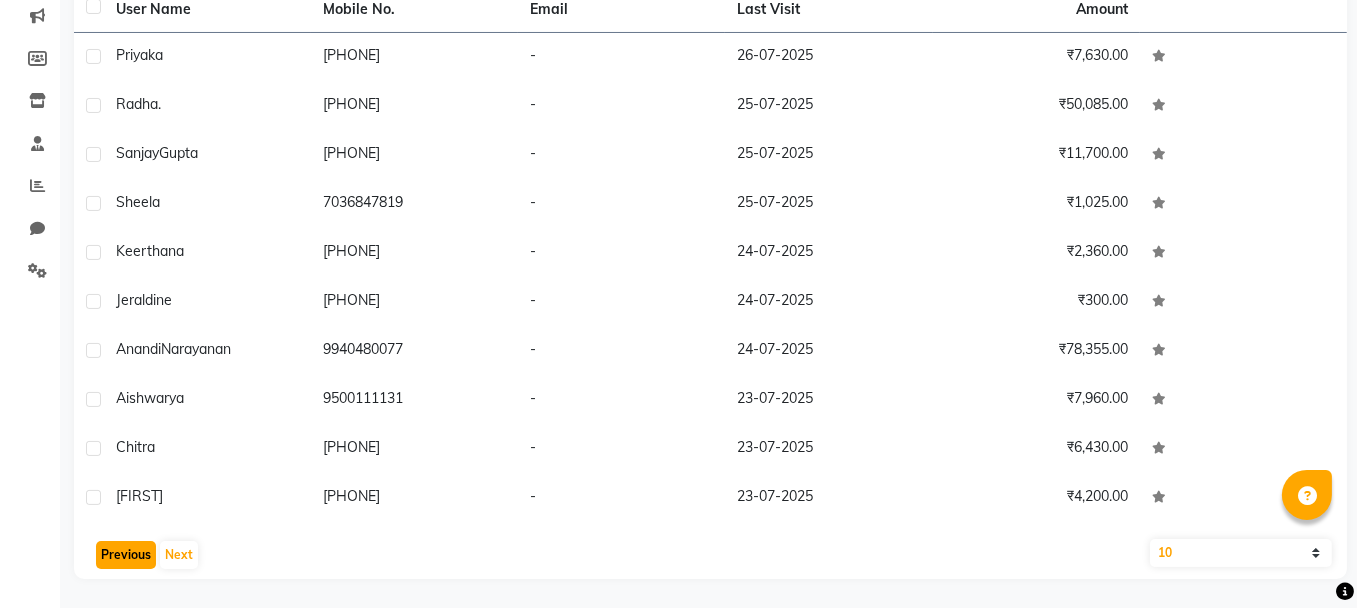 click on "Previous" 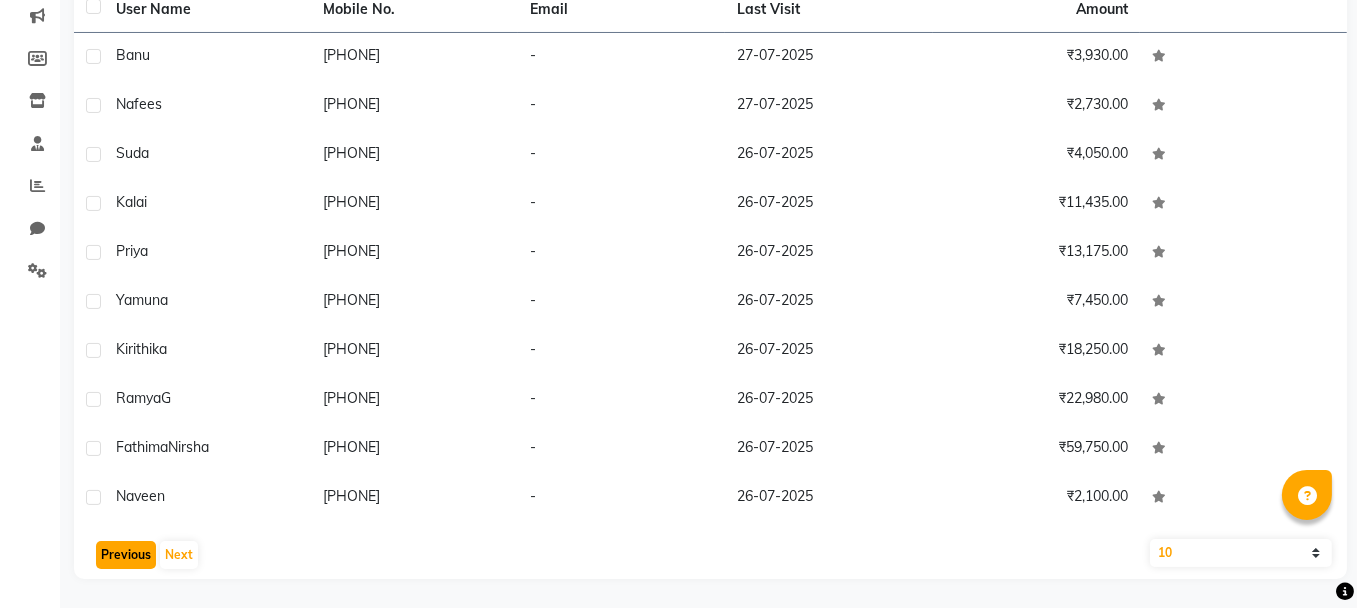 click on "Previous" 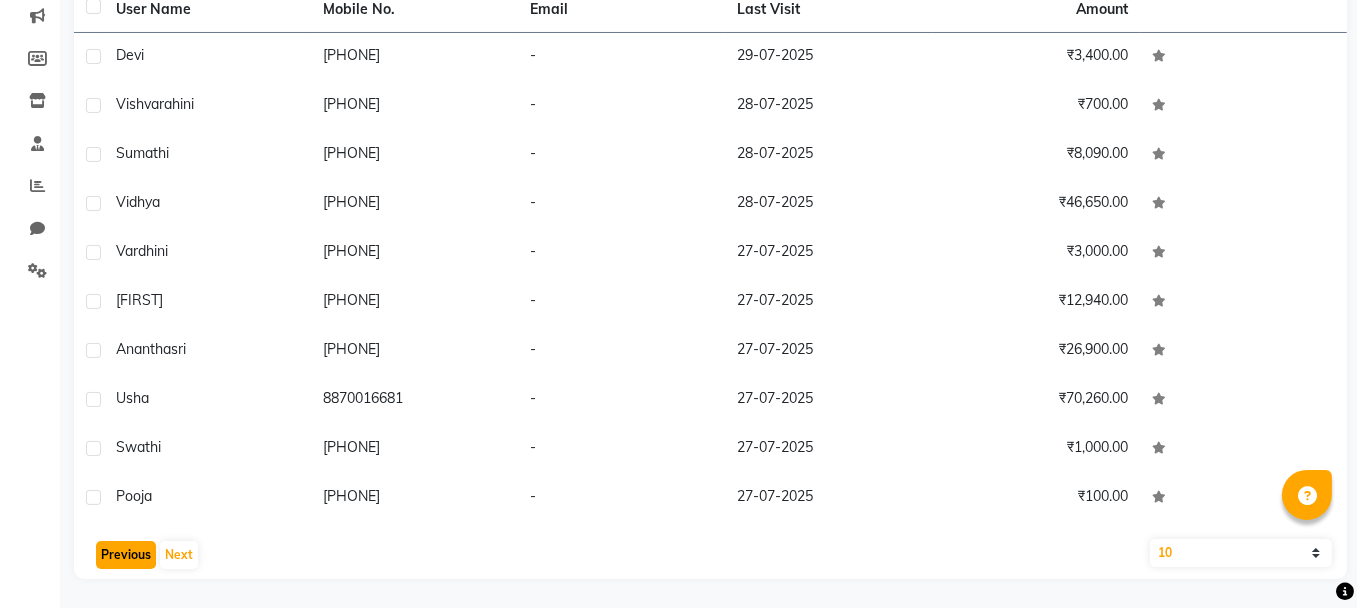 click on "Previous" 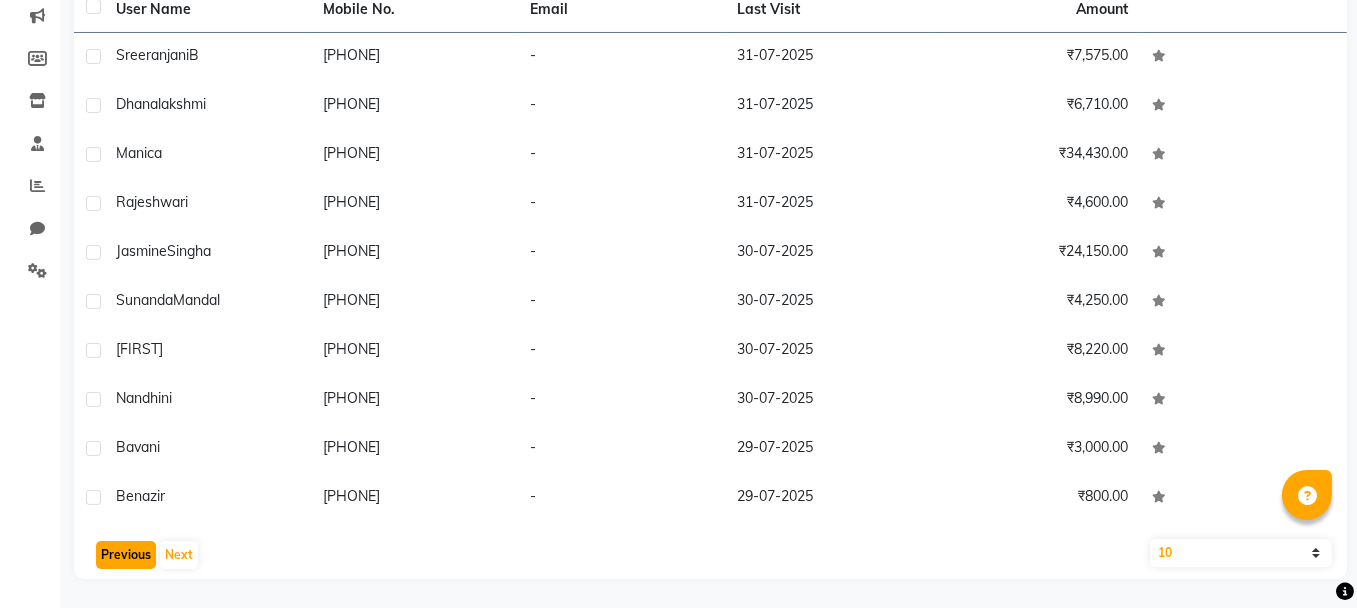 click on "Previous" 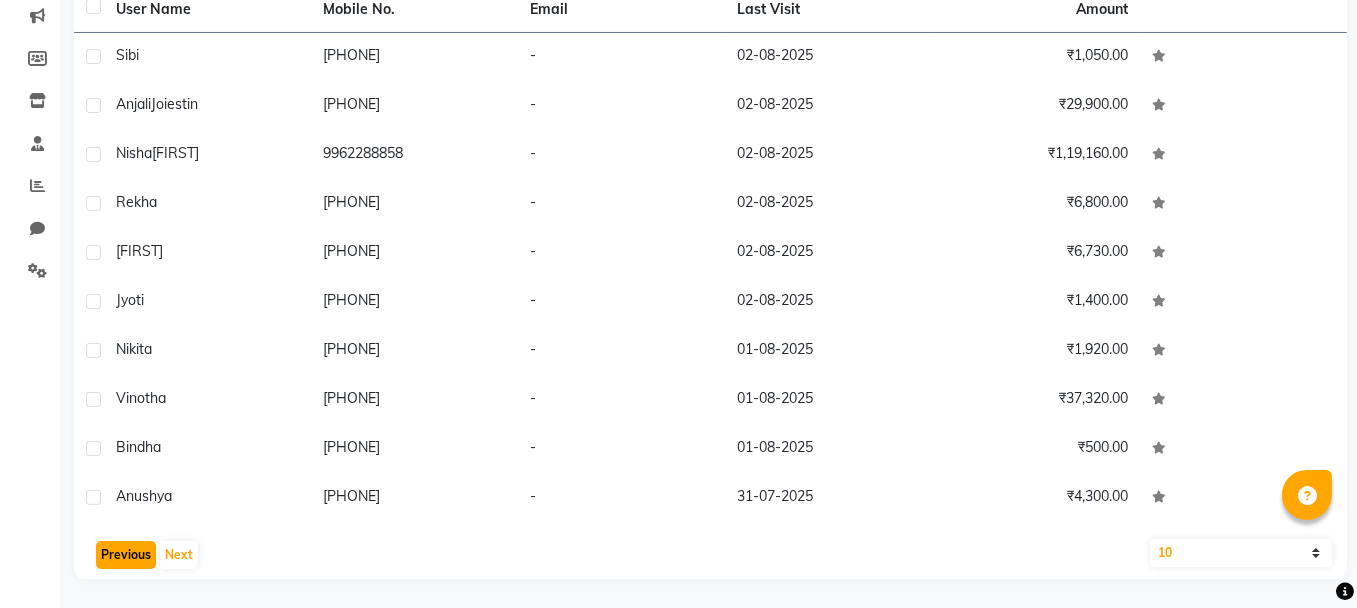 click on "Previous" 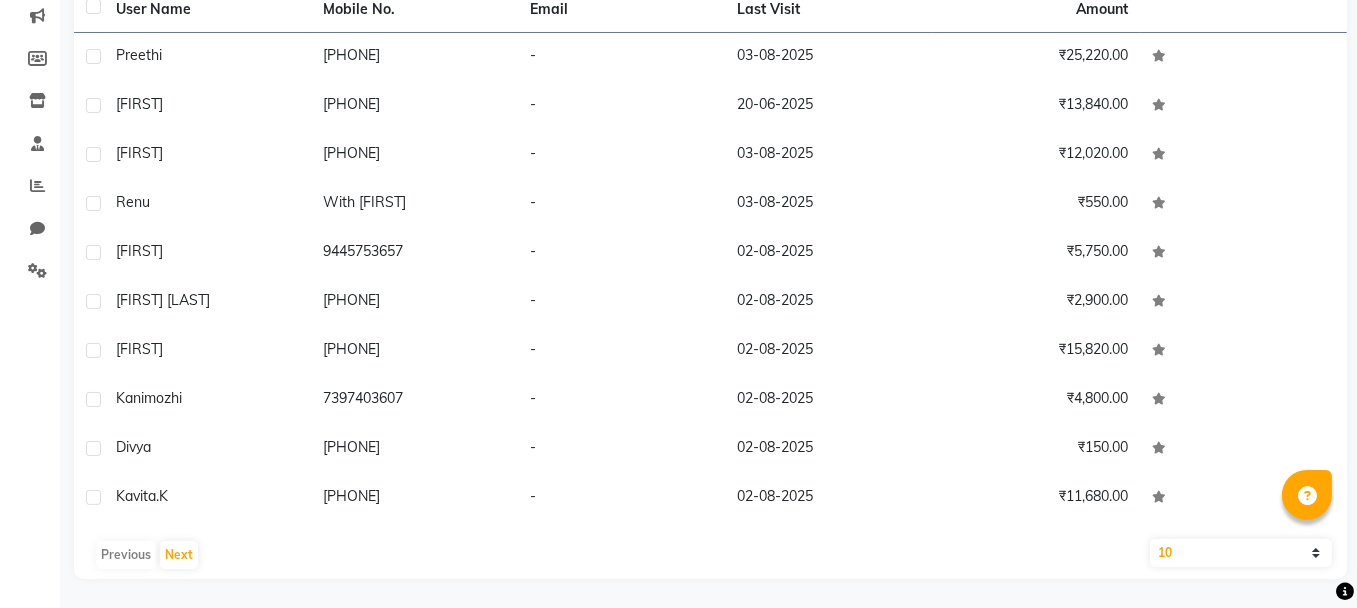 click on "Previous   Next" 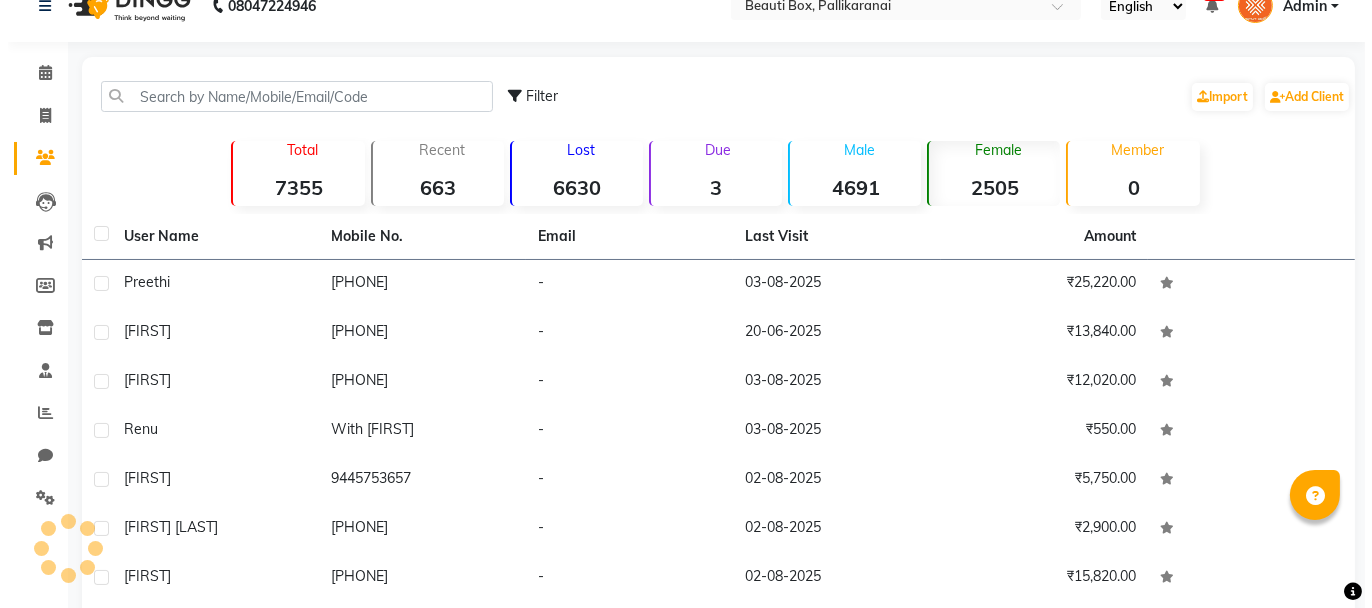 scroll, scrollTop: 0, scrollLeft: 0, axis: both 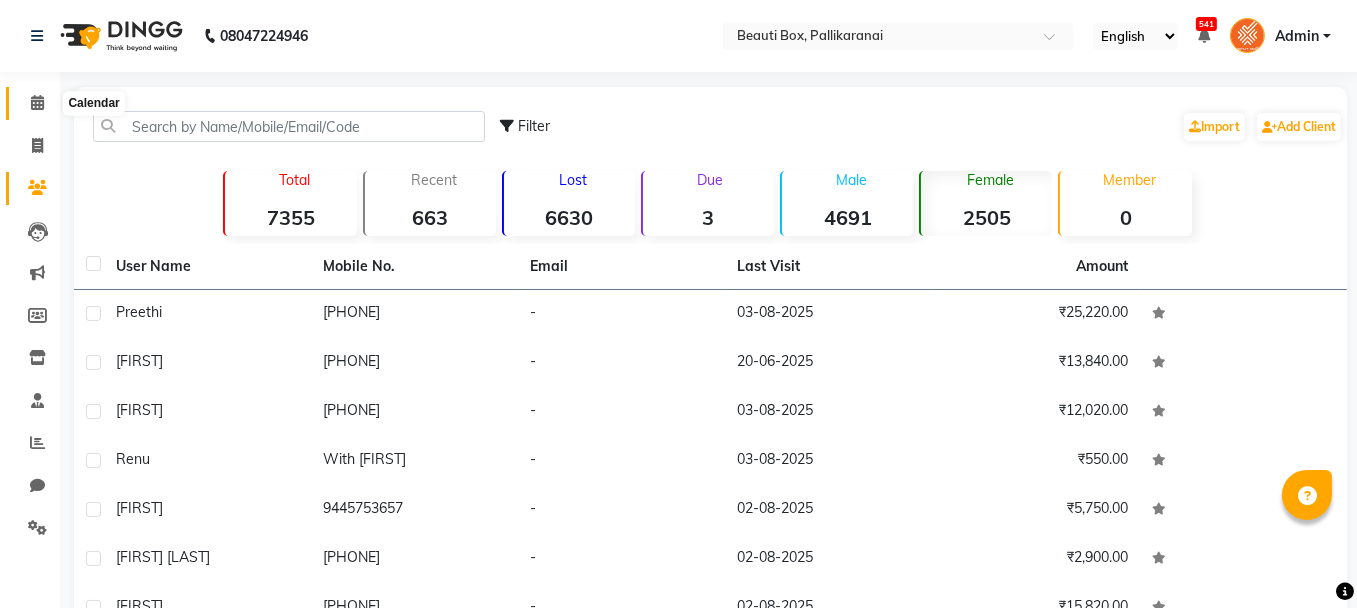 click 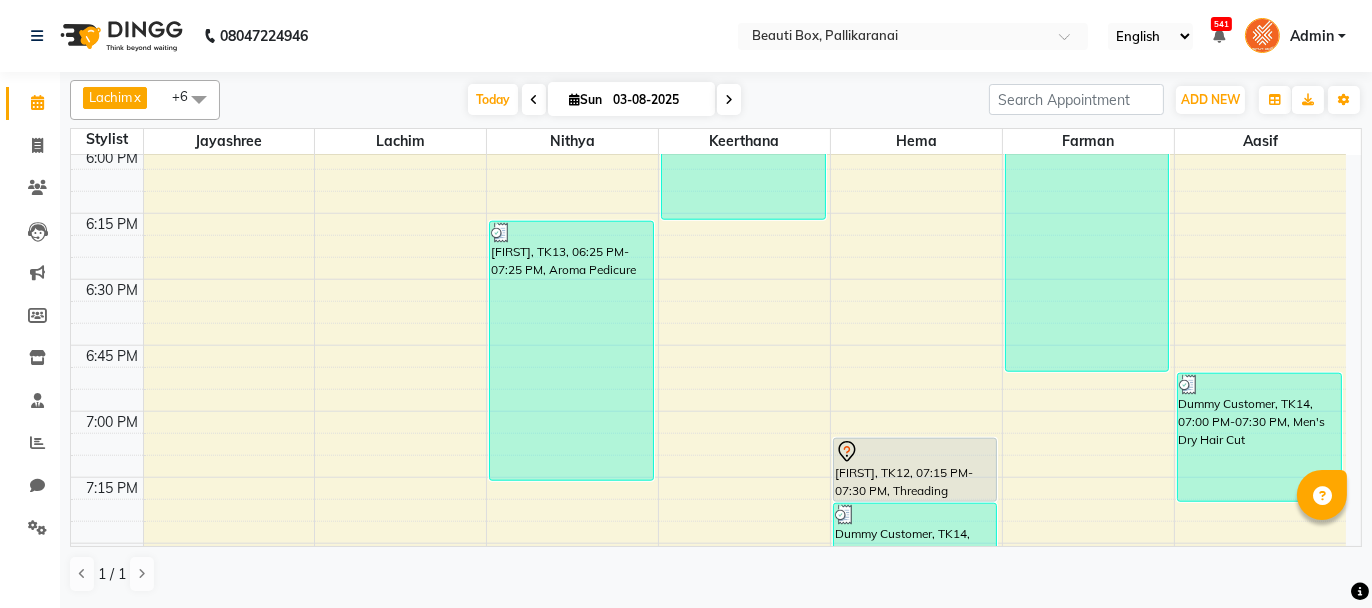 scroll, scrollTop: 2600, scrollLeft: 0, axis: vertical 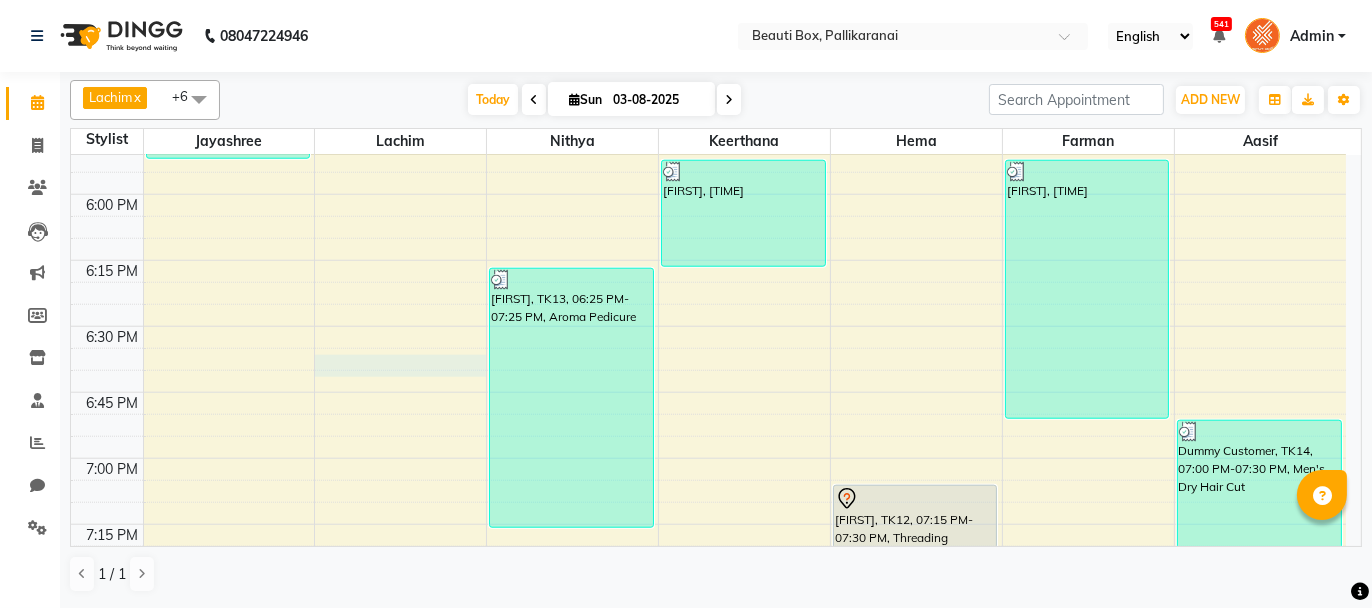 click on "8:00 AM 8:15 AM 8:30 AM 8:45 AM 9:00 AM 9:15 AM 9:30 AM 9:45 AM 10:00 AM 10:15 AM 10:30 AM 10:45 AM 11:00 AM 11:15 AM 11:30 AM 11:45 AM 12:00 PM 12:15 PM 12:30 PM 12:45 PM 1:00 PM 1:15 PM 1:30 PM 1:45 PM 2:00 PM 2:15 PM 2:30 PM 2:45 PM 3:00 PM 3:15 PM 3:30 PM 3:45 PM 4:00 PM 4:15 PM 4:30 PM 4:45 PM 5:00 PM 5:15 PM 5:30 PM 5:45 PM 6:00 PM 6:15 PM 6:30 PM 6:45 PM 7:00 PM 7:15 PM 7:30 PM 7:45 PM 8:00 PM 8:15 PM 8:30 PM 8:45 PM 9:00 PM 9:15 PM 9:30 PM 9:45 PM [FIRST], [CODE], [TIME] - [TIME], [SERVICE] [FIRST], [CODE], [TIME] - [TIME], [SERVICE] [FIRST], [CODE], [TIME] - [TIME], [SERVICE] [FIRST], [CODE], [TIME] - [TIME], [SERVICE] [FIRST], [CODE], [TIME] - [TIME], [SERVICE], [SERVICE] [FIRST], [CODE], [TIME] - [TIME], [SERVICE] [FIRST], [CODE], [TIME] - [TIME], [SERVICE] [FIRST], [CODE], [TIME] - [TIME], [SERVICE]" at bounding box center [708, -598] 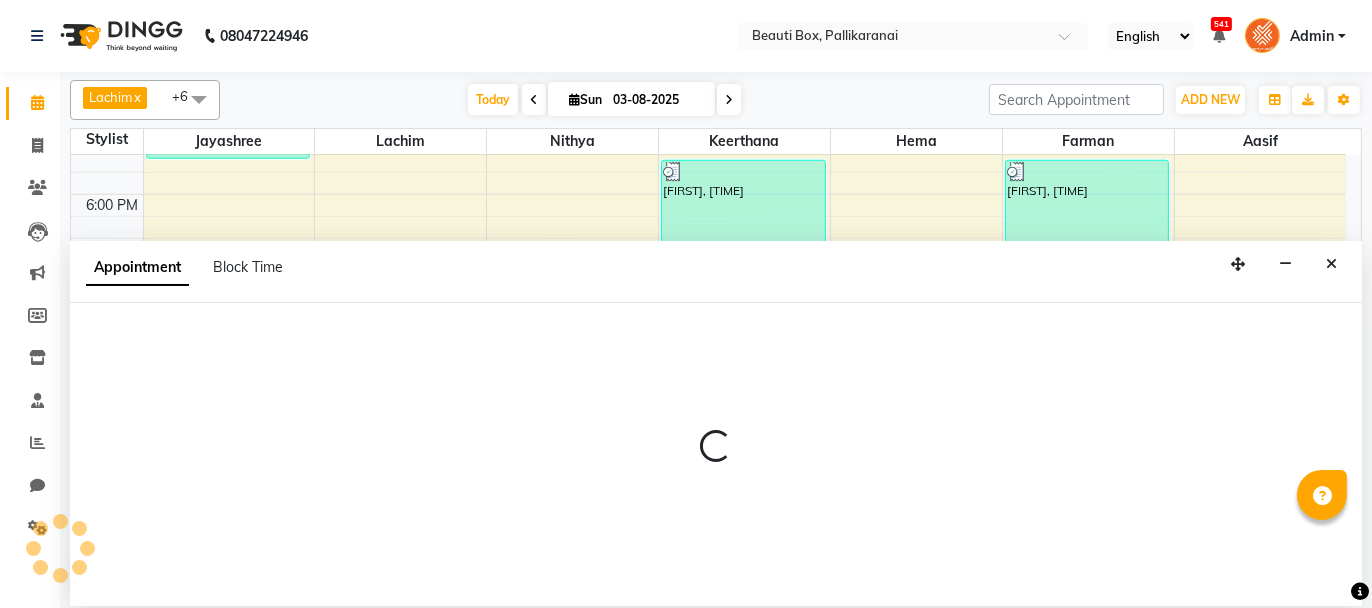 select on "9763" 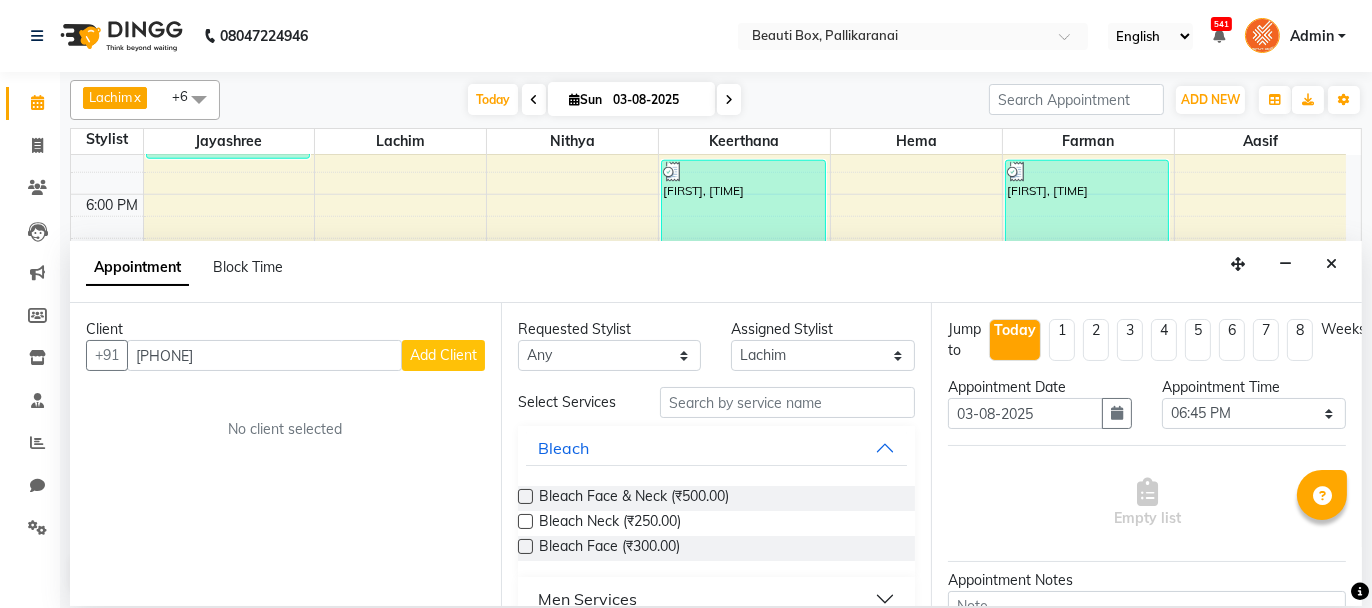 type on "[PHONE]" 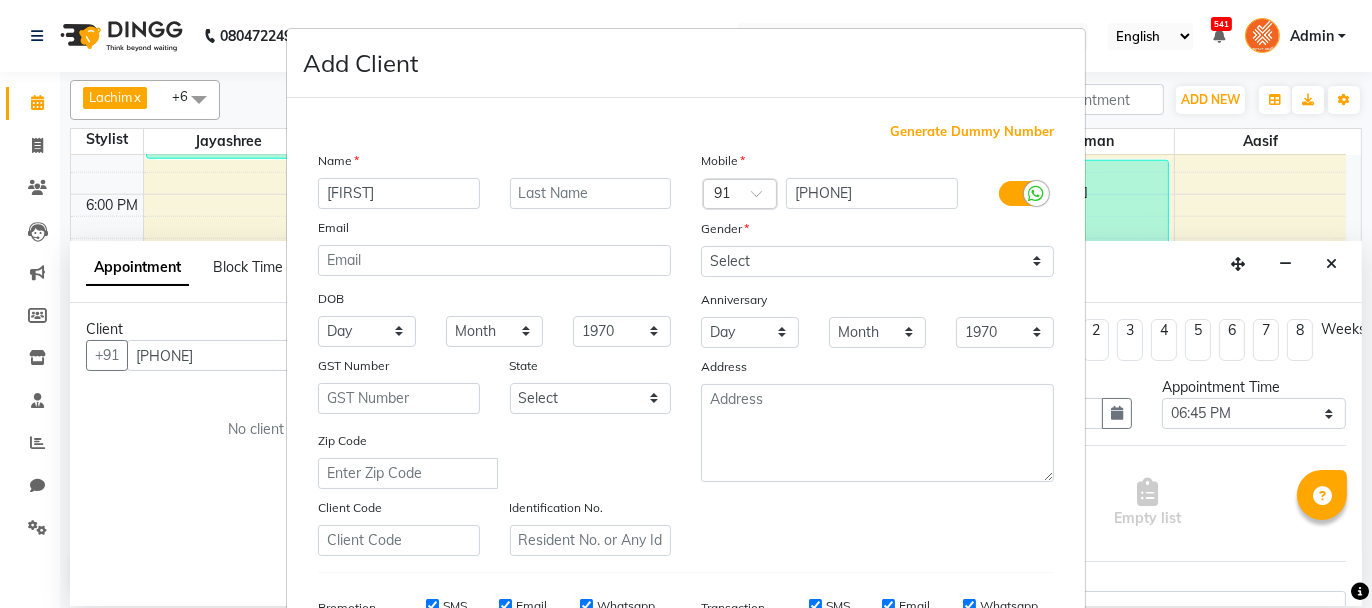 type on "[FIRST]" 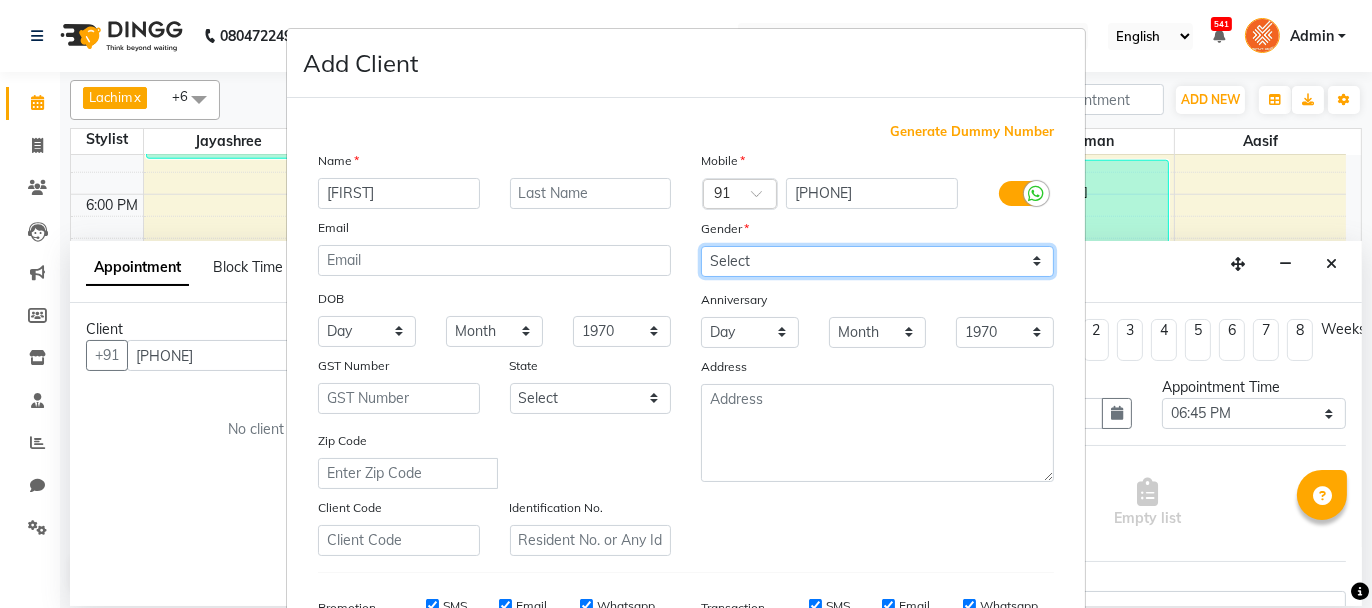 click on "Select Male Female Other Prefer Not To Say" at bounding box center [877, 261] 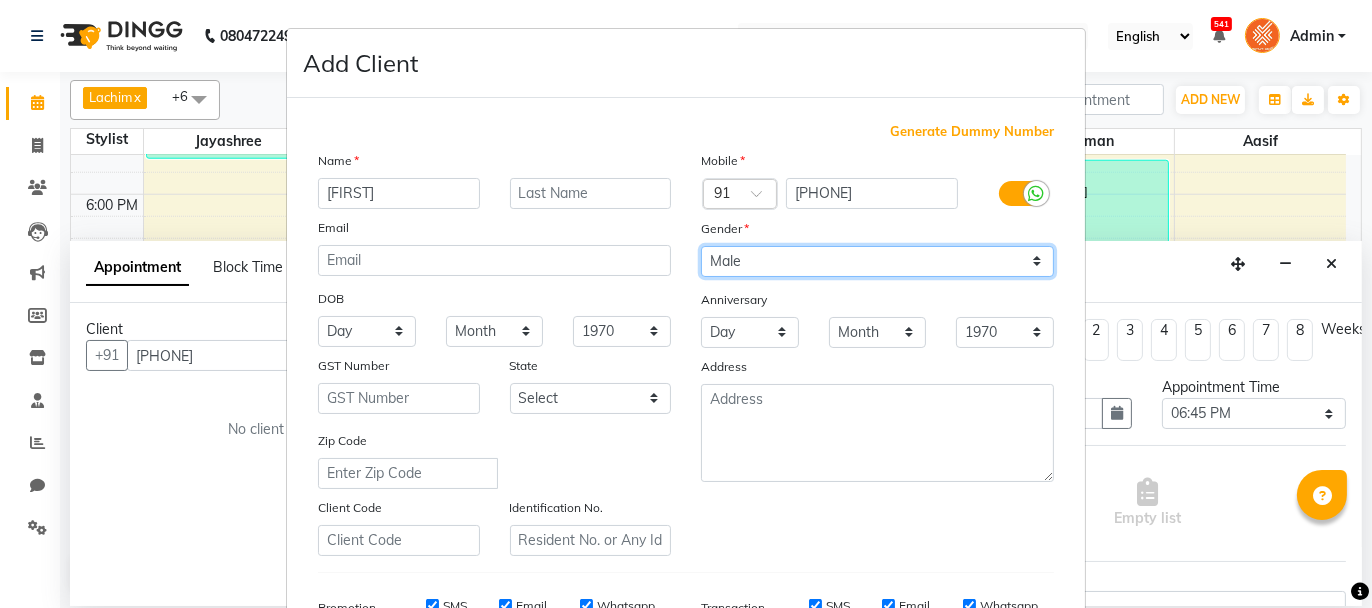 click on "Select Male Female Other Prefer Not To Say" at bounding box center [877, 261] 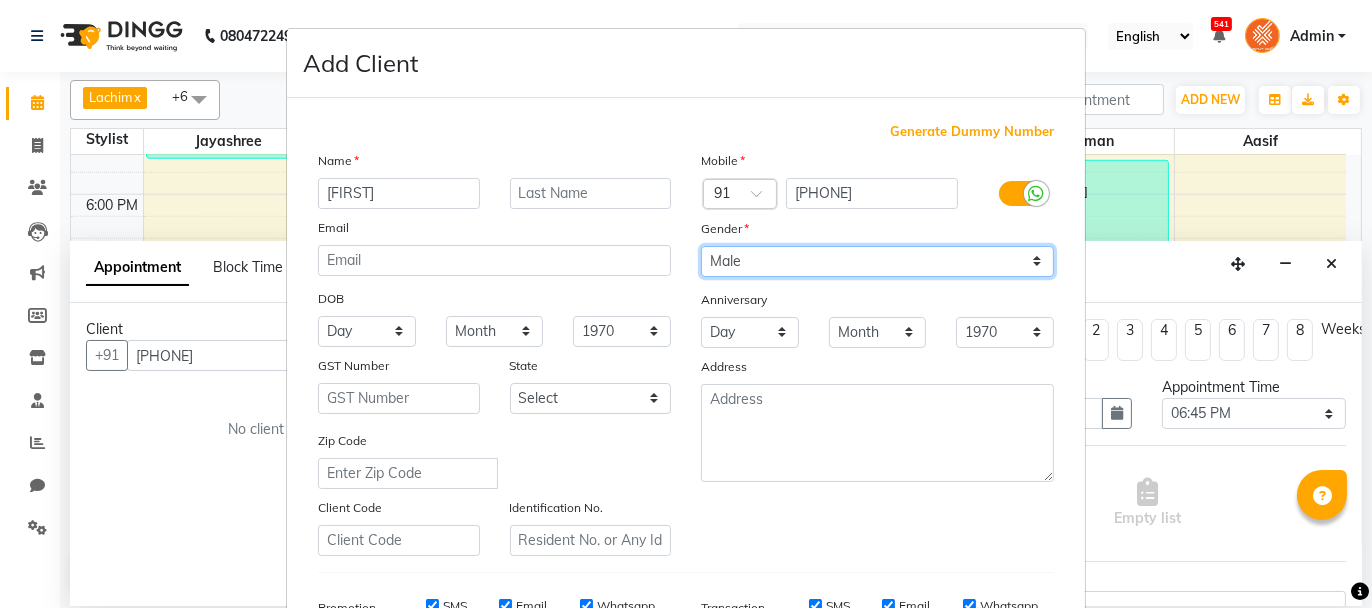click on "Select Male Female Other Prefer Not To Say" at bounding box center [877, 261] 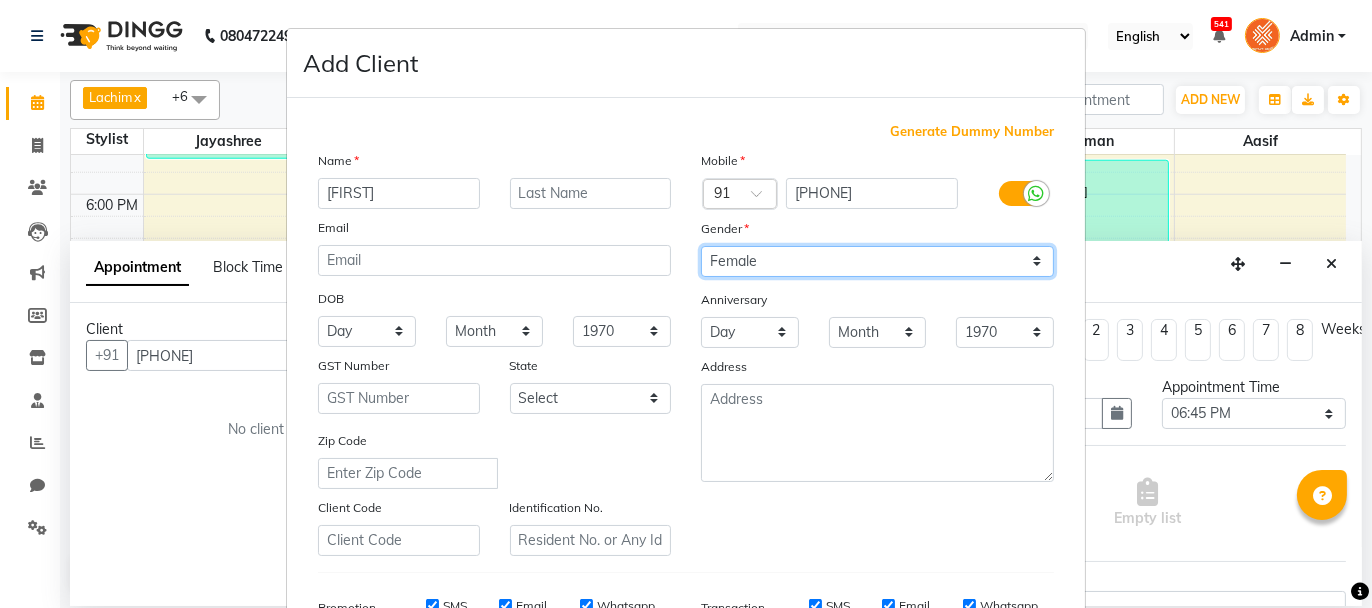 click on "Select Male Female Other Prefer Not To Say" at bounding box center [877, 261] 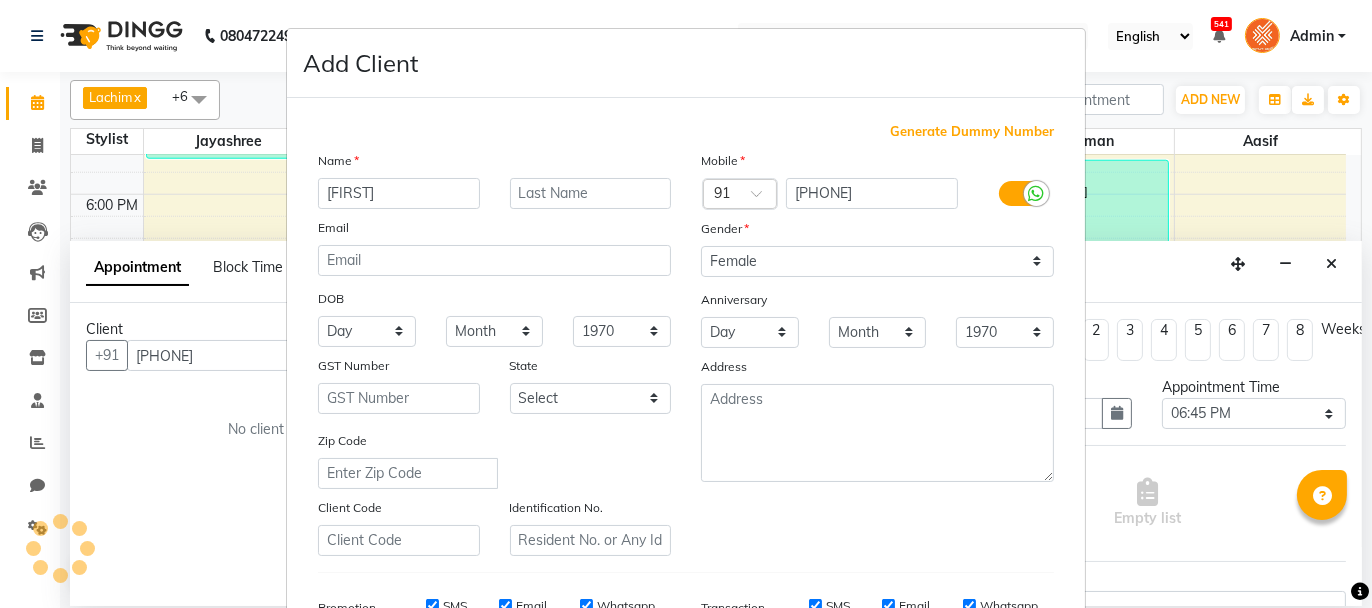 scroll, scrollTop: 312, scrollLeft: 0, axis: vertical 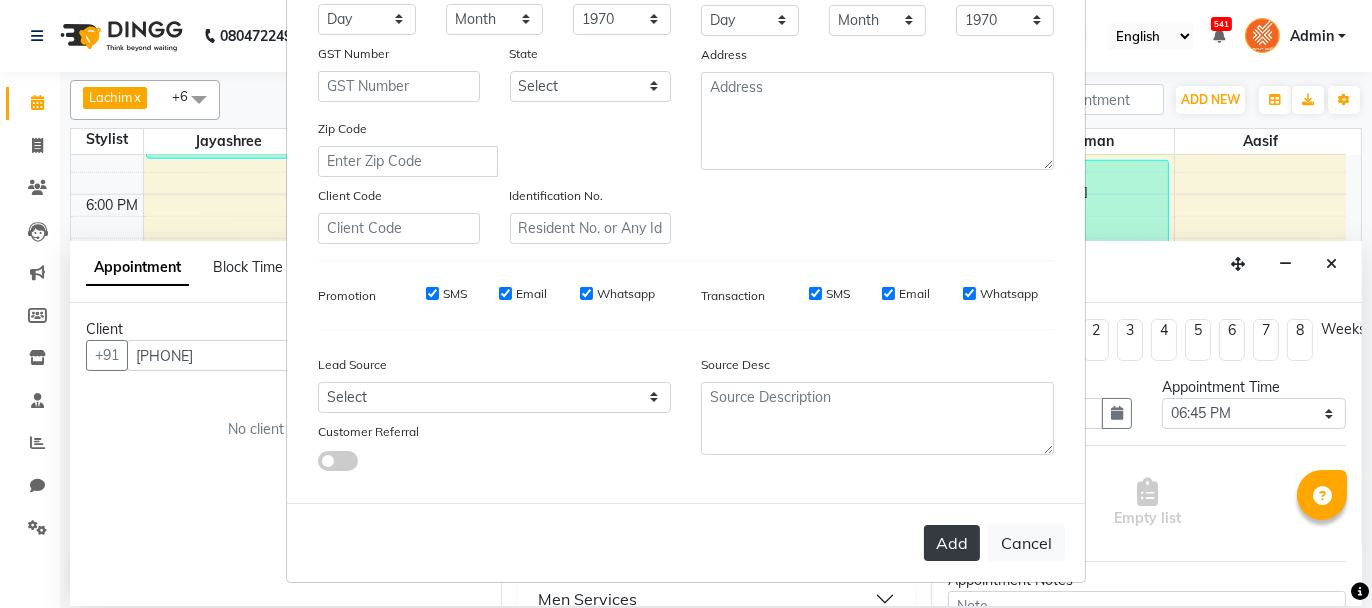 click on "Add" at bounding box center [952, 543] 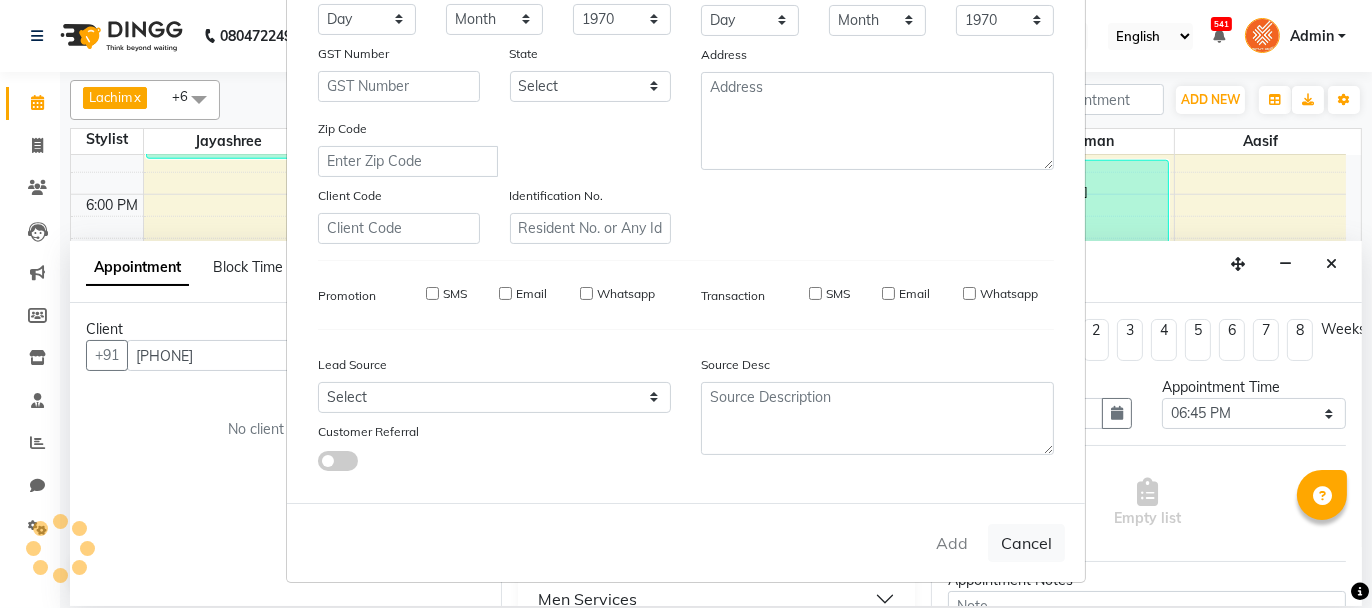 type 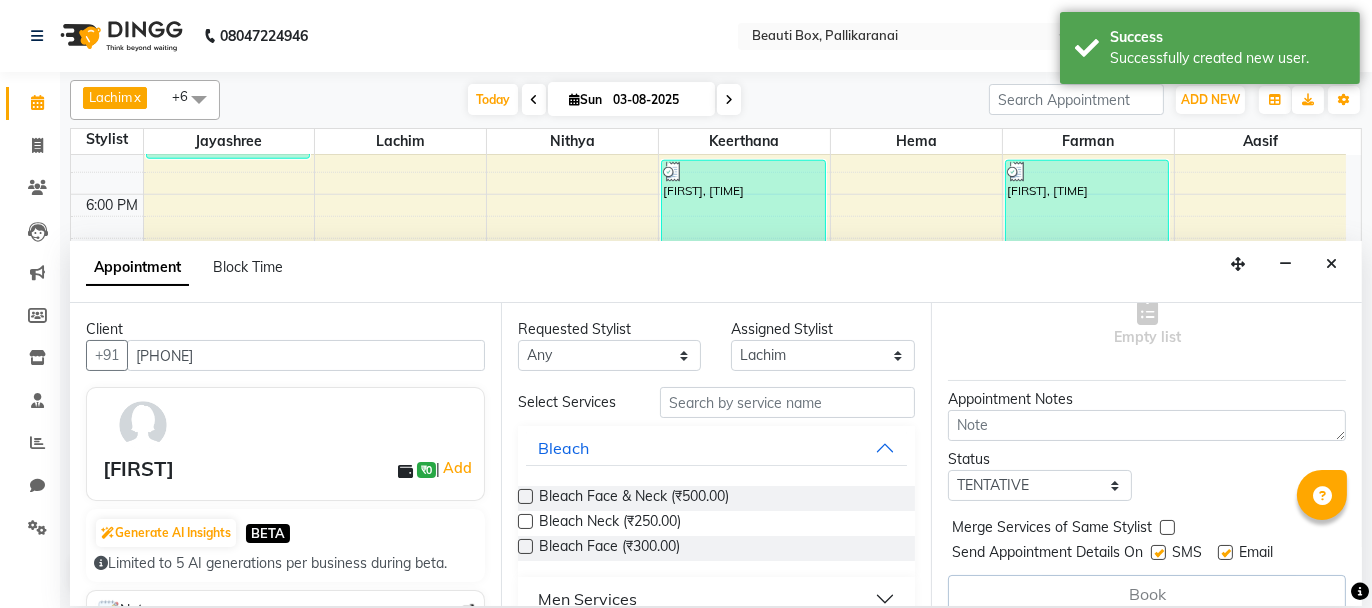 scroll, scrollTop: 201, scrollLeft: 0, axis: vertical 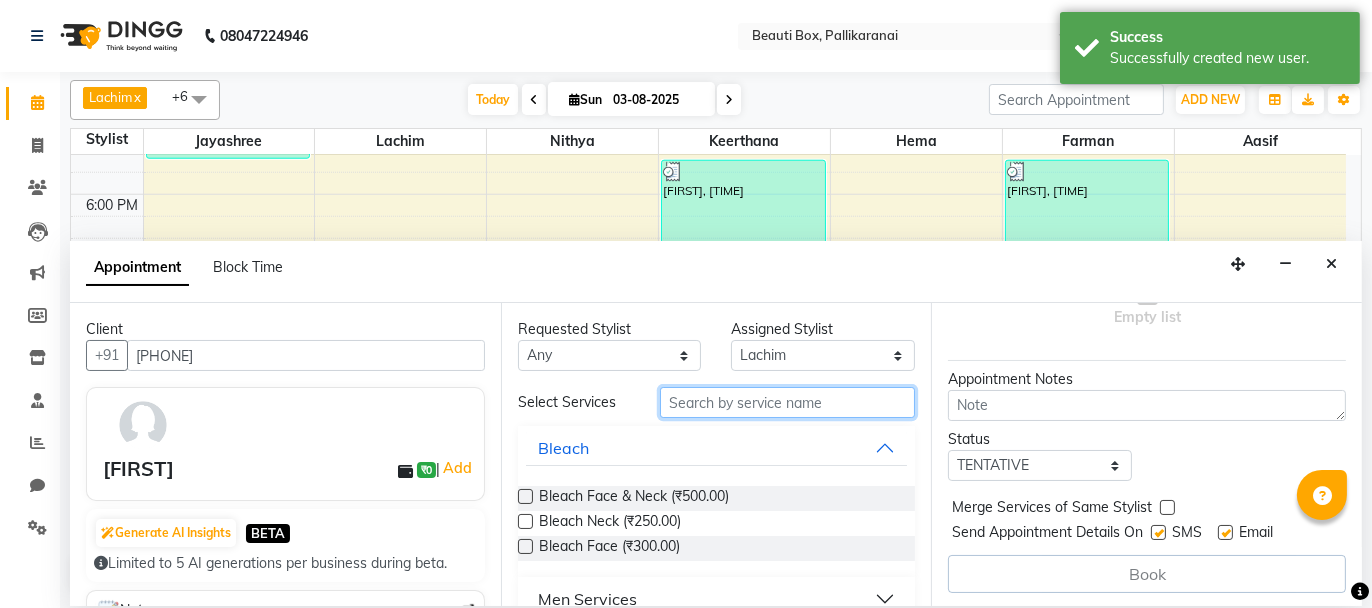 click at bounding box center [787, 402] 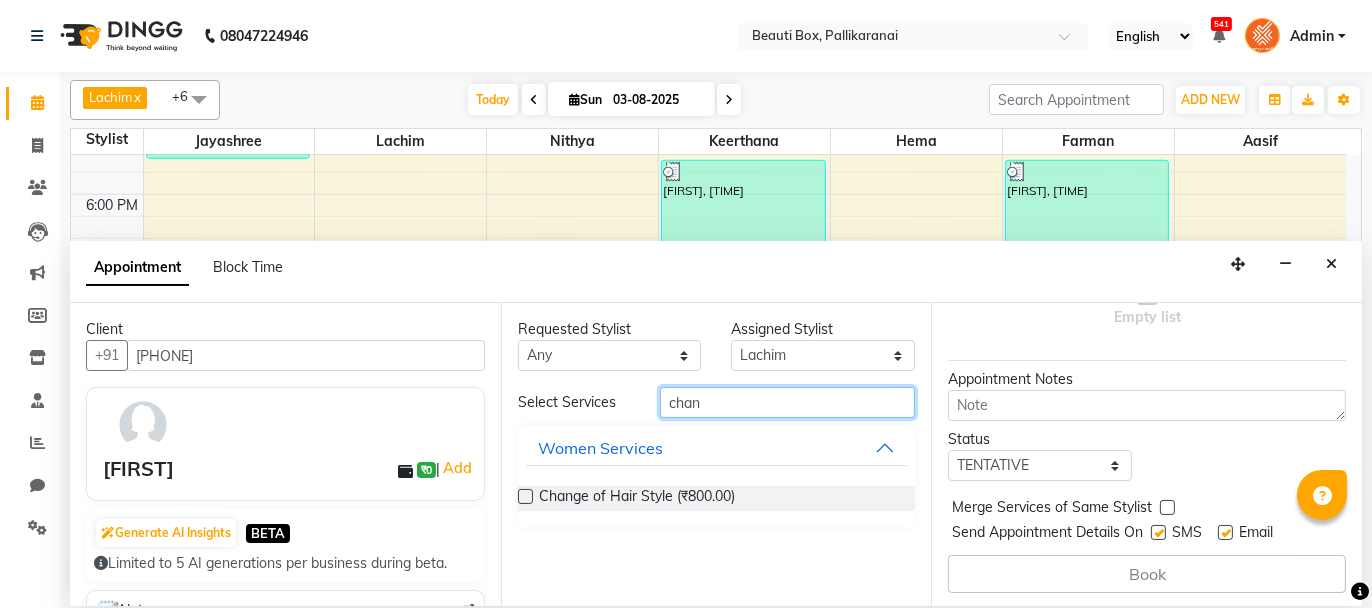 type on "chan" 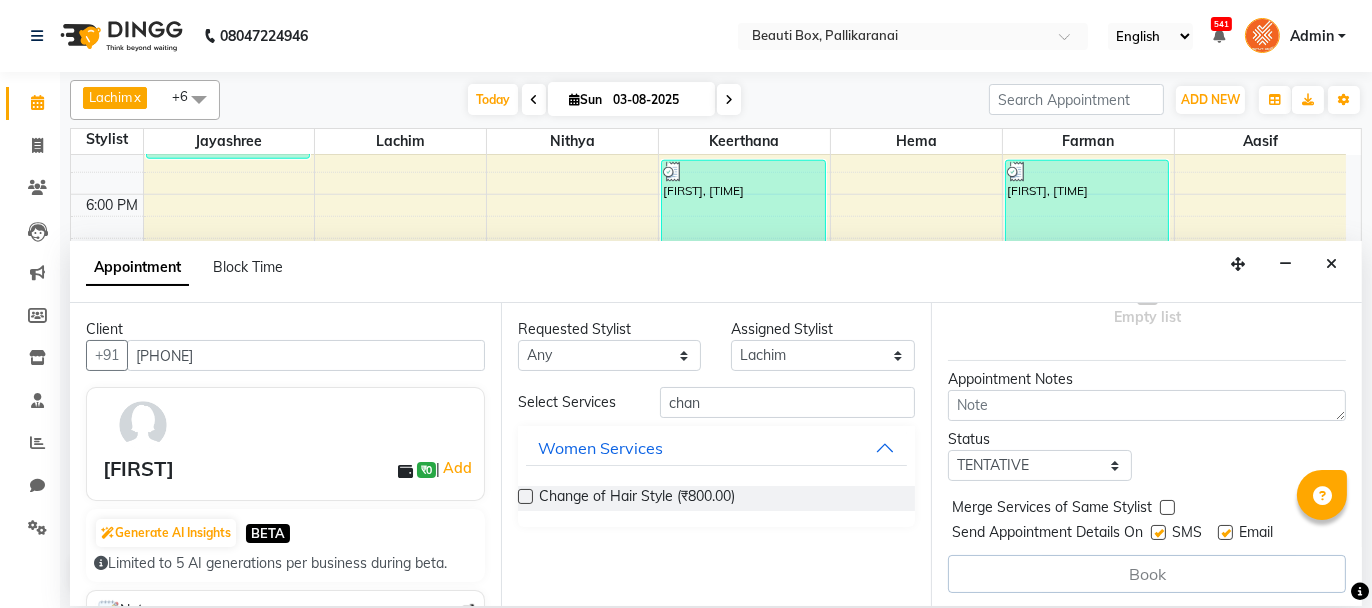 click at bounding box center [525, 496] 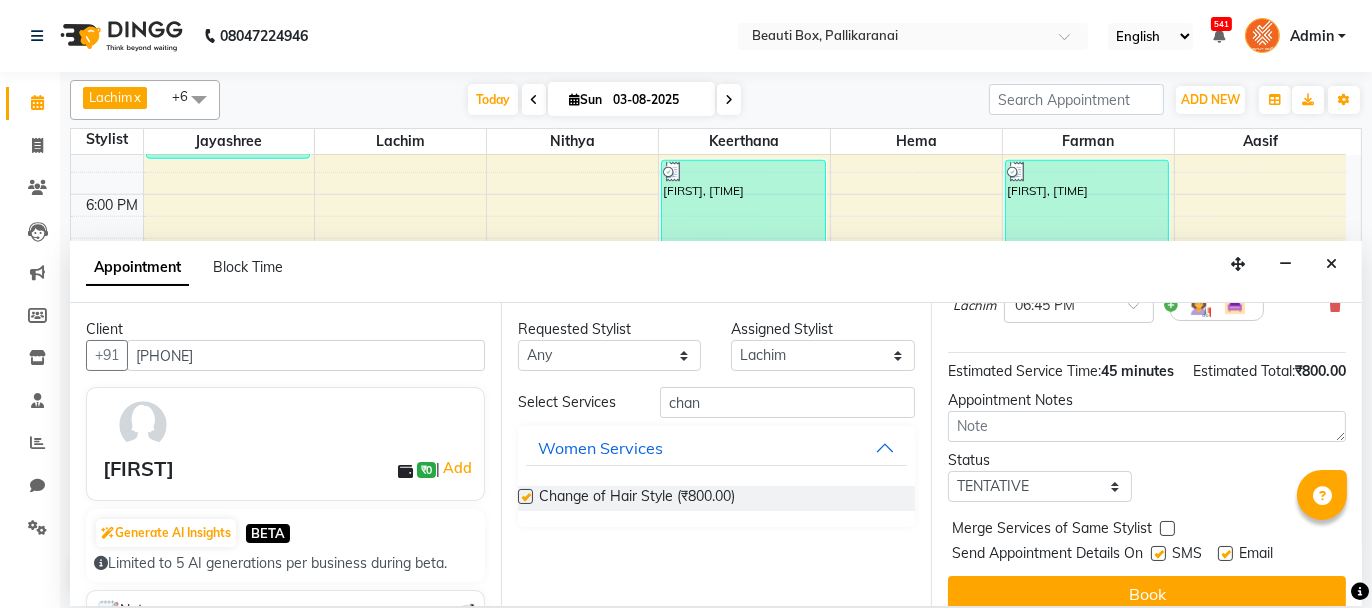 checkbox on "false" 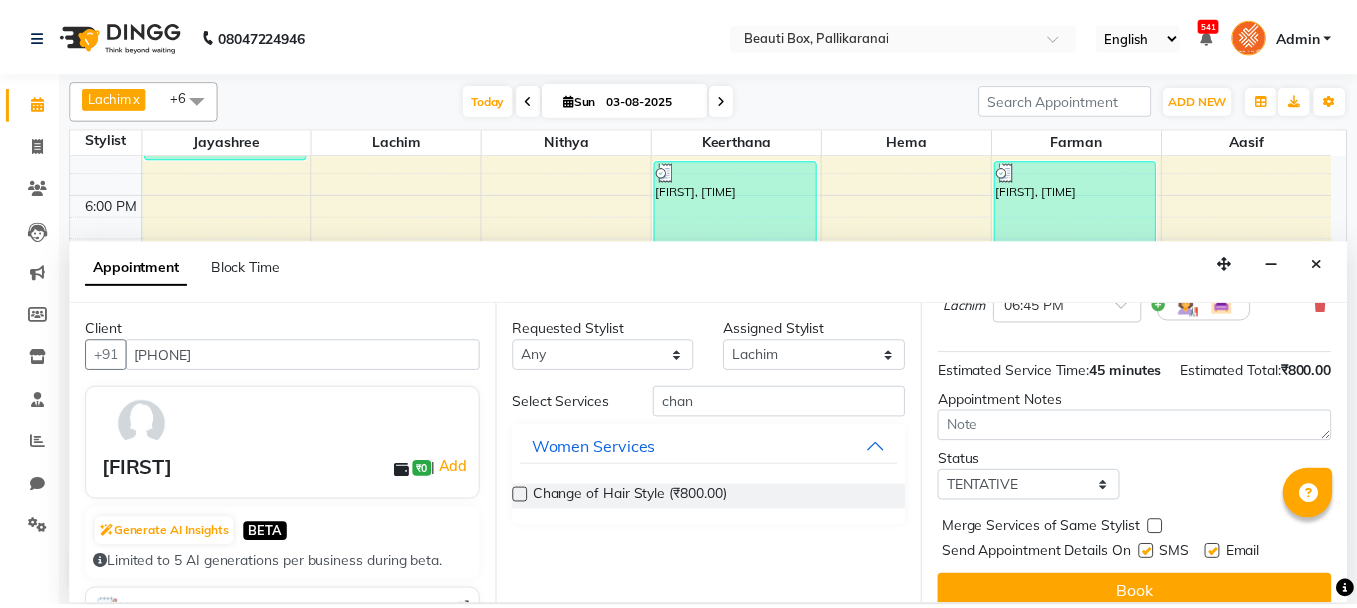 scroll, scrollTop: 242, scrollLeft: 0, axis: vertical 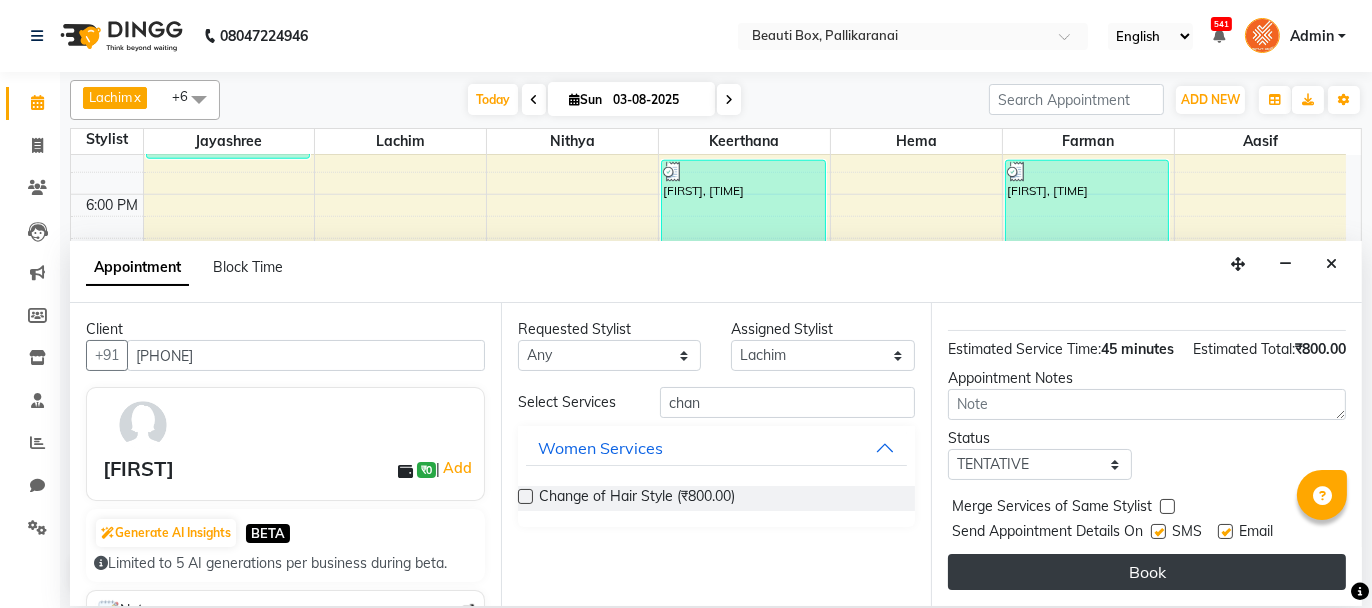 click on "Book" at bounding box center [1147, 572] 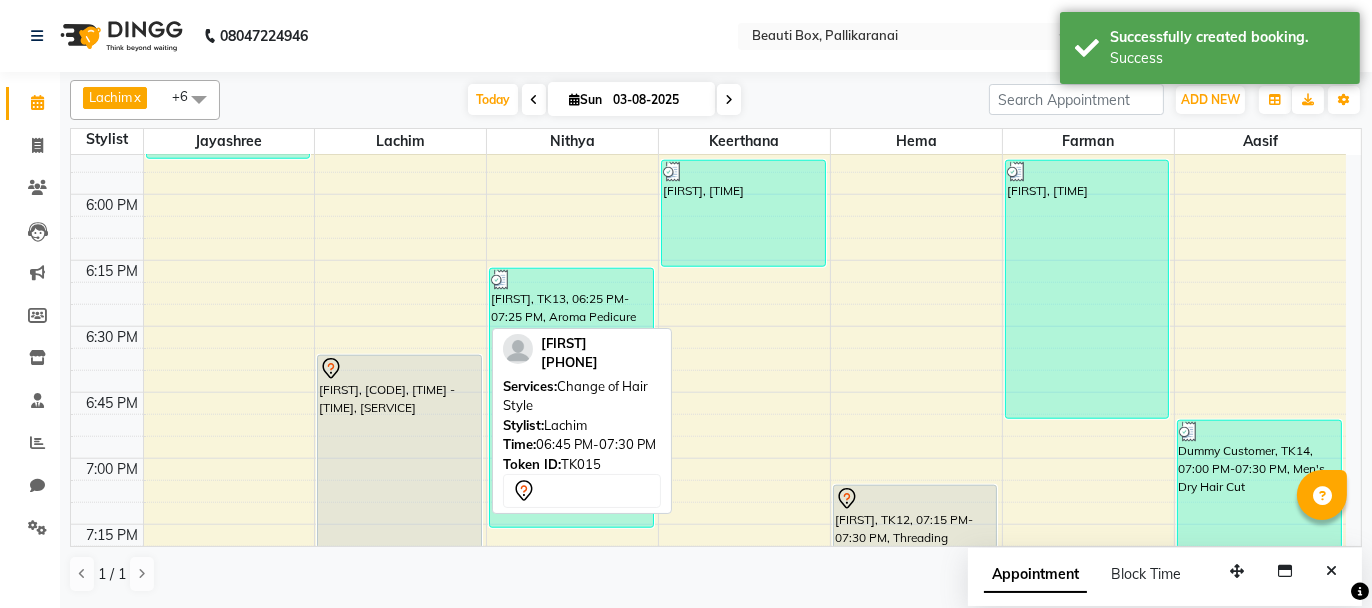 click on "[FIRST], [CODE], [TIME] - [TIME], [SERVICE]" at bounding box center (399, 452) 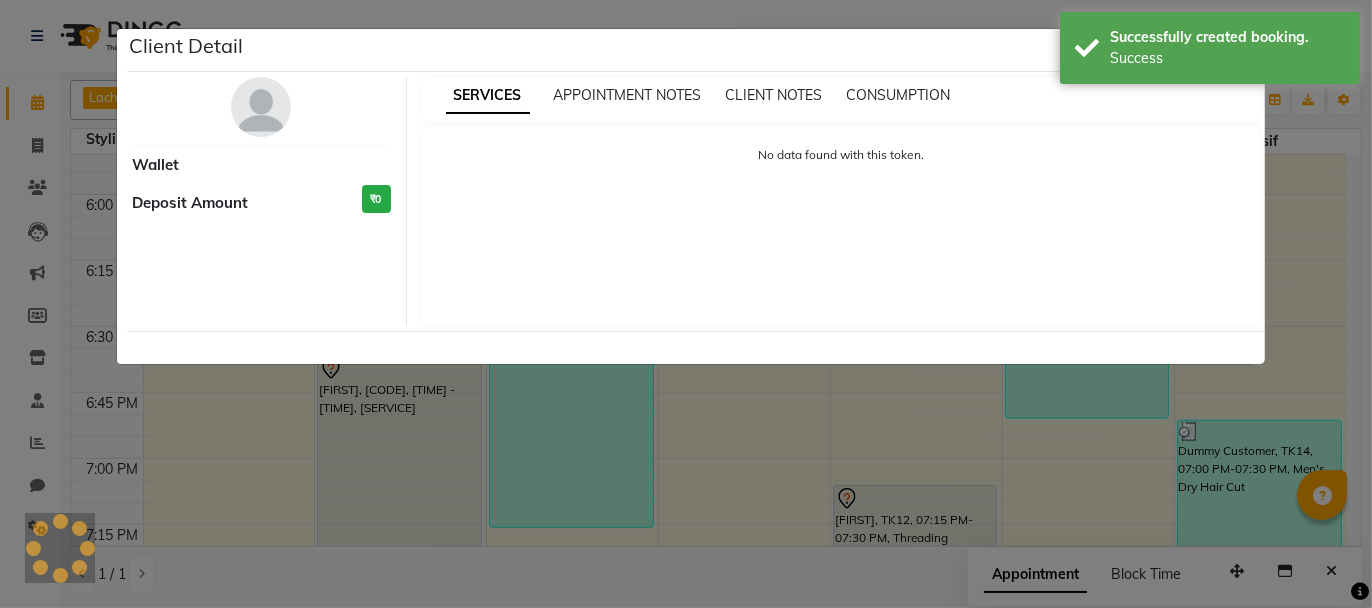 select on "7" 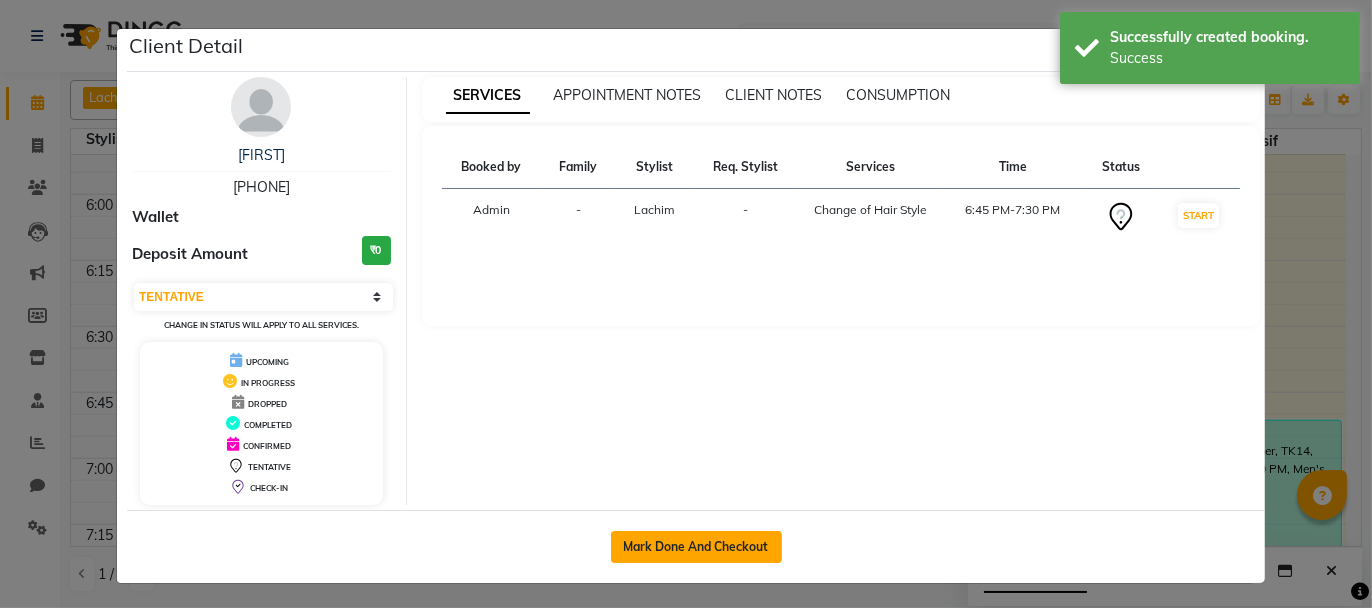 click on "Mark Done And Checkout" 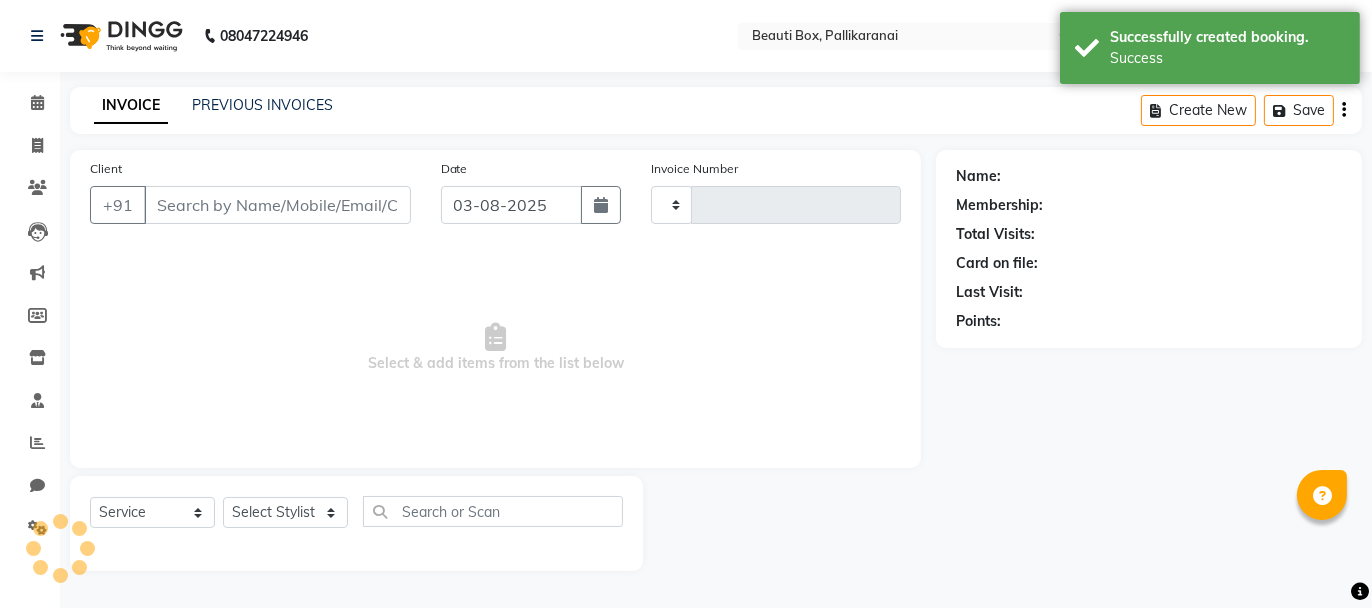 type on "1971" 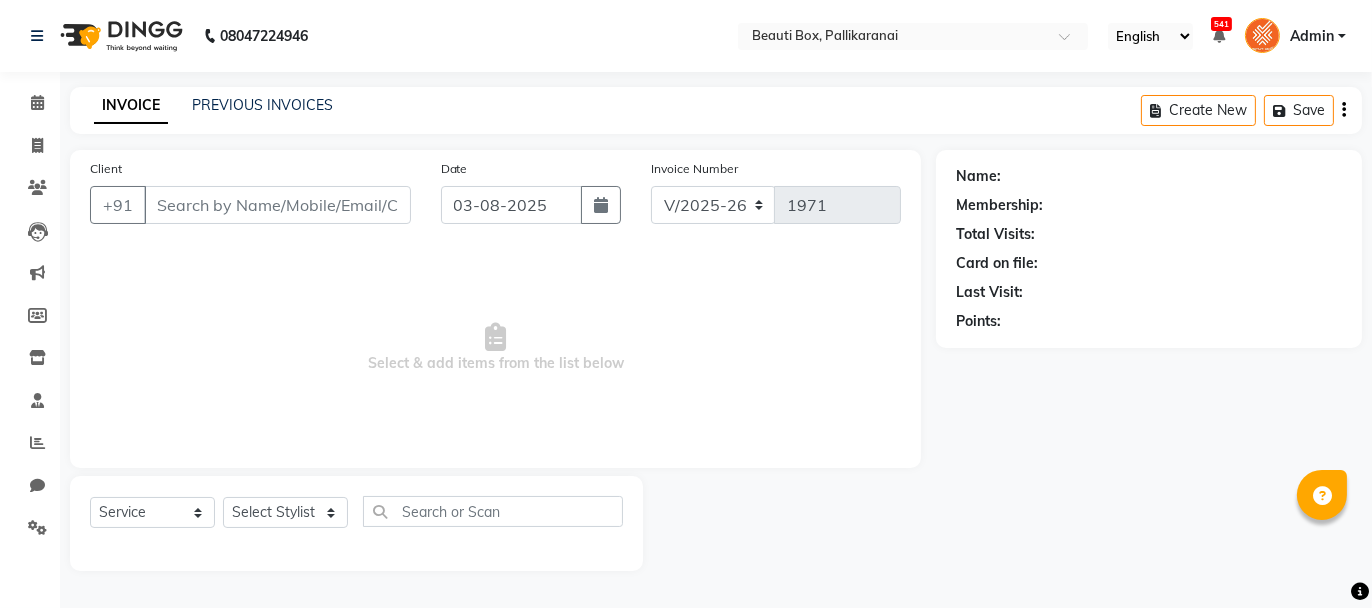 type on "[PHONE]" 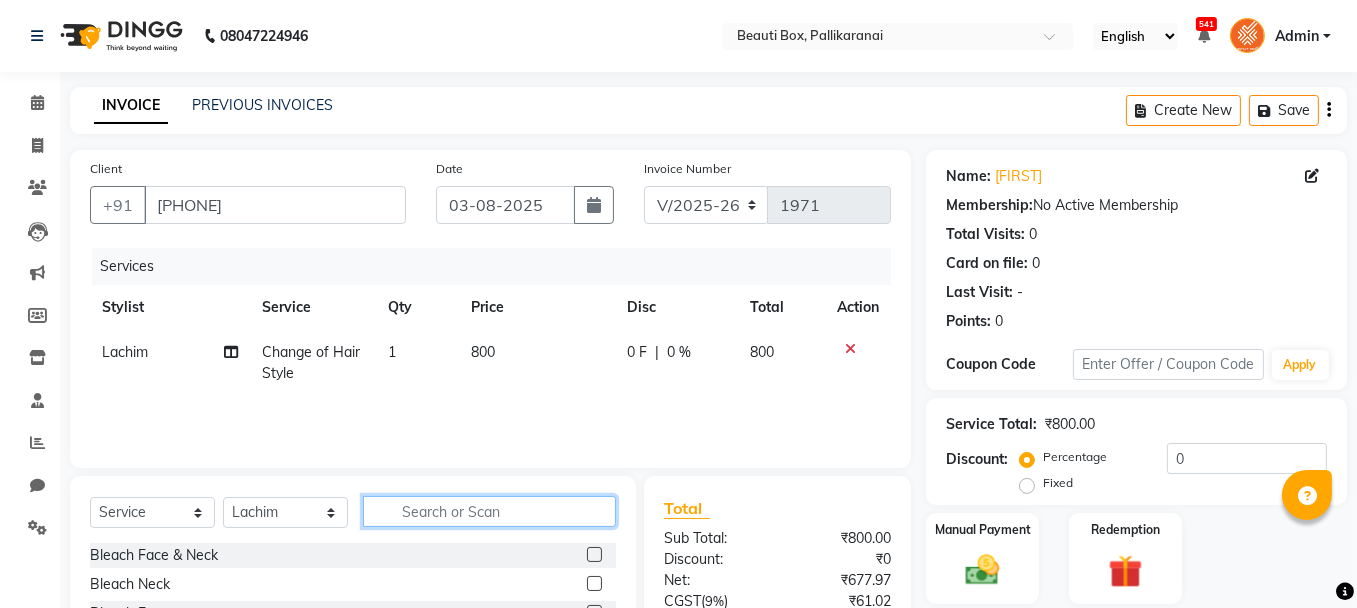 click 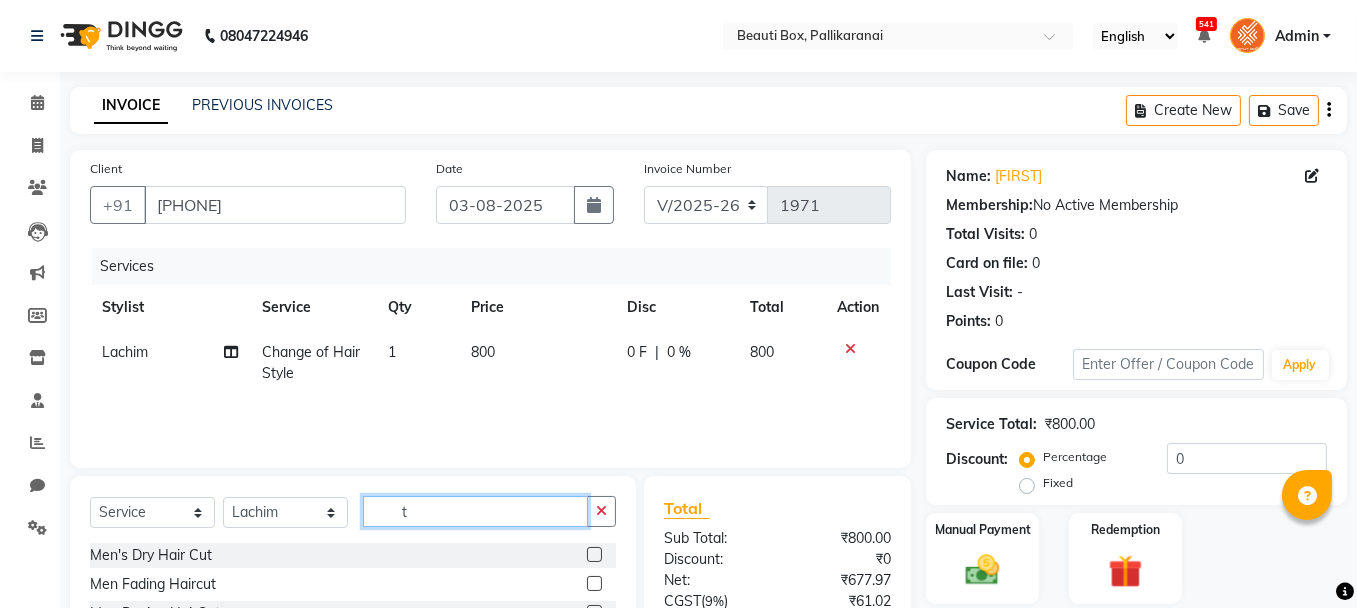 type on "t" 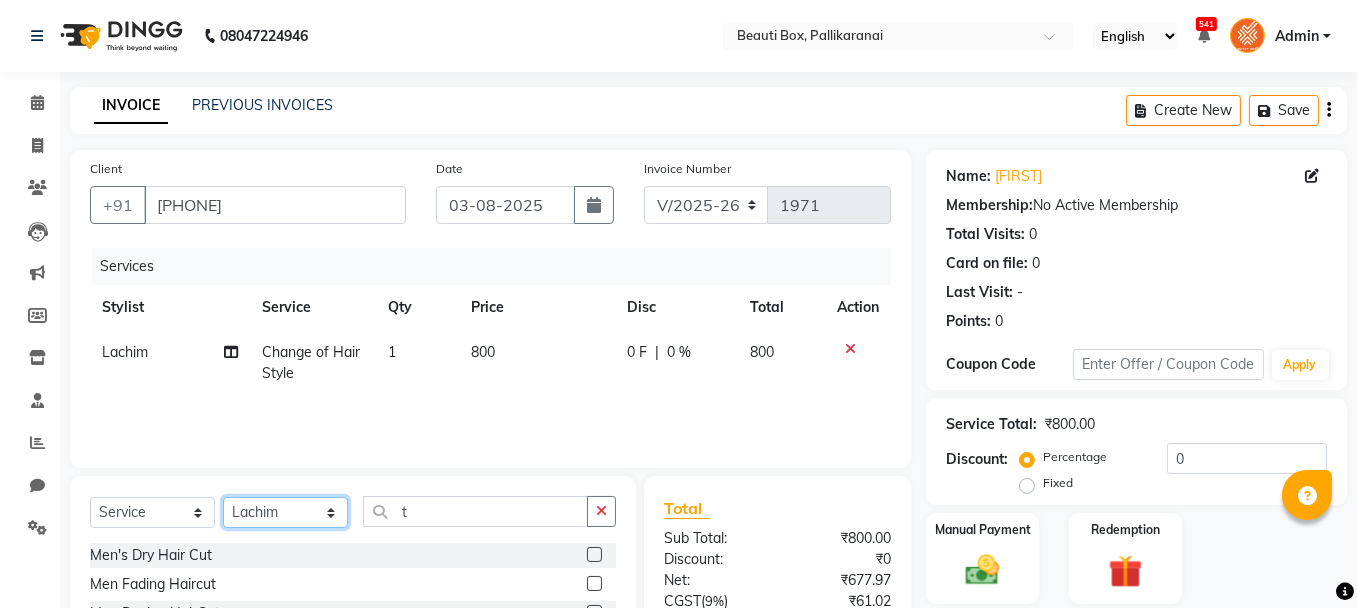 click on "Select Stylist [FIRST] [LAST] [FIRST] [FIRST] [FIRST] [FIRST] [FIRST] [FIRST] [FIRST] [FIRST] [FIRST] [FIRST] [FIRST] [FIRST] [FIRST] [FIRST] [FIRST] [FIRST]" 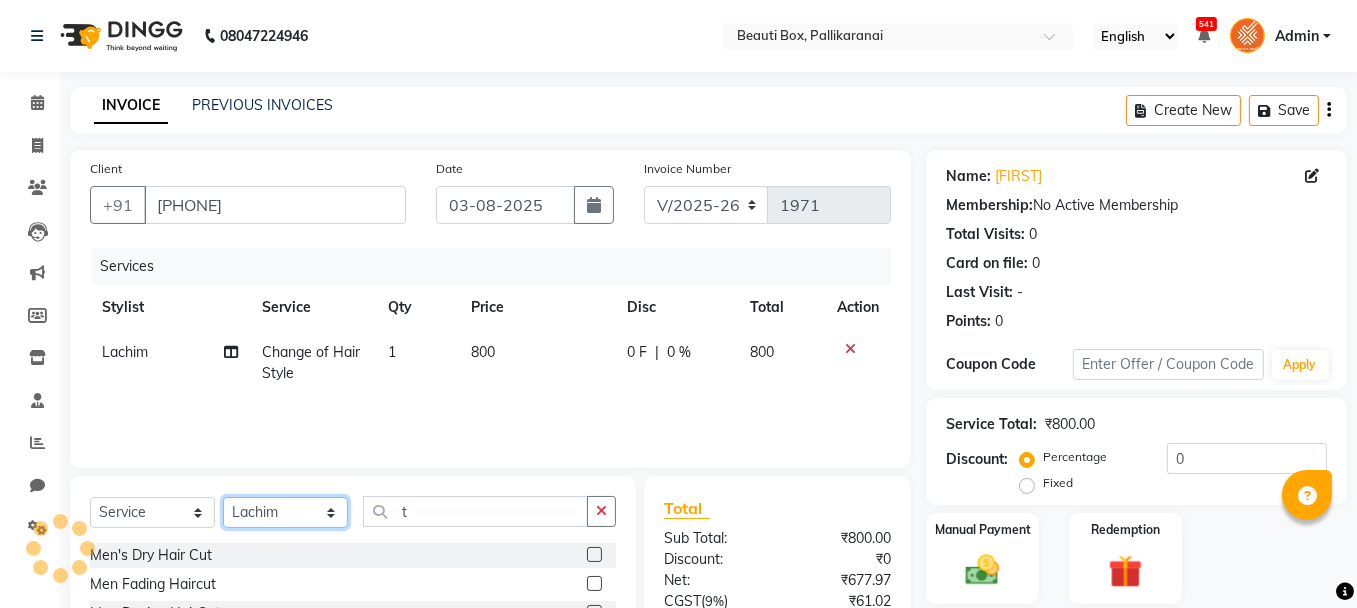 select on "40097" 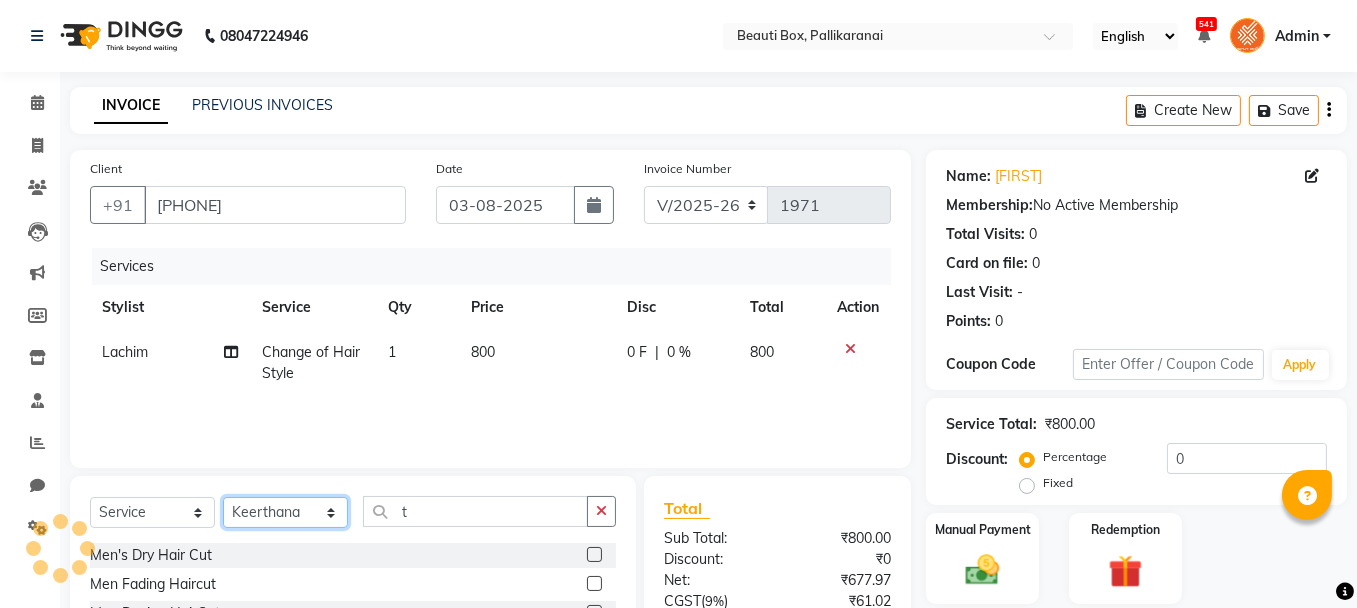 click on "Select Stylist [FIRST] [LAST] [FIRST] [FIRST] [FIRST] [FIRST] [FIRST] [FIRST] [FIRST] [FIRST] [FIRST] [FIRST] [FIRST] [FIRST] [FIRST] [FIRST] [FIRST] [FIRST]" 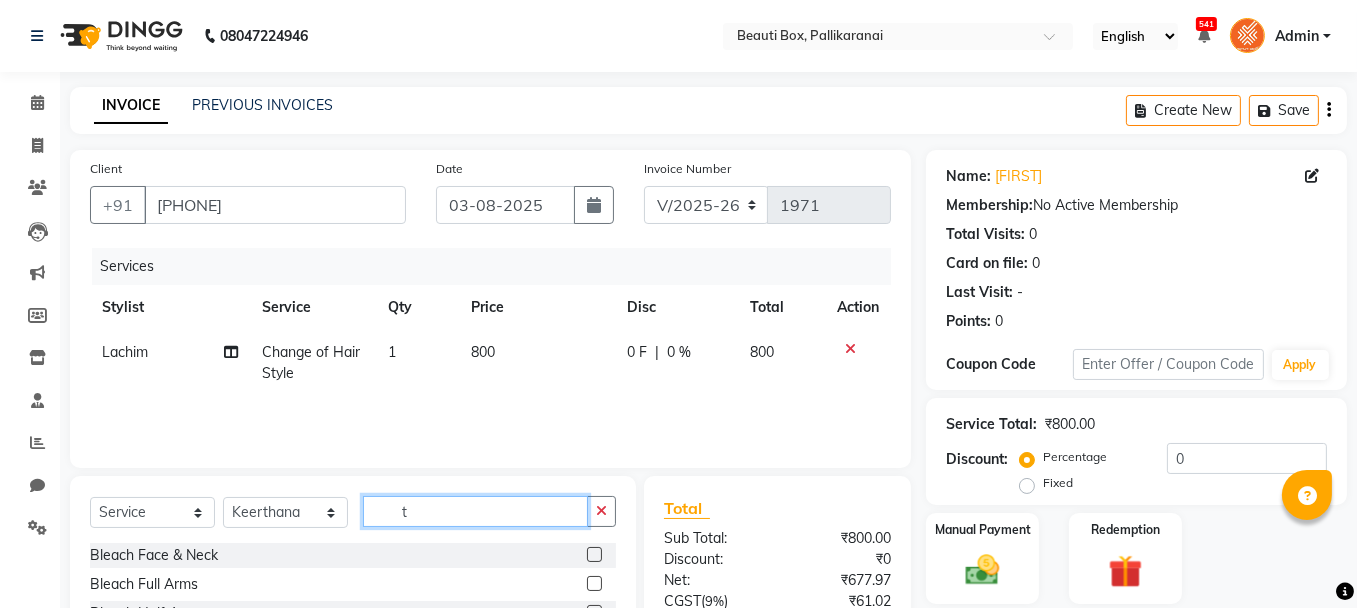 click on "t" 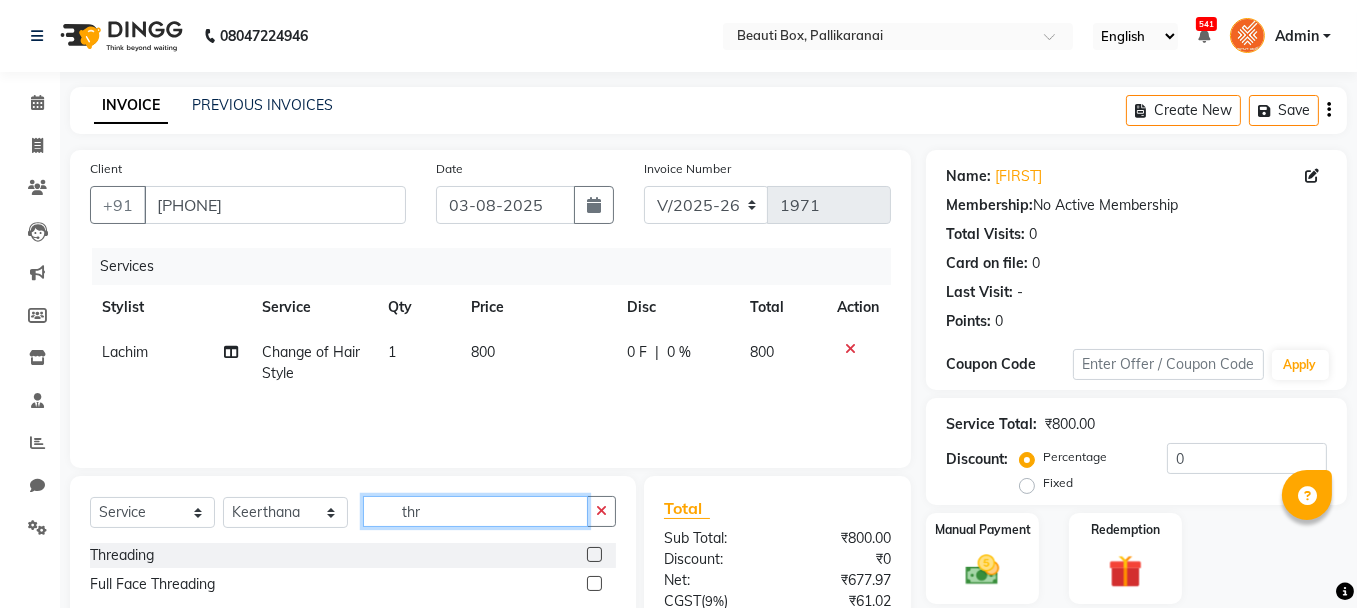 type on "thr" 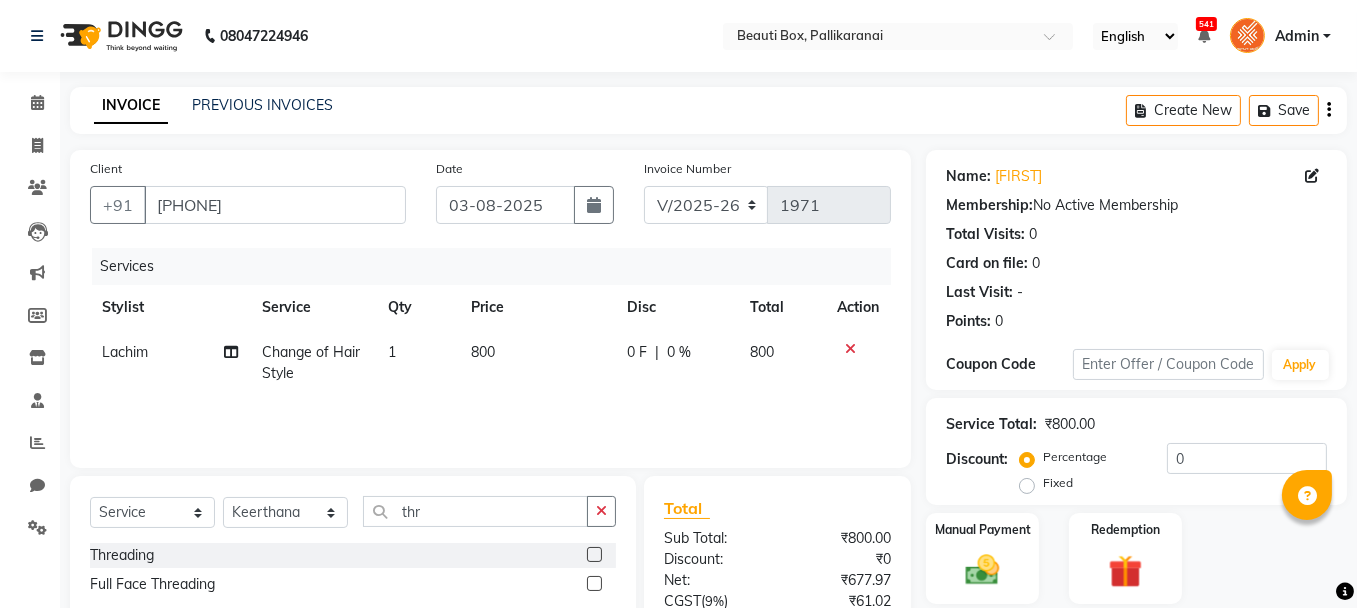 click 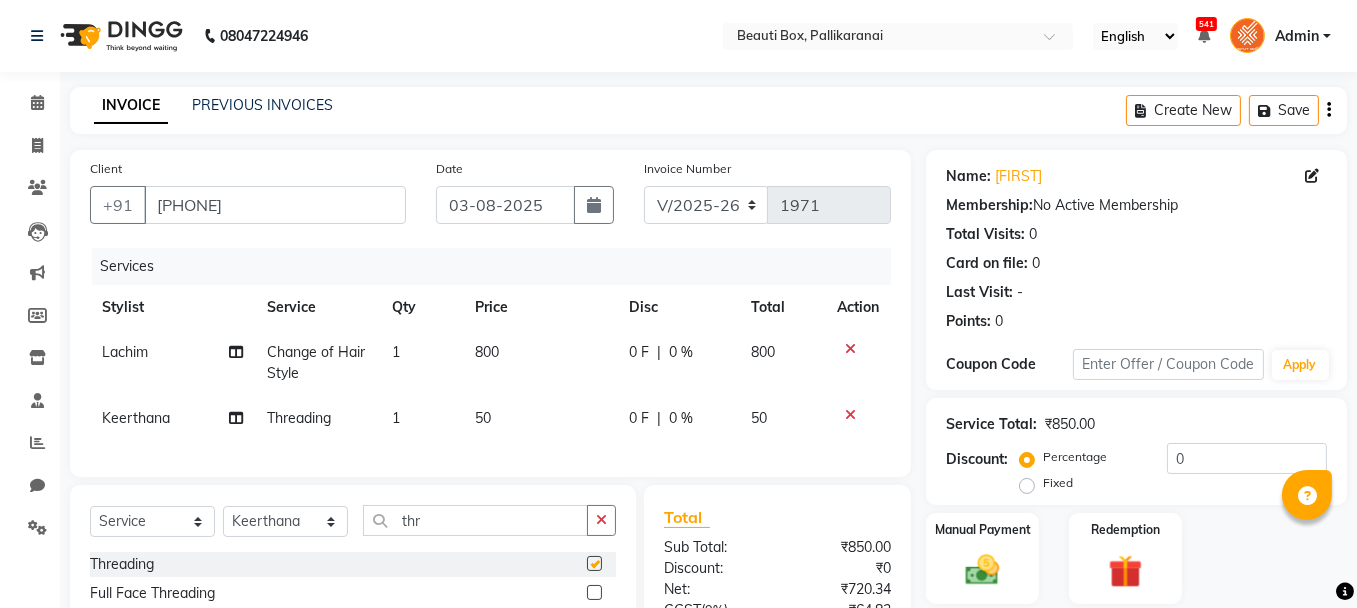 checkbox on "false" 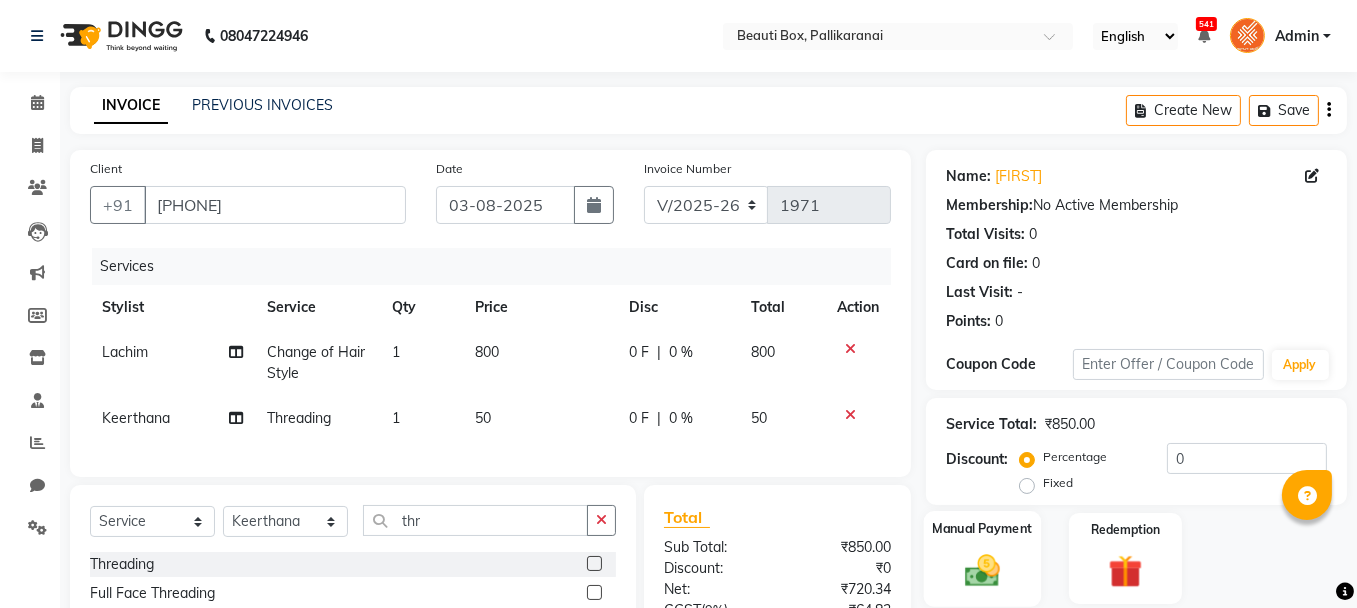 click on "Manual Payment" 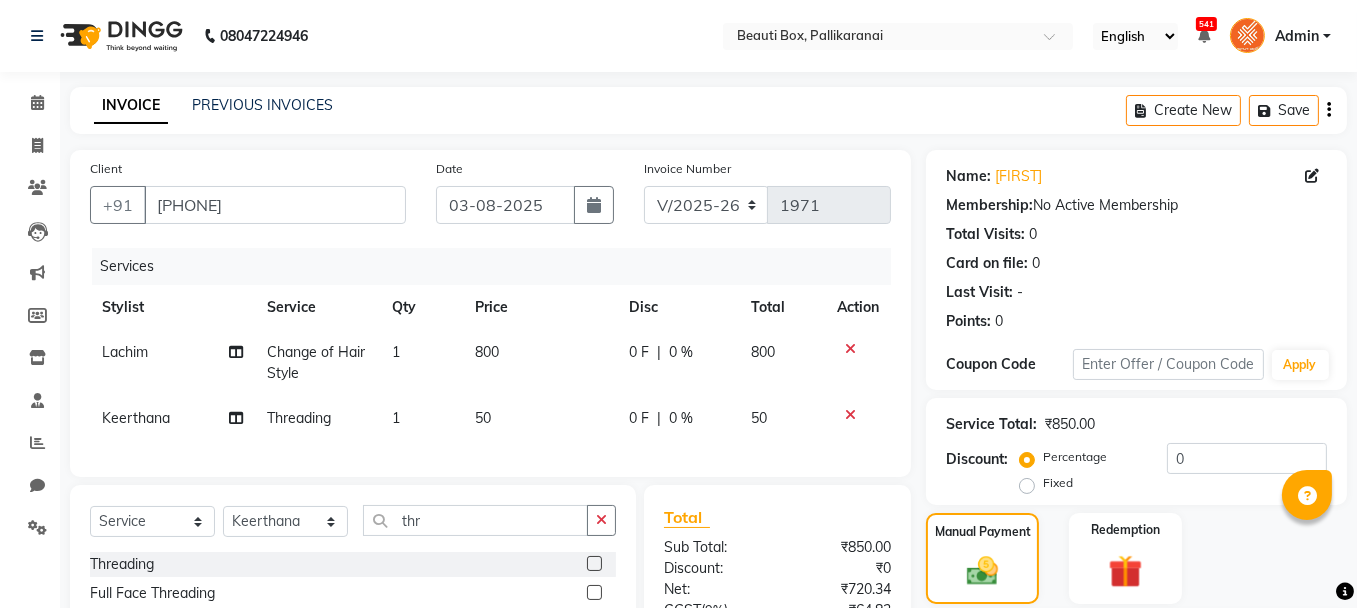 scroll, scrollTop: 214, scrollLeft: 0, axis: vertical 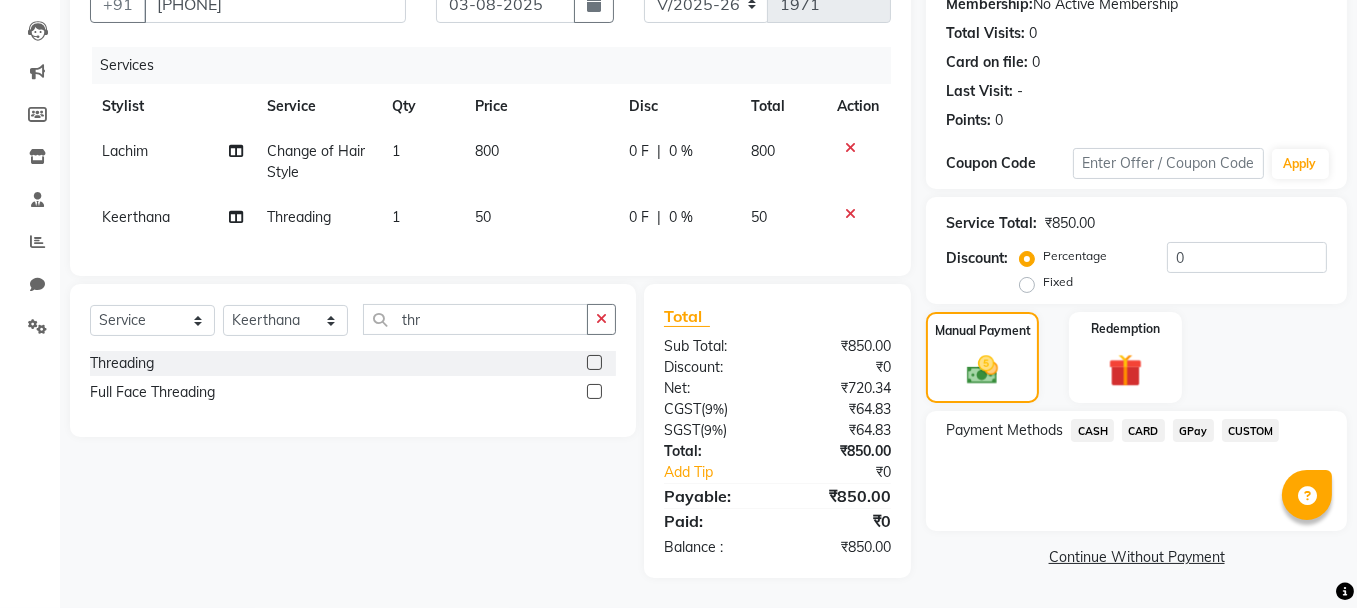 click on "GPay" 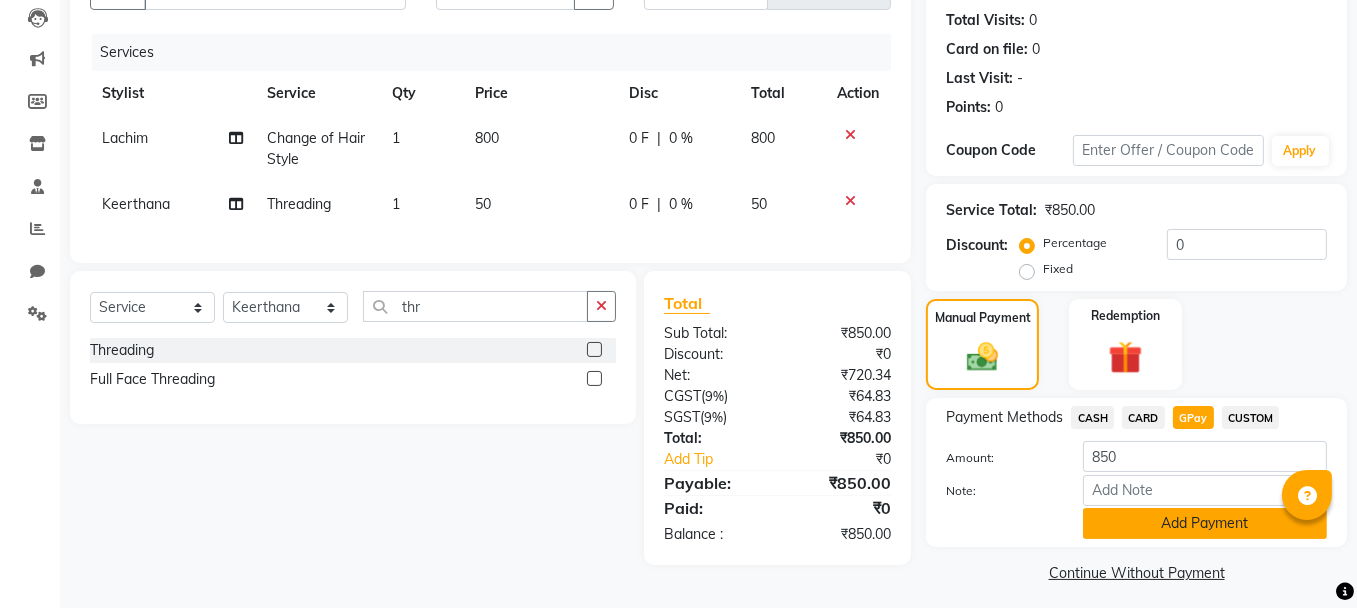 click on "Add Payment" 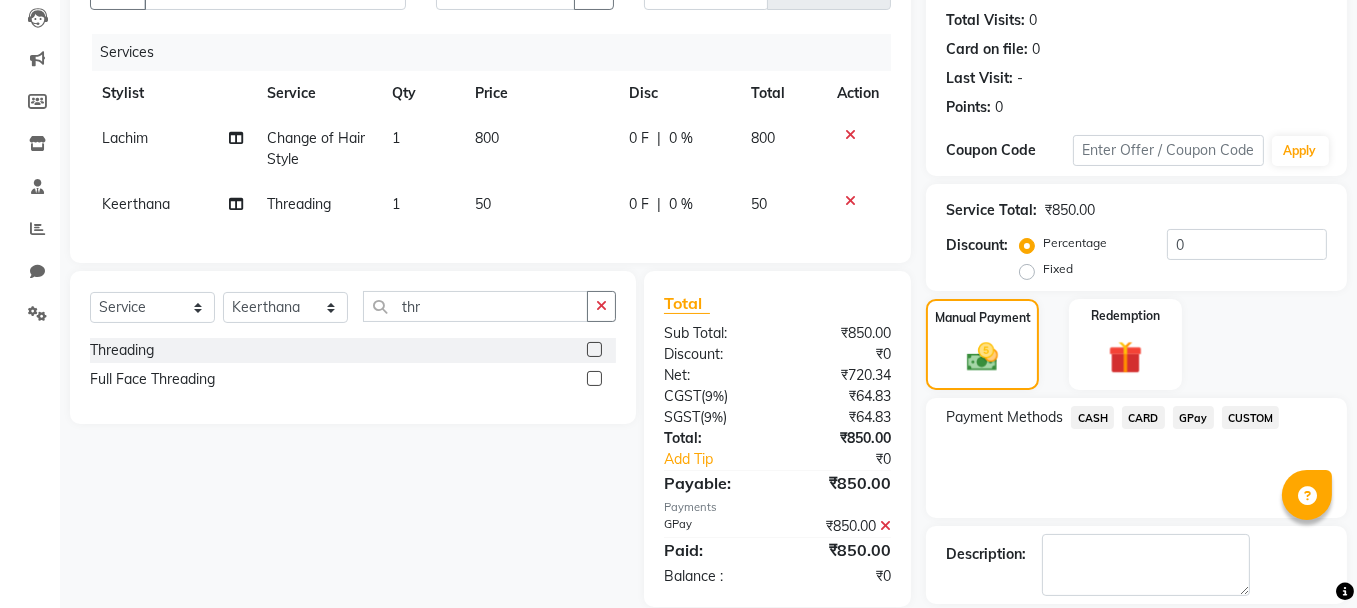 scroll, scrollTop: 305, scrollLeft: 0, axis: vertical 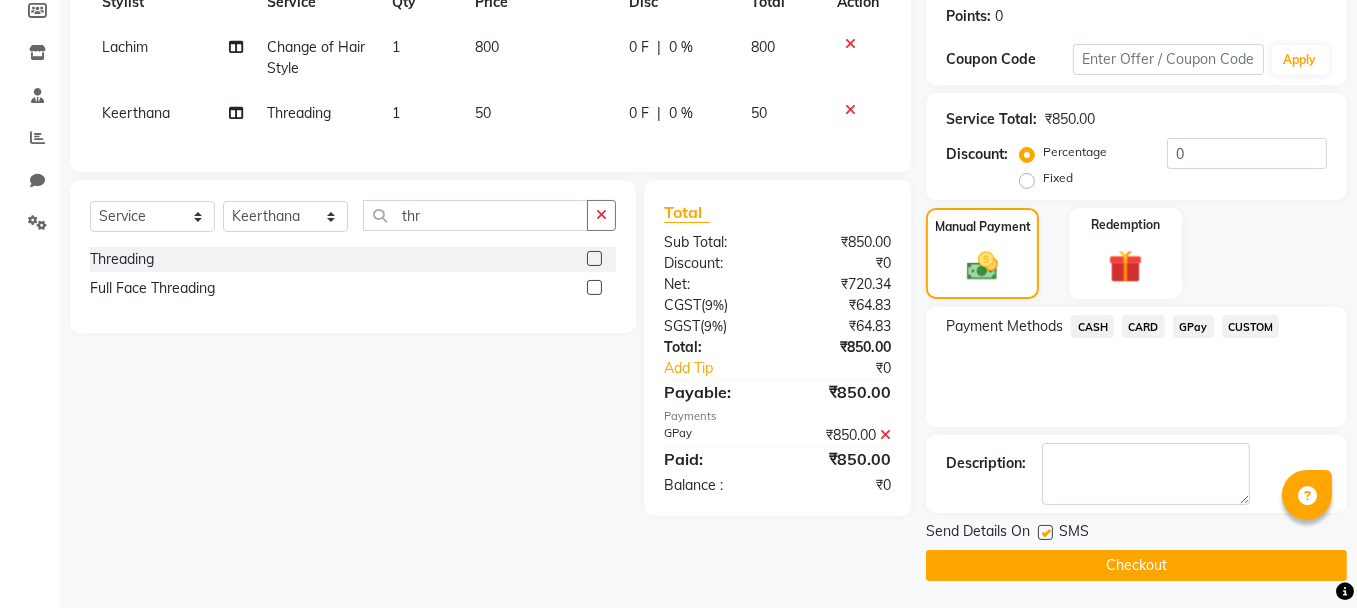 click on "Checkout" 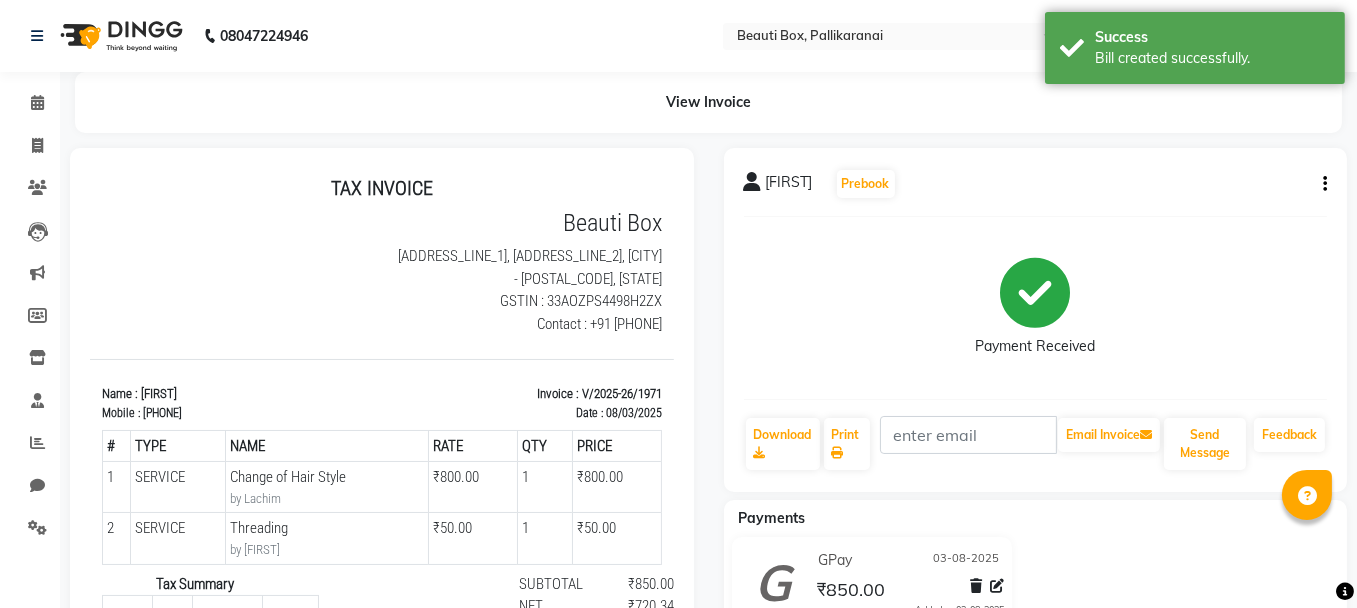 scroll, scrollTop: 0, scrollLeft: 0, axis: both 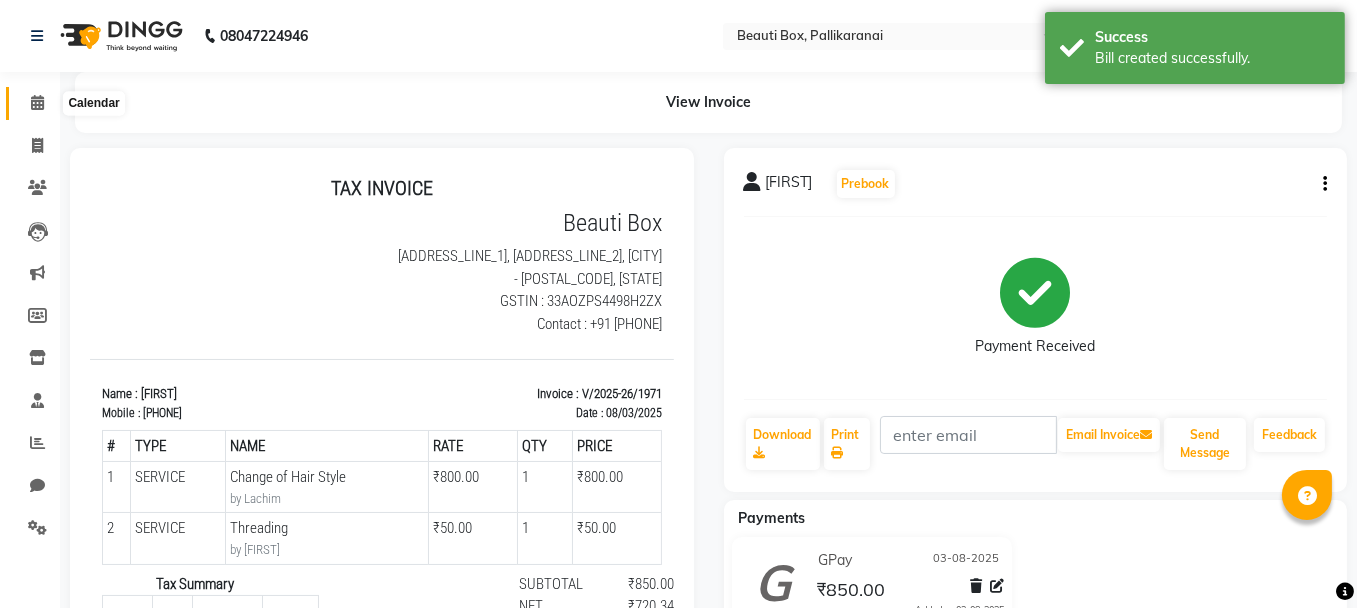 click 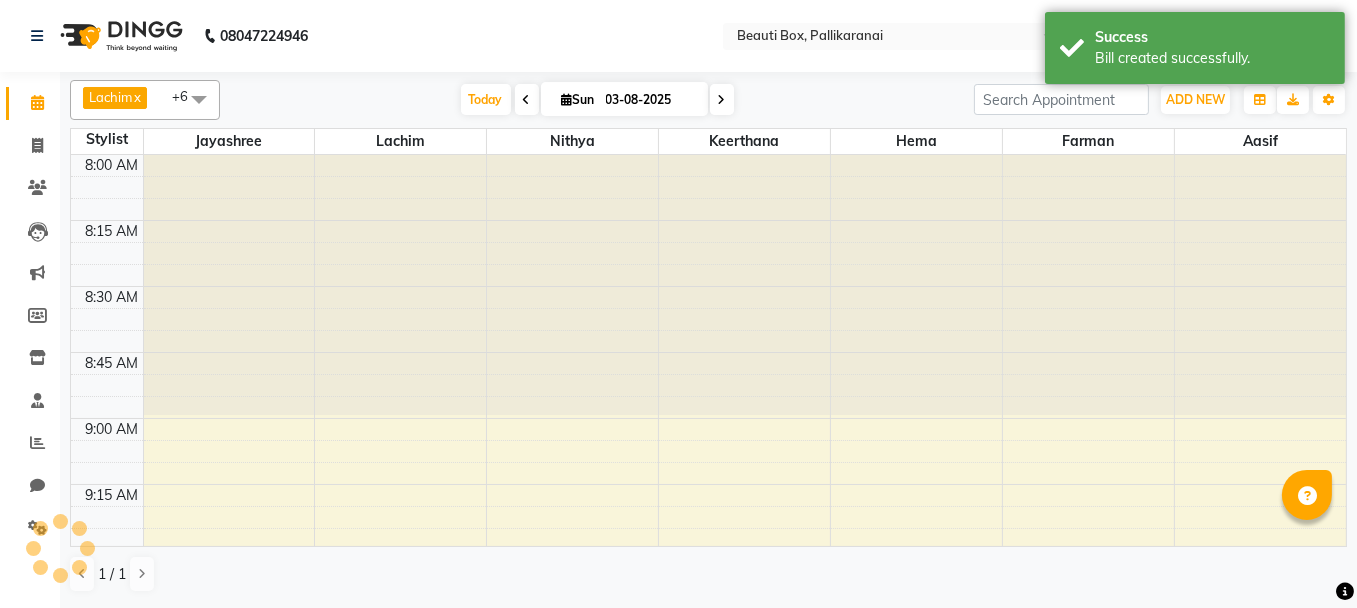 scroll, scrollTop: 0, scrollLeft: 0, axis: both 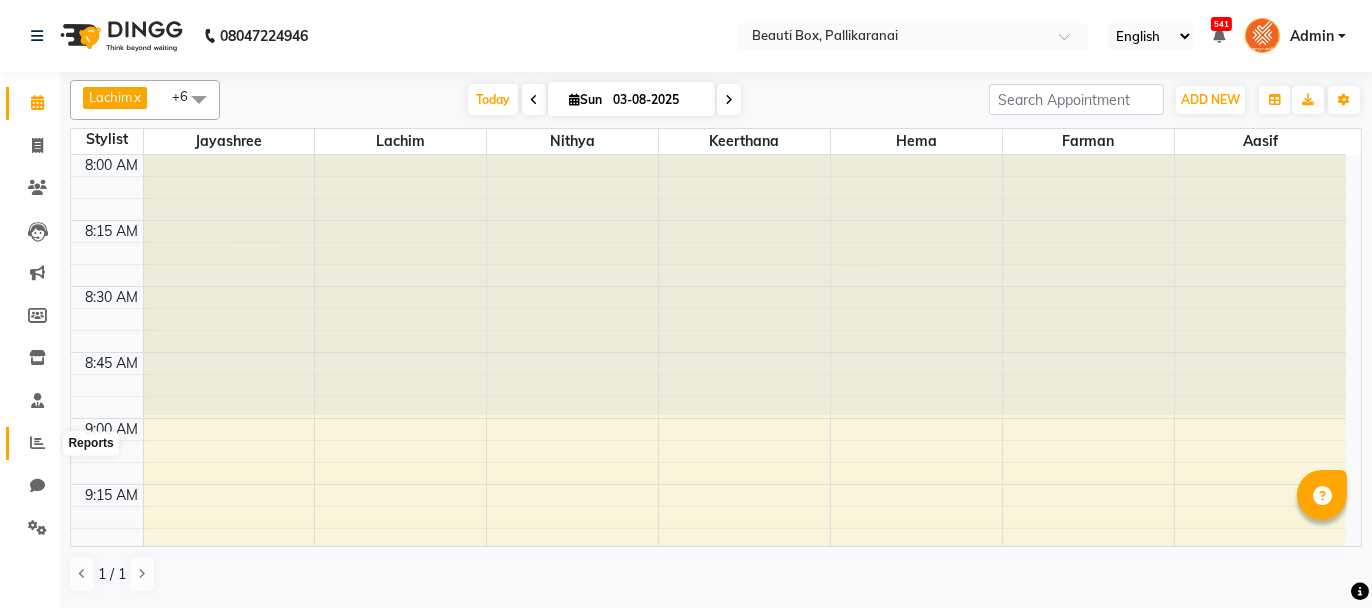 click 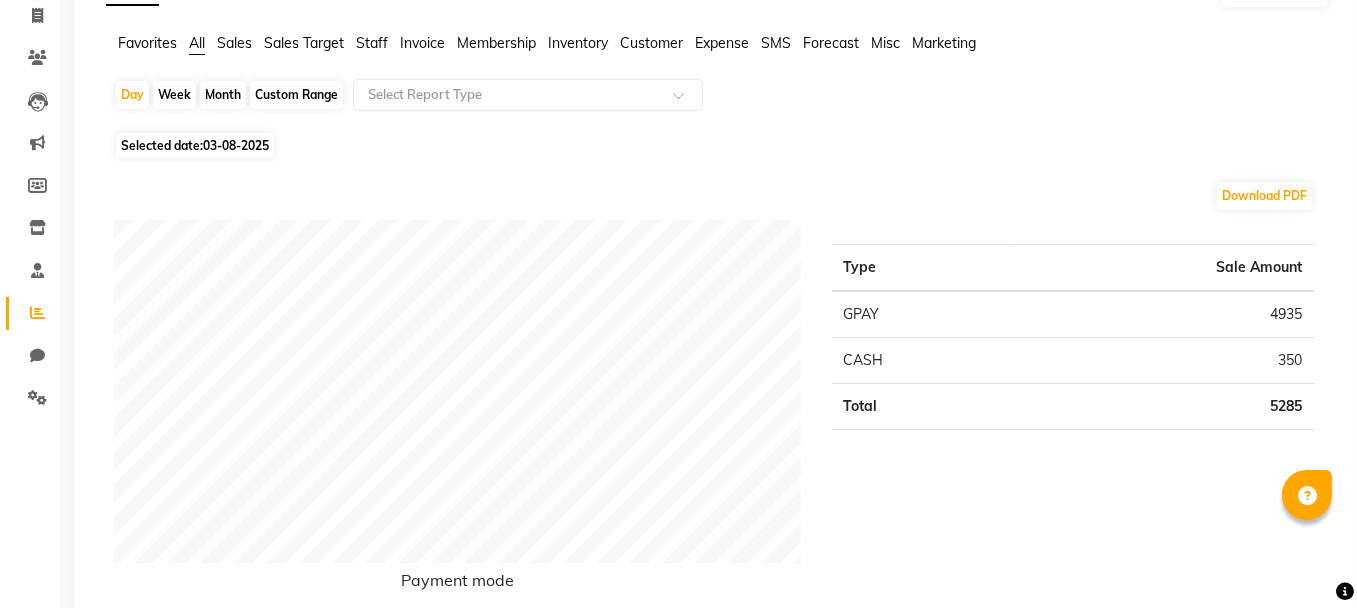 scroll, scrollTop: 300, scrollLeft: 0, axis: vertical 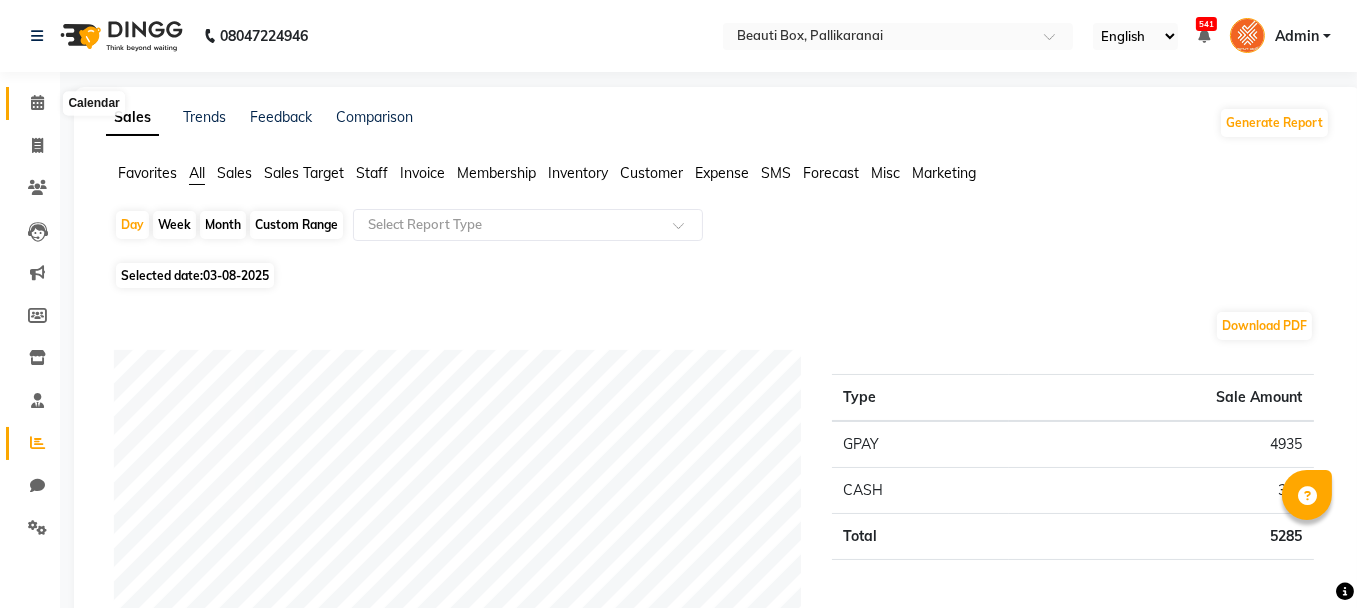 click 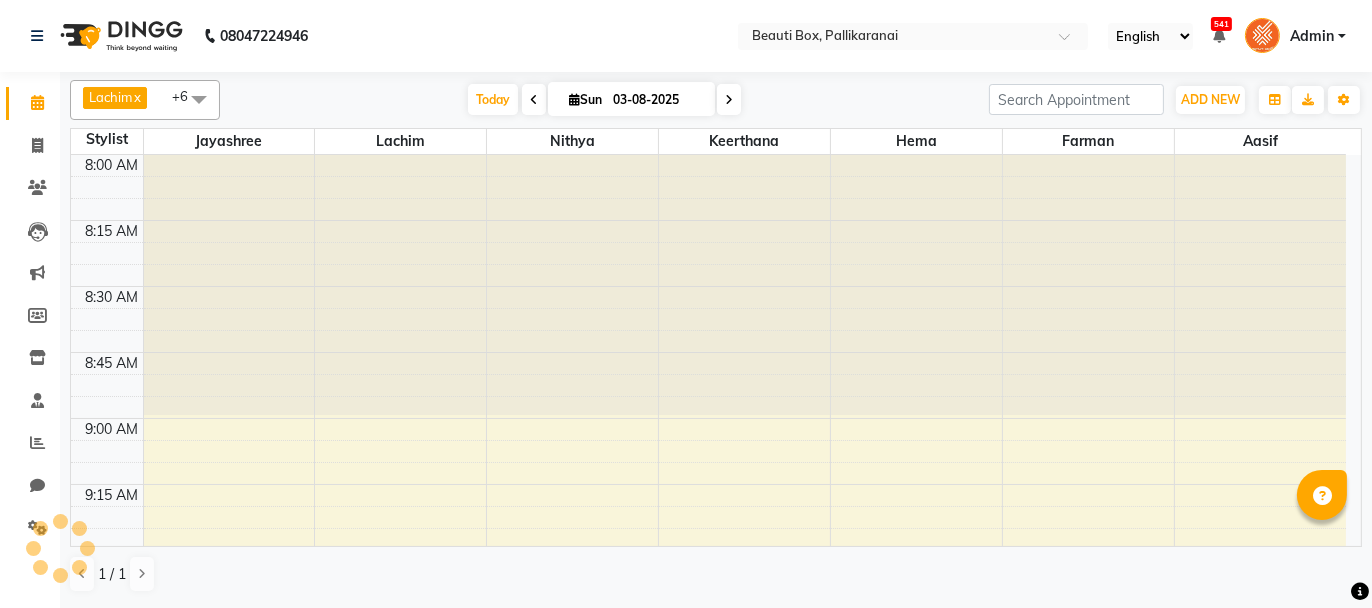 scroll, scrollTop: 0, scrollLeft: 0, axis: both 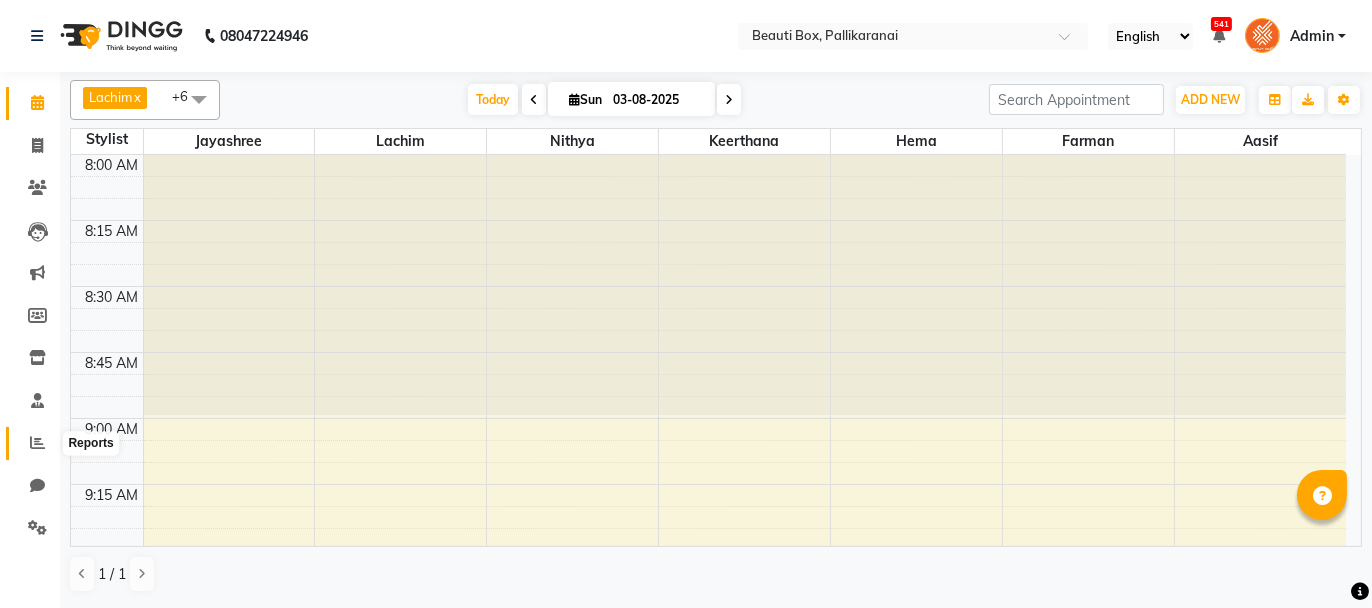 click 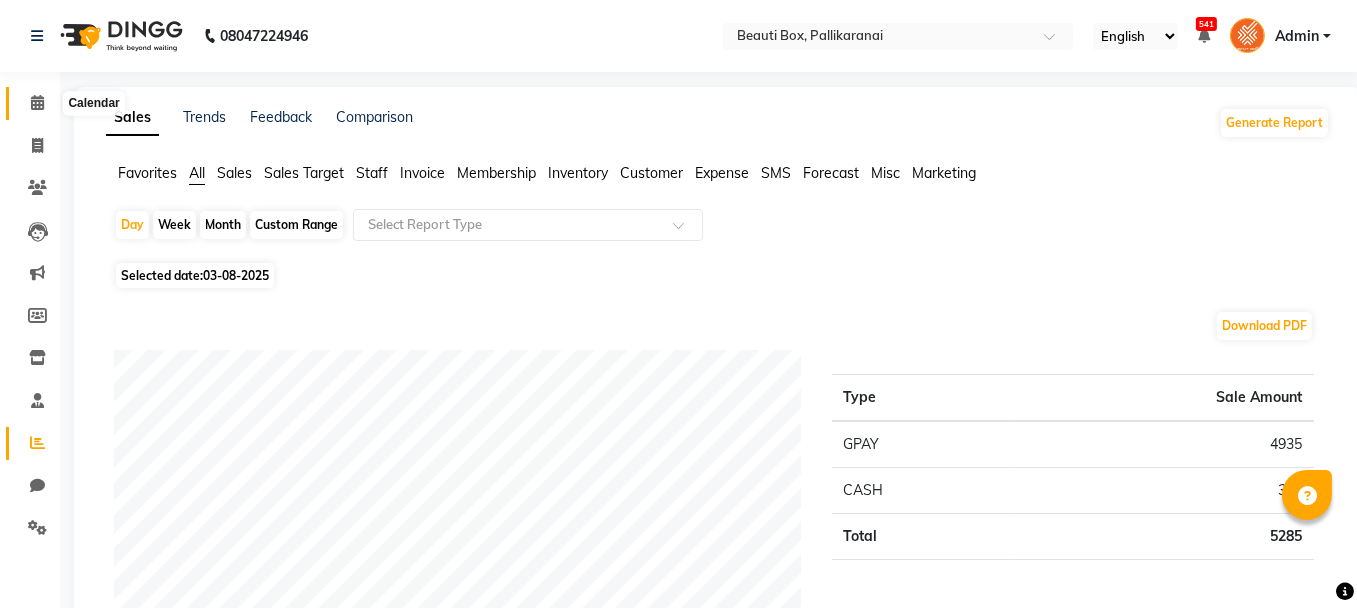 click 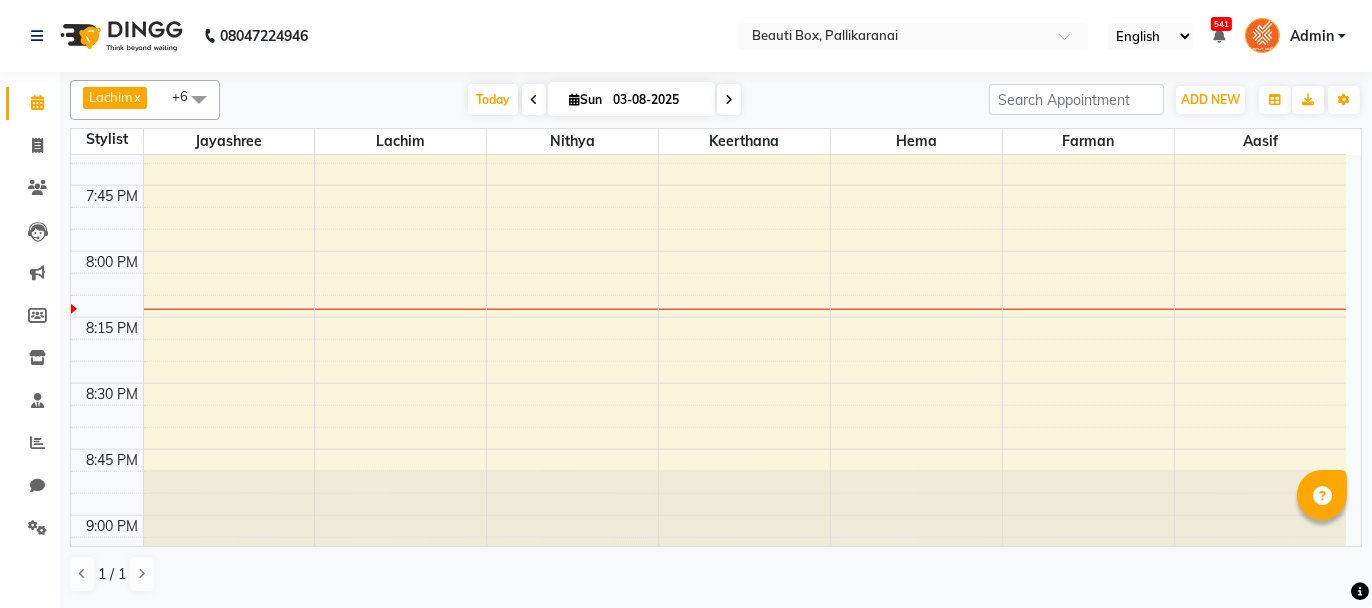 scroll, scrollTop: 3027, scrollLeft: 0, axis: vertical 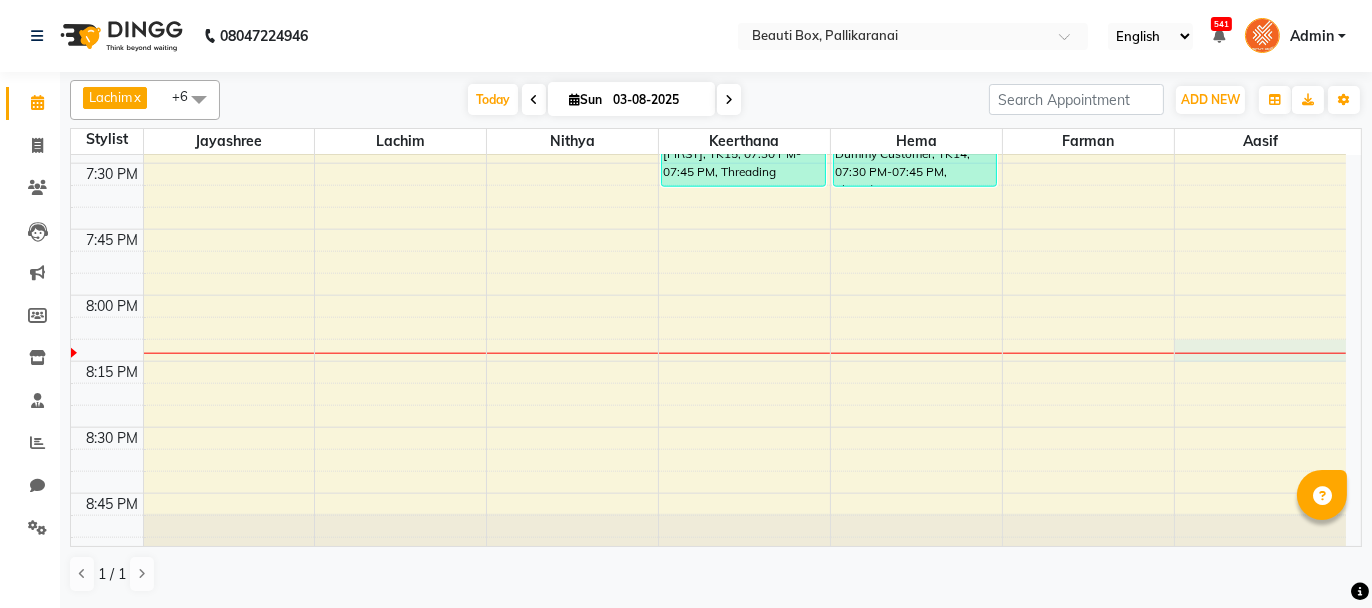 click on "[TIME] [FIRST], [TIME] [FIRST], [TIME] [FIRST] [TIME] [FIRST] [TIME]" at bounding box center (708, -1025) 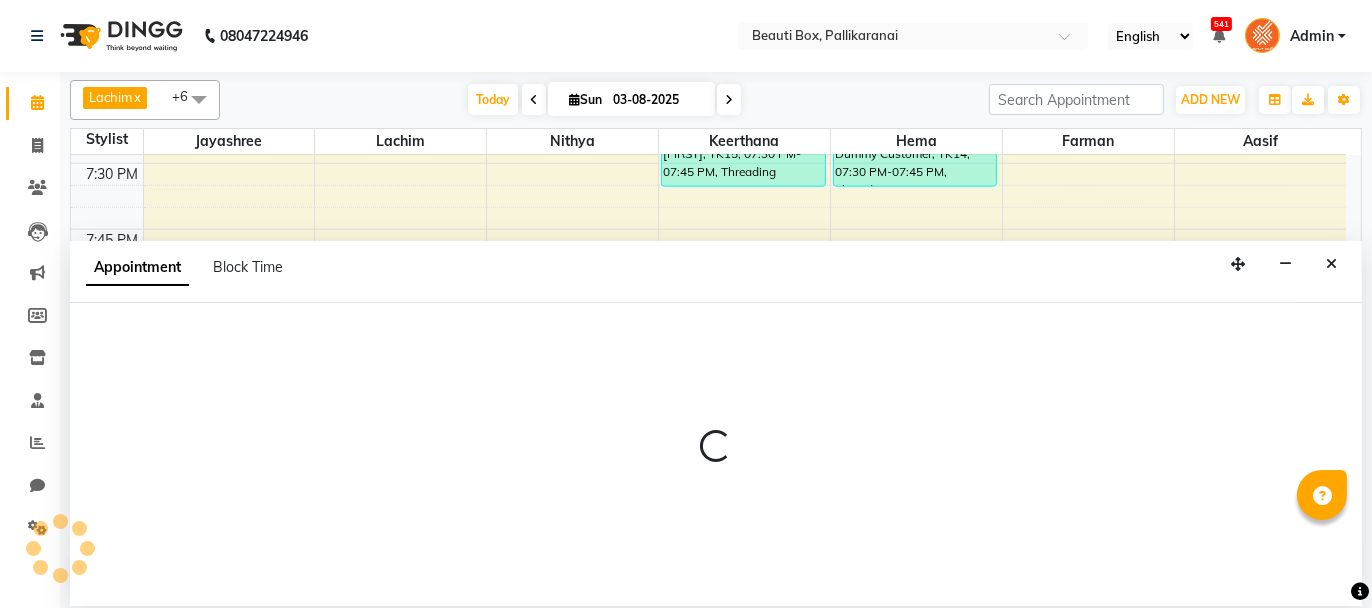 select on "86604" 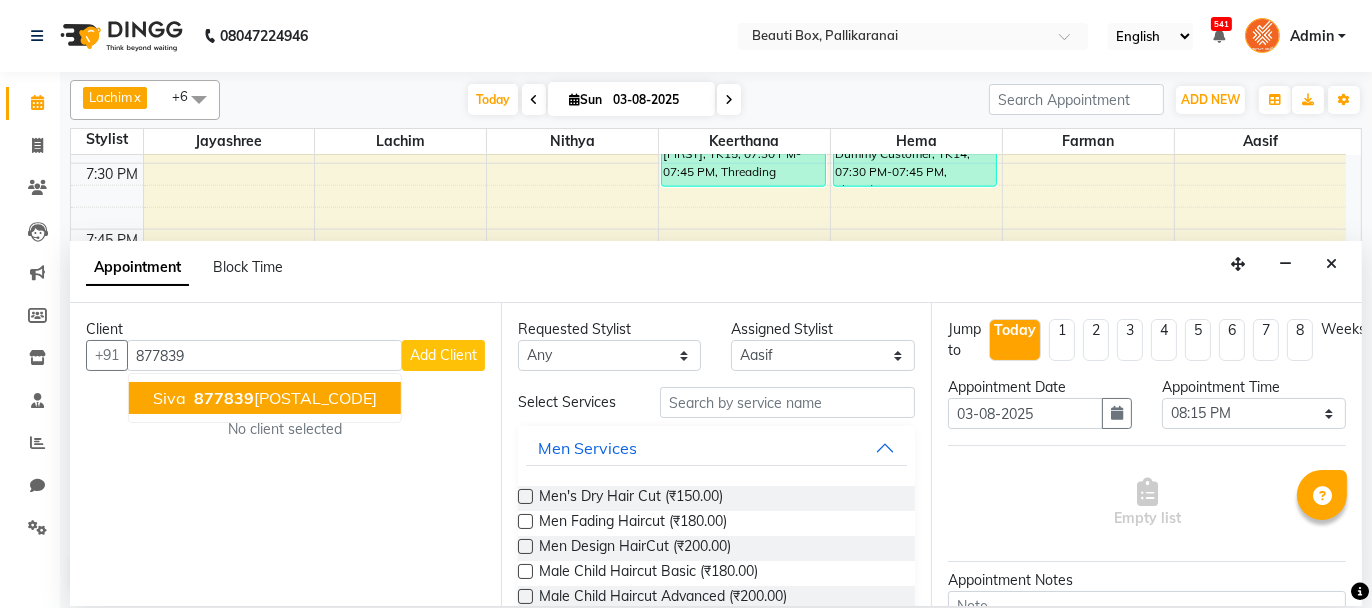 click on "877839" at bounding box center [224, 398] 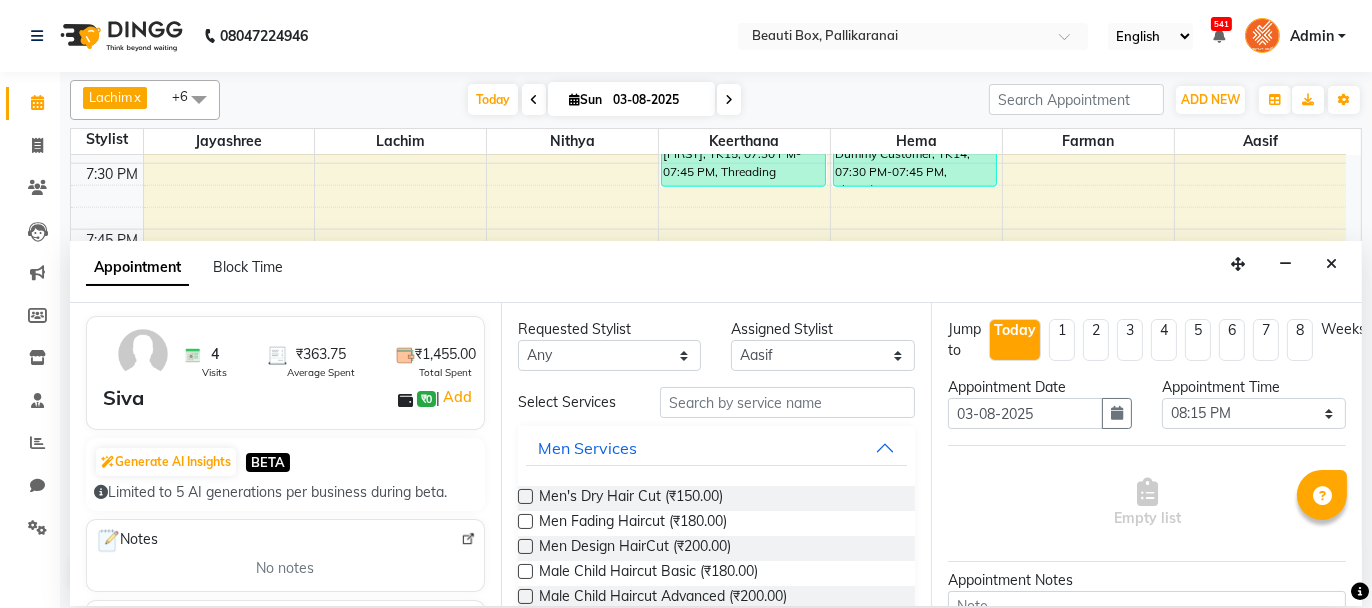 scroll, scrollTop: 300, scrollLeft: 0, axis: vertical 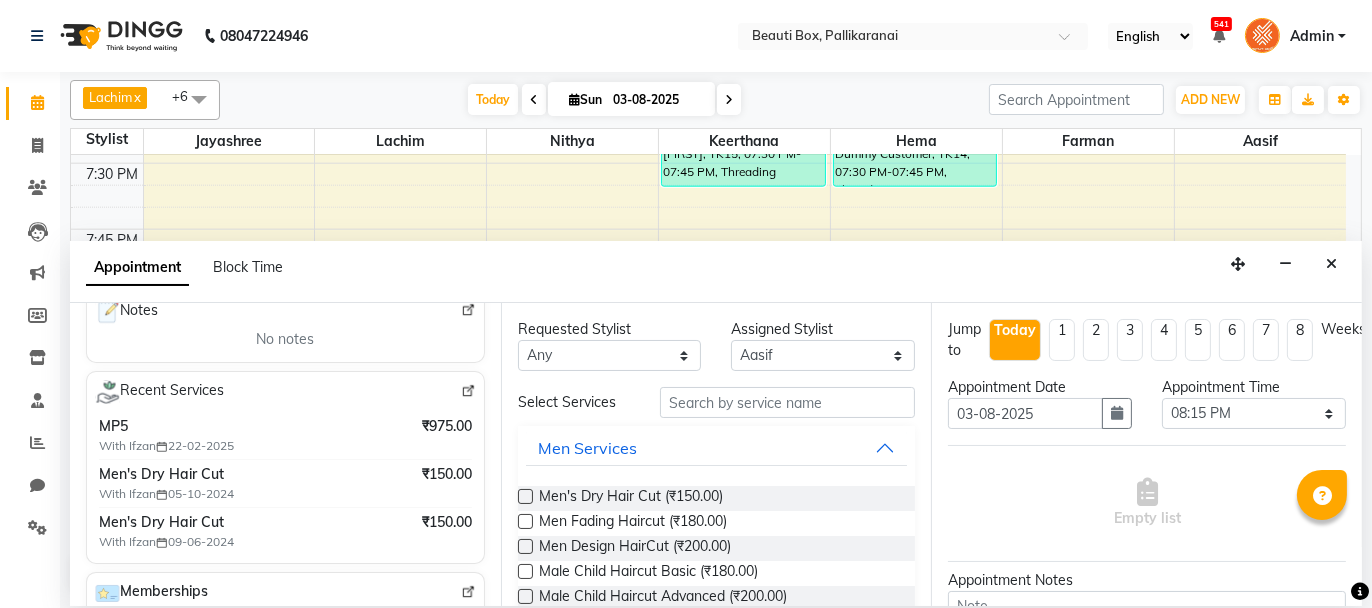 type on "[PHONE]" 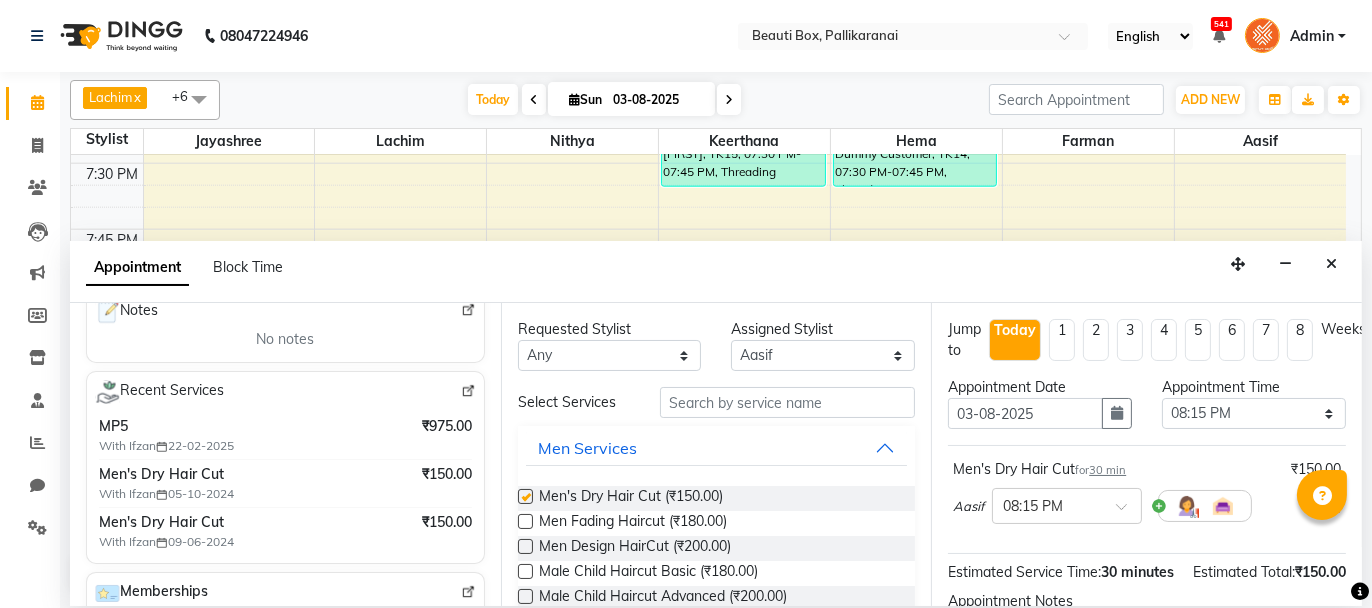 checkbox on "false" 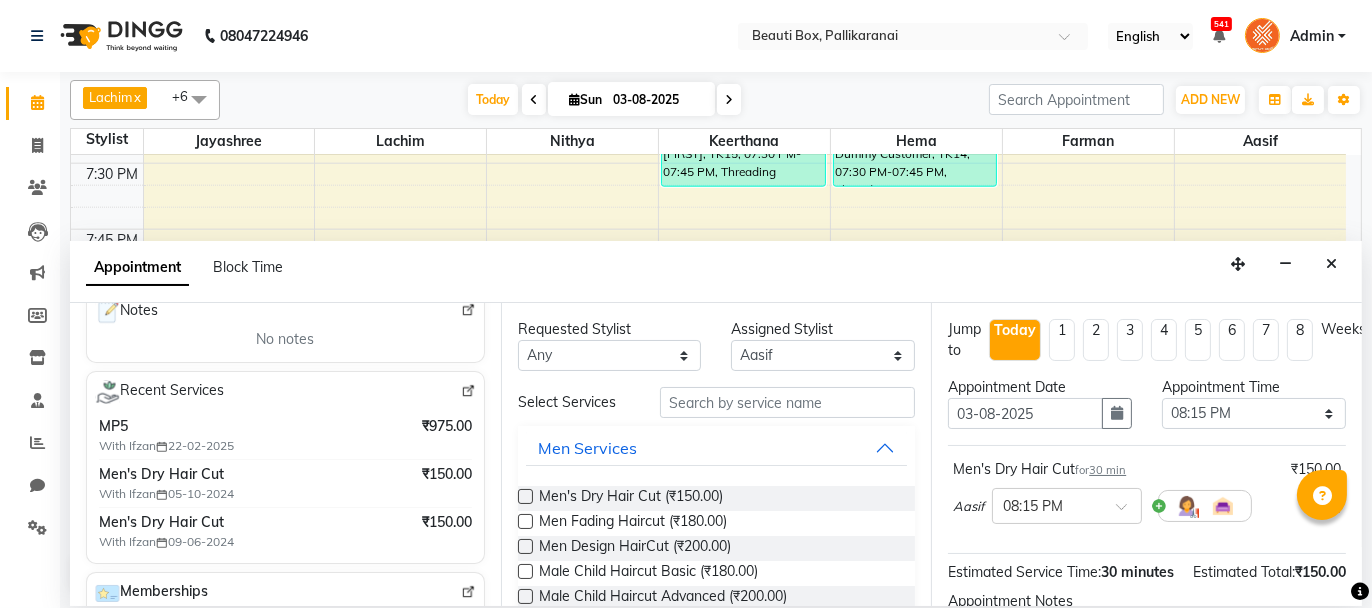 scroll, scrollTop: 242, scrollLeft: 0, axis: vertical 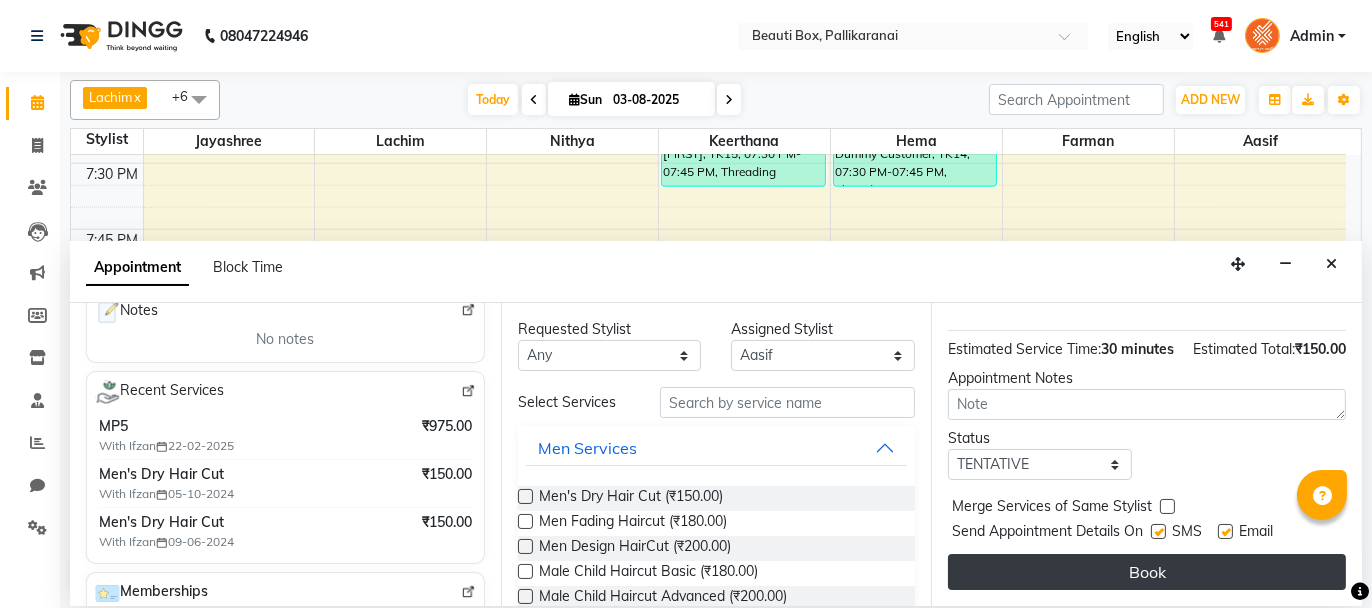 click on "Book" at bounding box center (1147, 572) 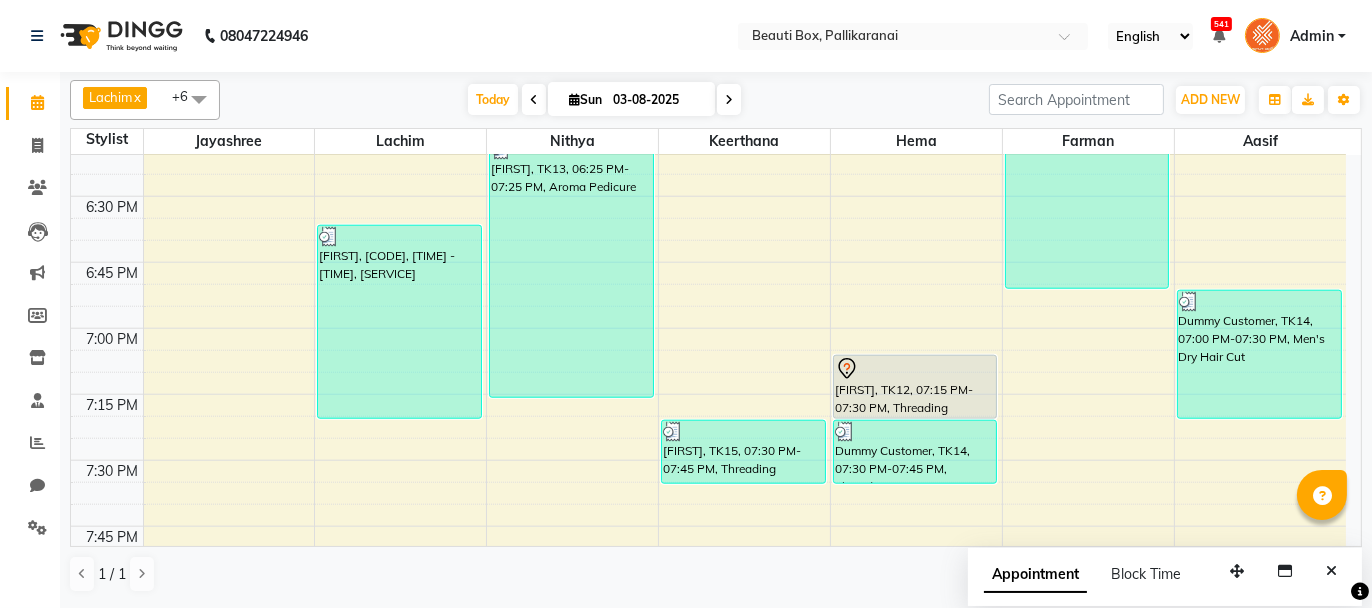 scroll, scrollTop: 2727, scrollLeft: 0, axis: vertical 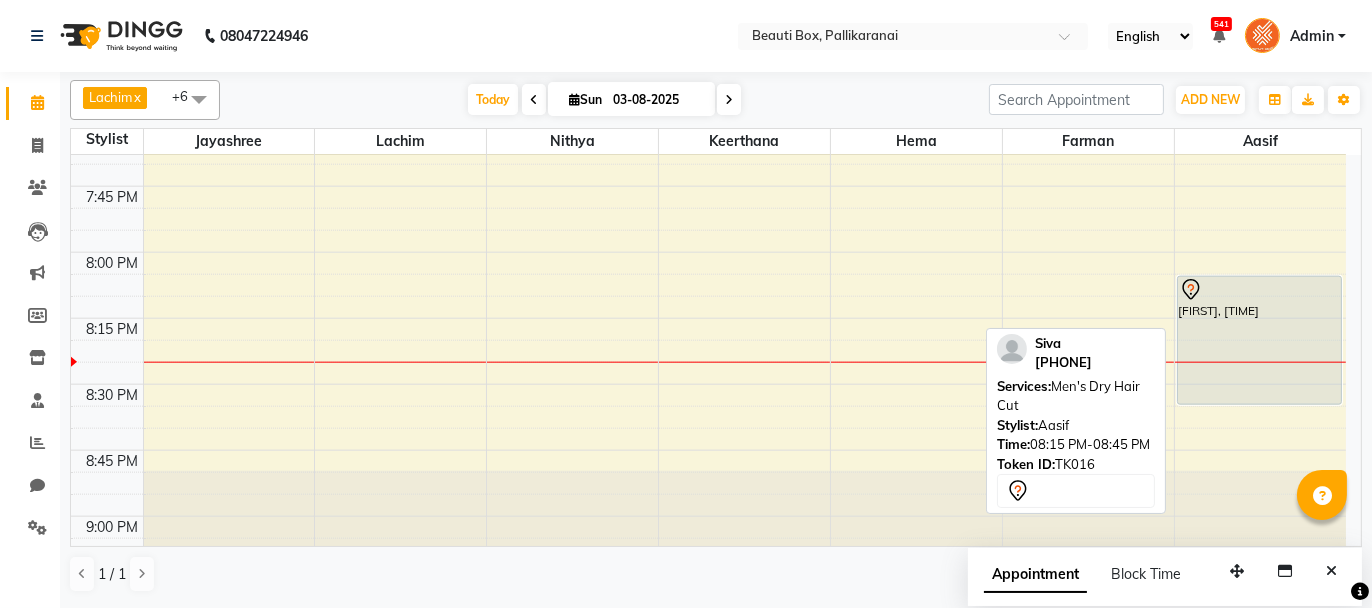 click on "[FIRST], [TIME]" at bounding box center [1259, 340] 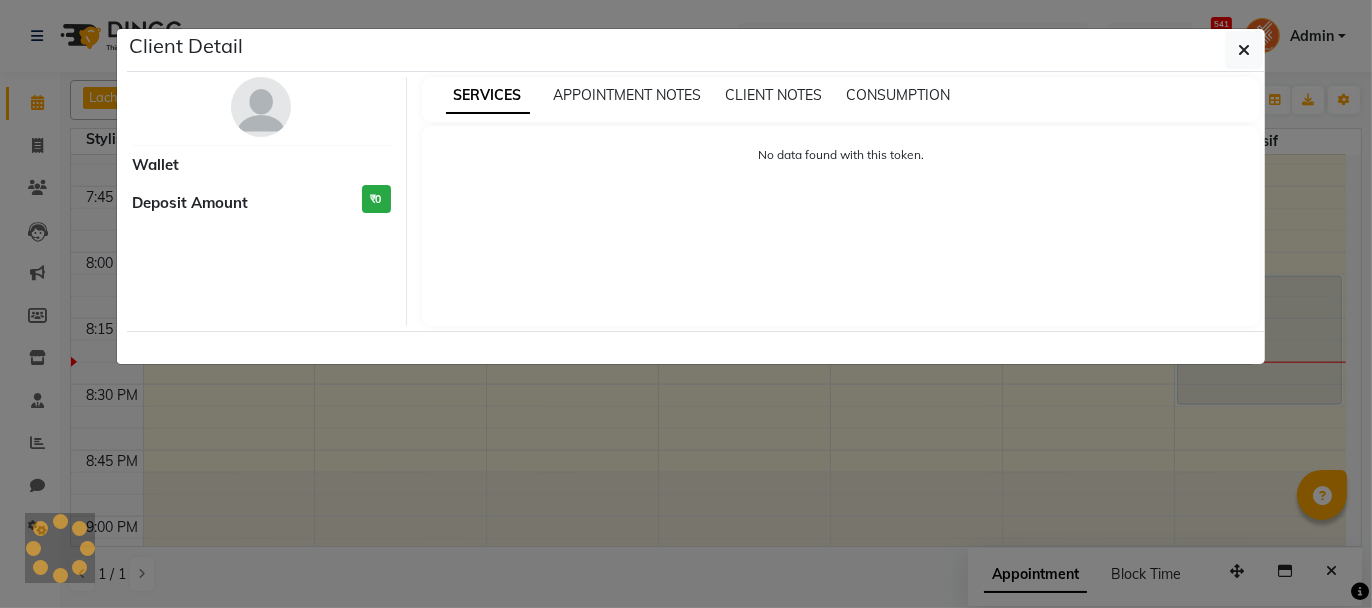 select on "7" 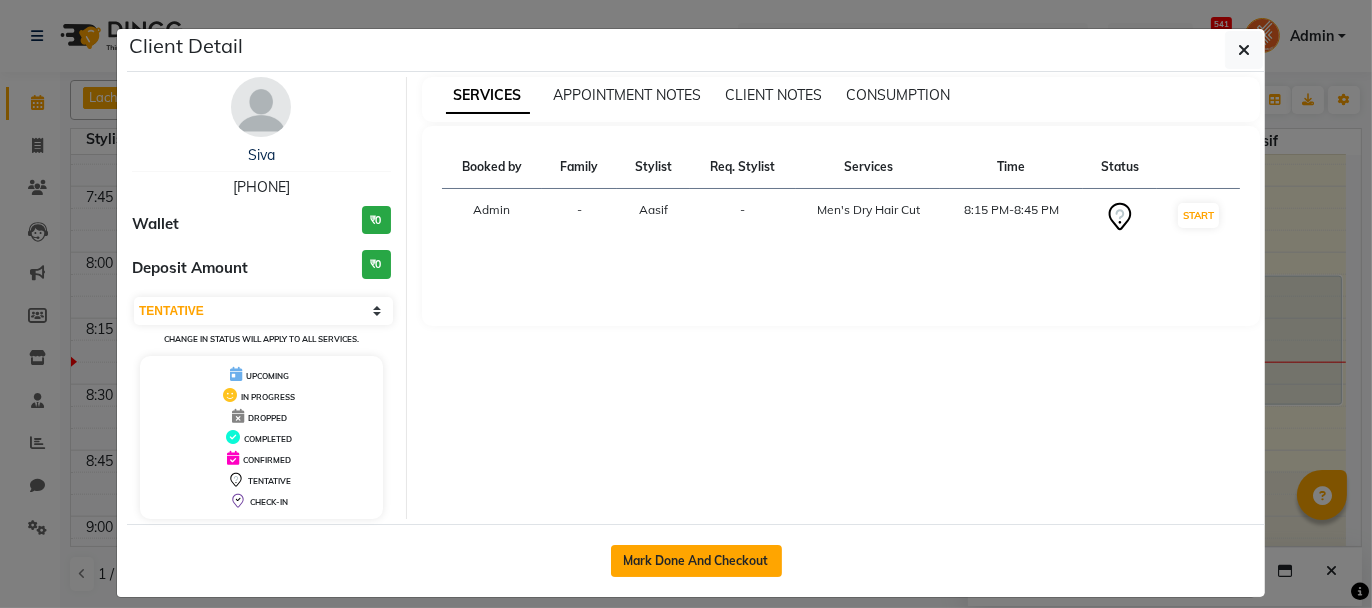 click on "Mark Done And Checkout" 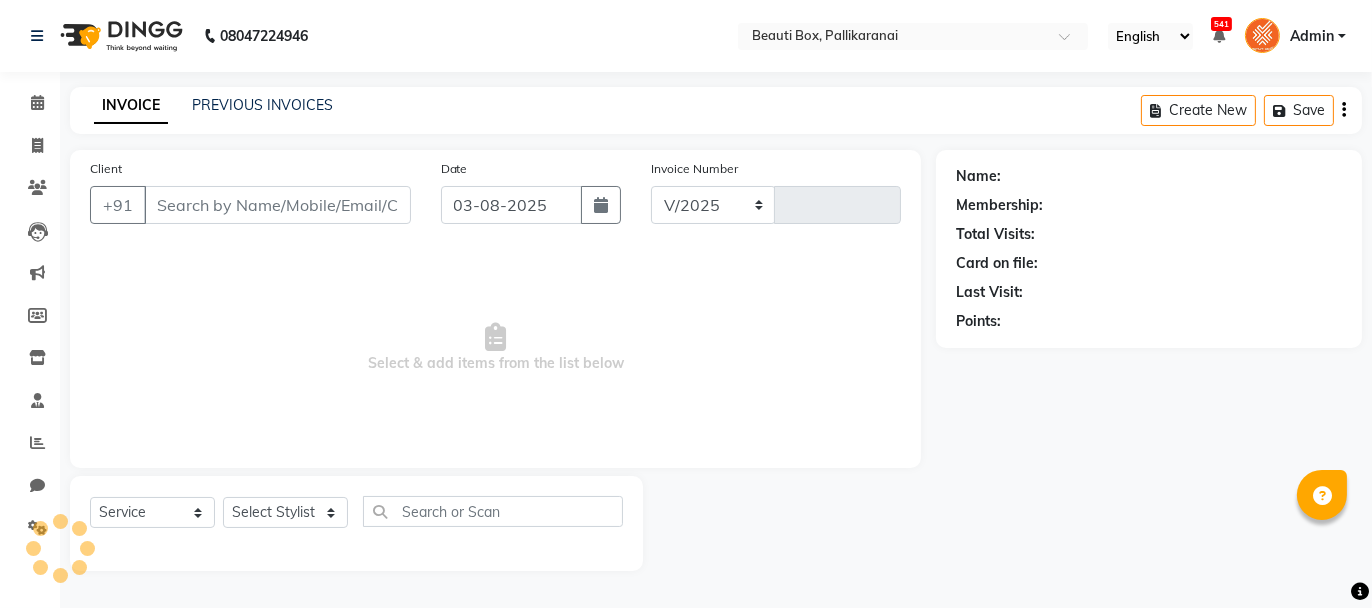 select on "11" 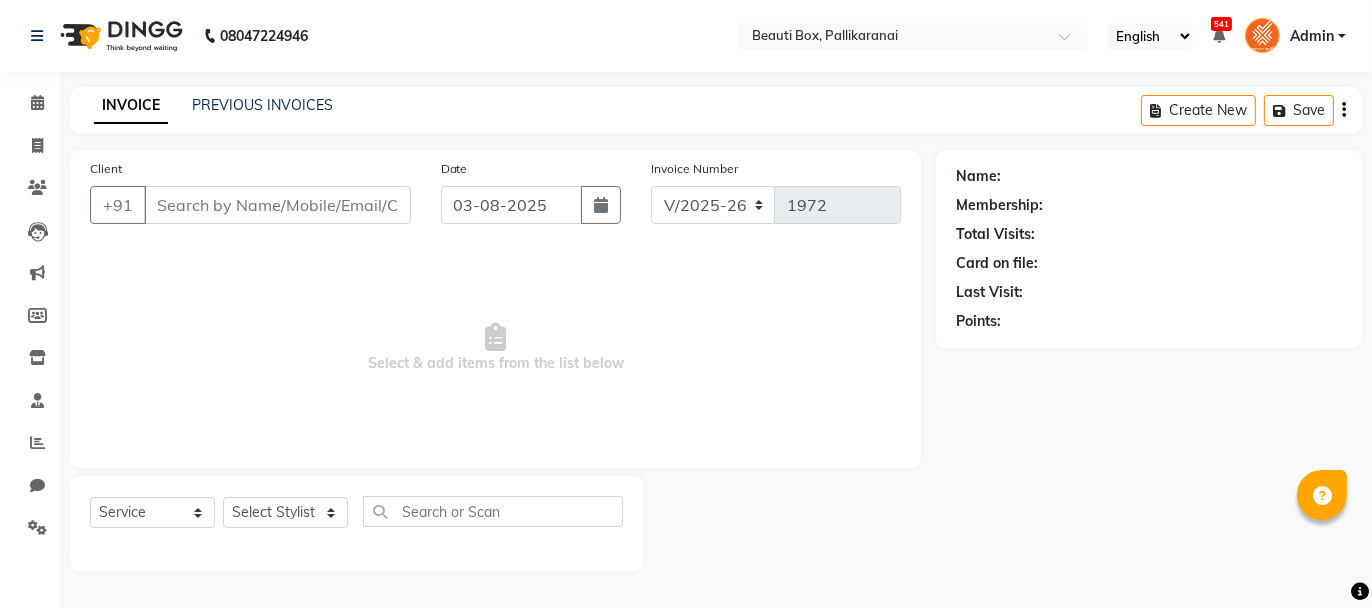 type on "[PHONE]" 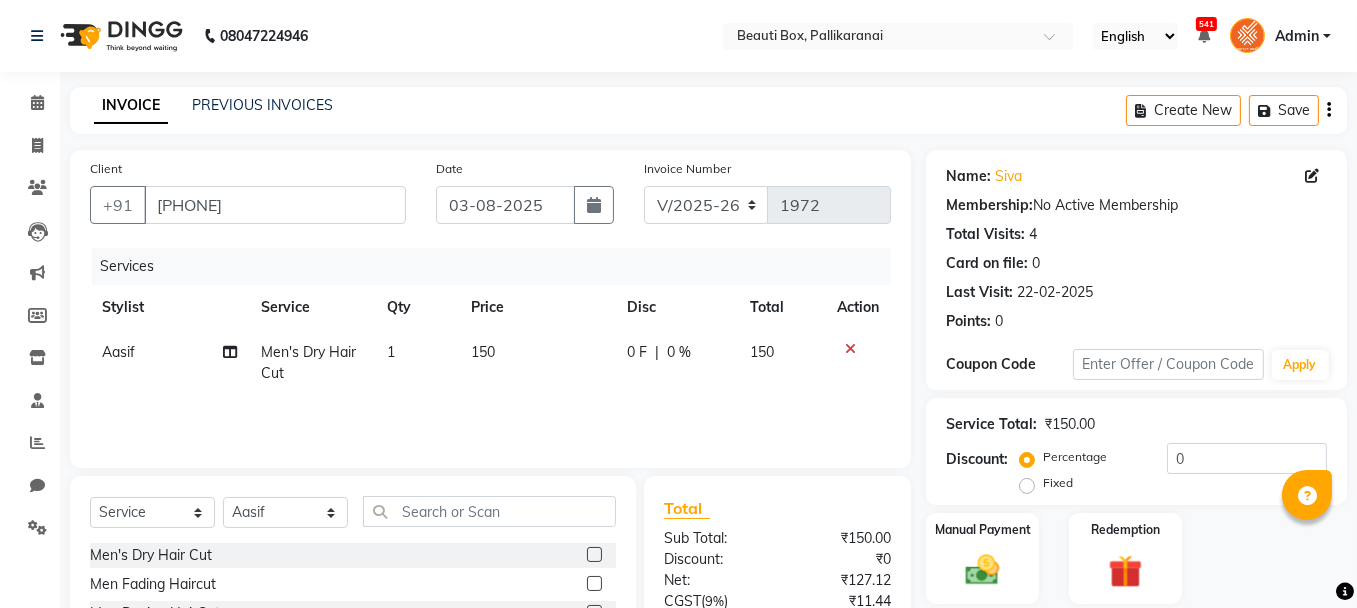 click on "Men's Dry Hair Cut" 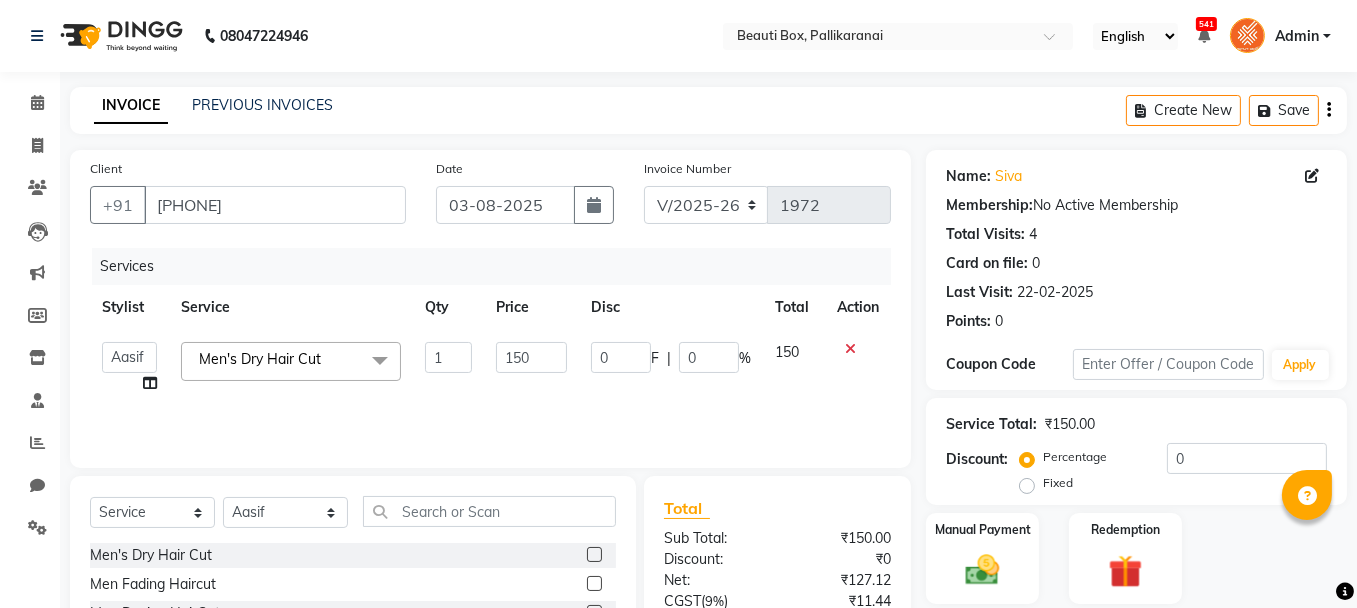 click on "x" 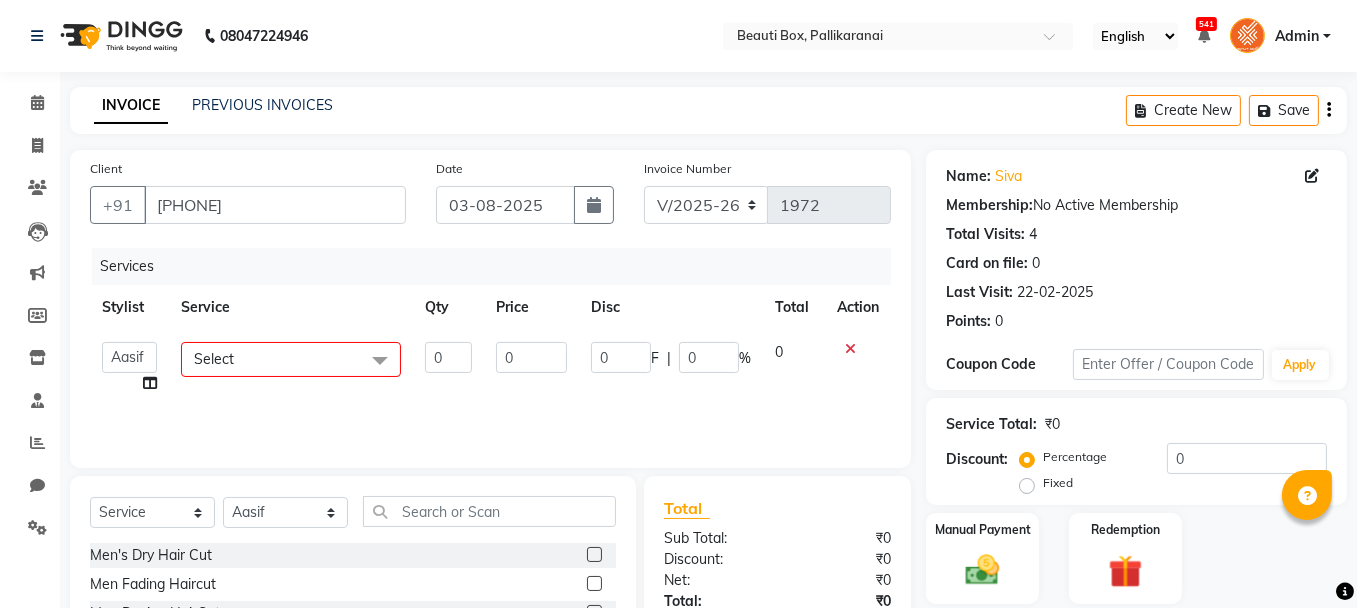 click on "Select" 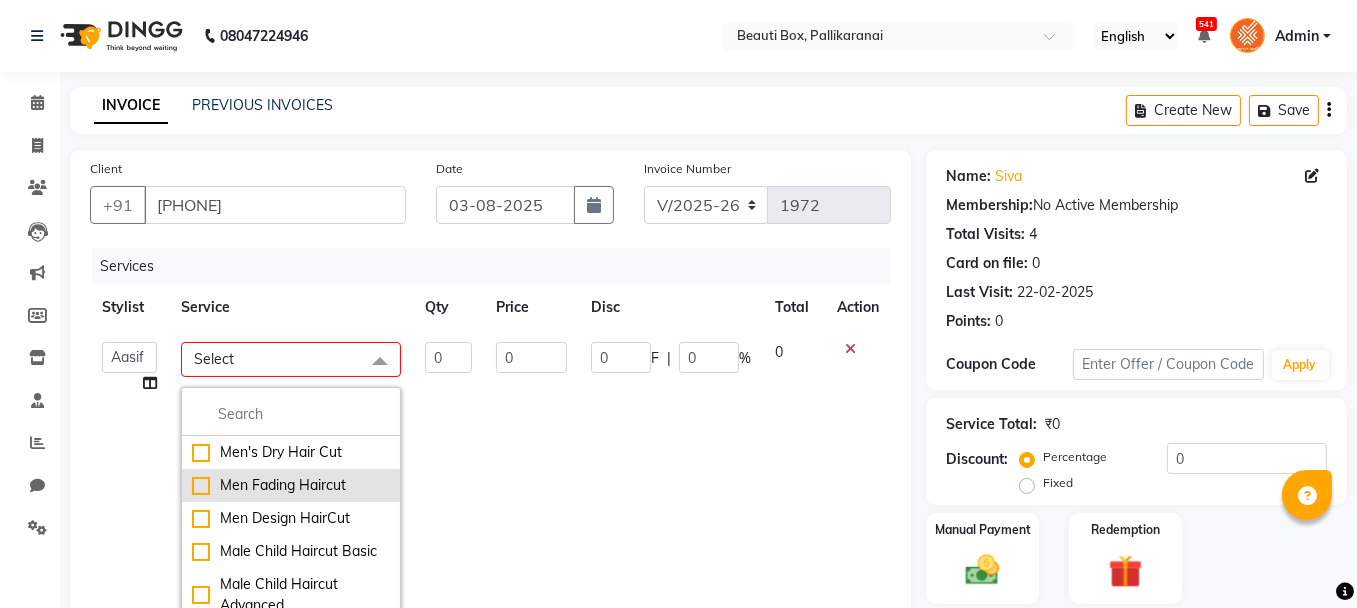 click on "Men Fading Haircut" 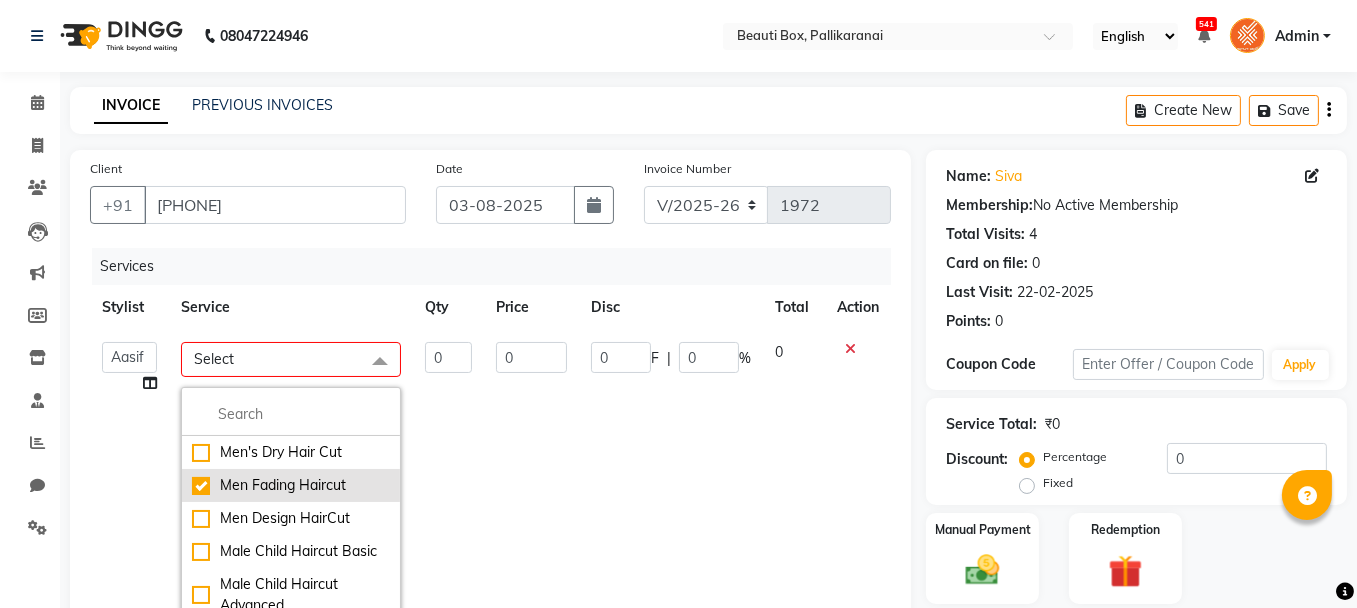 checkbox on "true" 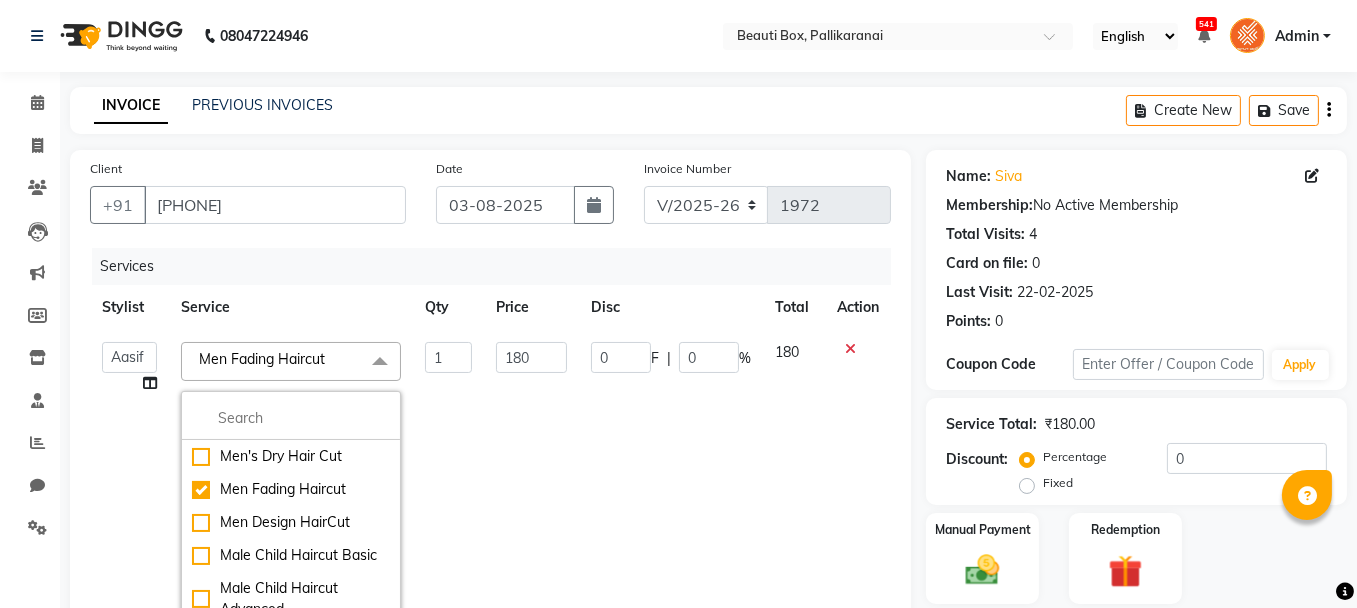 click on "180" 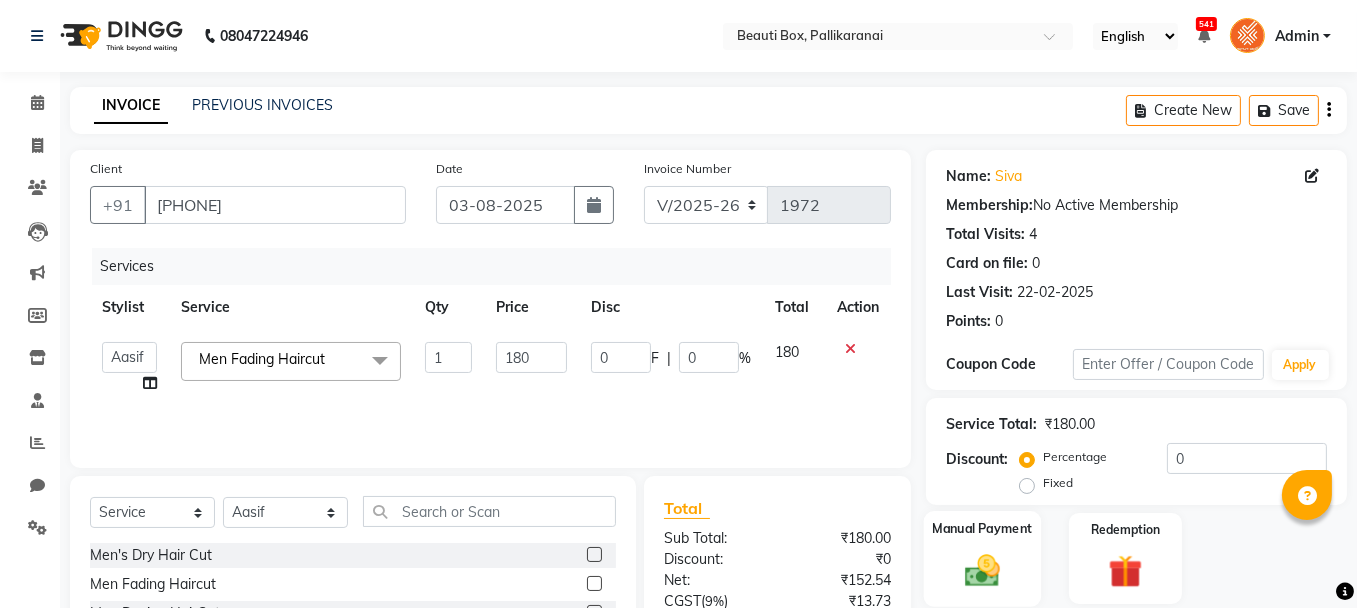 click on "Manual Payment" 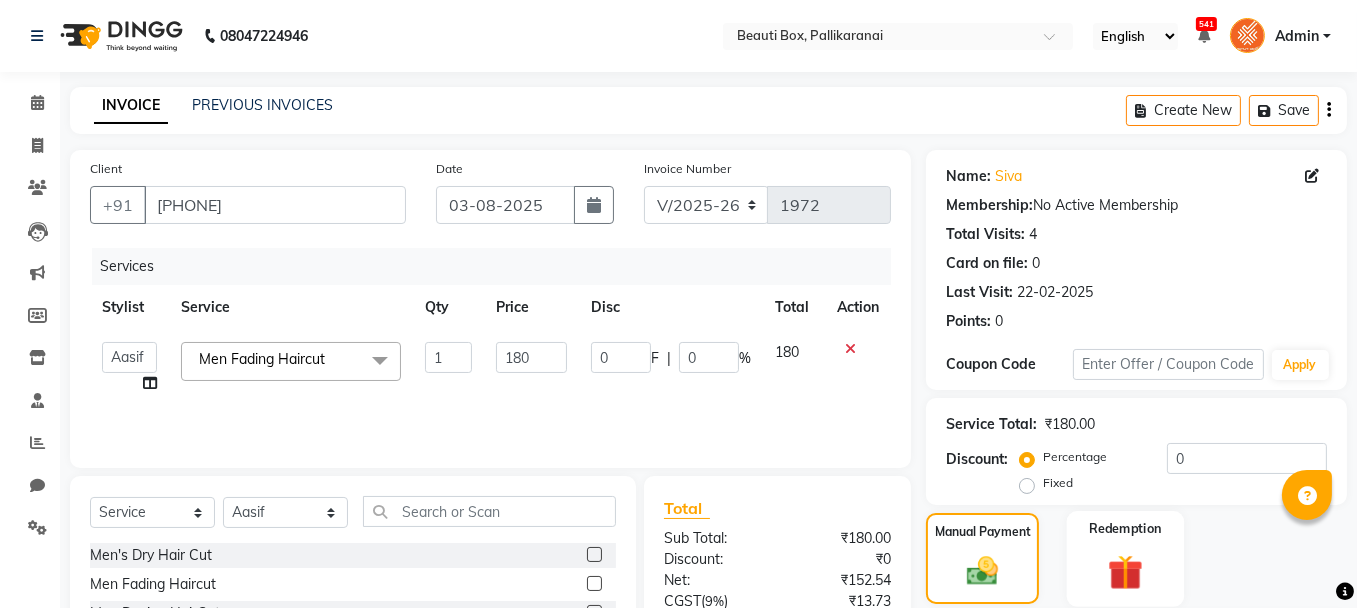 scroll, scrollTop: 194, scrollLeft: 0, axis: vertical 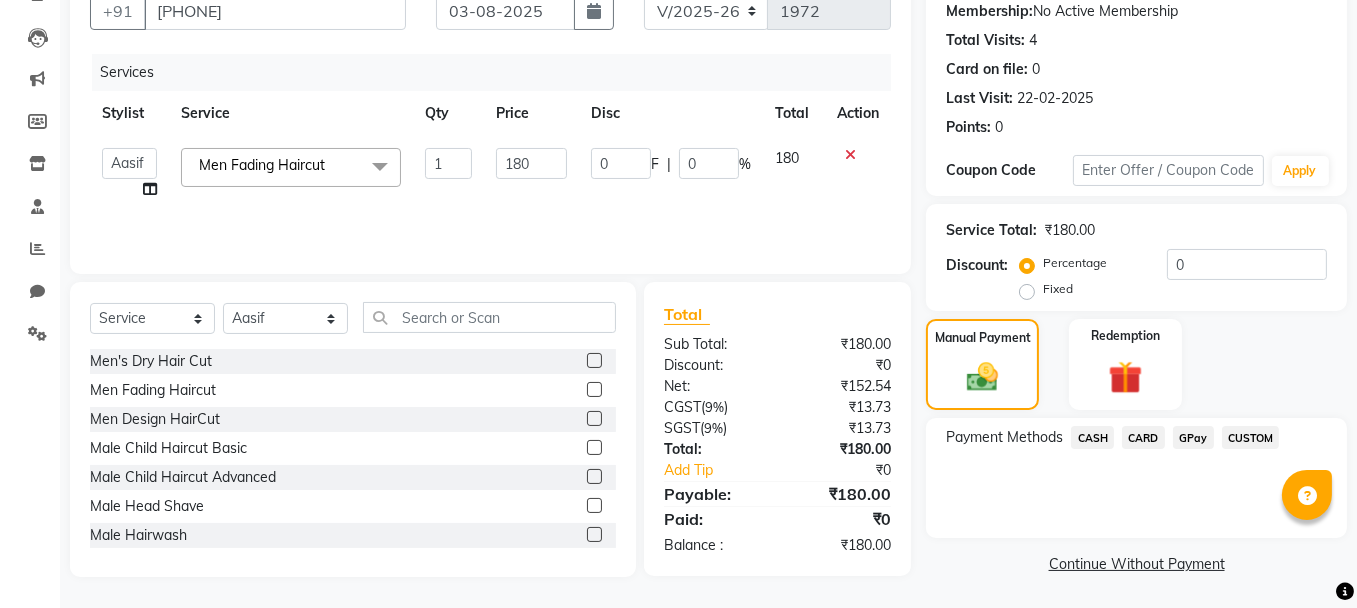 click on "GPay" 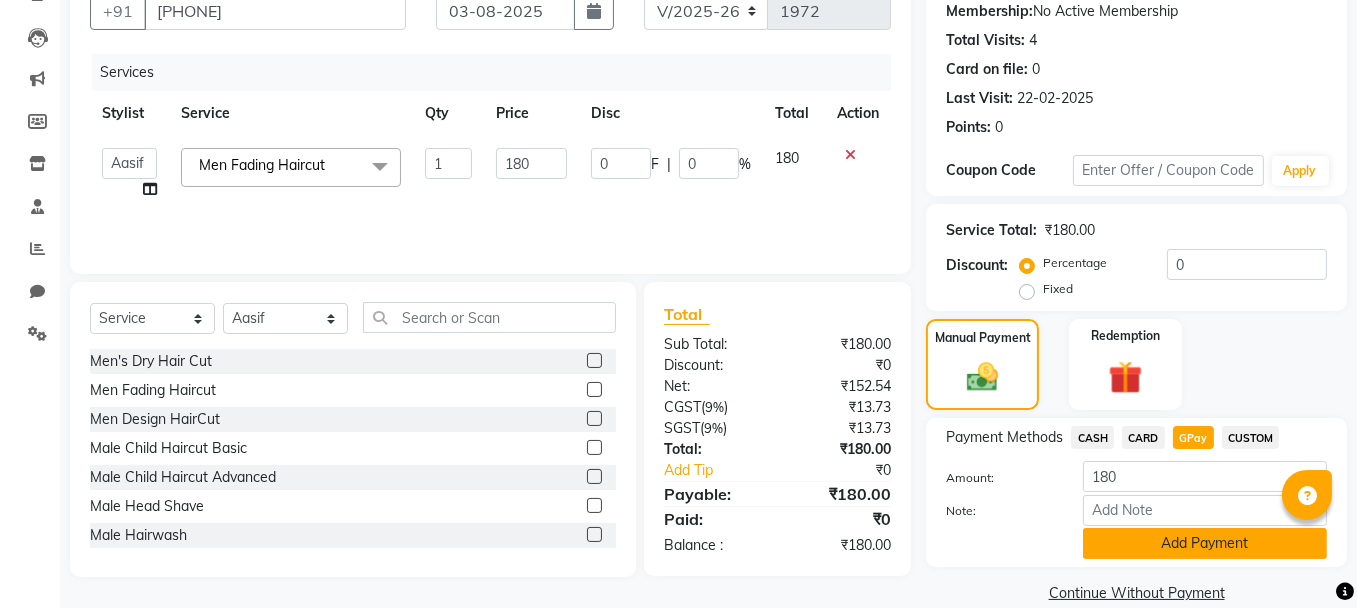 click on "Add Payment" 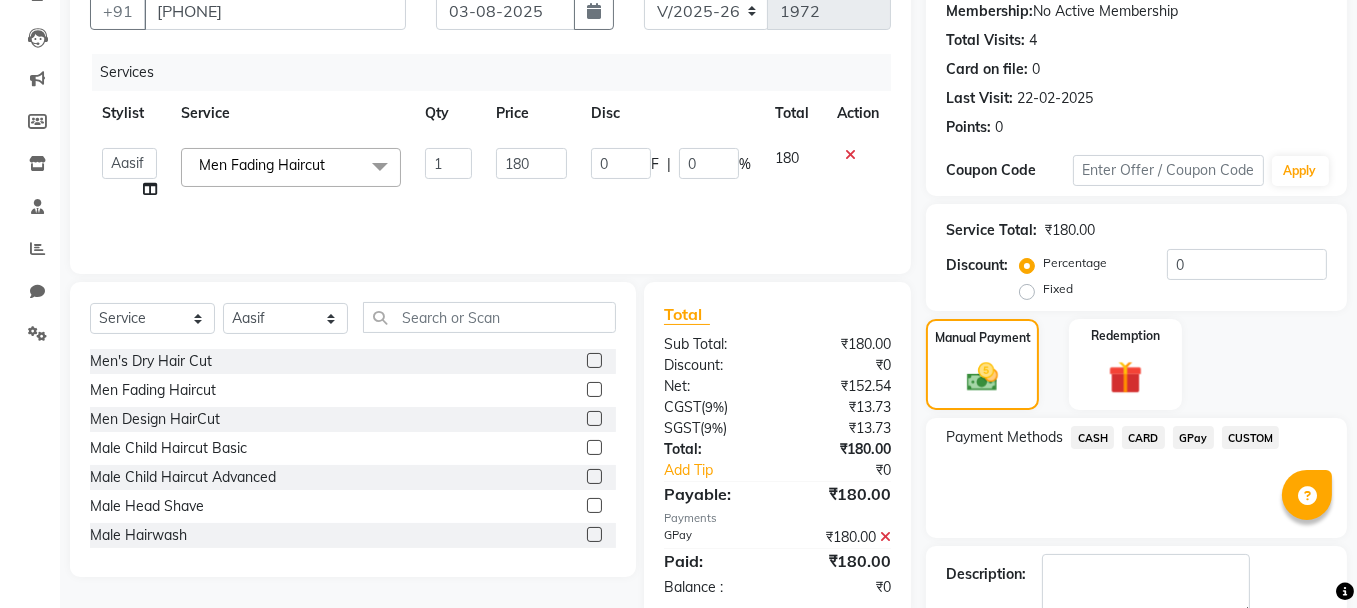scroll, scrollTop: 305, scrollLeft: 0, axis: vertical 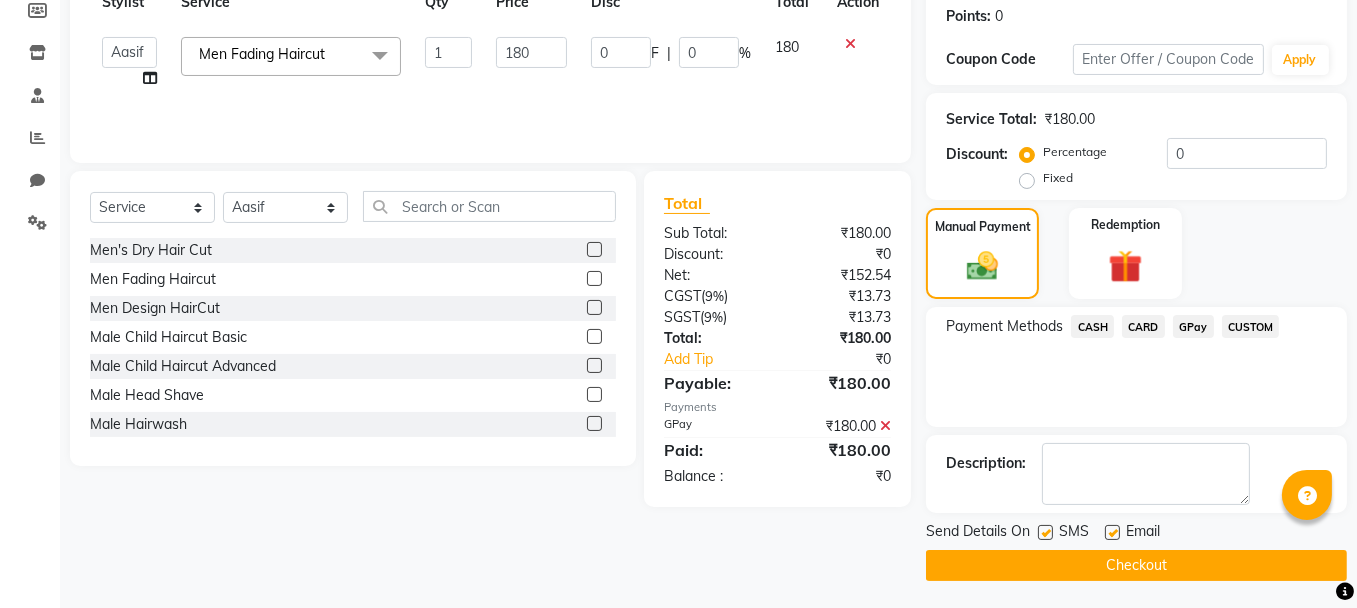 click on "Checkout" 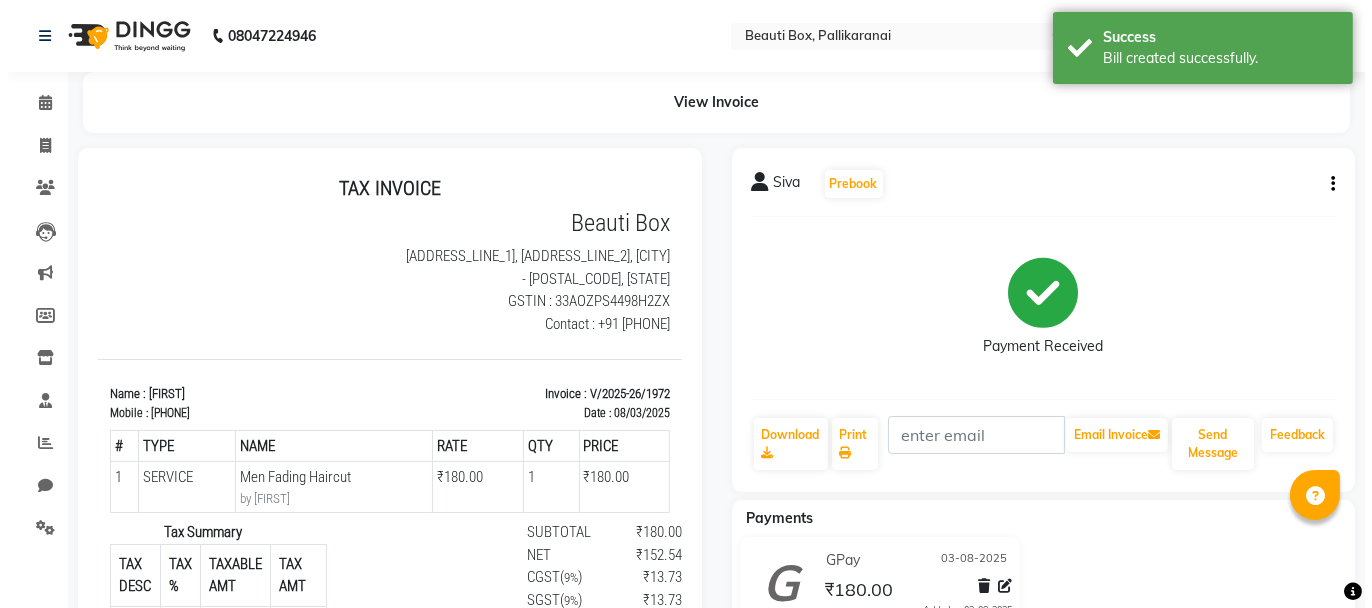 scroll, scrollTop: 0, scrollLeft: 0, axis: both 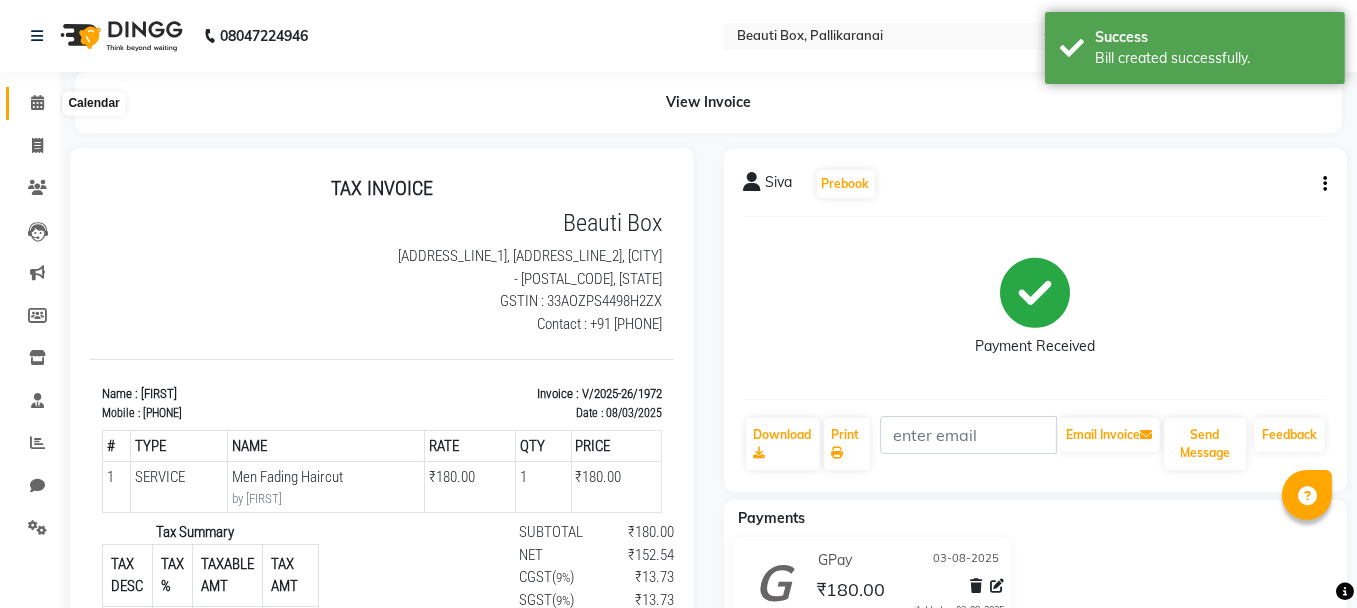 click 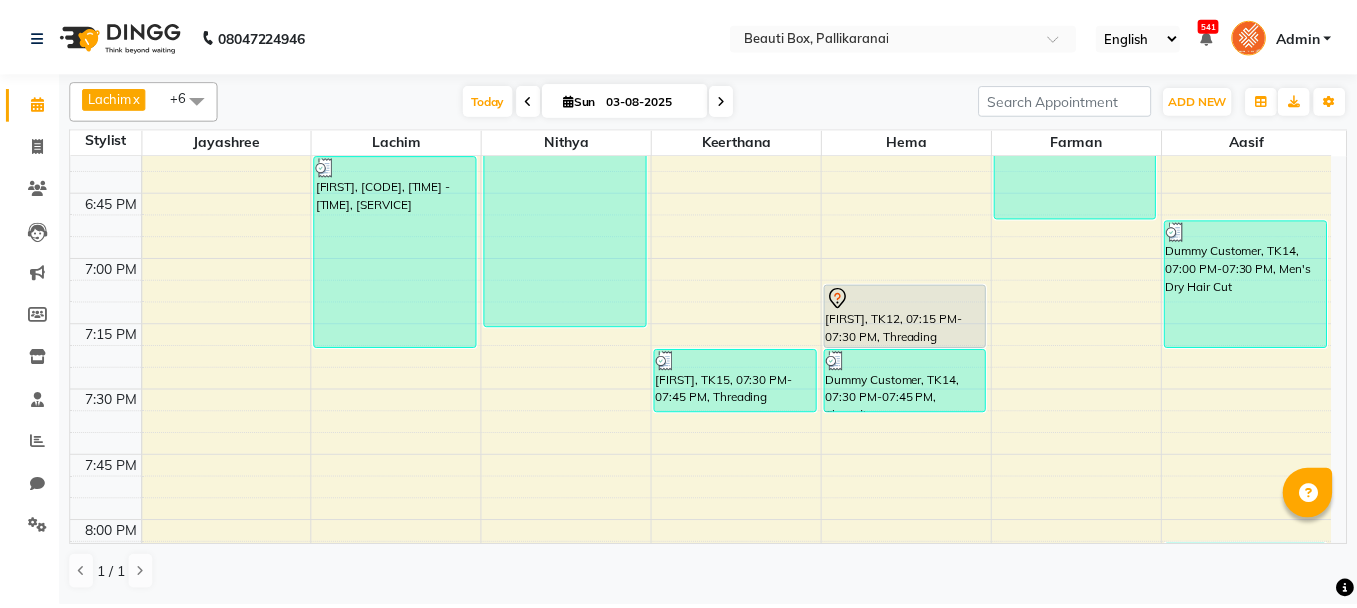 scroll, scrollTop: 2900, scrollLeft: 0, axis: vertical 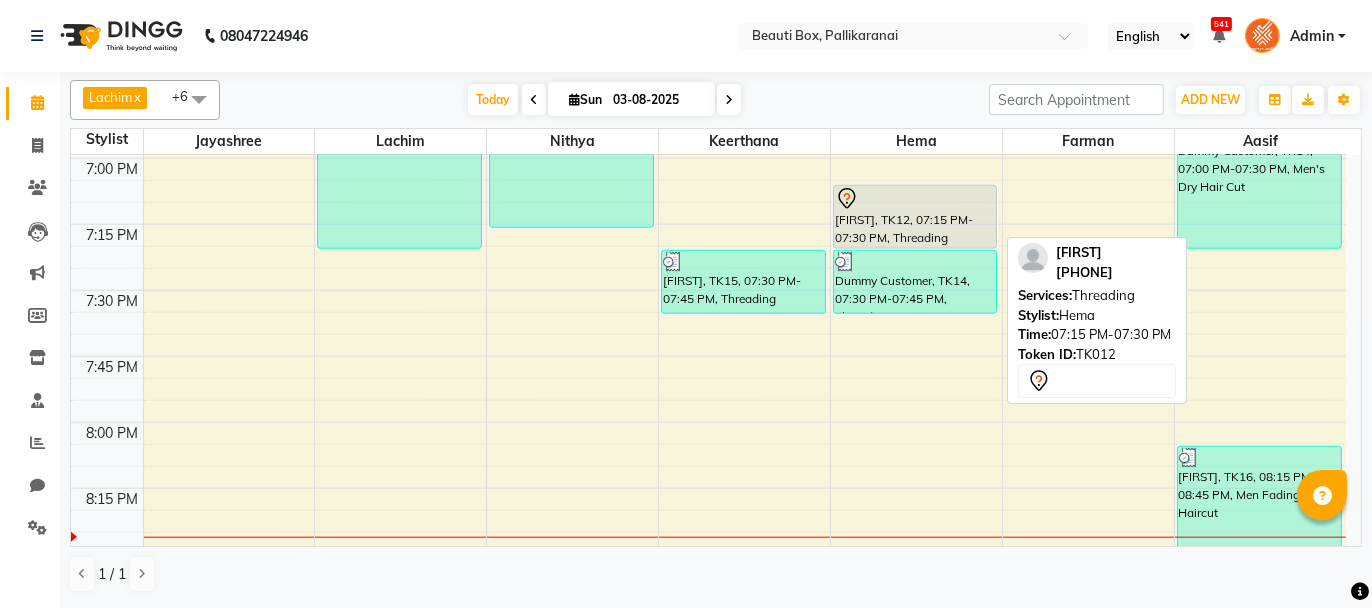 click on "[FIRST], TK12, 07:15 PM-07:30 PM, Threading" at bounding box center [915, 217] 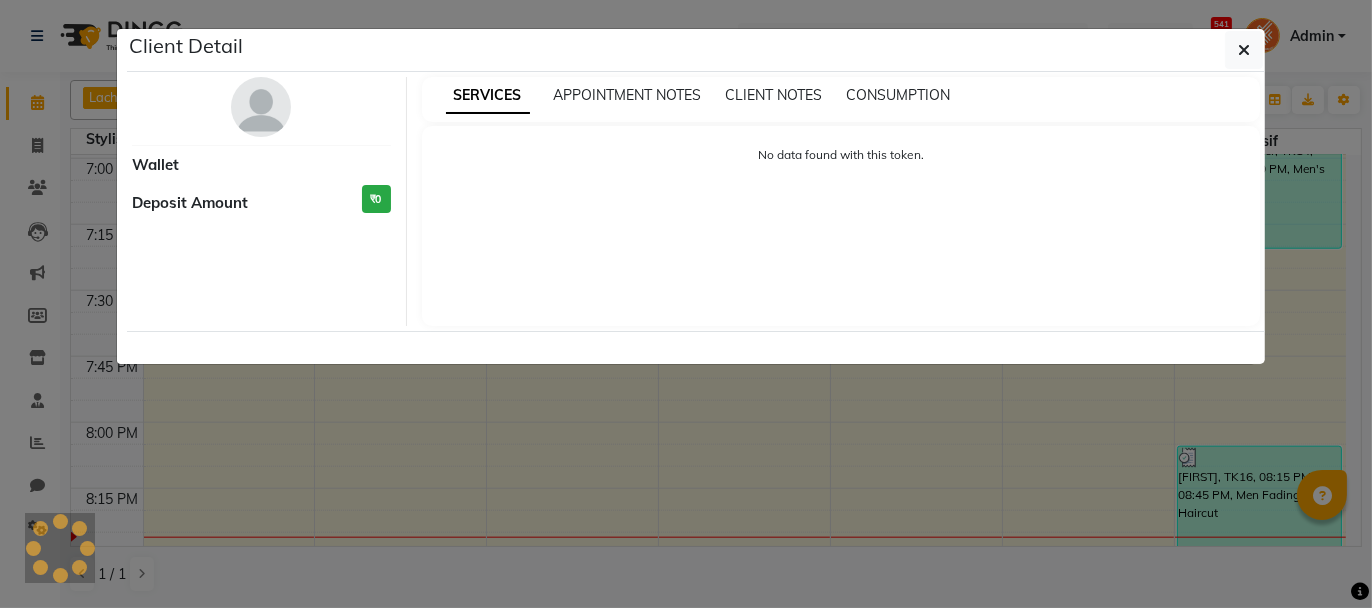 select on "7" 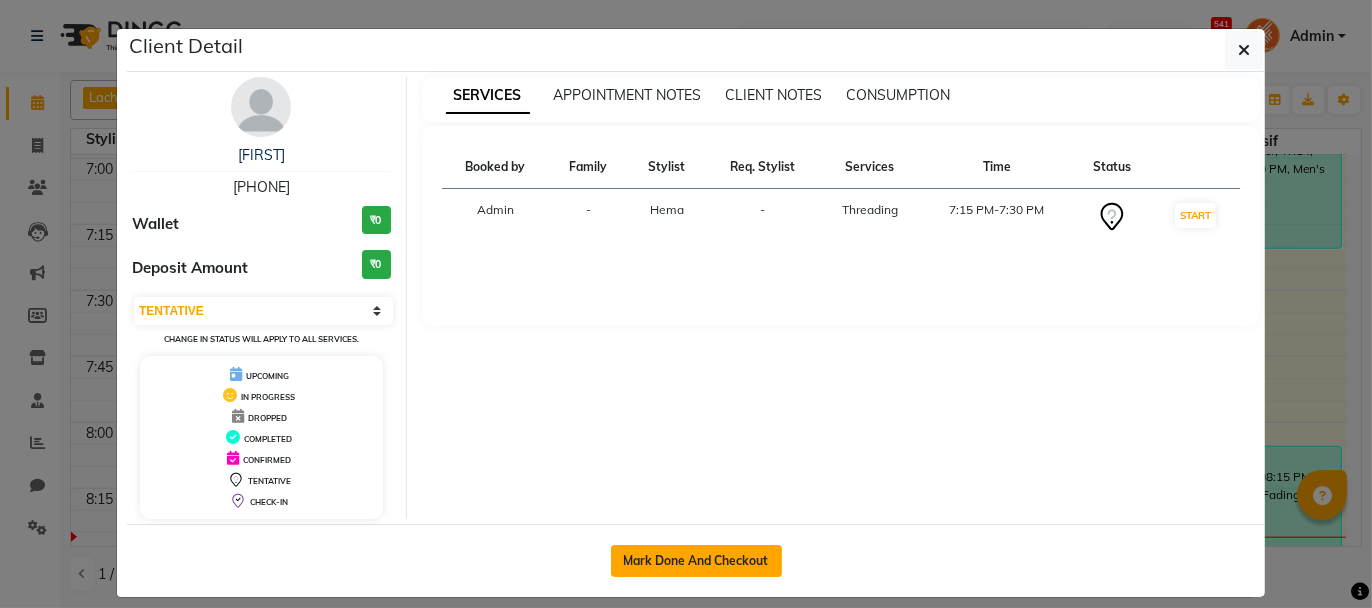 click on "Mark Done And Checkout" 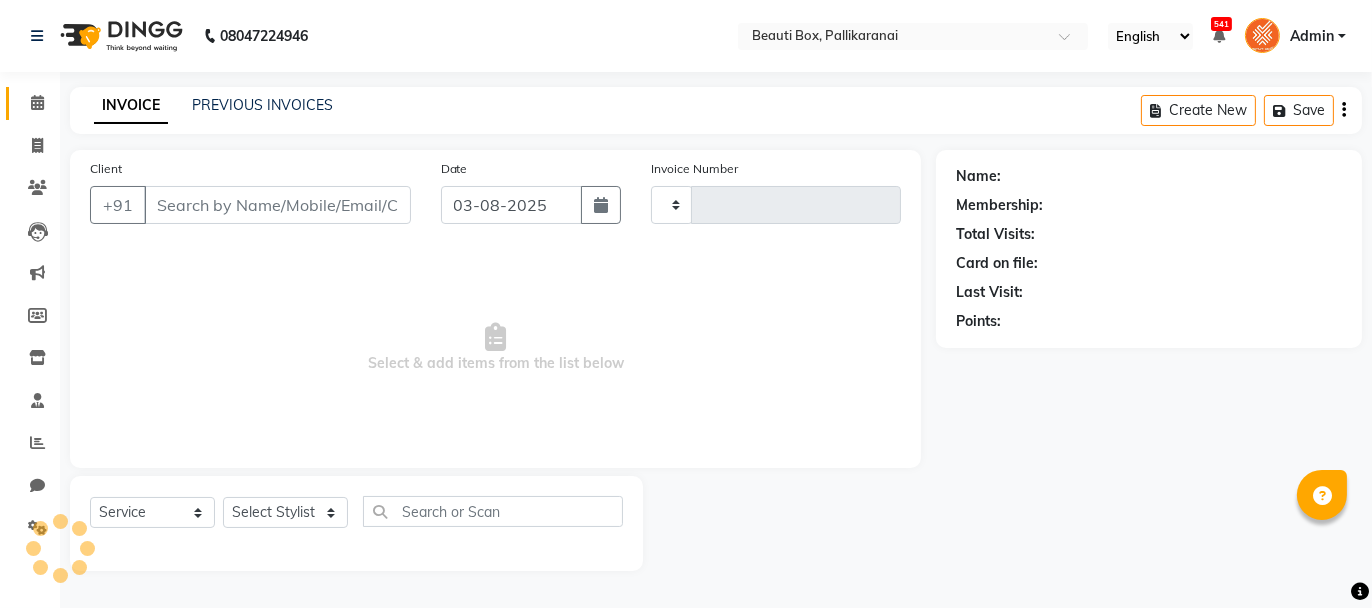 type on "1973" 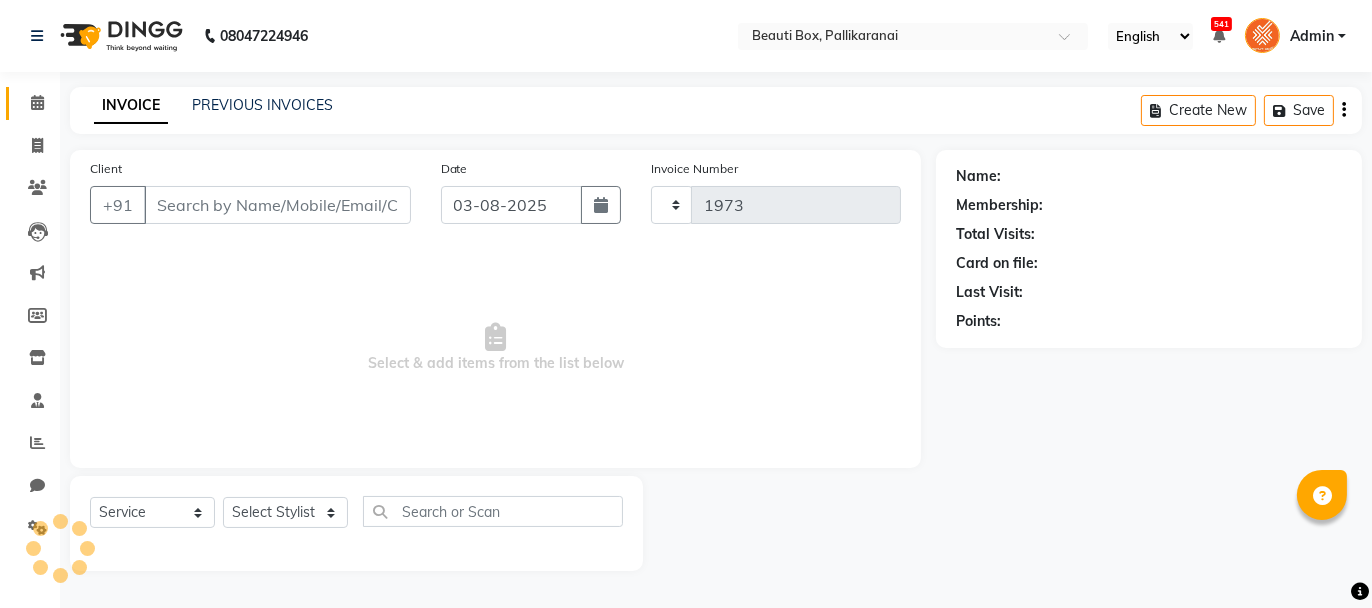 select on "11" 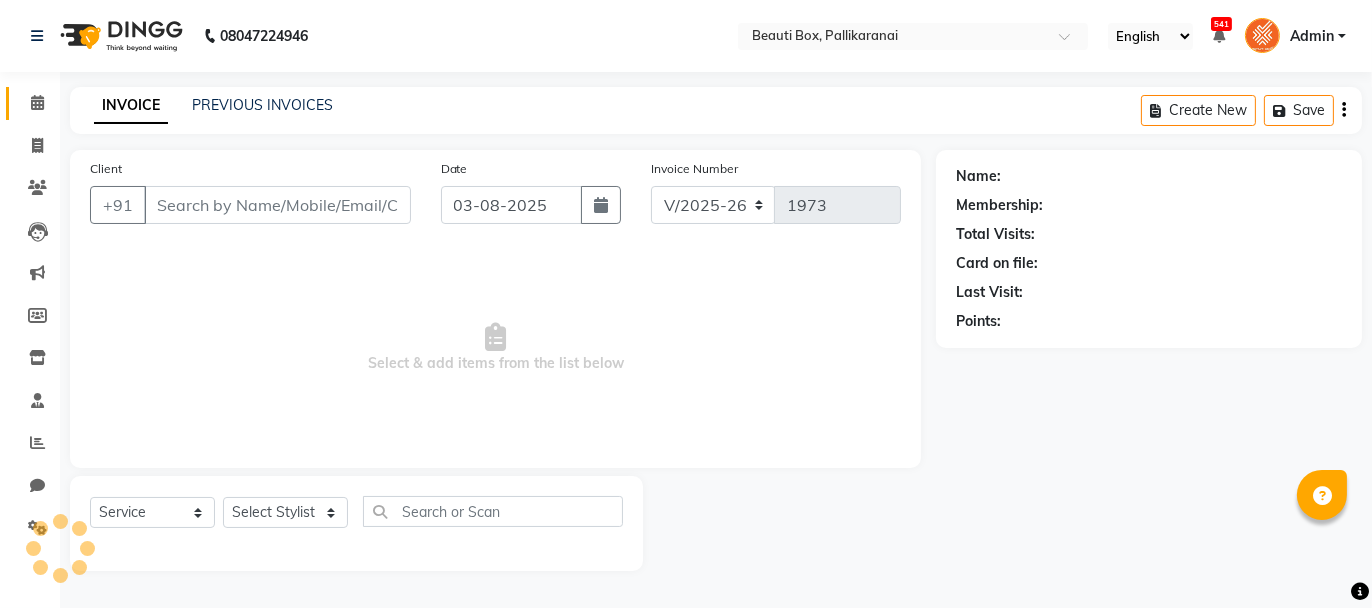 type on "[PHONE]" 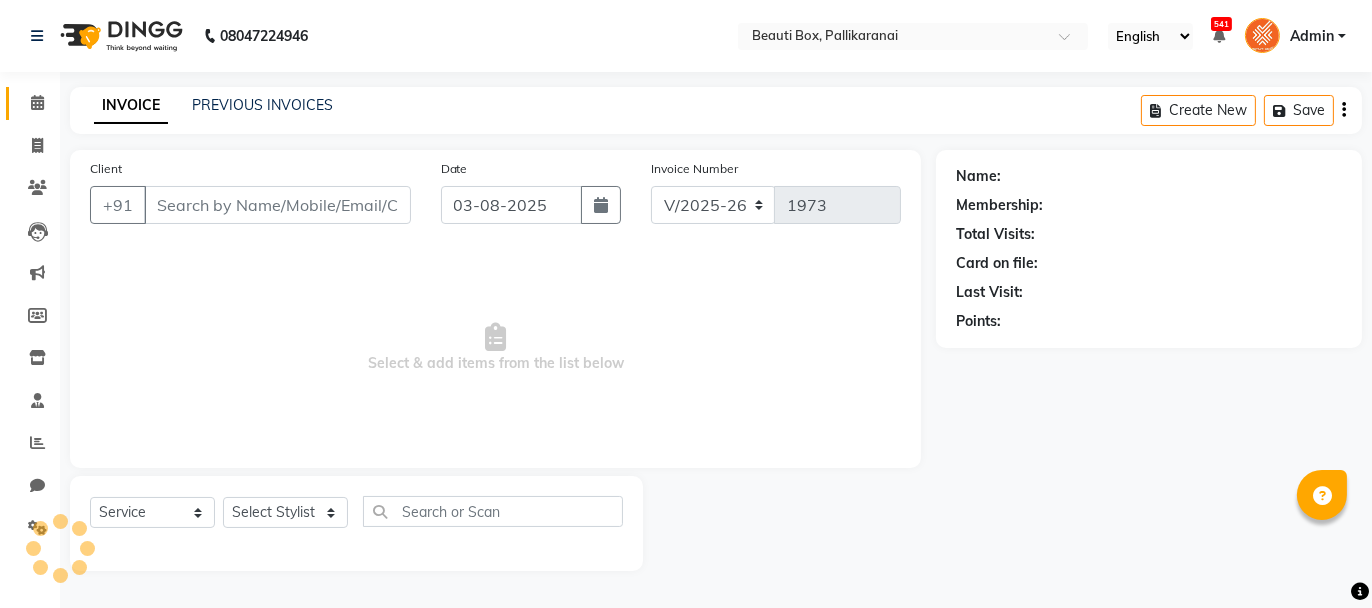 select on "84028" 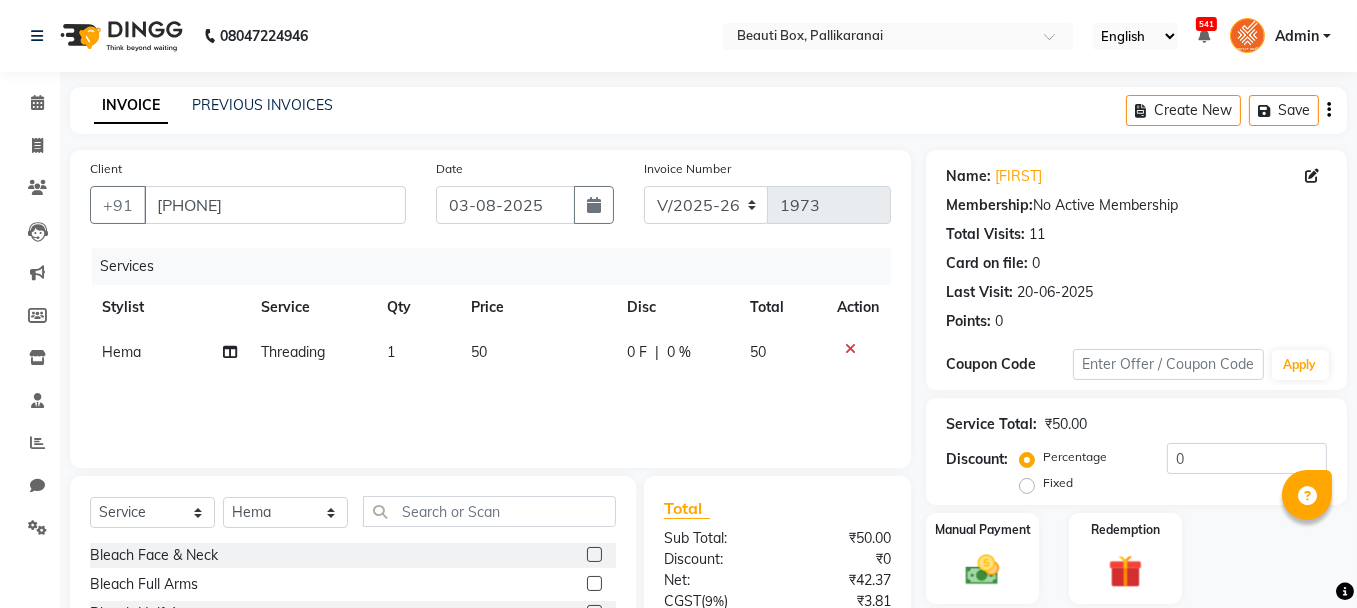 click on "1" 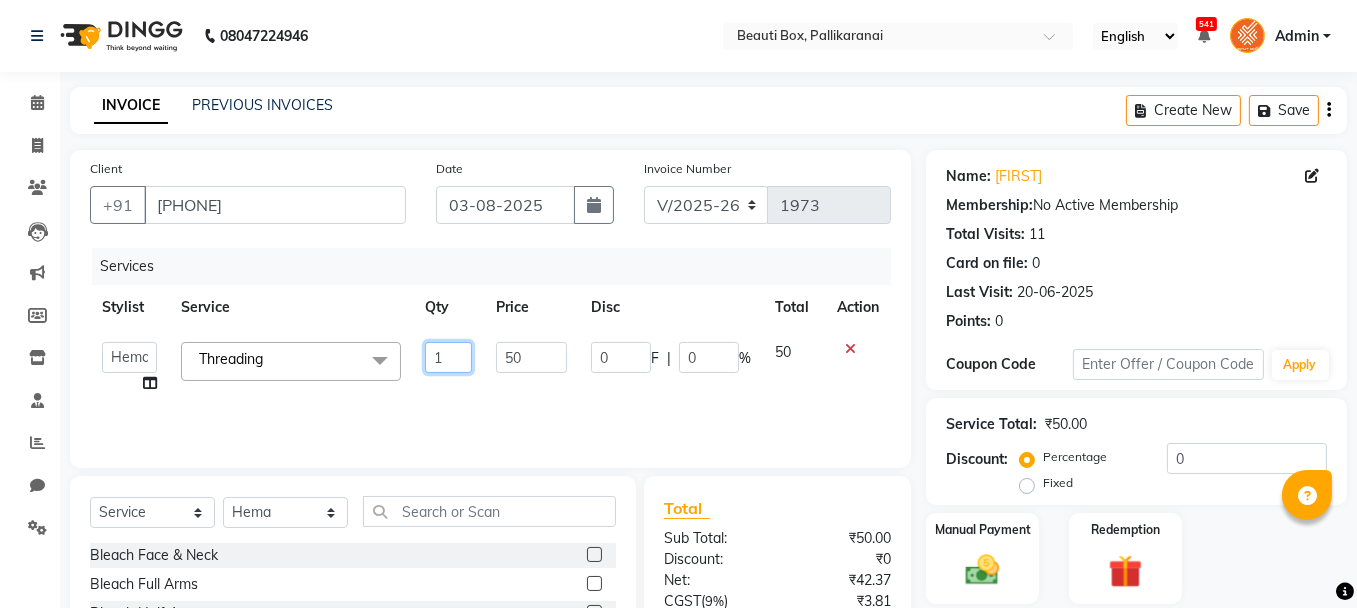 click on "1" 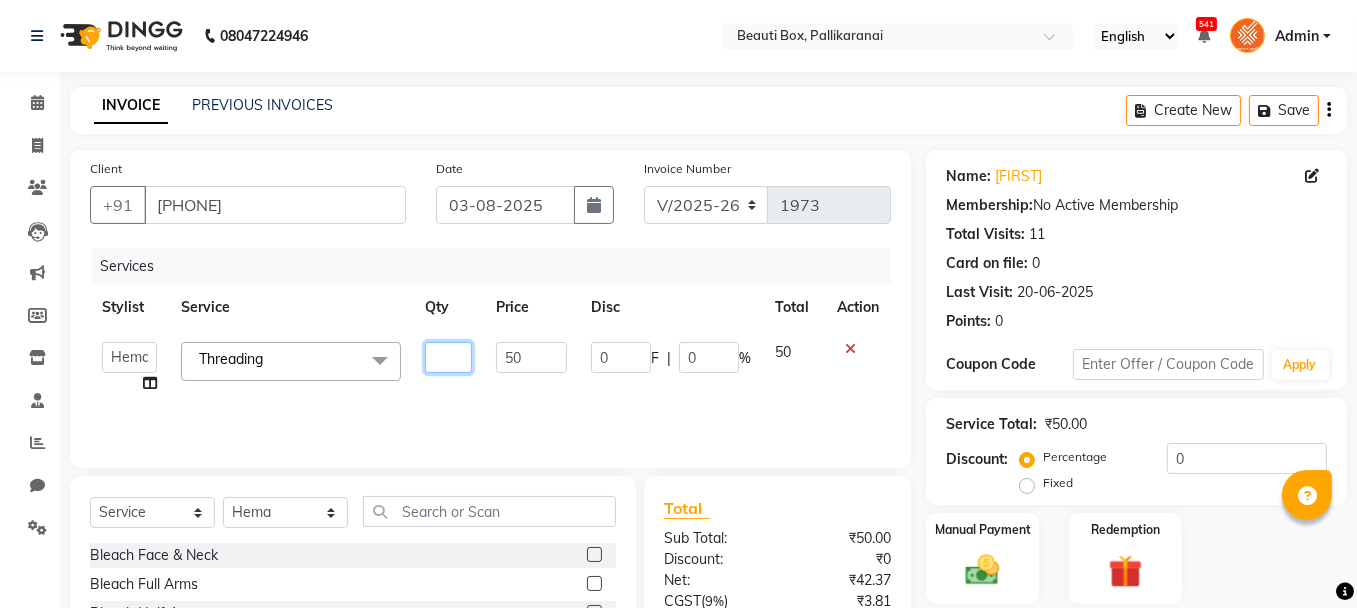 type on "3" 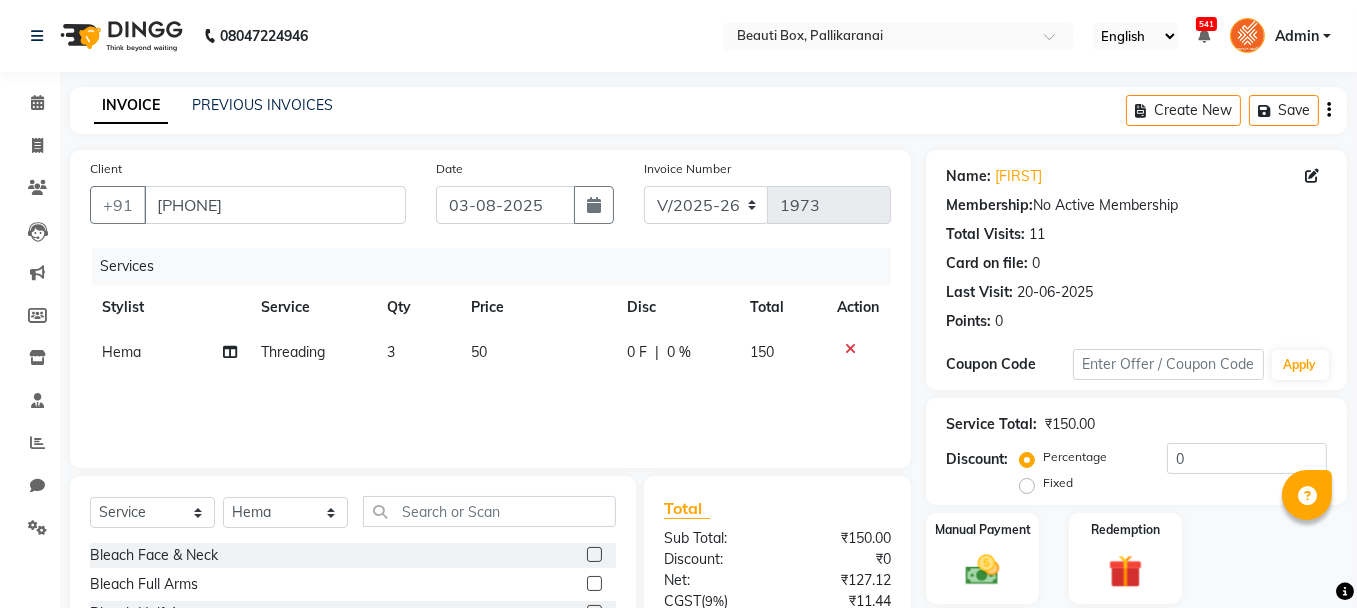 click on "Services Stylist Service Qty Price Disc Total Action [FIRST] Threading 3 50 0 F | 0 % 150" 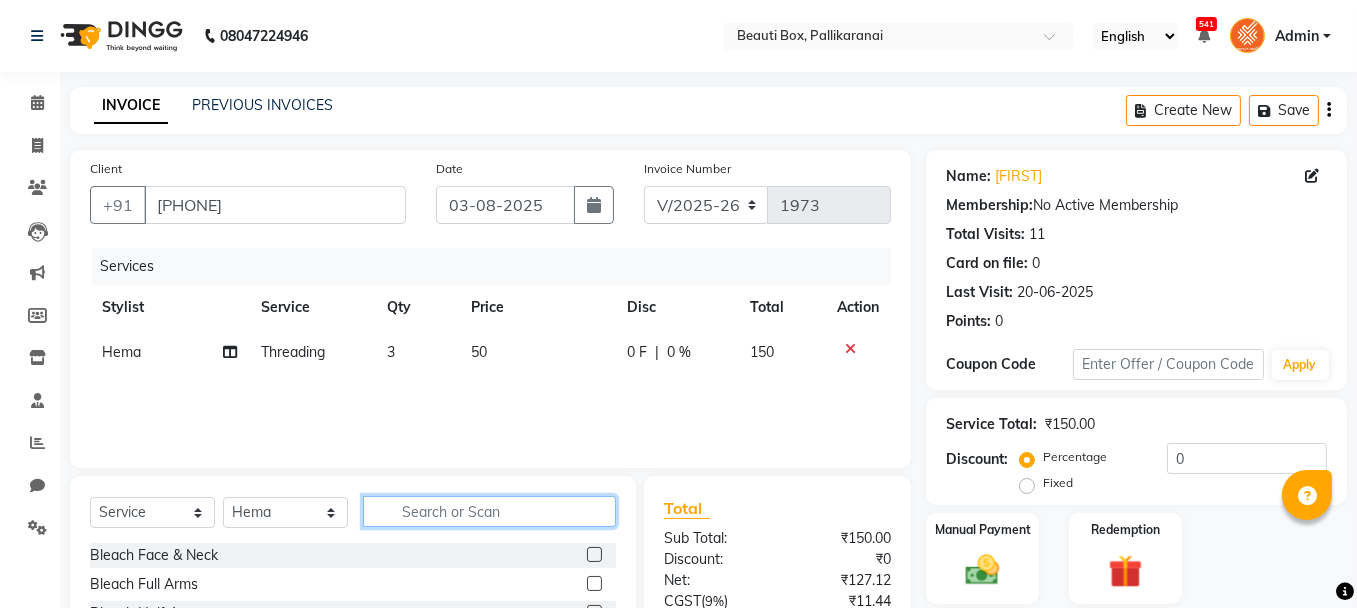 click 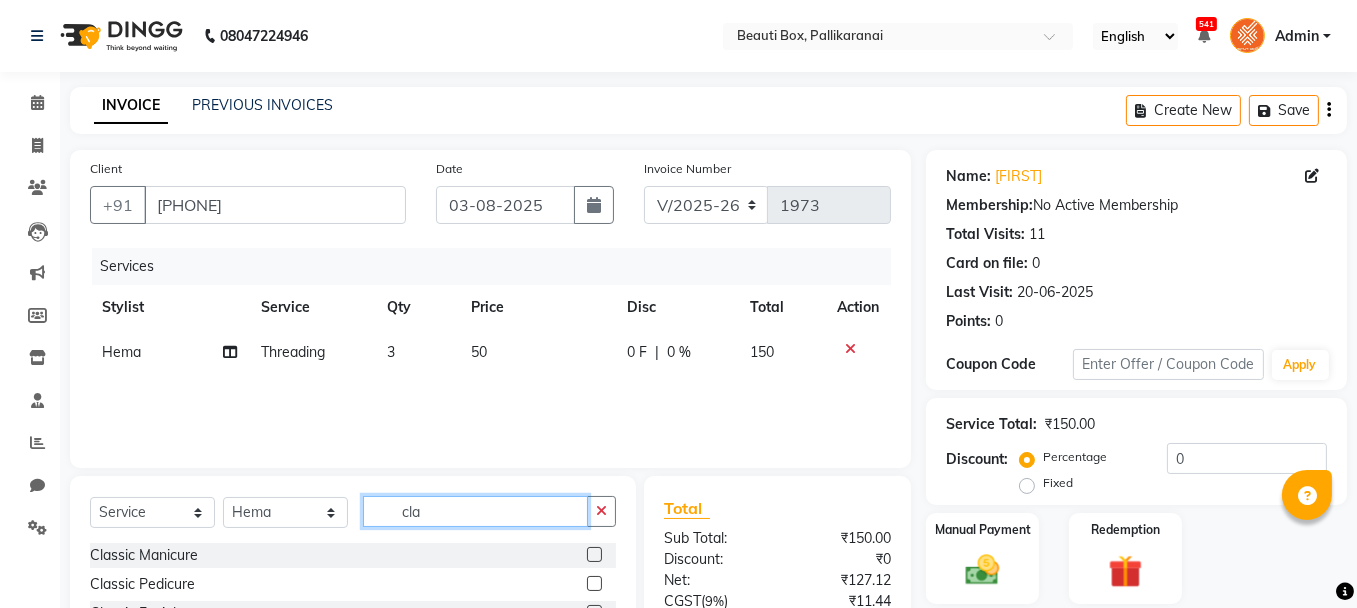 scroll, scrollTop: 190, scrollLeft: 0, axis: vertical 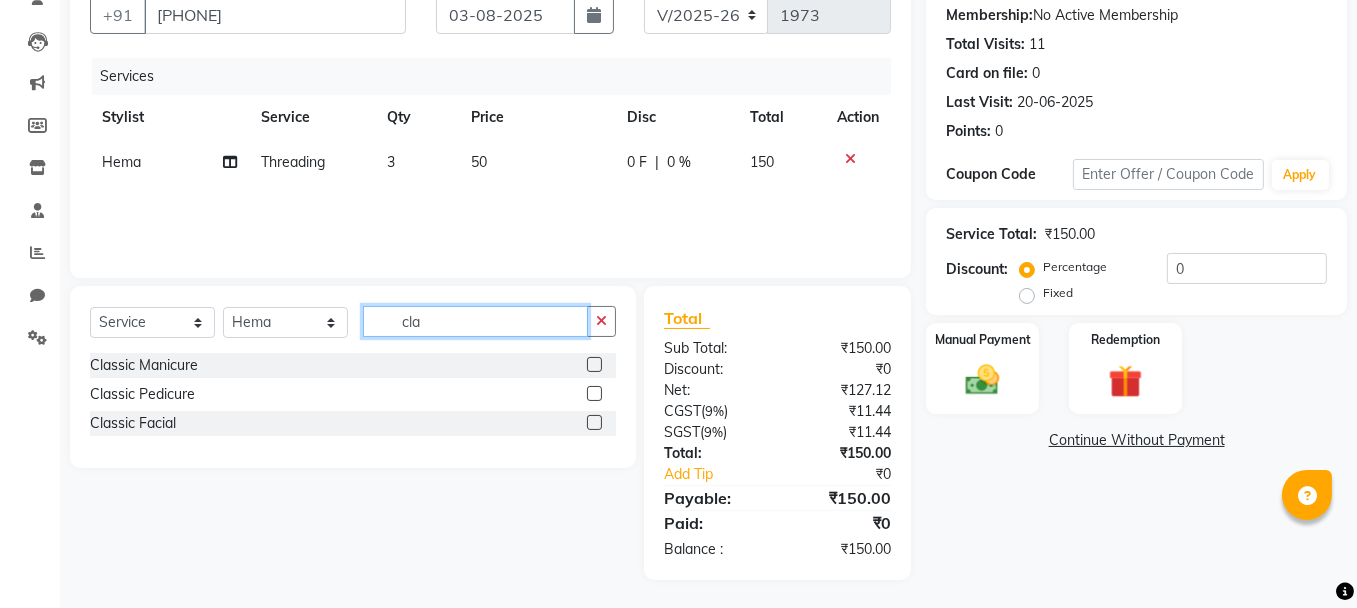 type on "cla" 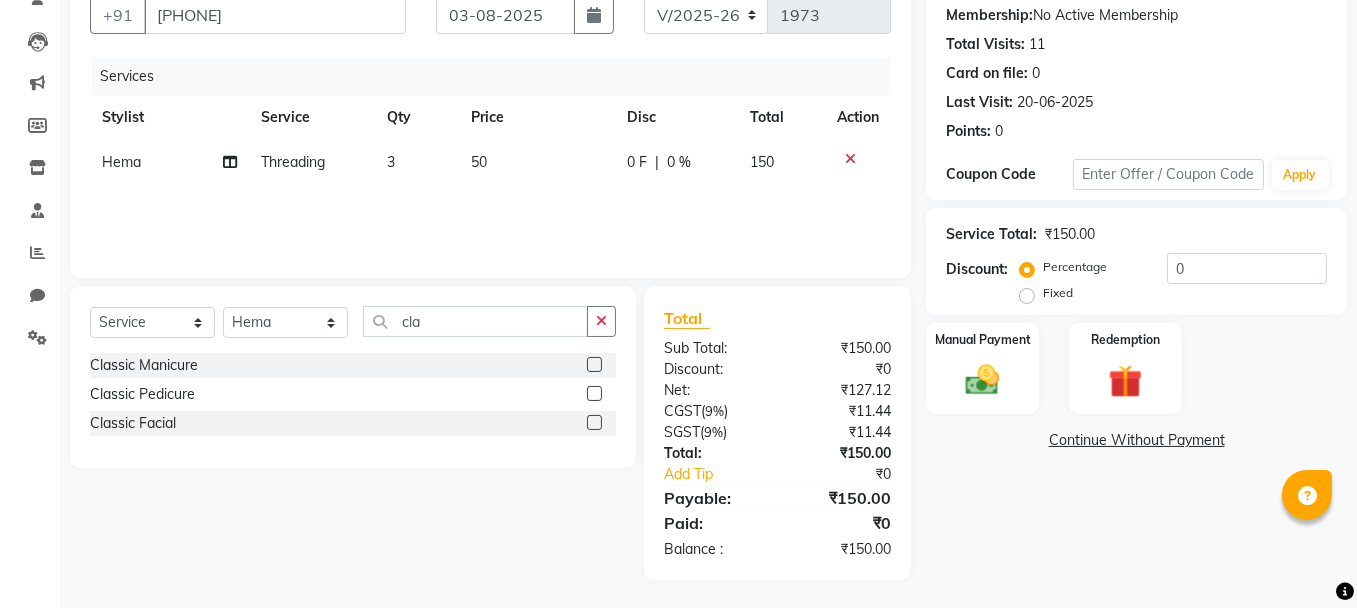 click 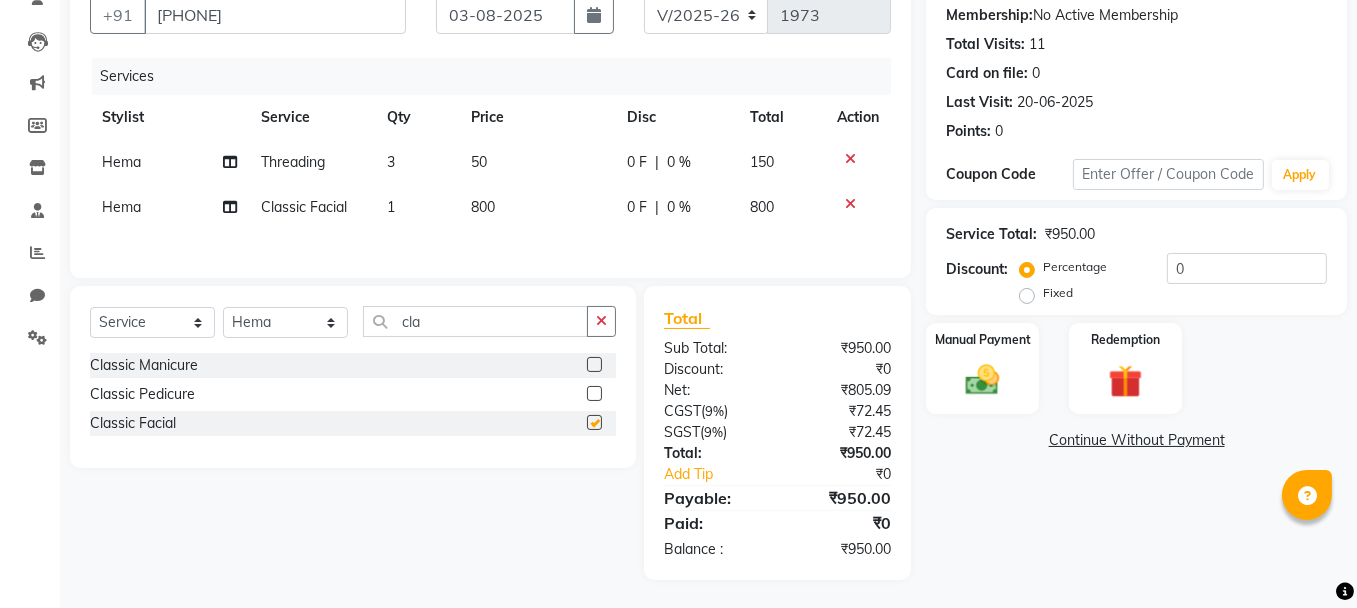 checkbox on "false" 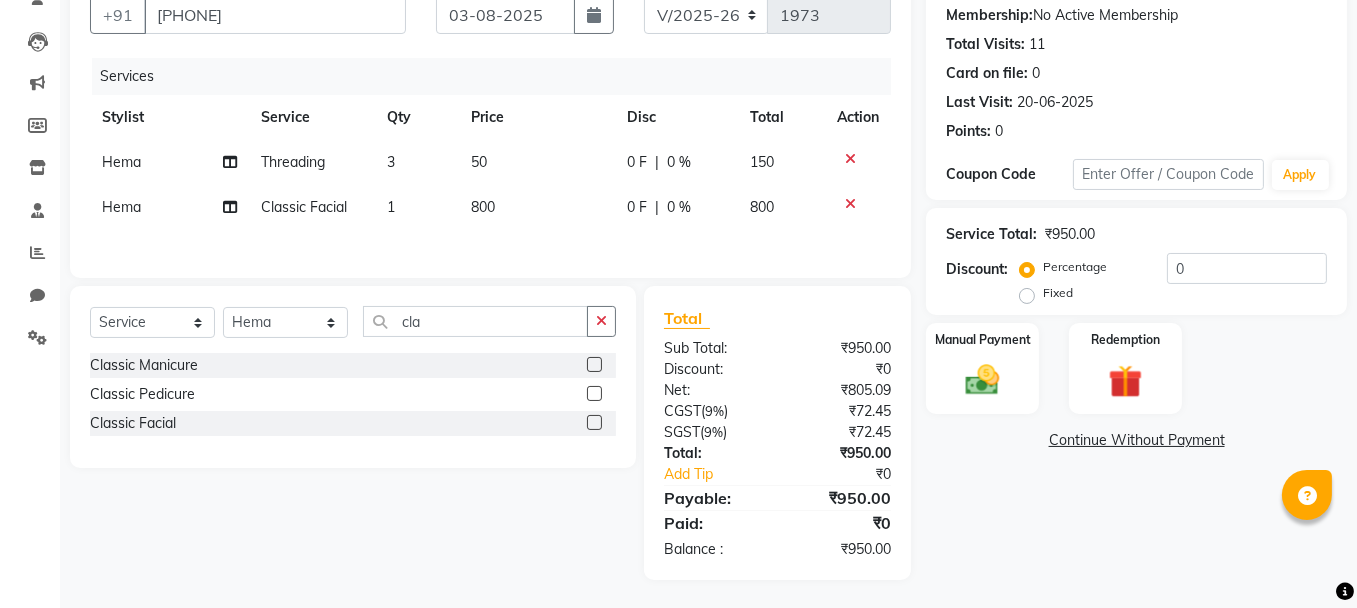 click on "800" 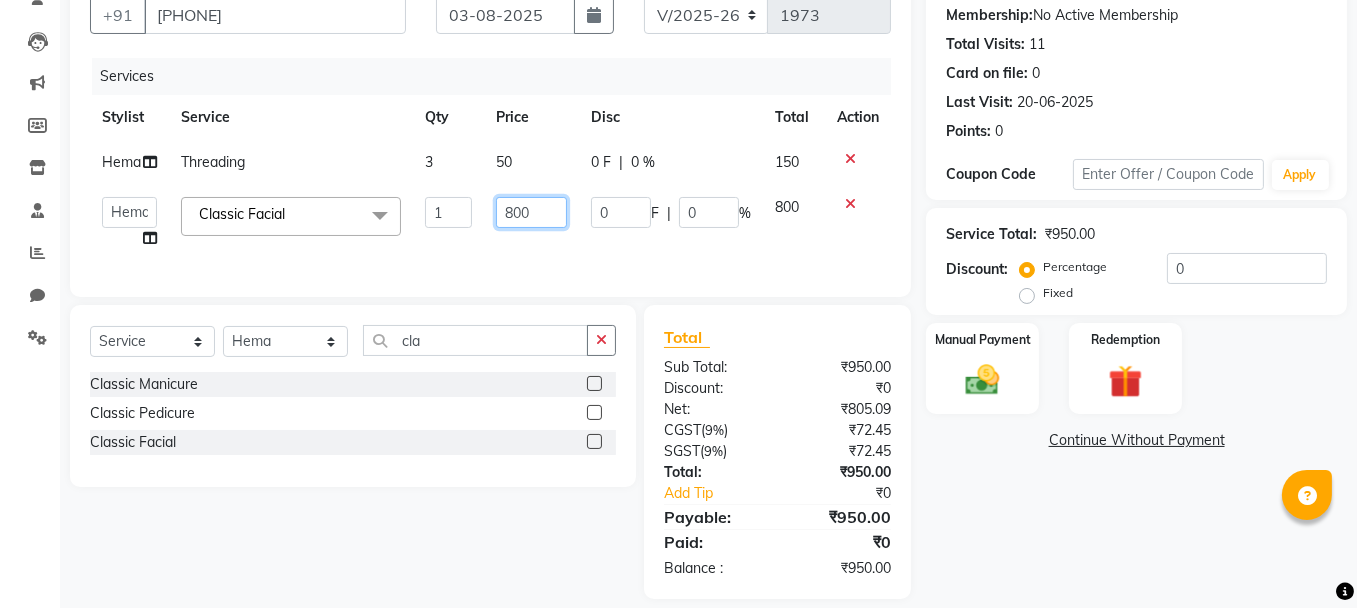 click on "800" 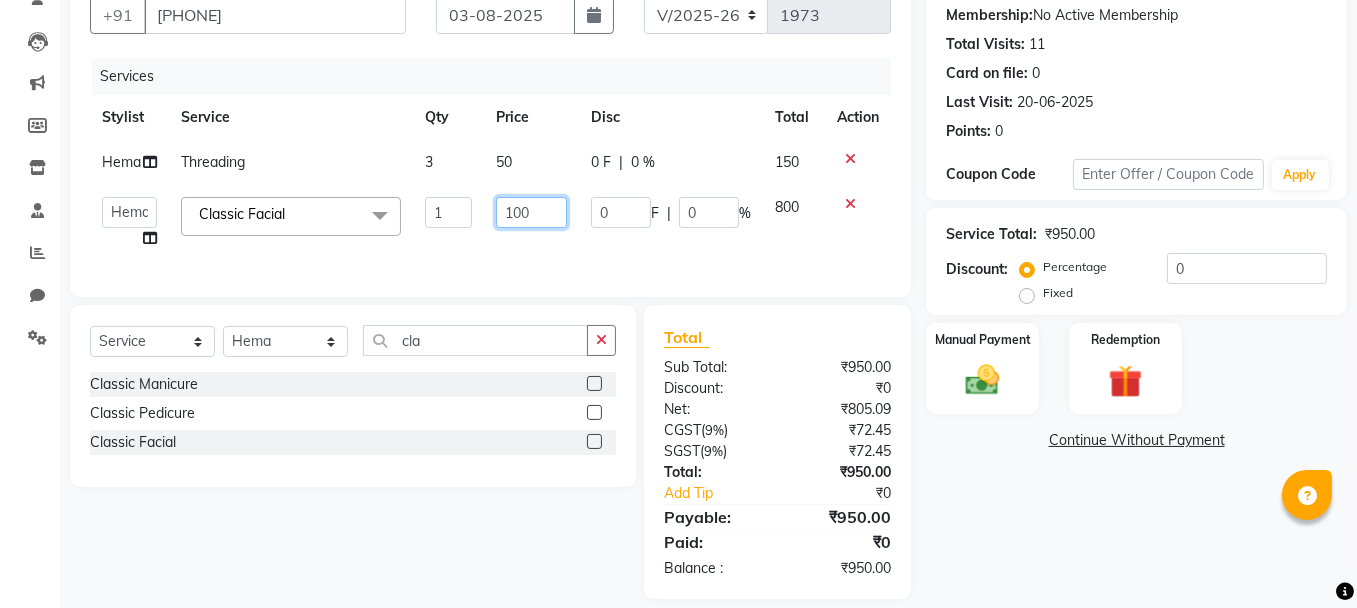 type on "1000" 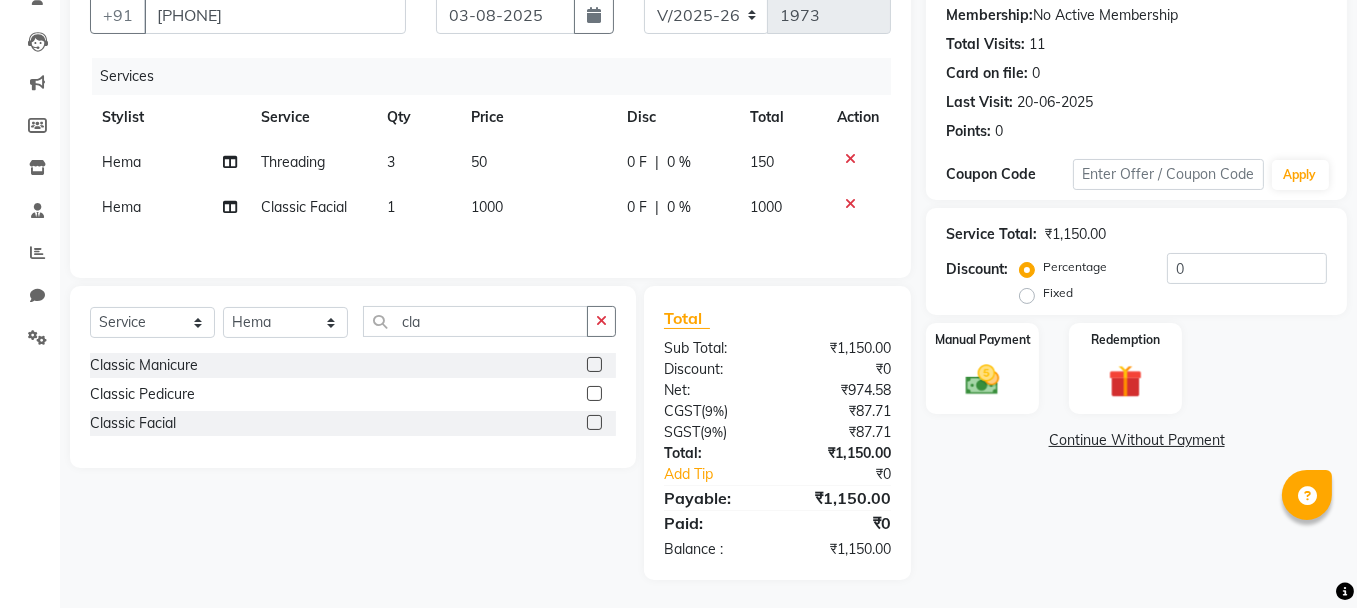click on "Services Stylist Service Qty Price Disc Total Action [FIRST] Threading 3 50 0 F | 0 % 150 [FIRST] Classic Facial  1 1000 0 F | 0 % 1000" 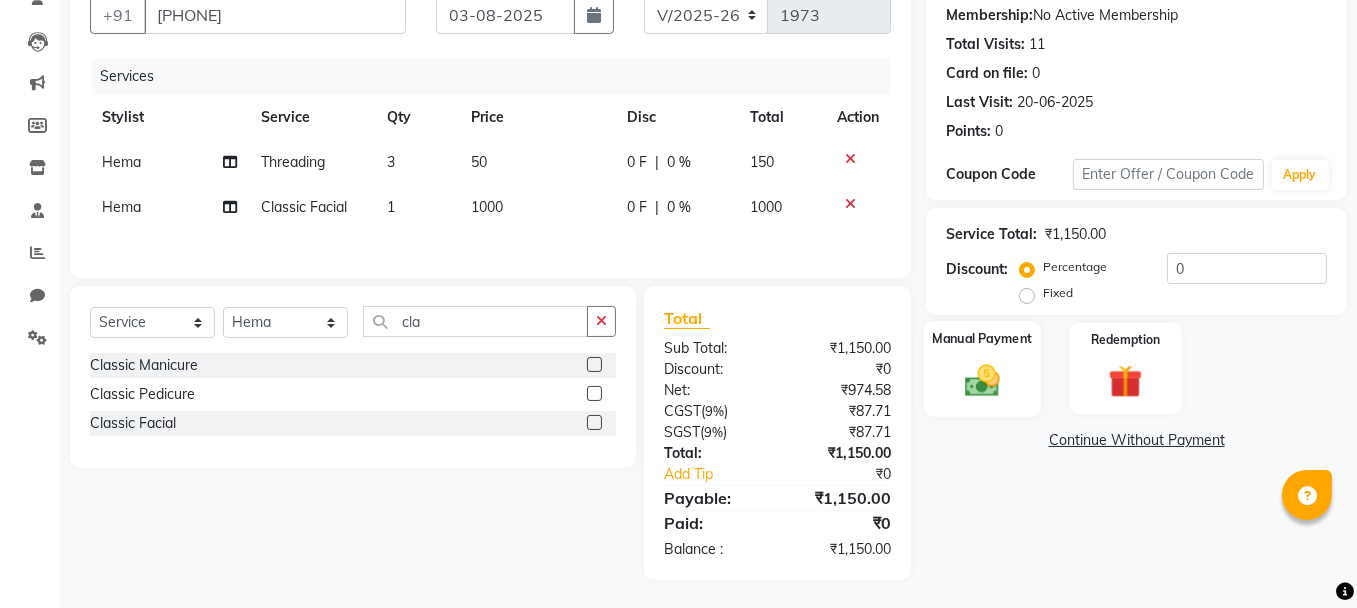 click on "Manual Payment" 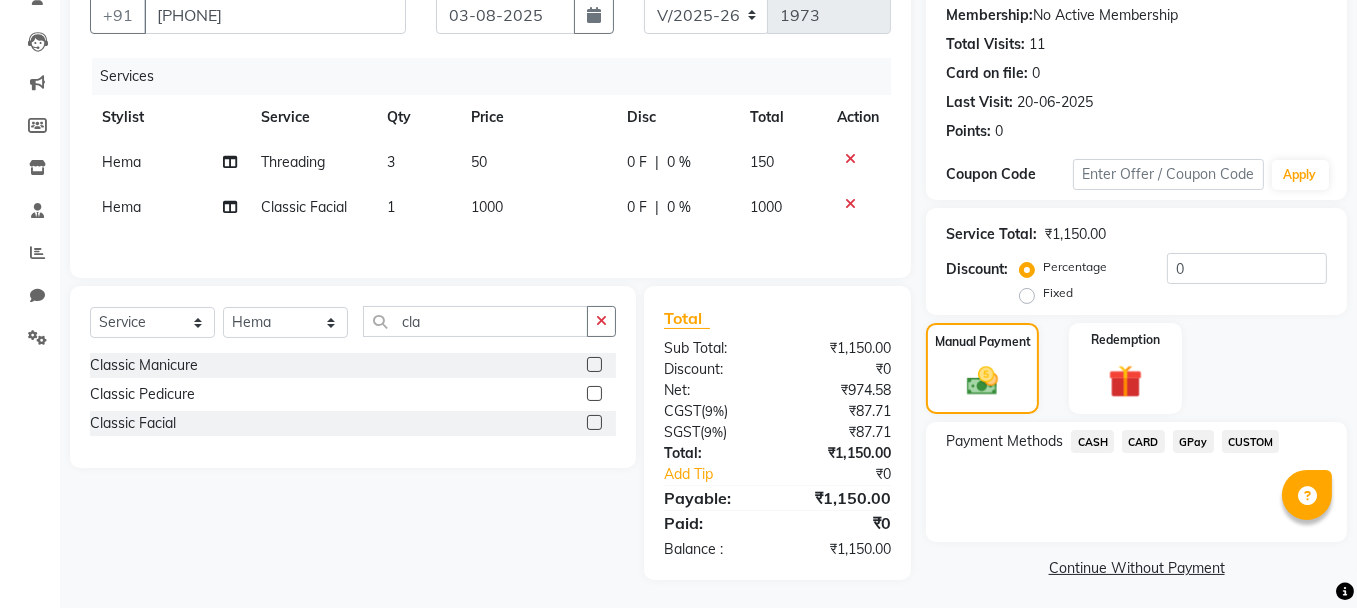 click on "GPay" 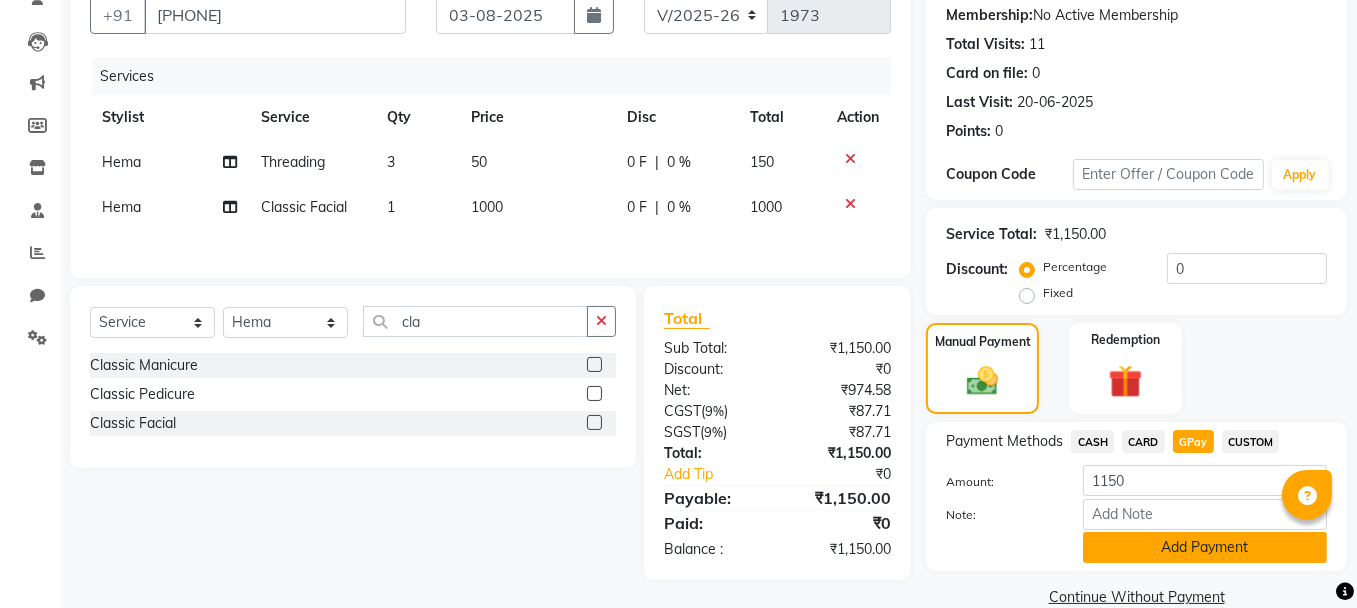click on "Add Payment" 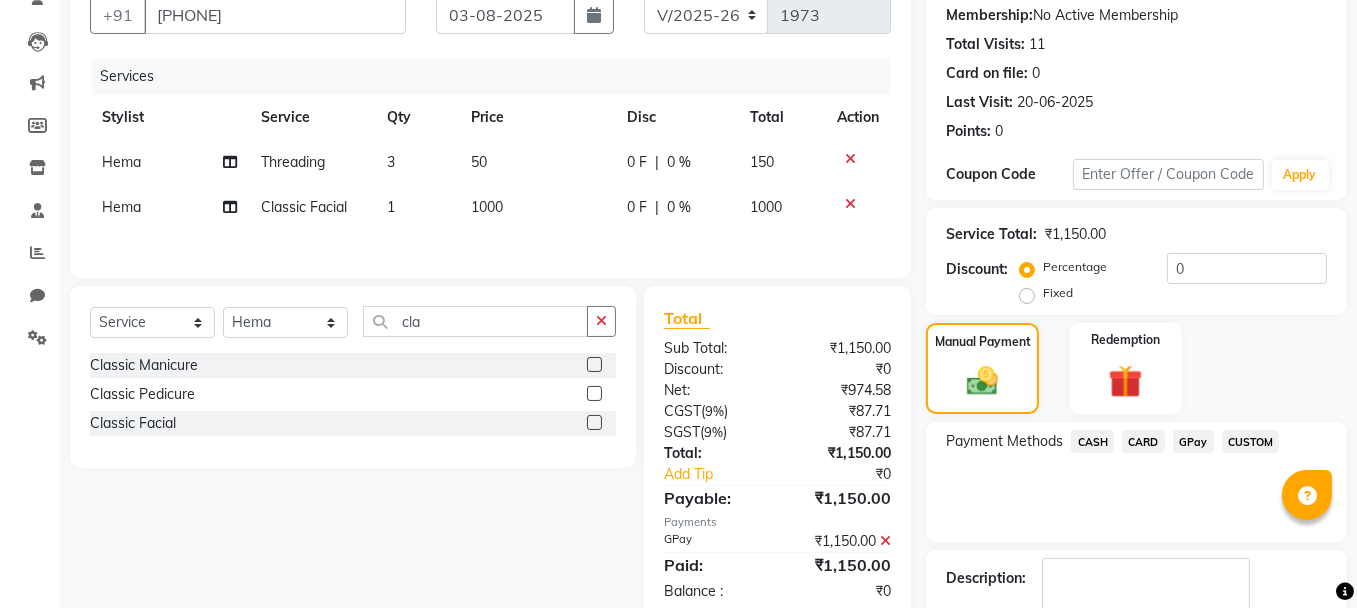 scroll, scrollTop: 305, scrollLeft: 0, axis: vertical 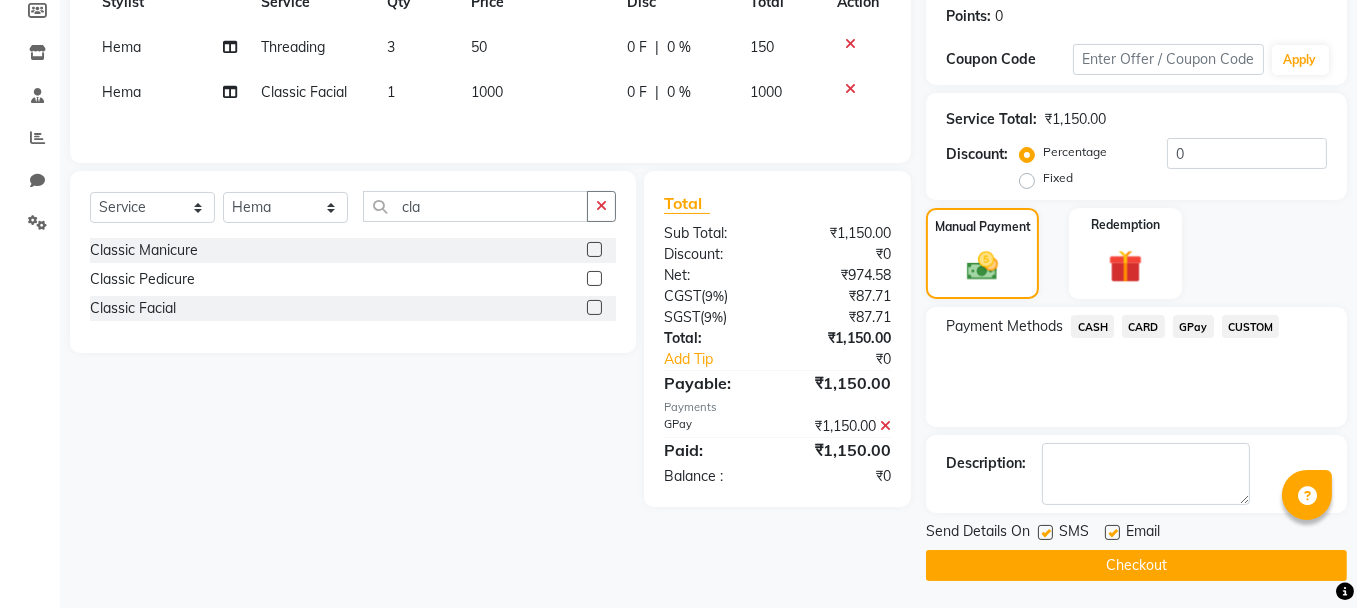 click on "Checkout" 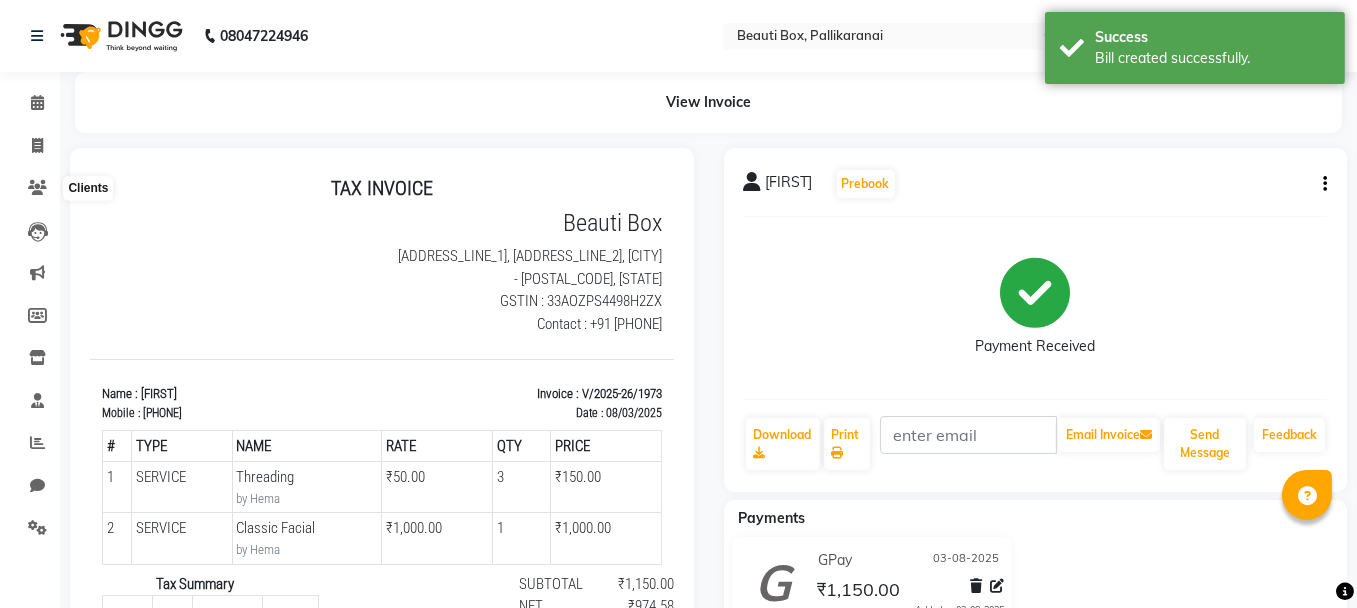 scroll, scrollTop: 0, scrollLeft: 0, axis: both 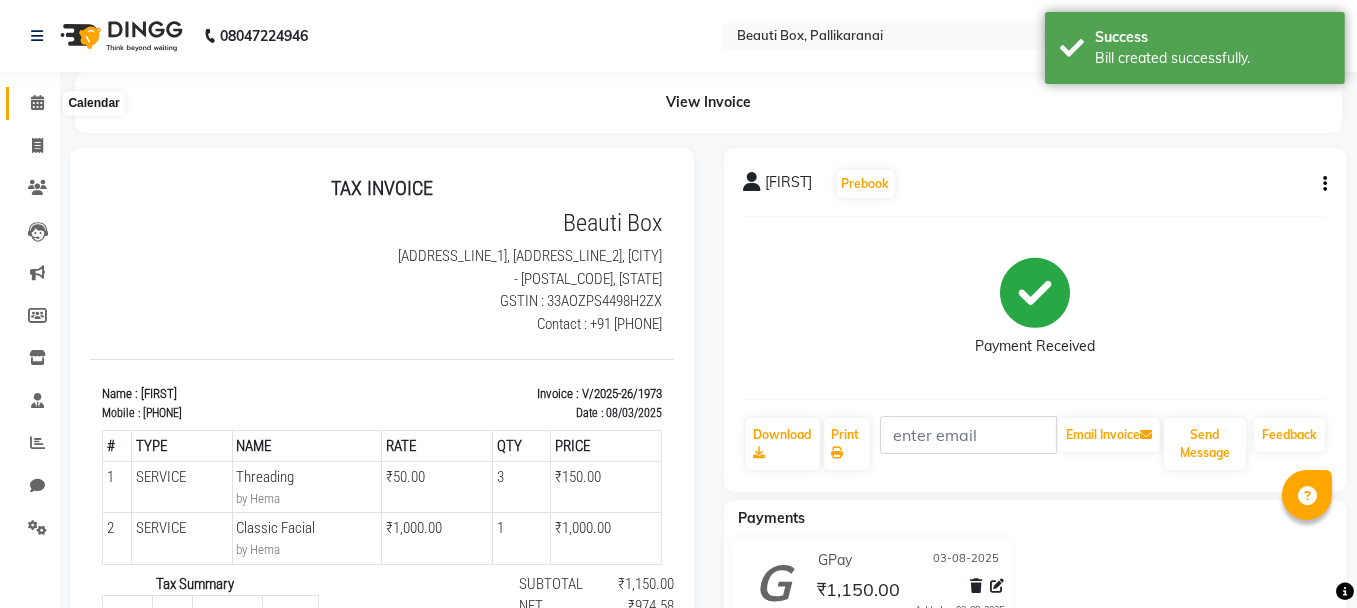 click 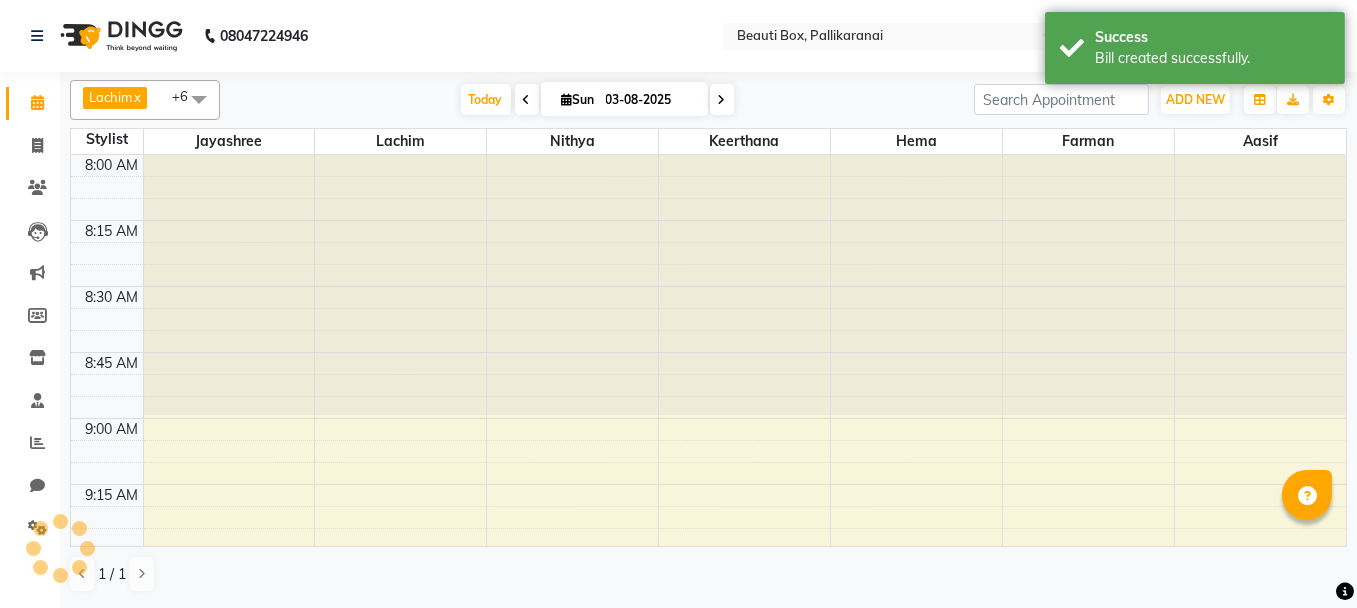 scroll, scrollTop: 0, scrollLeft: 0, axis: both 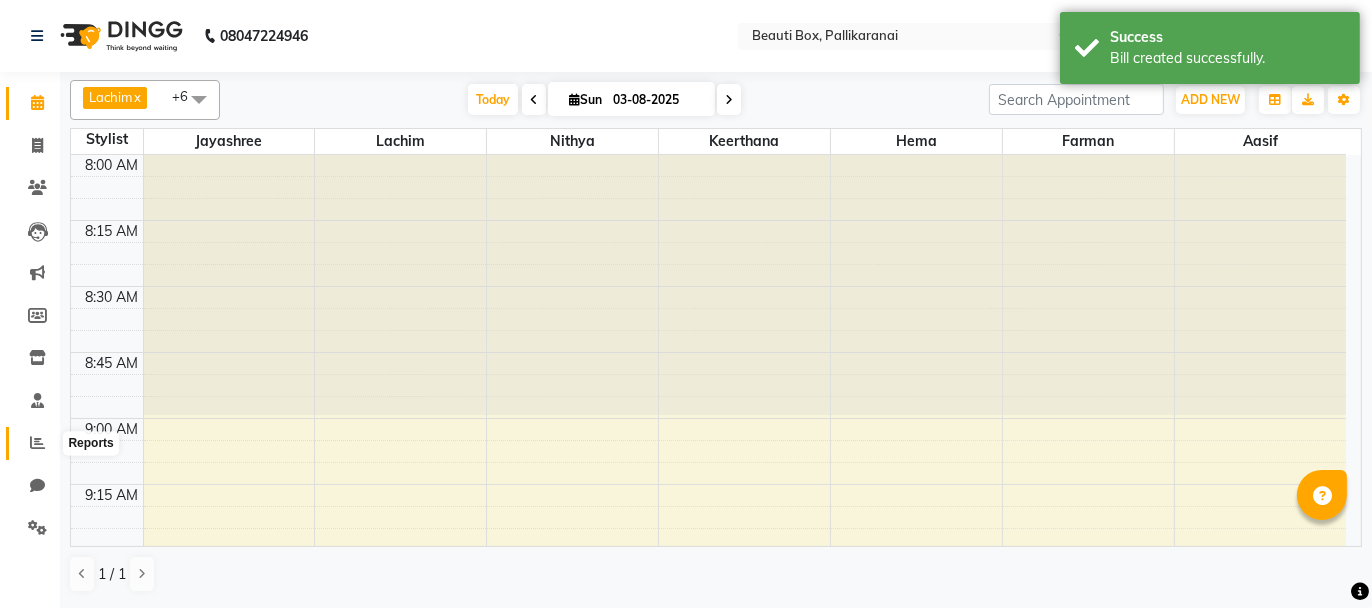 click 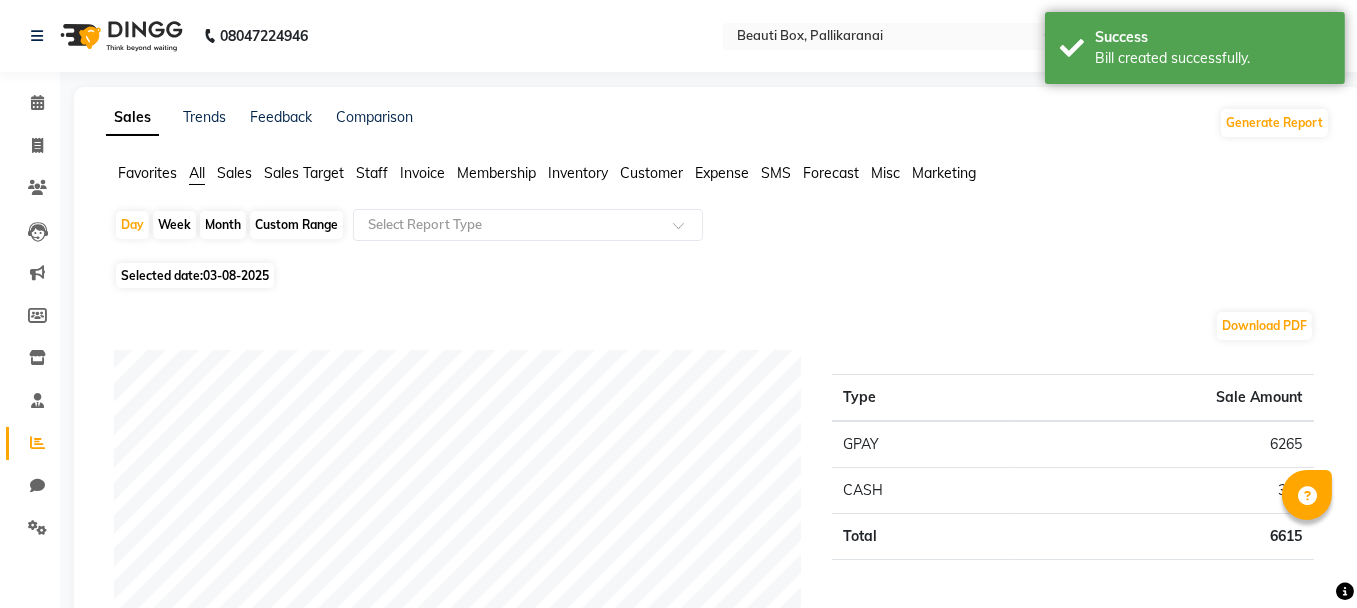 scroll, scrollTop: 200, scrollLeft: 0, axis: vertical 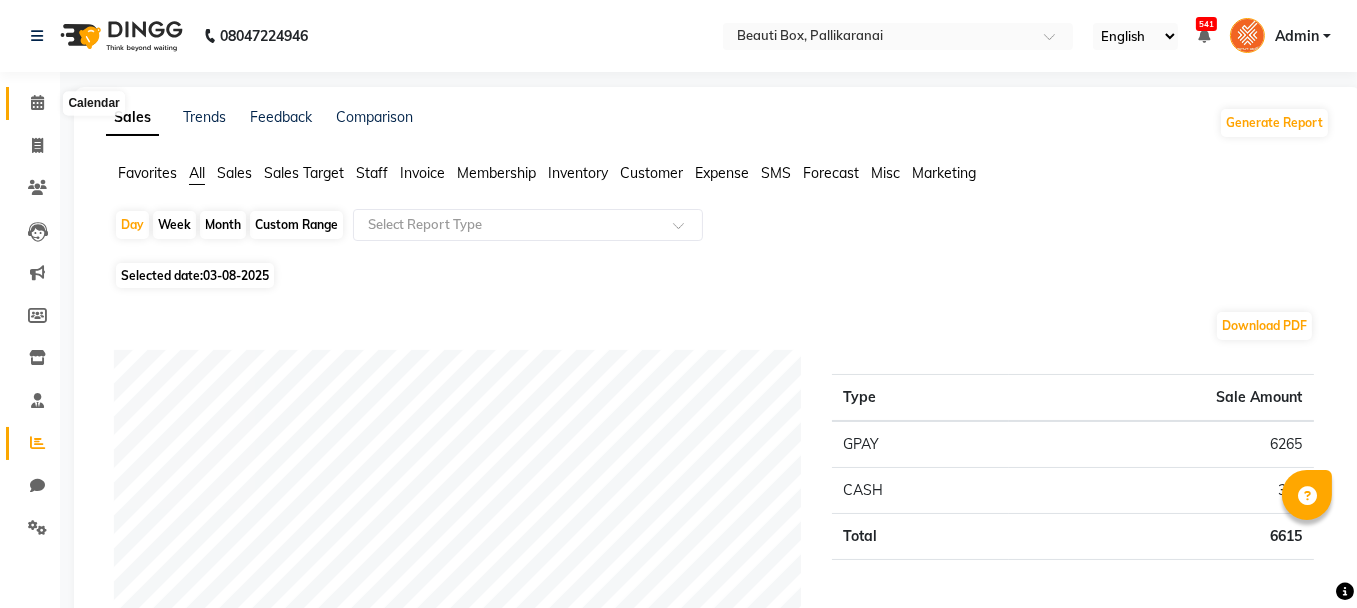 click 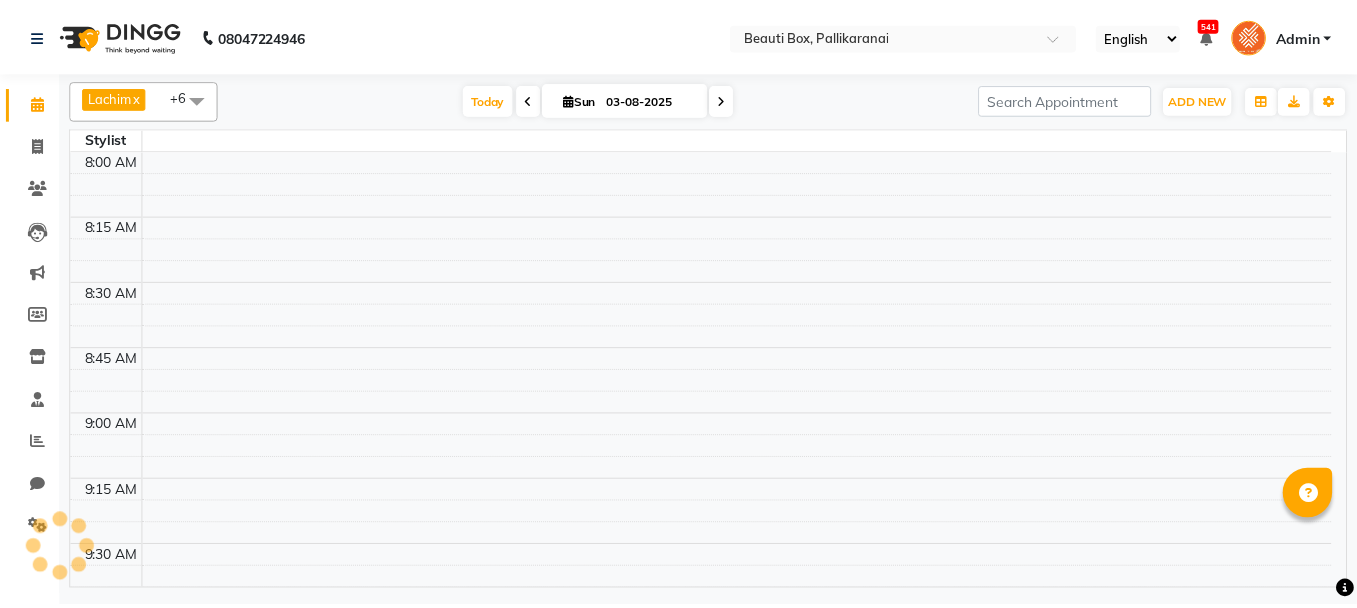 scroll, scrollTop: 3127, scrollLeft: 0, axis: vertical 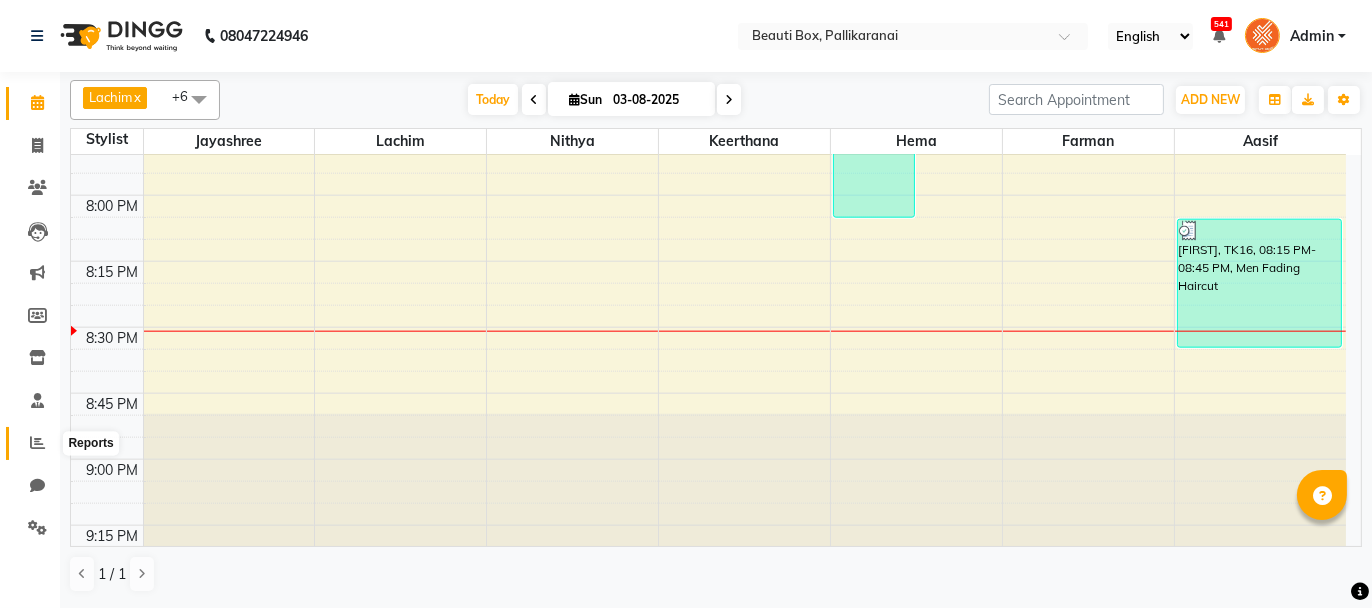 click 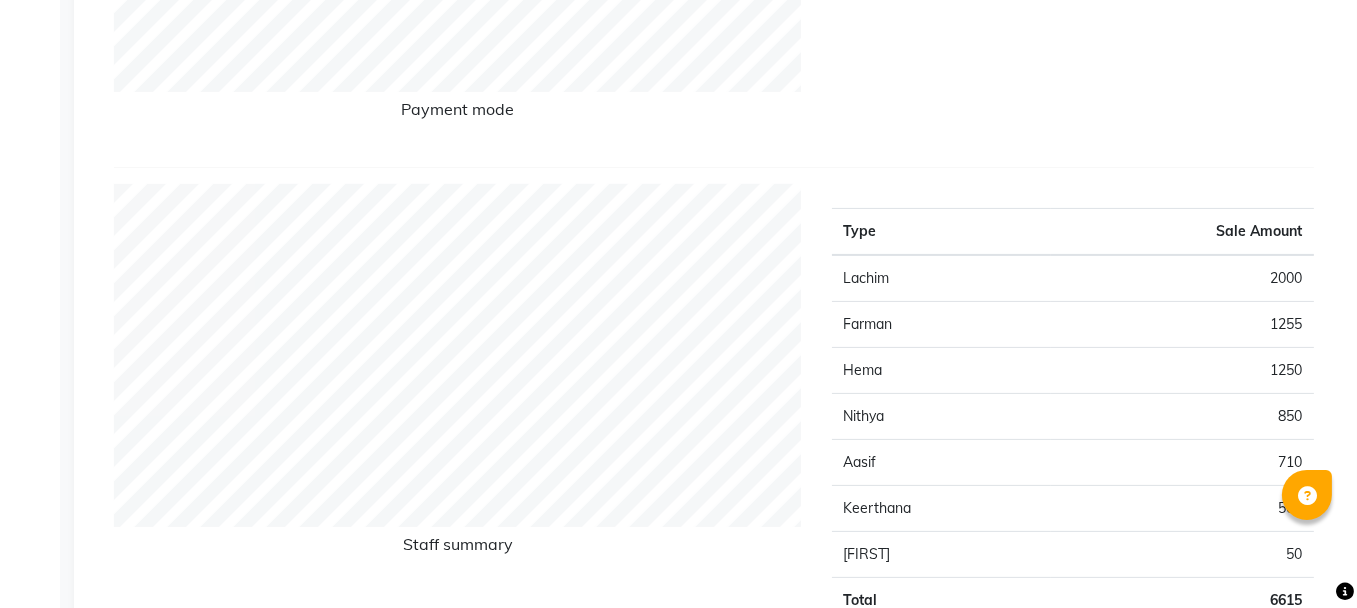 scroll, scrollTop: 700, scrollLeft: 0, axis: vertical 